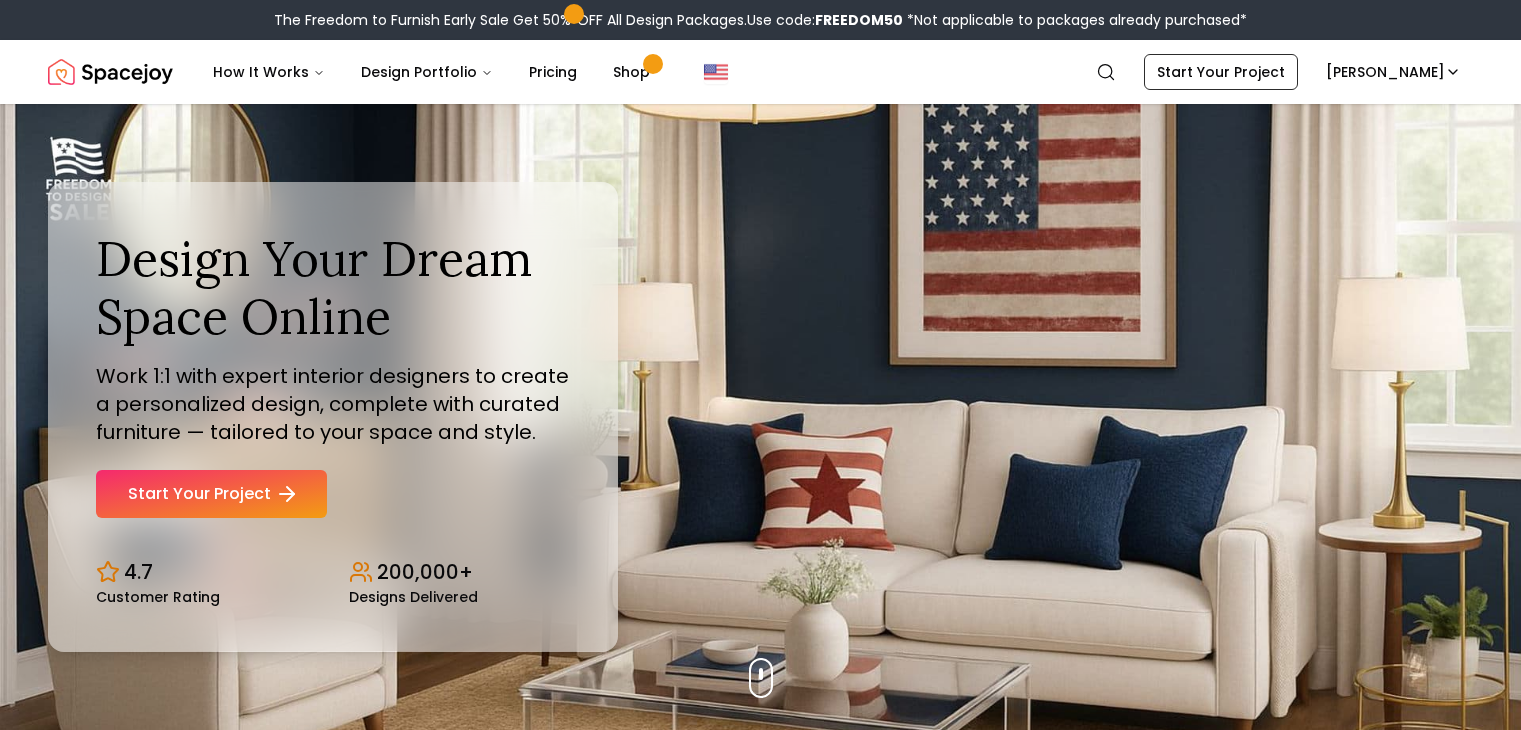 scroll, scrollTop: 0, scrollLeft: 0, axis: both 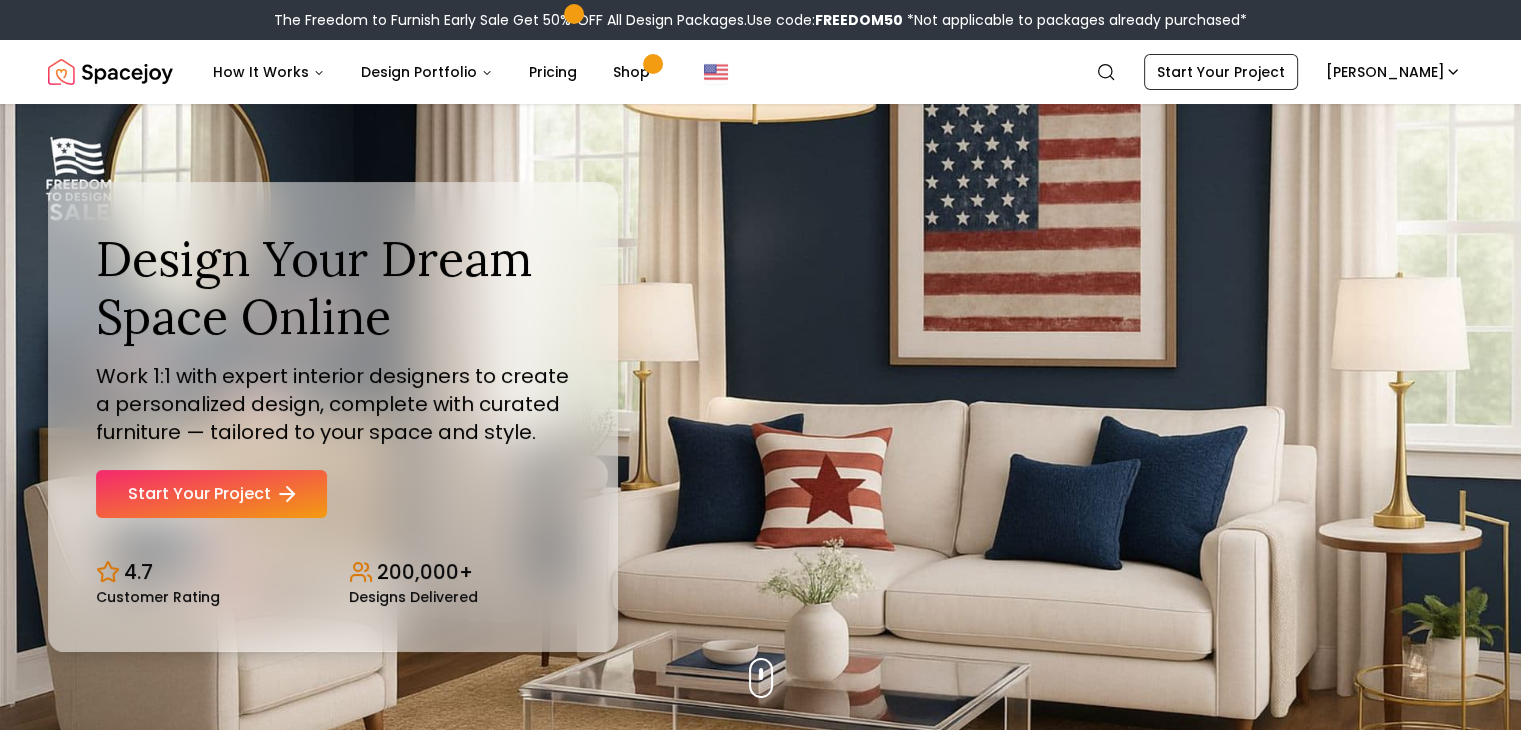 click on "Start Your Project" at bounding box center [211, 494] 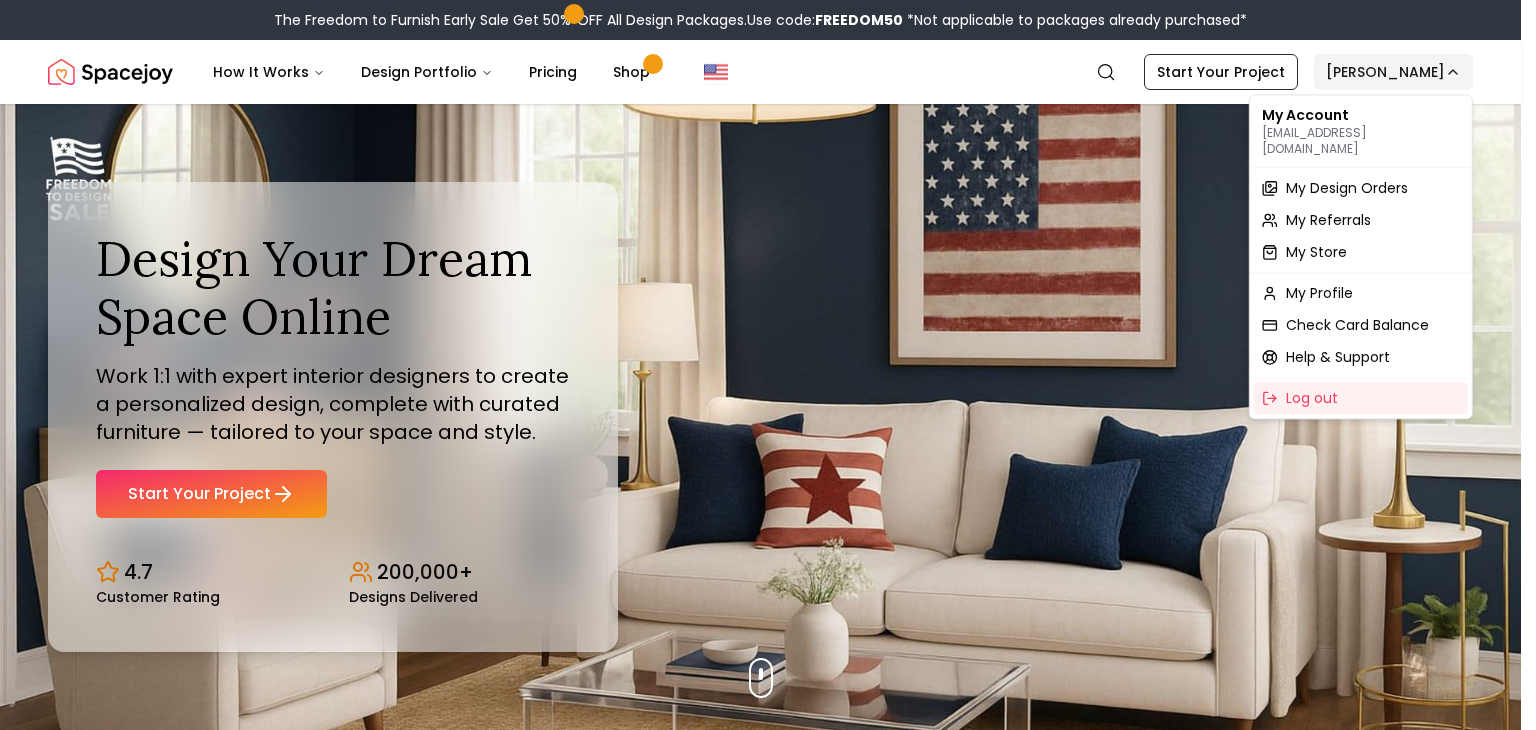 click on "The Freedom to Furnish Early Sale Get 50% OFF All Design Packages.  Use code:  FREEDOM50   *Not applicable to packages already purchased* Spacejoy How It Works   Design Portfolio   Pricing Shop Search Start Your Project   [PERSON_NAME] Design Your Dream Space Online Work 1:1 with expert interior designers to create a personalized design, complete with curated furniture — tailored to your space and style. Start Your Project   4.7 Customer Rating 200,000+ Designs Delivered Design Your Dream Space Online Work 1:1 with expert interior designers to create a personalized design, complete with curated furniture — tailored to your space and style. Start Your Project   4.7 Customer Rating 200,000+ Designs Delivered The Freedom to Furnish Early Sale Get 50% OFF on all Design Packages Get Started   [DATE] Sale Up to 70% OFF on Furniture & Decor Shop Now   Get Matched with Expert Interior Designers Online! [PERSON_NAME] Designer [PERSON_NAME] Designer [PERSON_NAME] Designer [PERSON_NAME] Designer   1" at bounding box center (768, 6019) 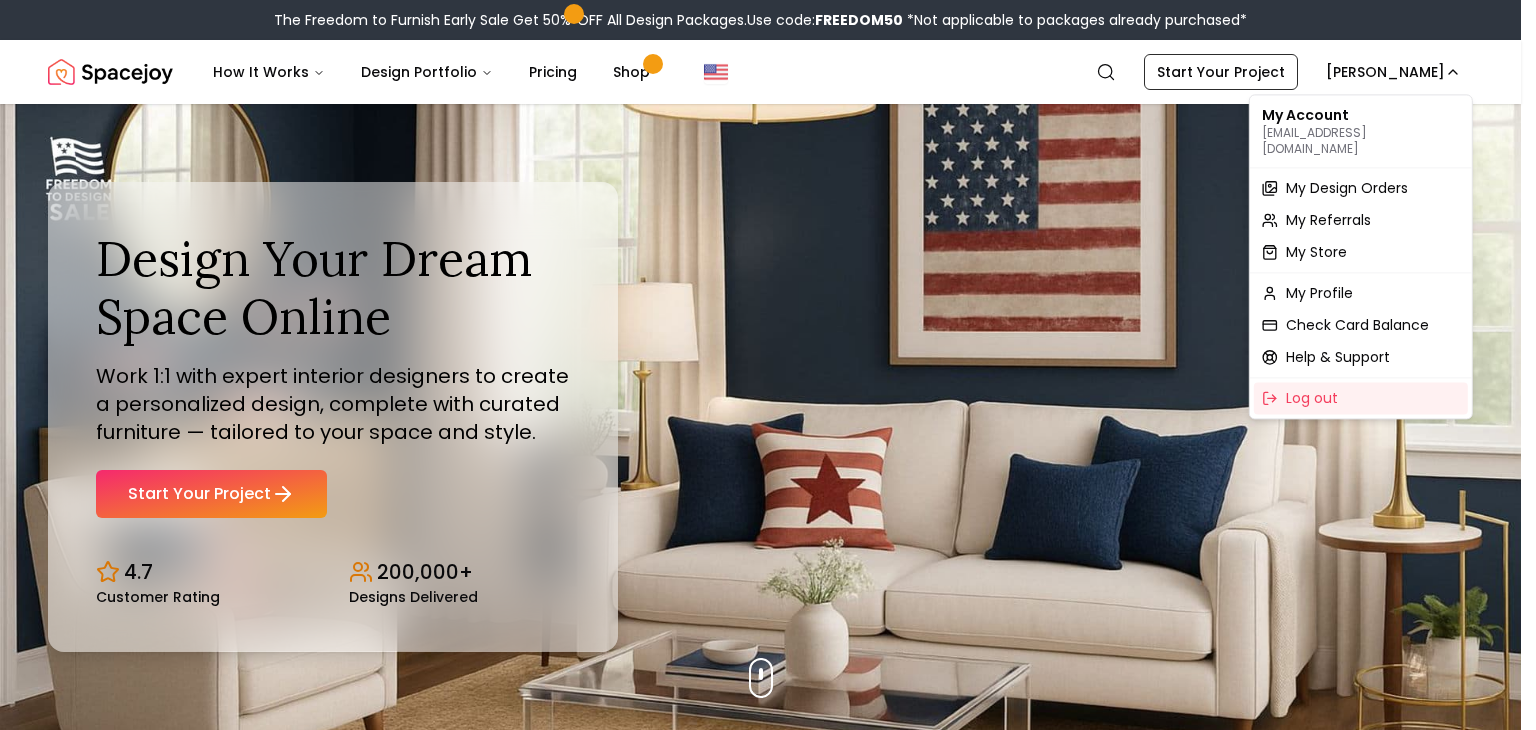 click on "My Account [EMAIL_ADDRESS][DOMAIN_NAME]" at bounding box center (1361, 131) 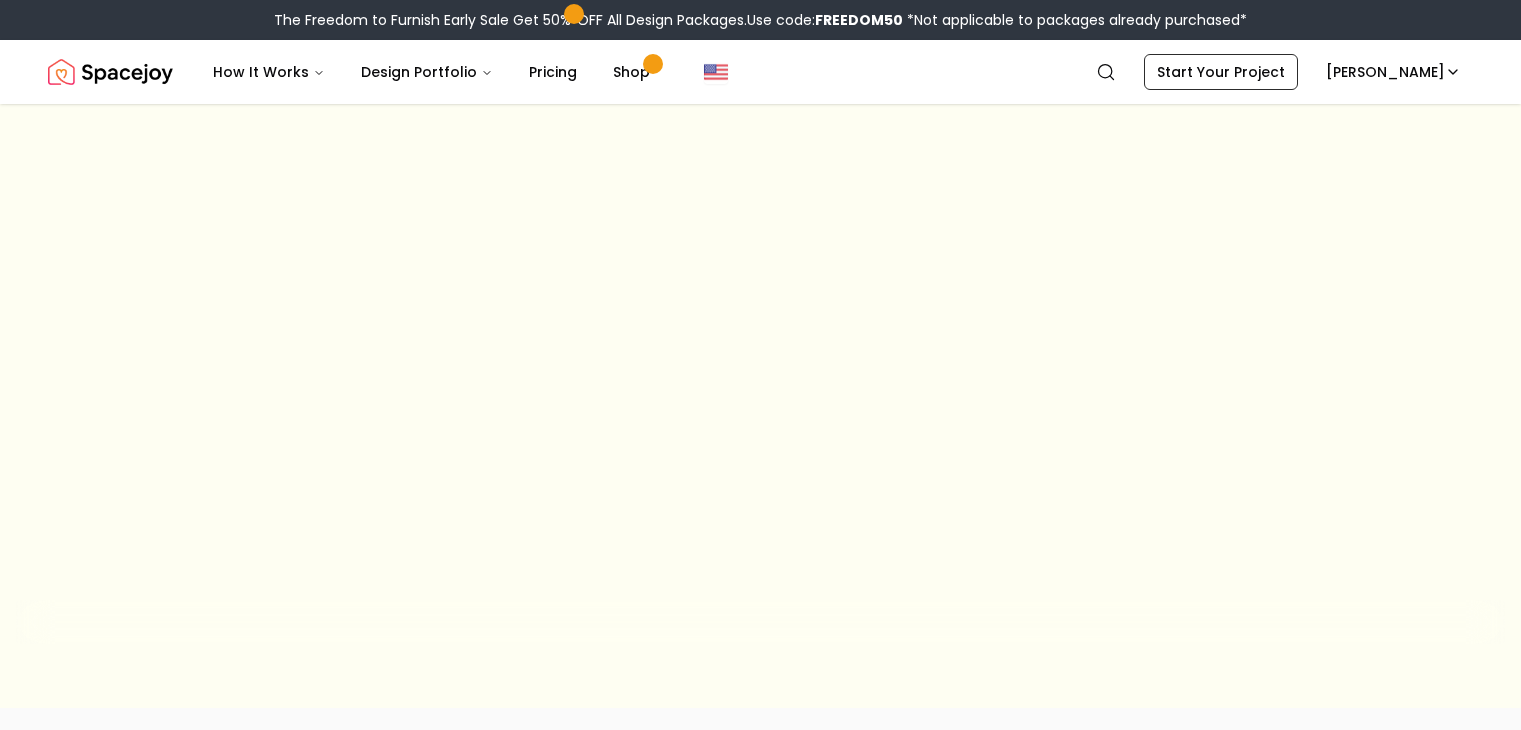 scroll, scrollTop: 0, scrollLeft: 0, axis: both 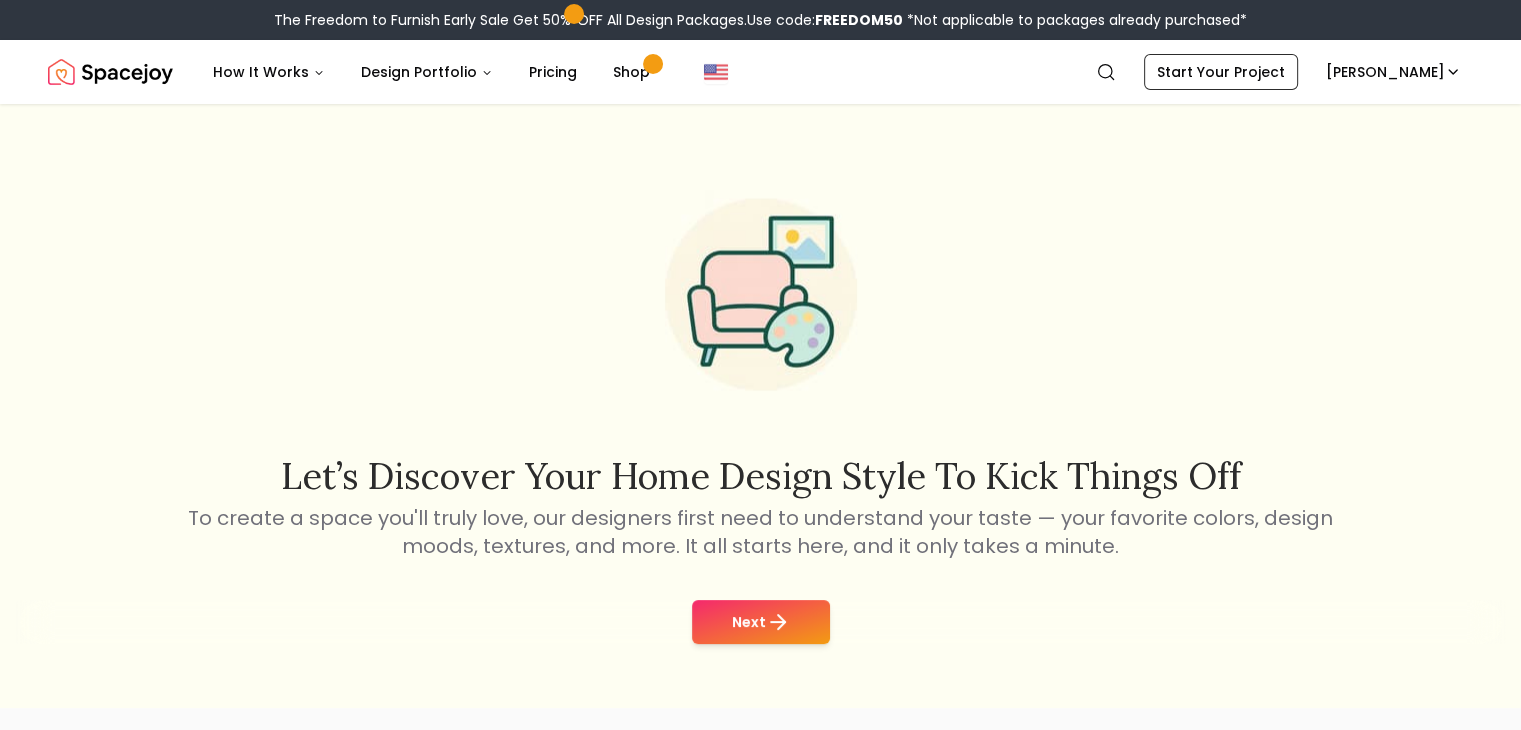 click on "Next" at bounding box center (761, 622) 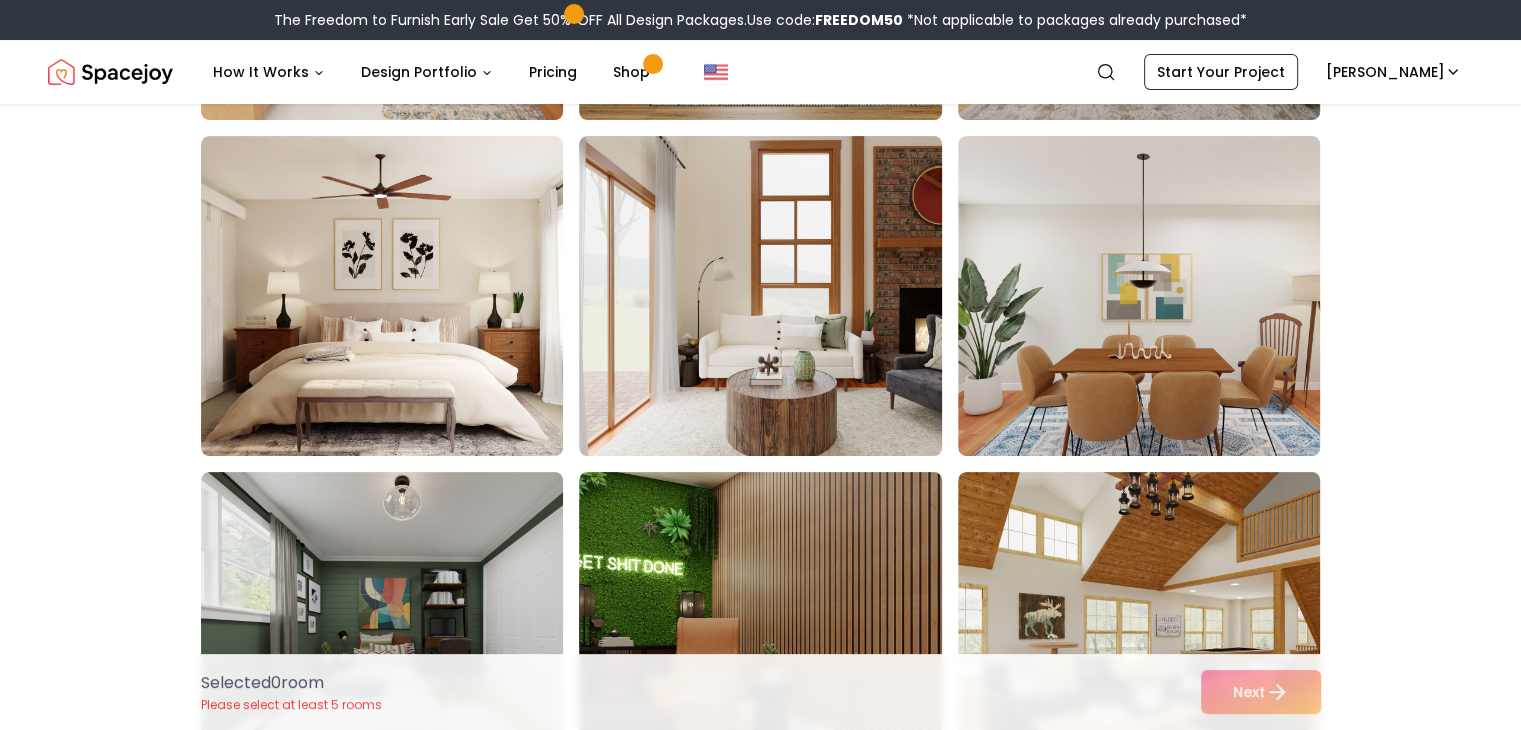 scroll, scrollTop: 480, scrollLeft: 0, axis: vertical 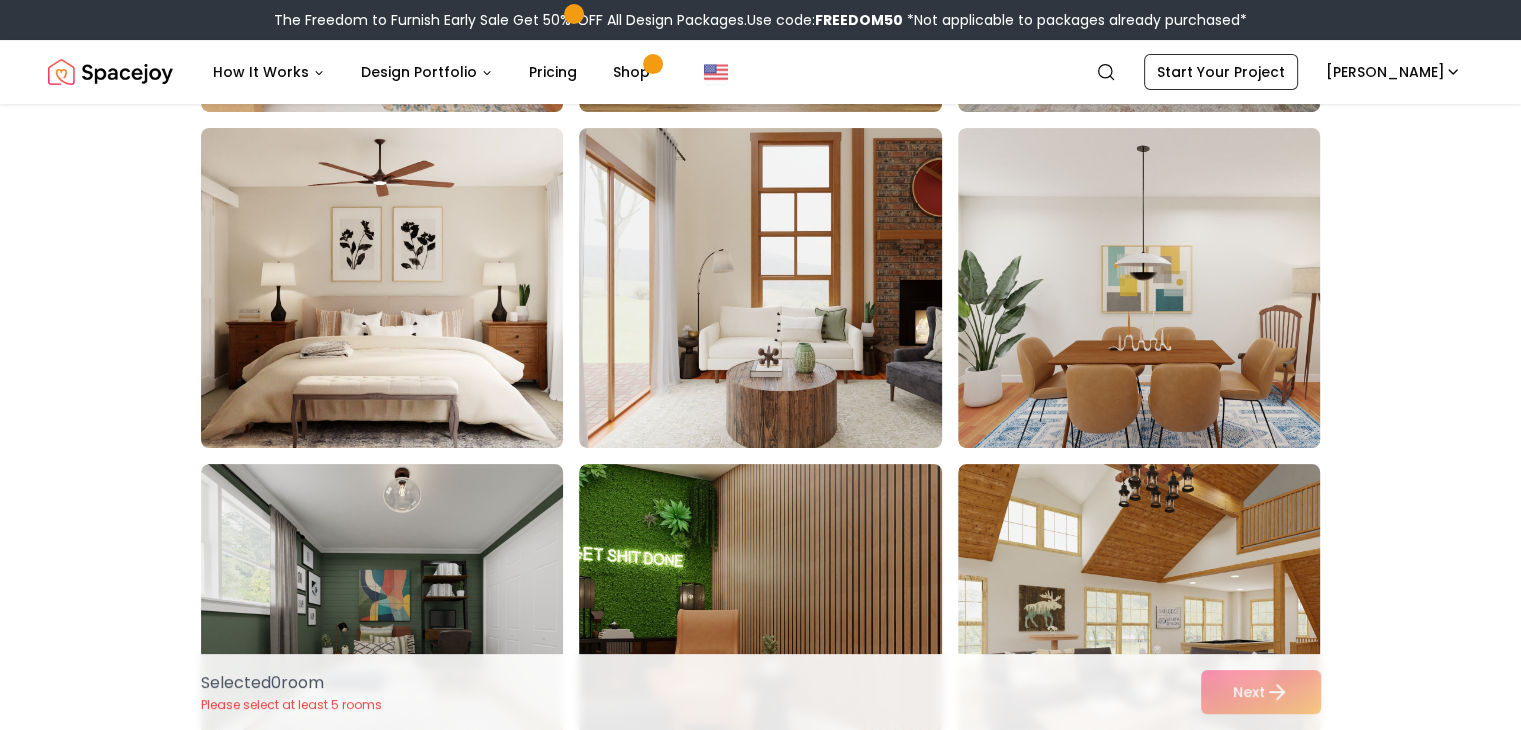 click at bounding box center [401, 288] 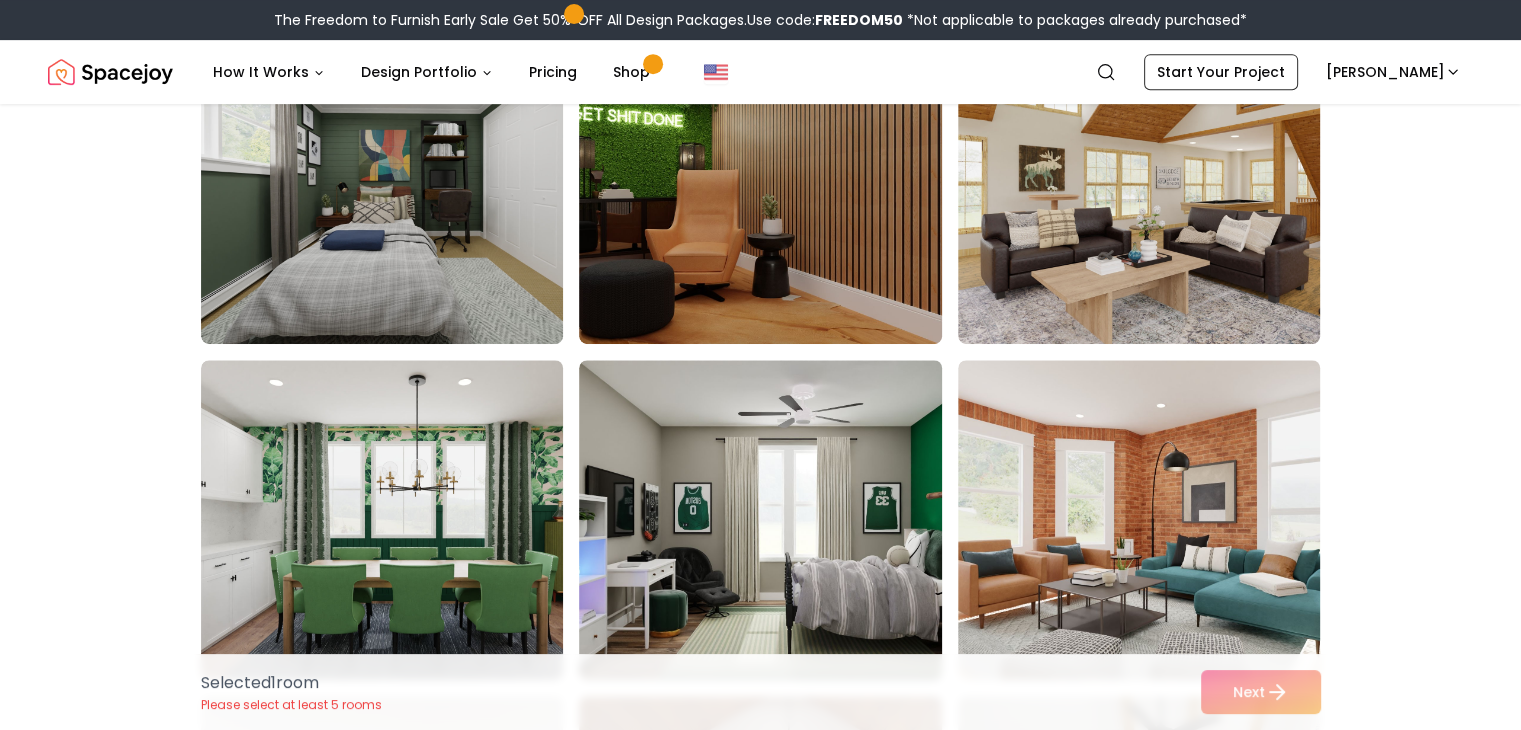 scroll, scrollTop: 1000, scrollLeft: 0, axis: vertical 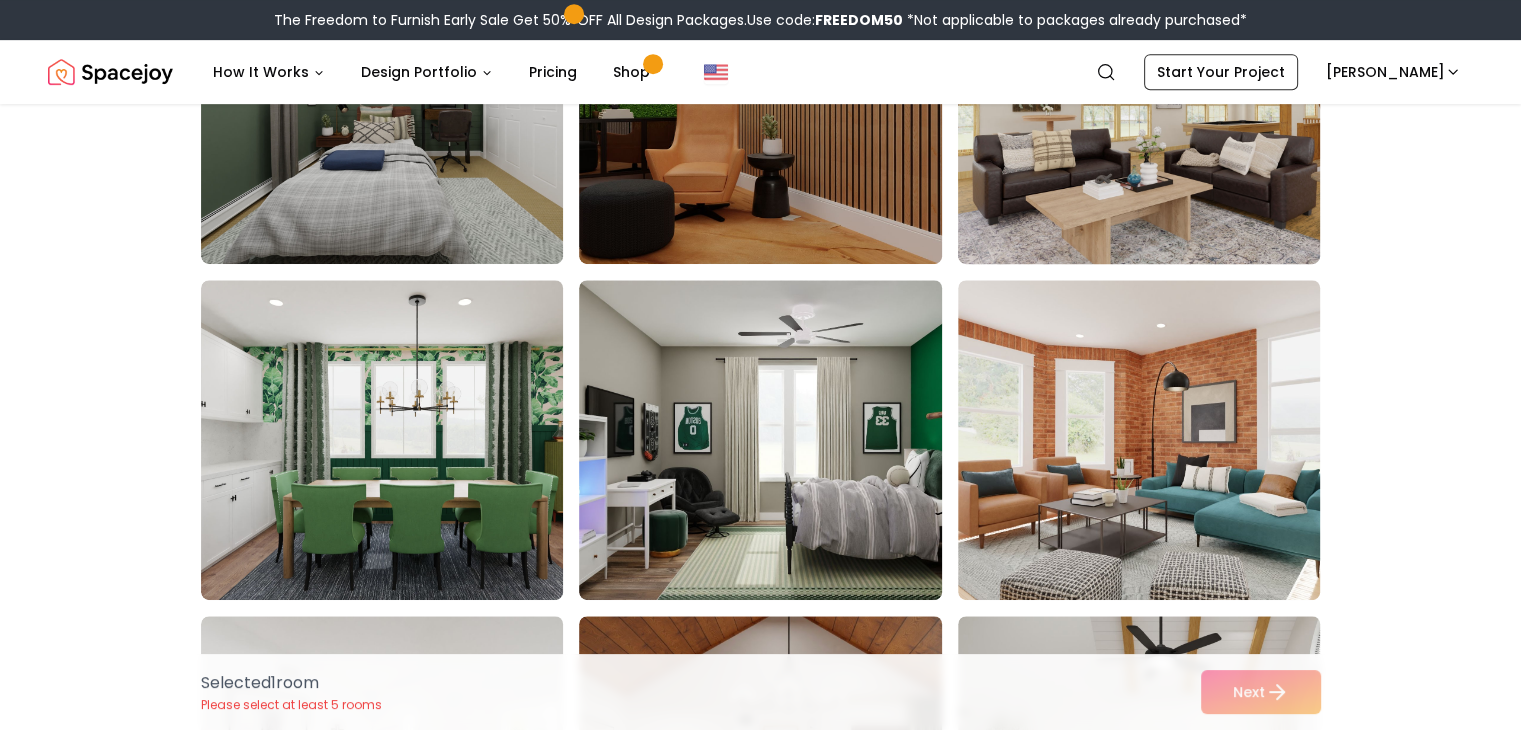 click at bounding box center (1158, 104) 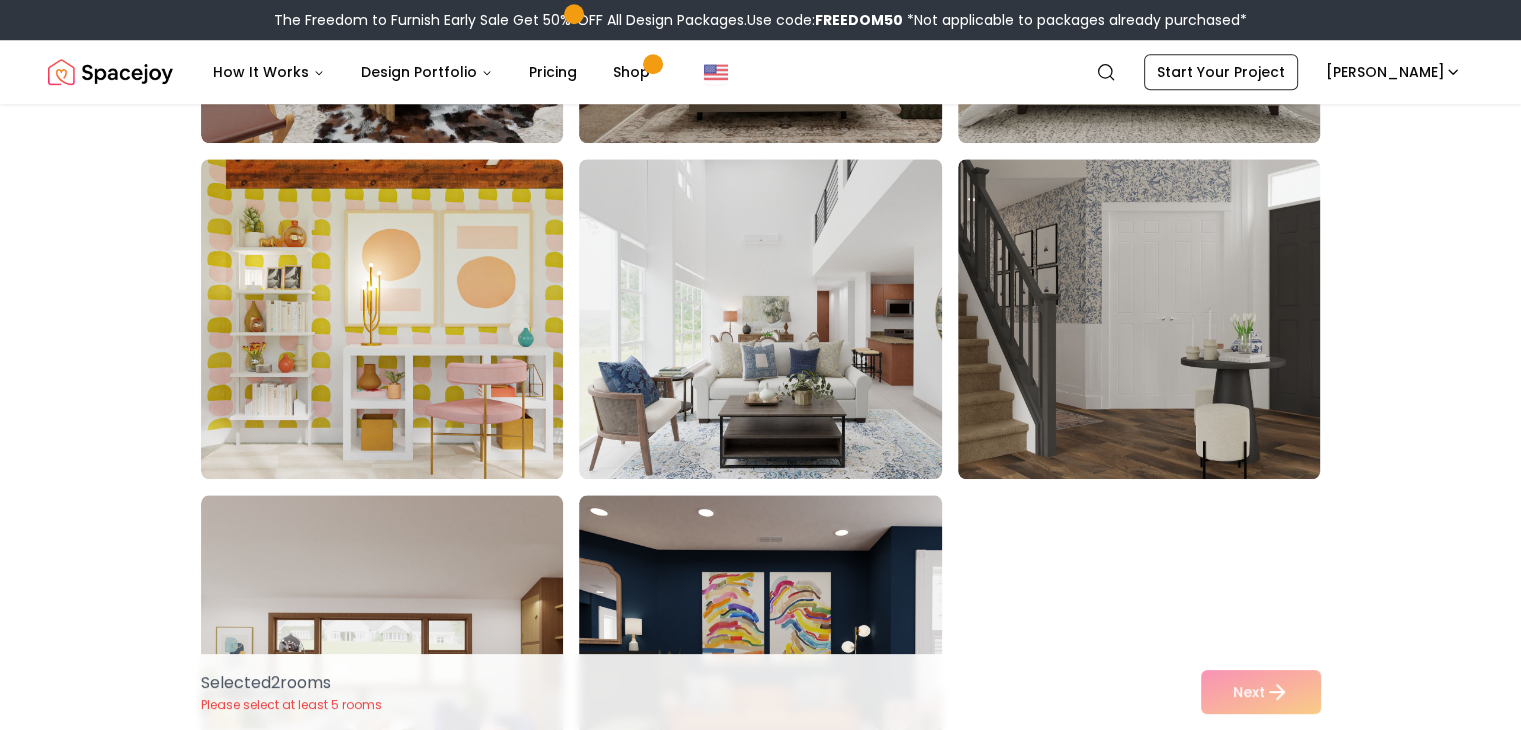 scroll, scrollTop: 1800, scrollLeft: 0, axis: vertical 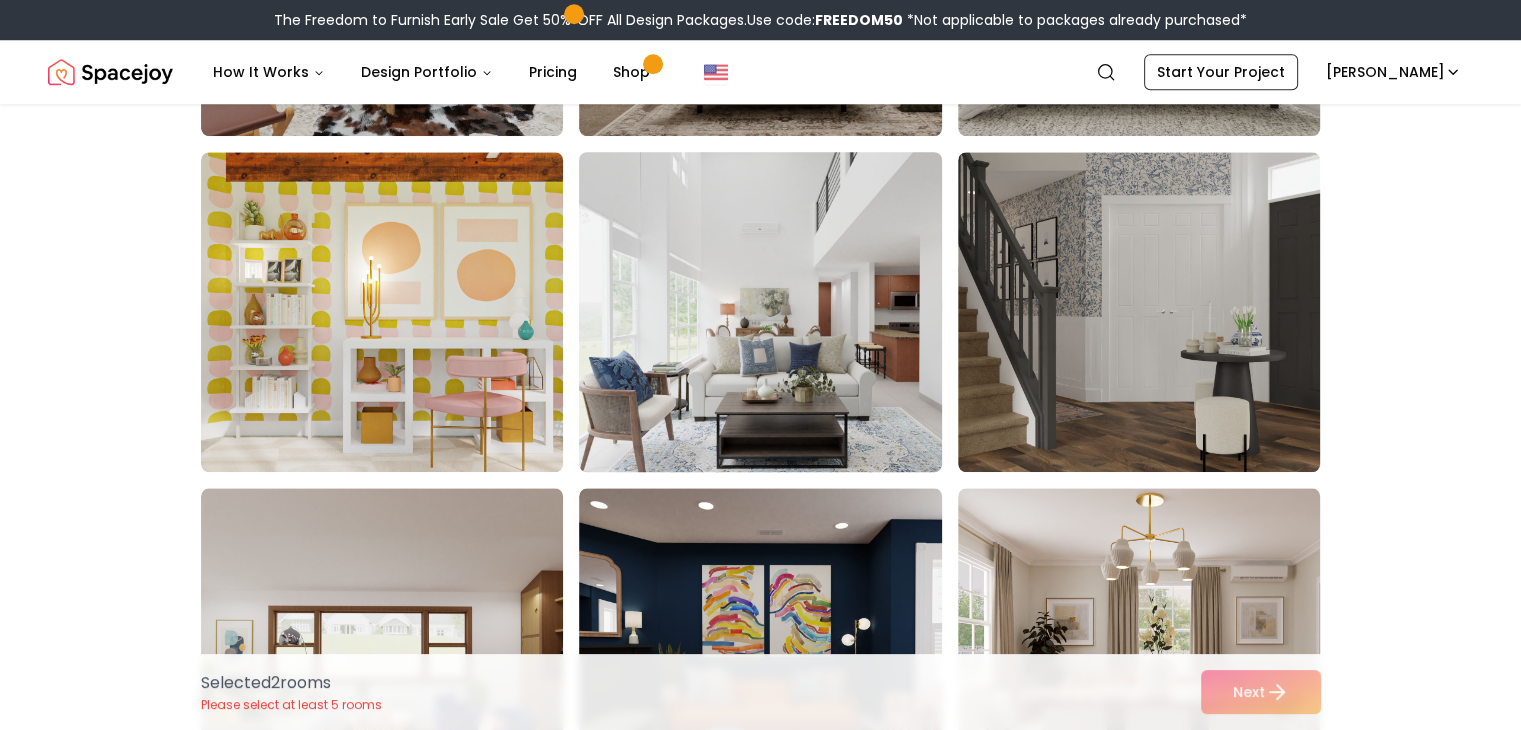 click at bounding box center [779, 312] 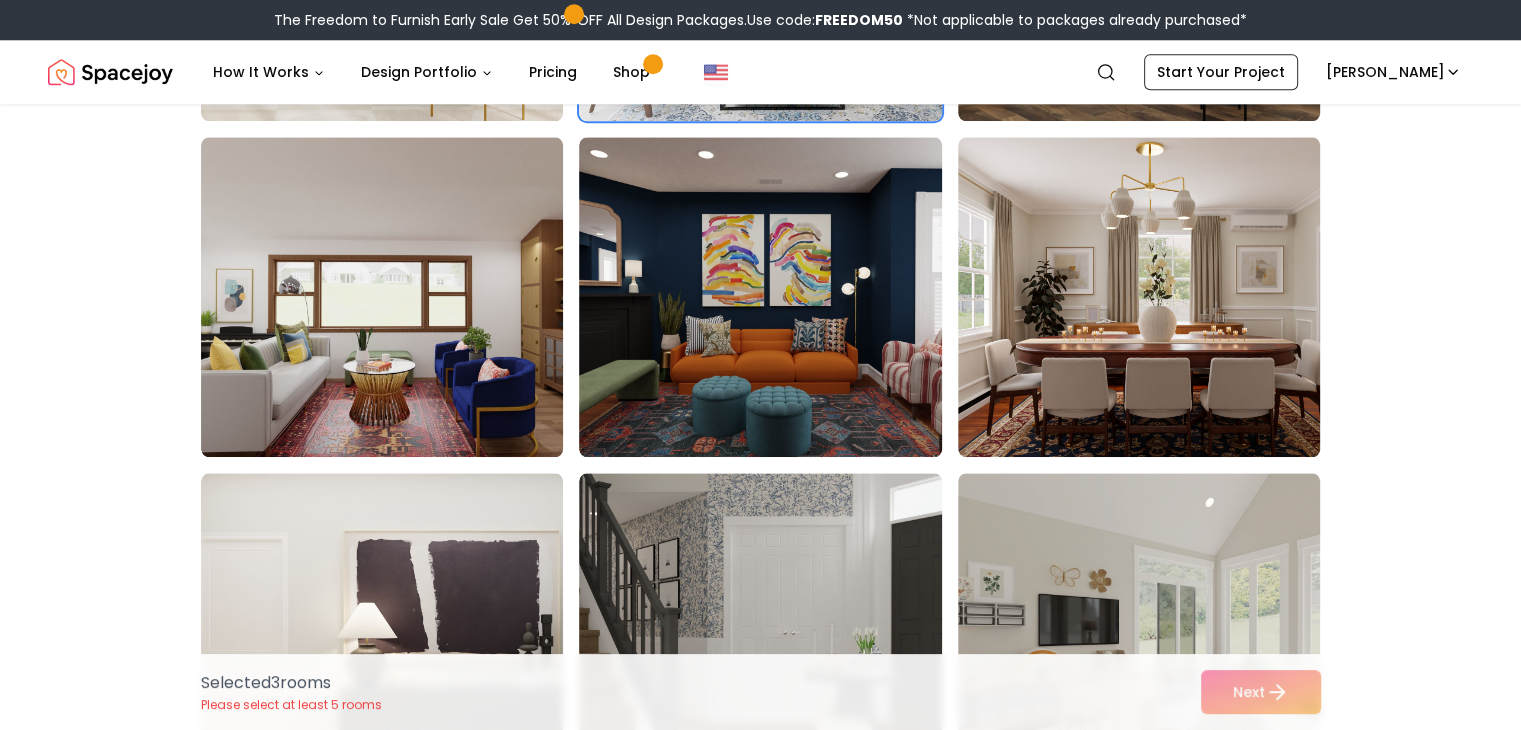 scroll, scrollTop: 2160, scrollLeft: 0, axis: vertical 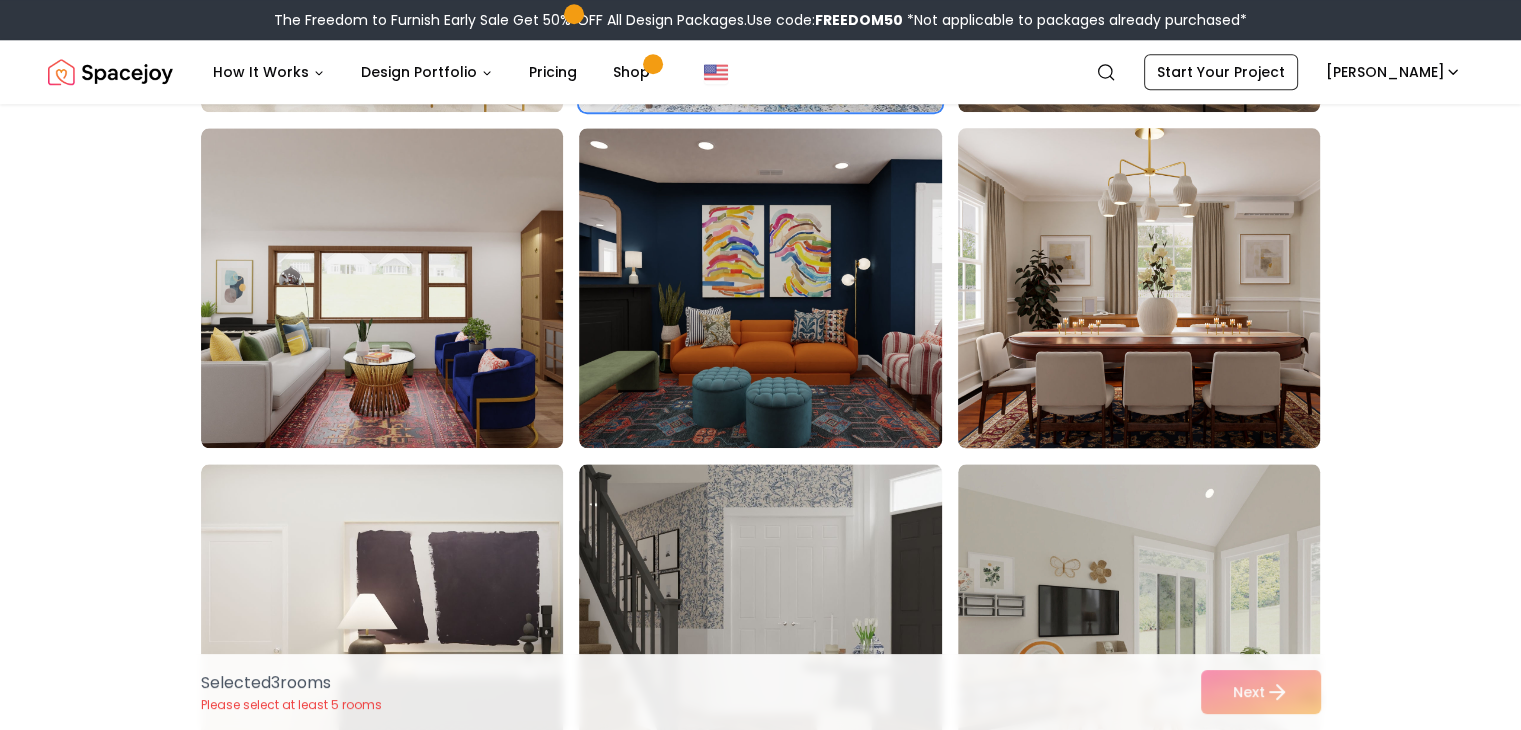 click at bounding box center [1158, 288] 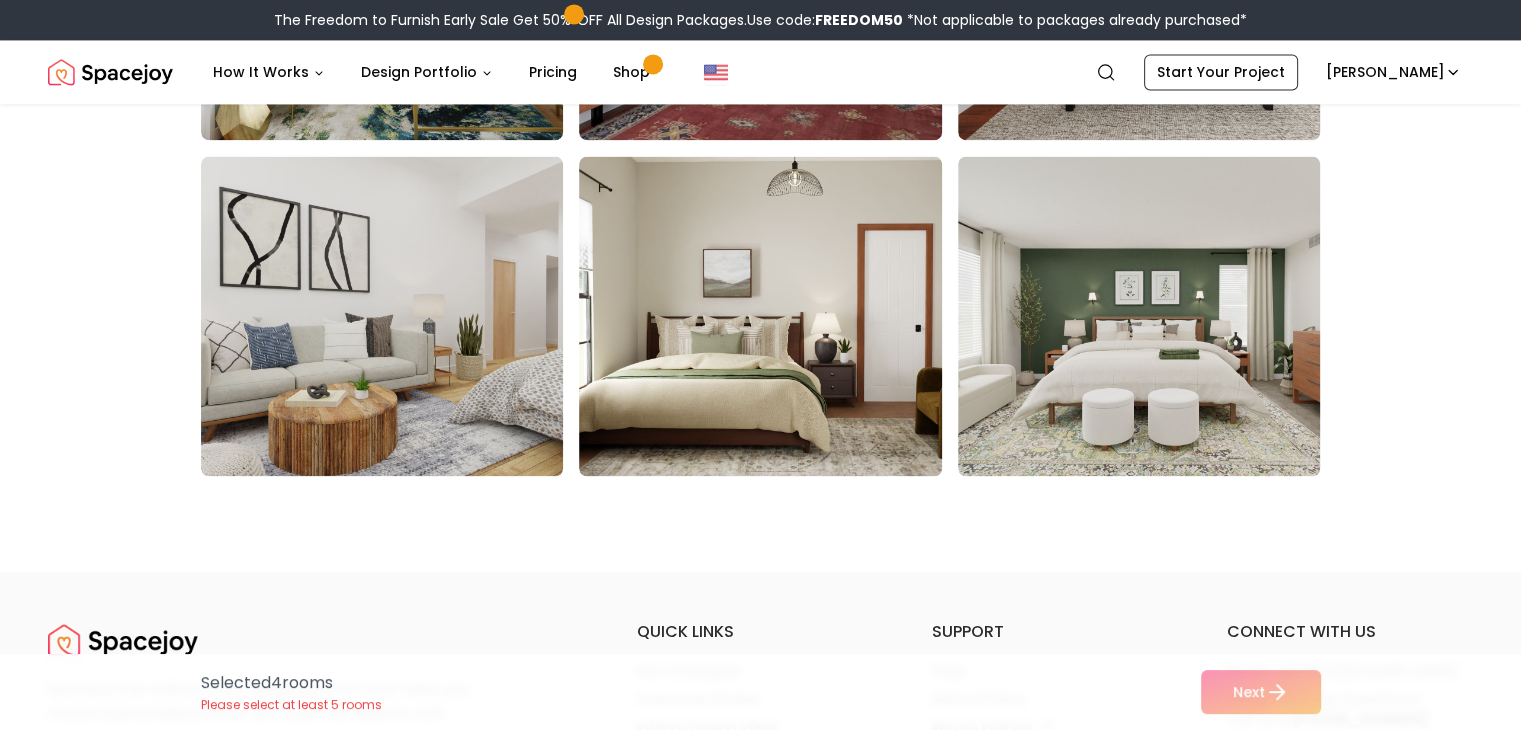 scroll, scrollTop: 3160, scrollLeft: 0, axis: vertical 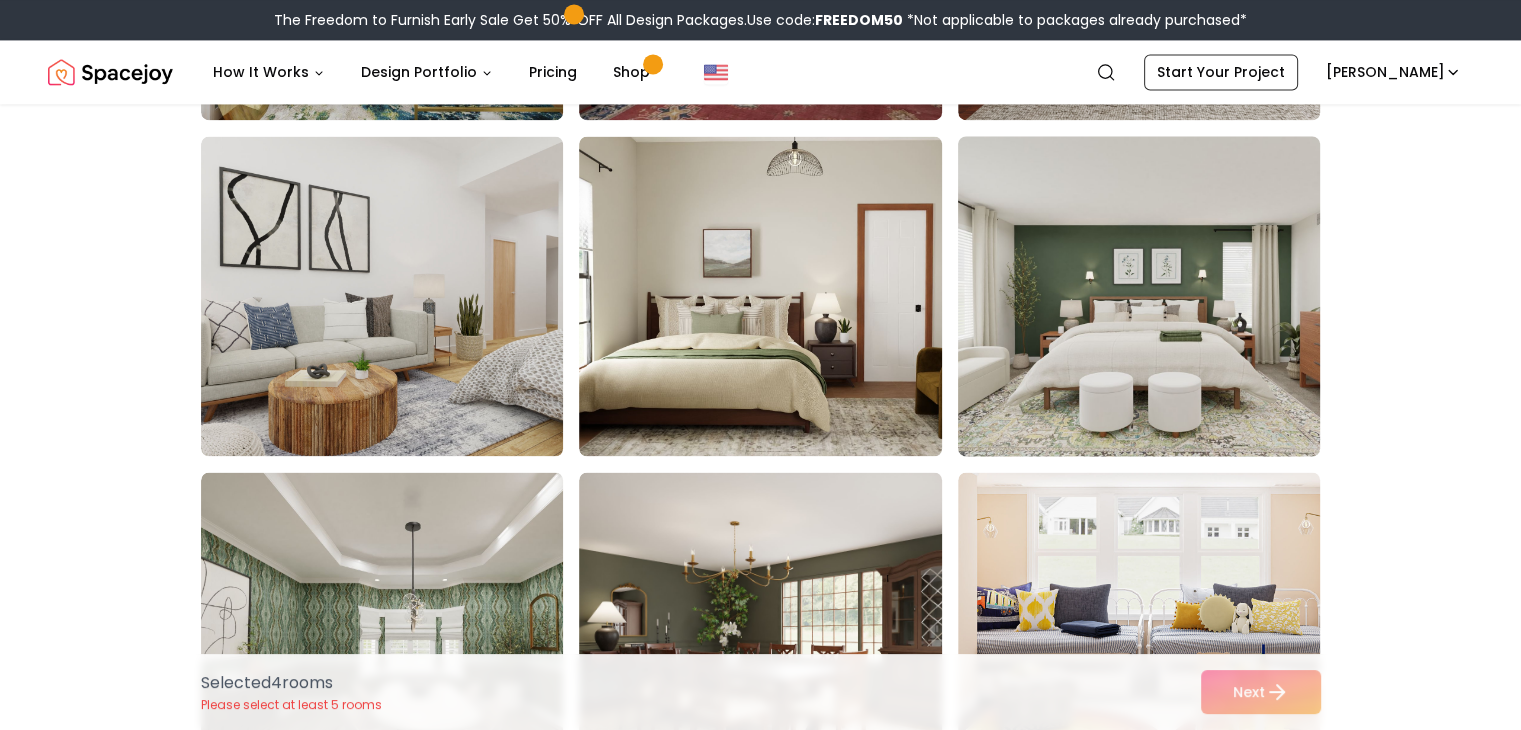 click at bounding box center [1158, 296] 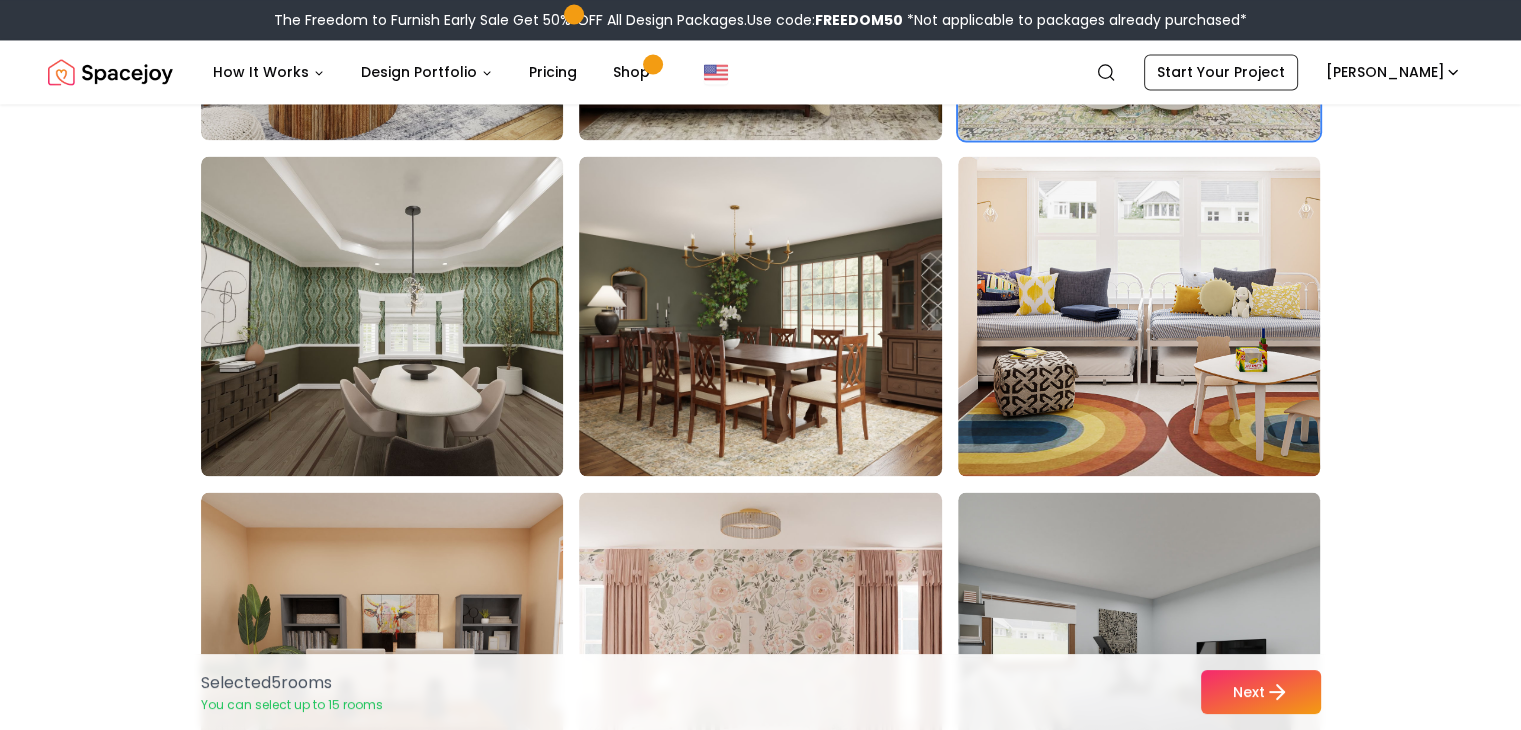 scroll, scrollTop: 3480, scrollLeft: 0, axis: vertical 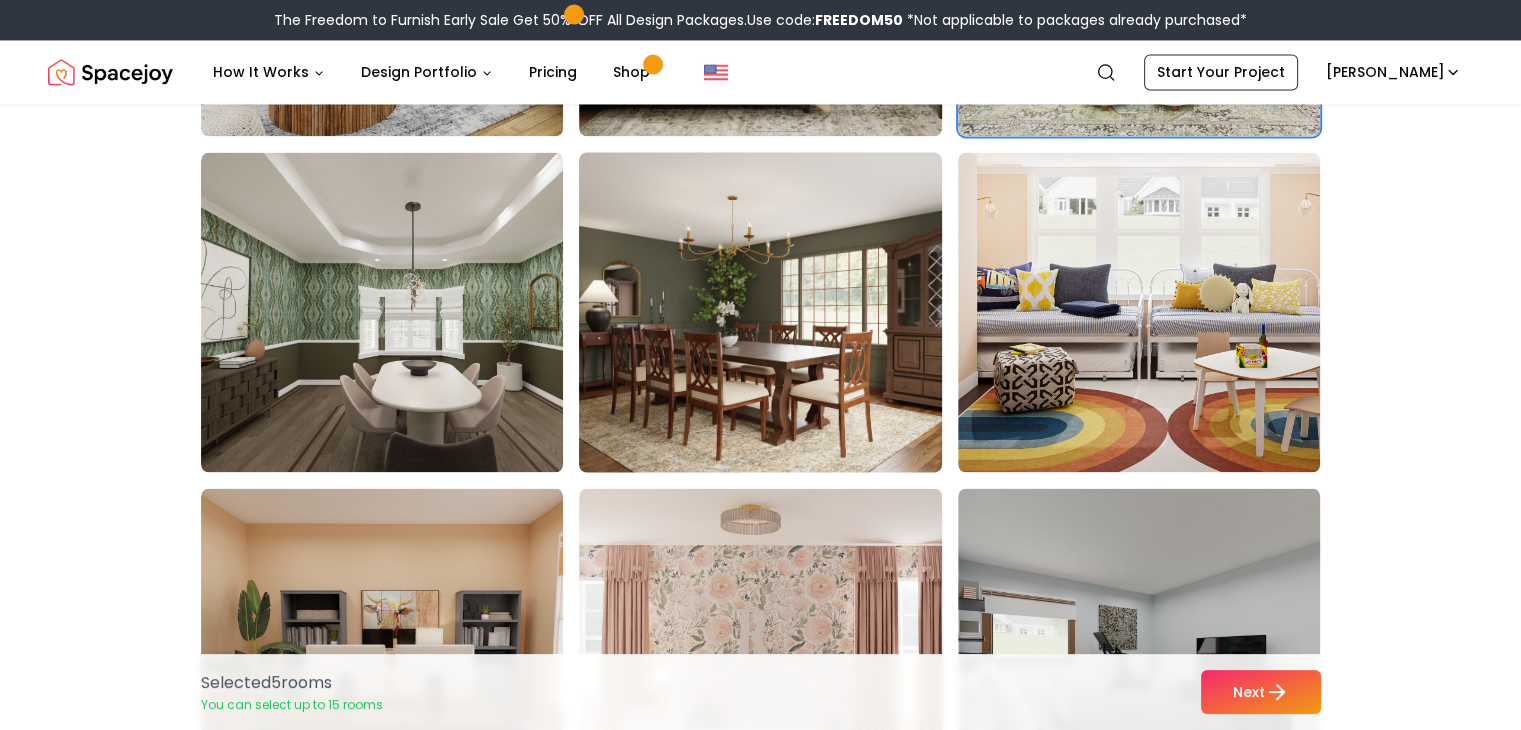 click at bounding box center [779, 312] 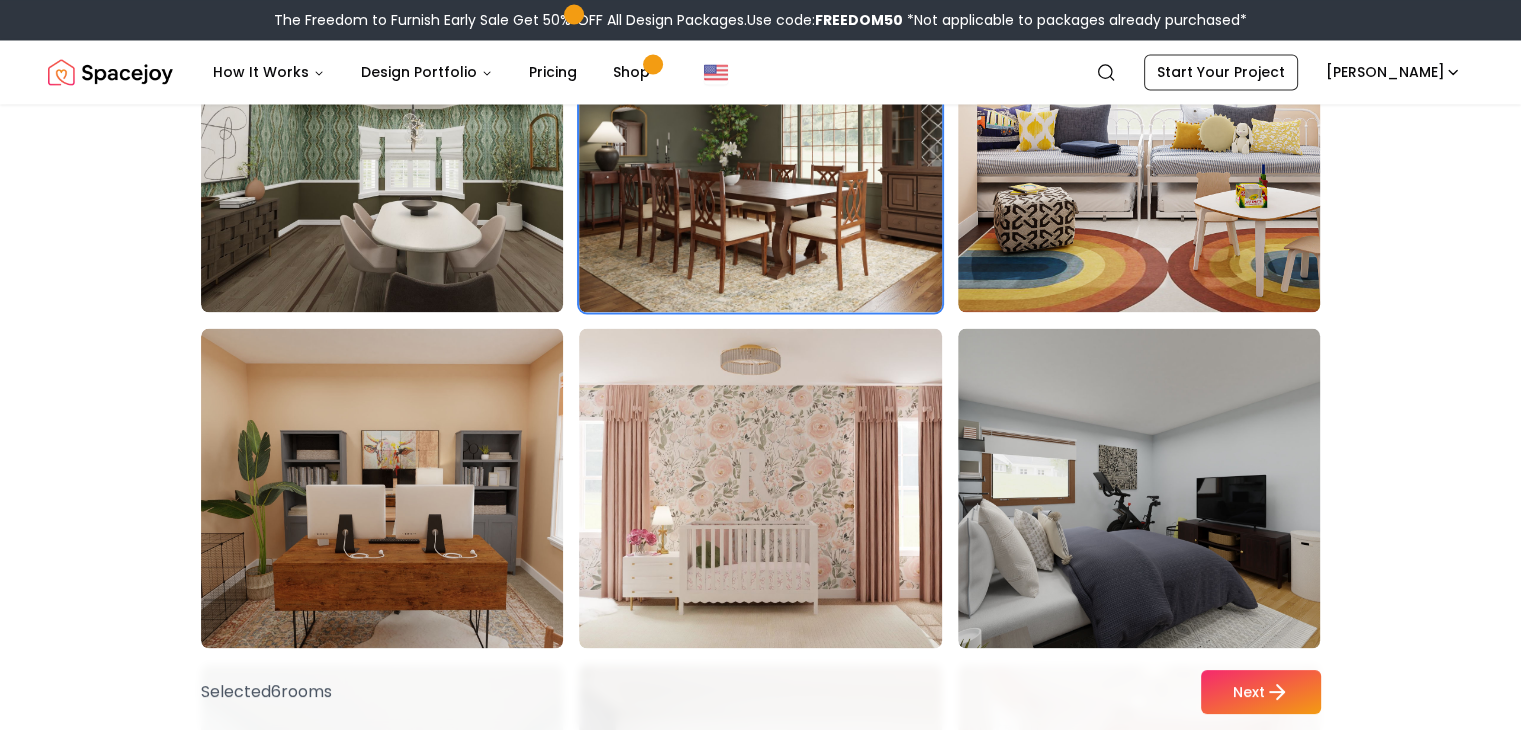 scroll, scrollTop: 3720, scrollLeft: 0, axis: vertical 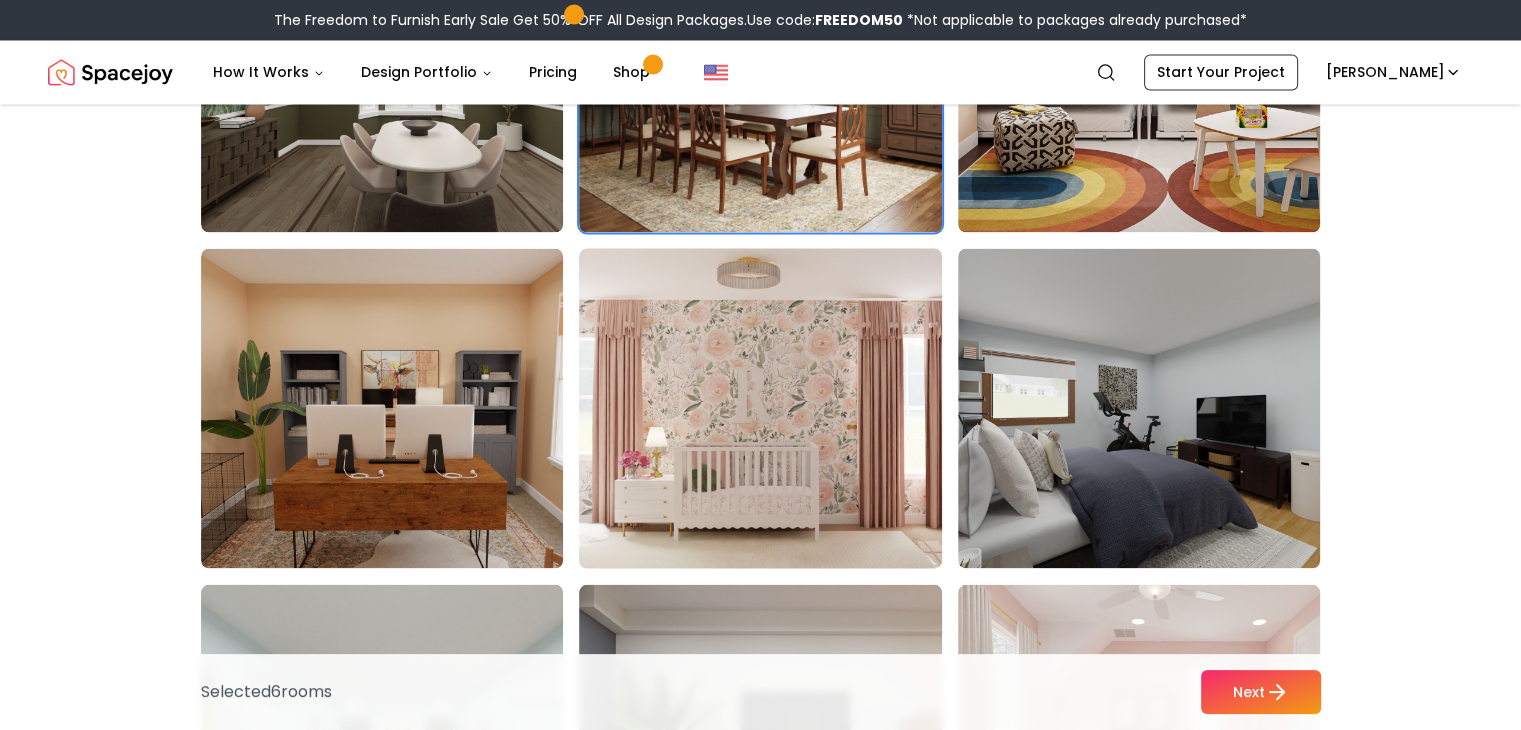 click at bounding box center (779, 408) 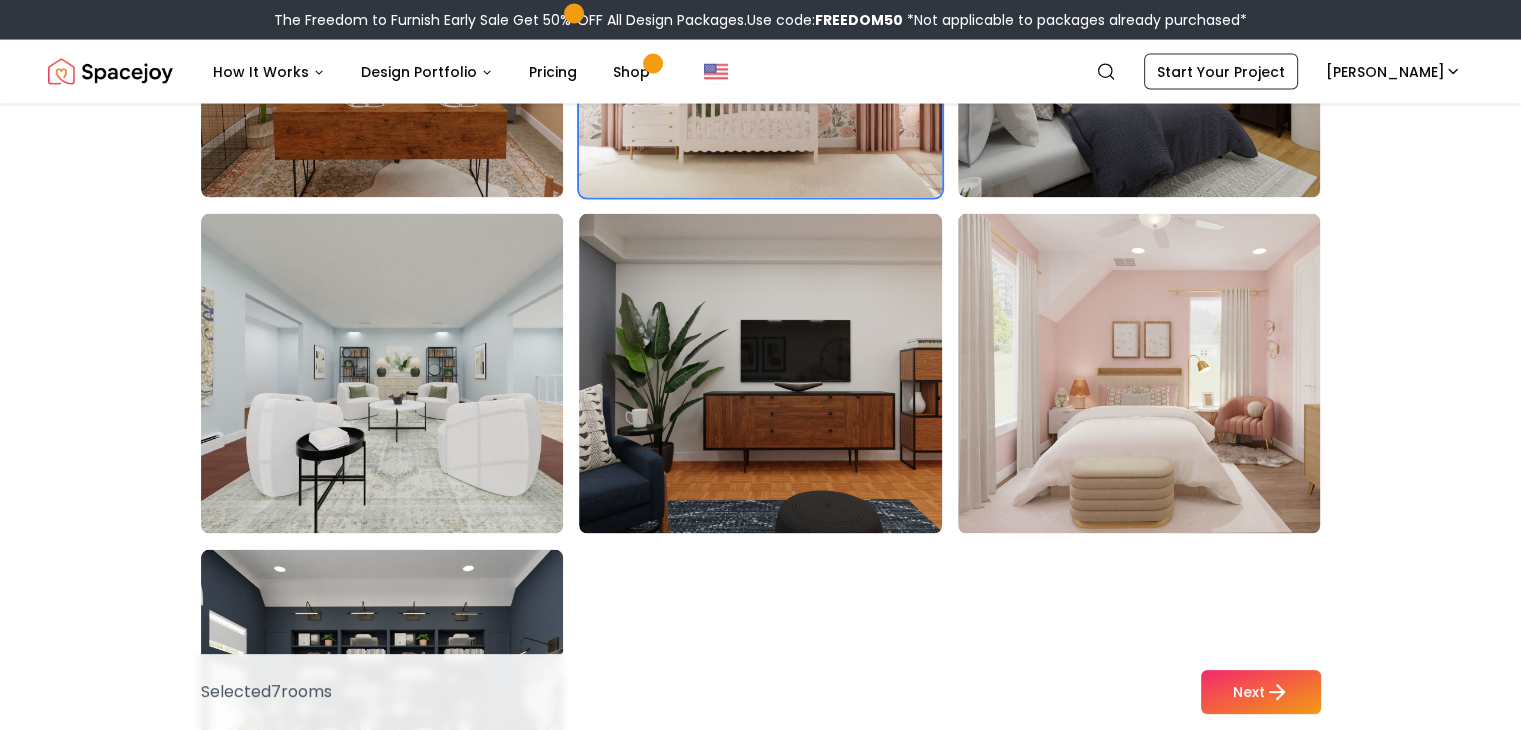 scroll, scrollTop: 4120, scrollLeft: 0, axis: vertical 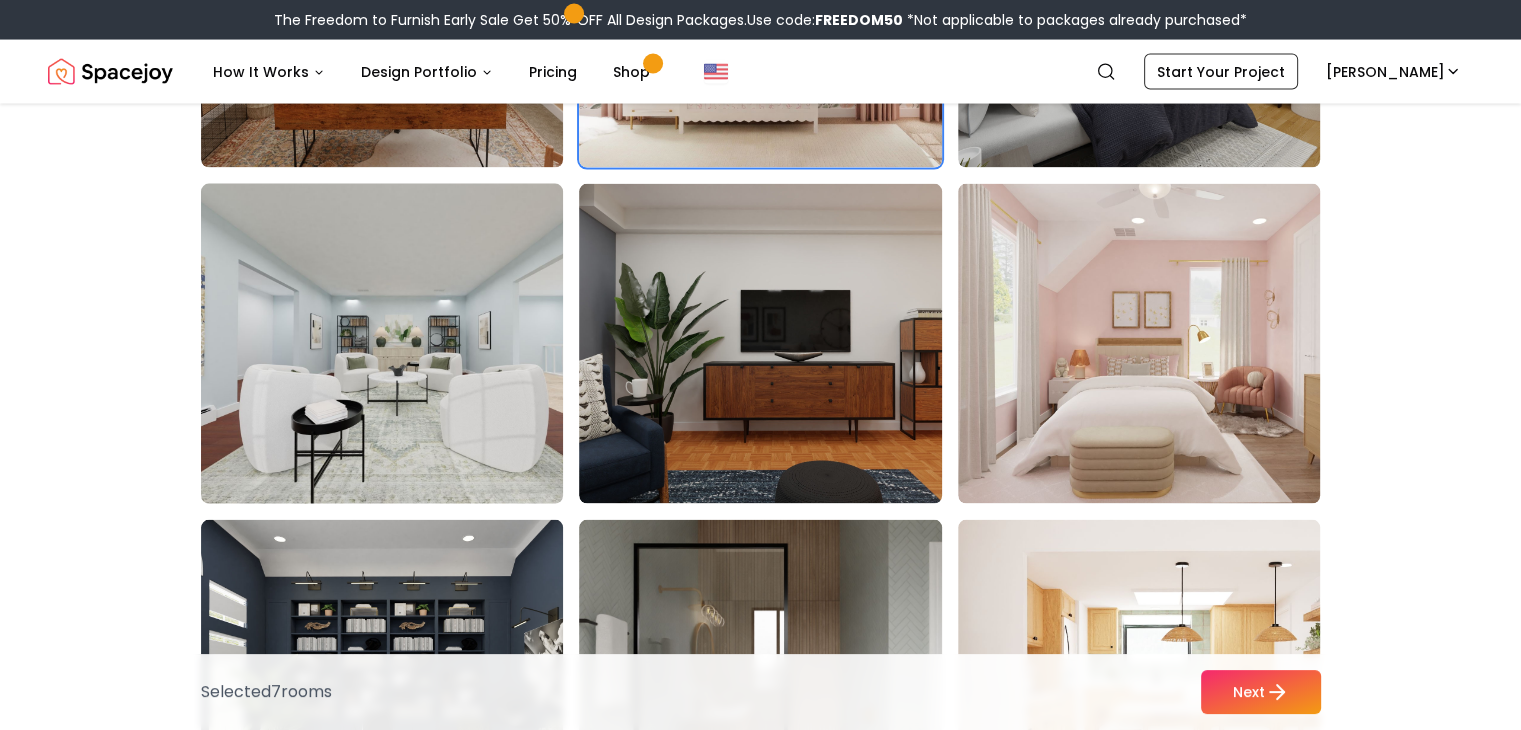 click at bounding box center [401, 344] 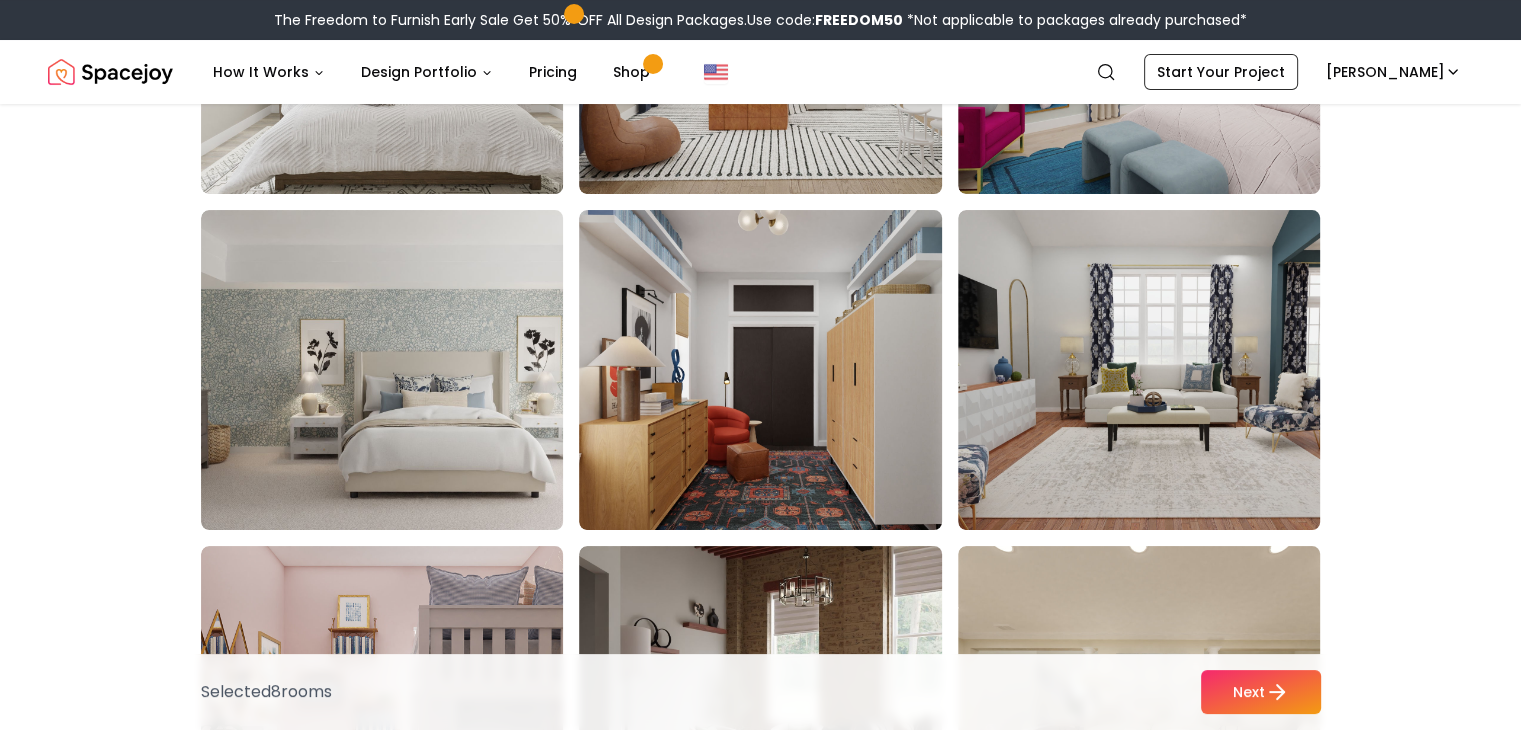 scroll, scrollTop: 7800, scrollLeft: 0, axis: vertical 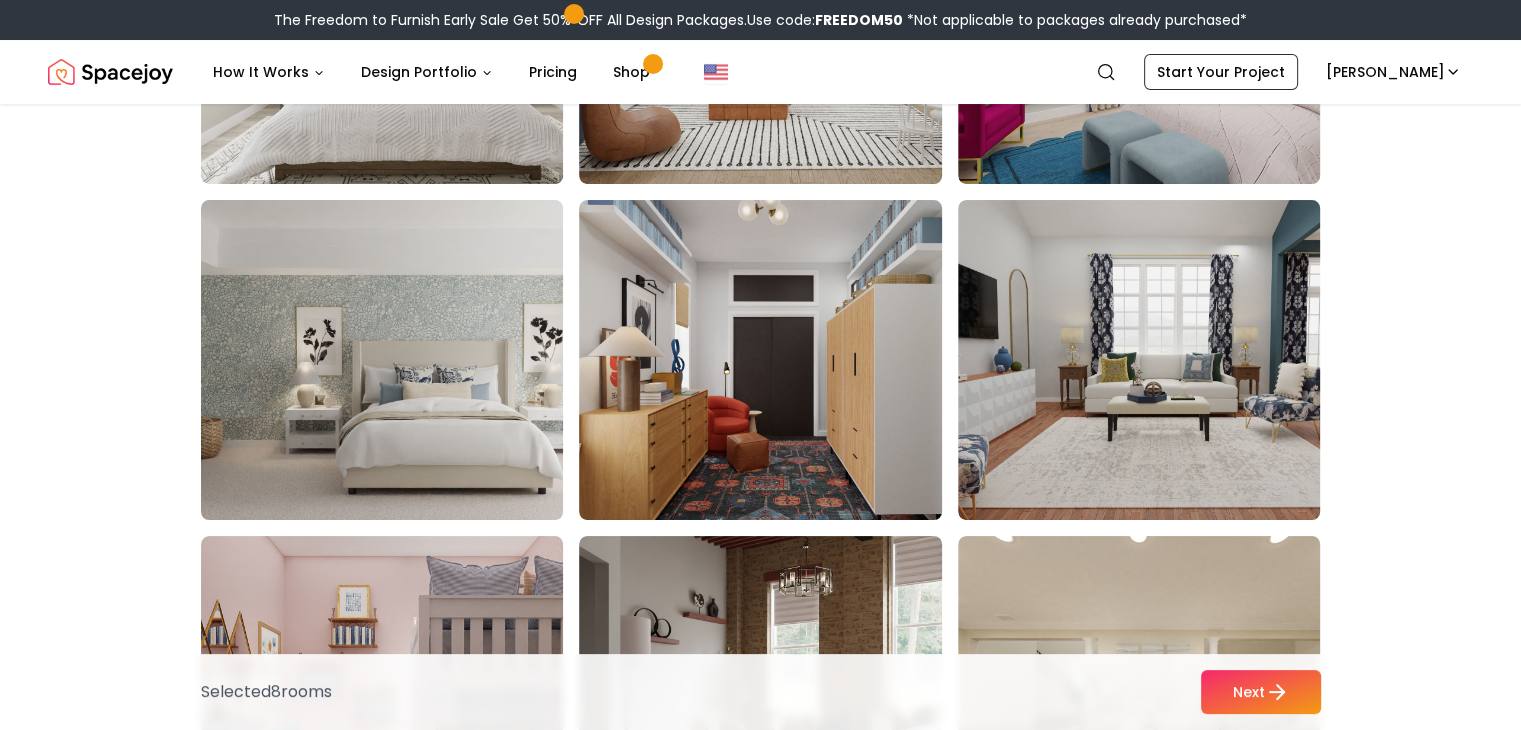 click at bounding box center (401, 360) 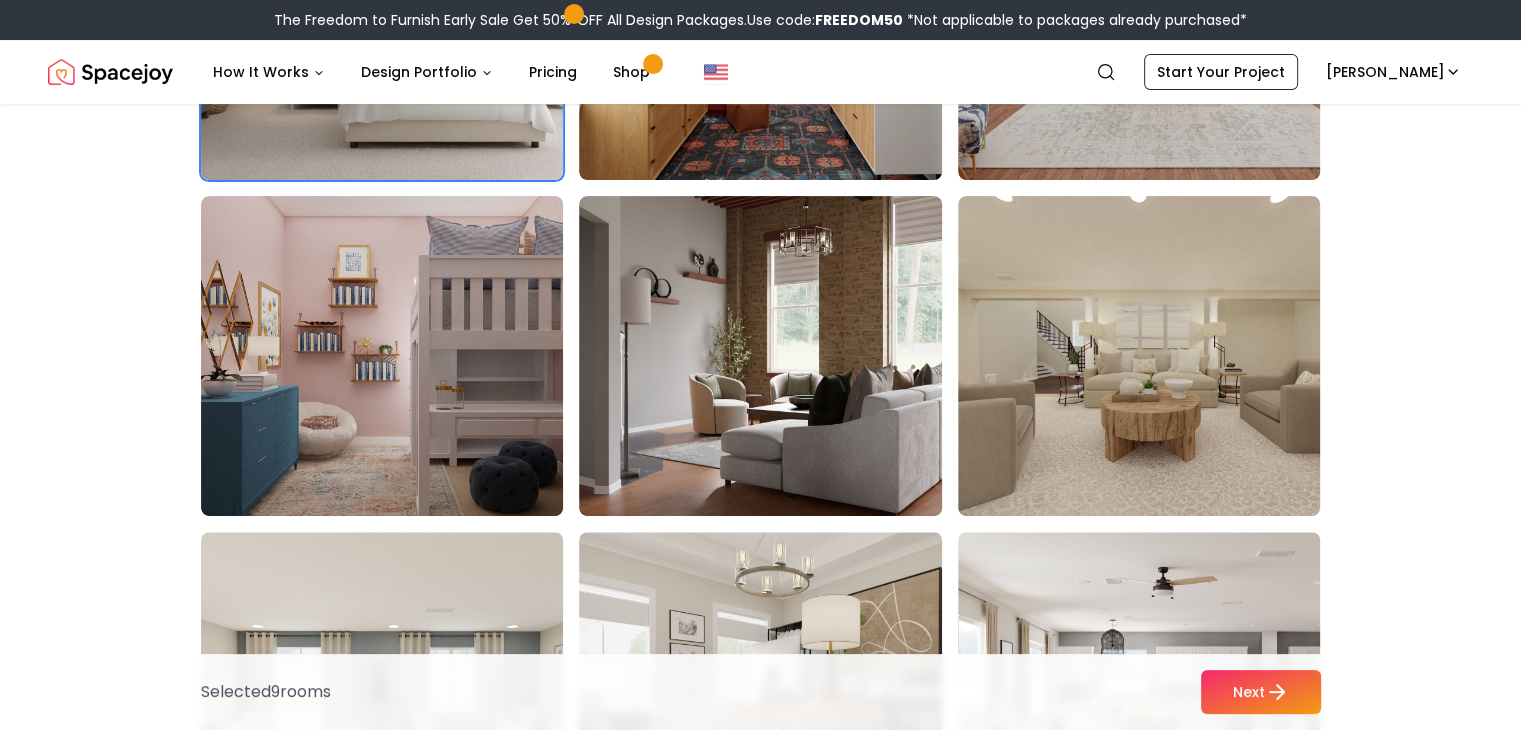 scroll, scrollTop: 8160, scrollLeft: 0, axis: vertical 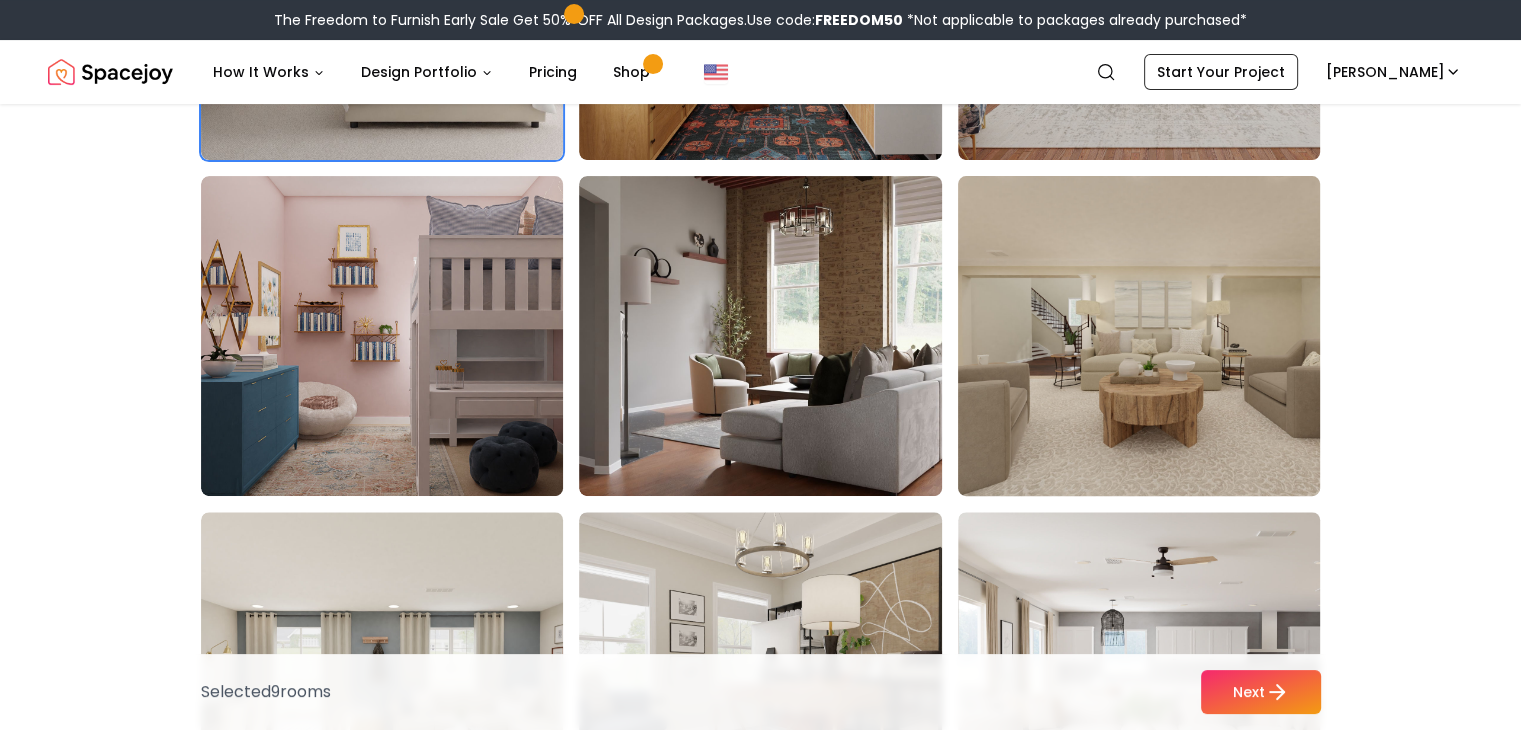 click at bounding box center (1158, 336) 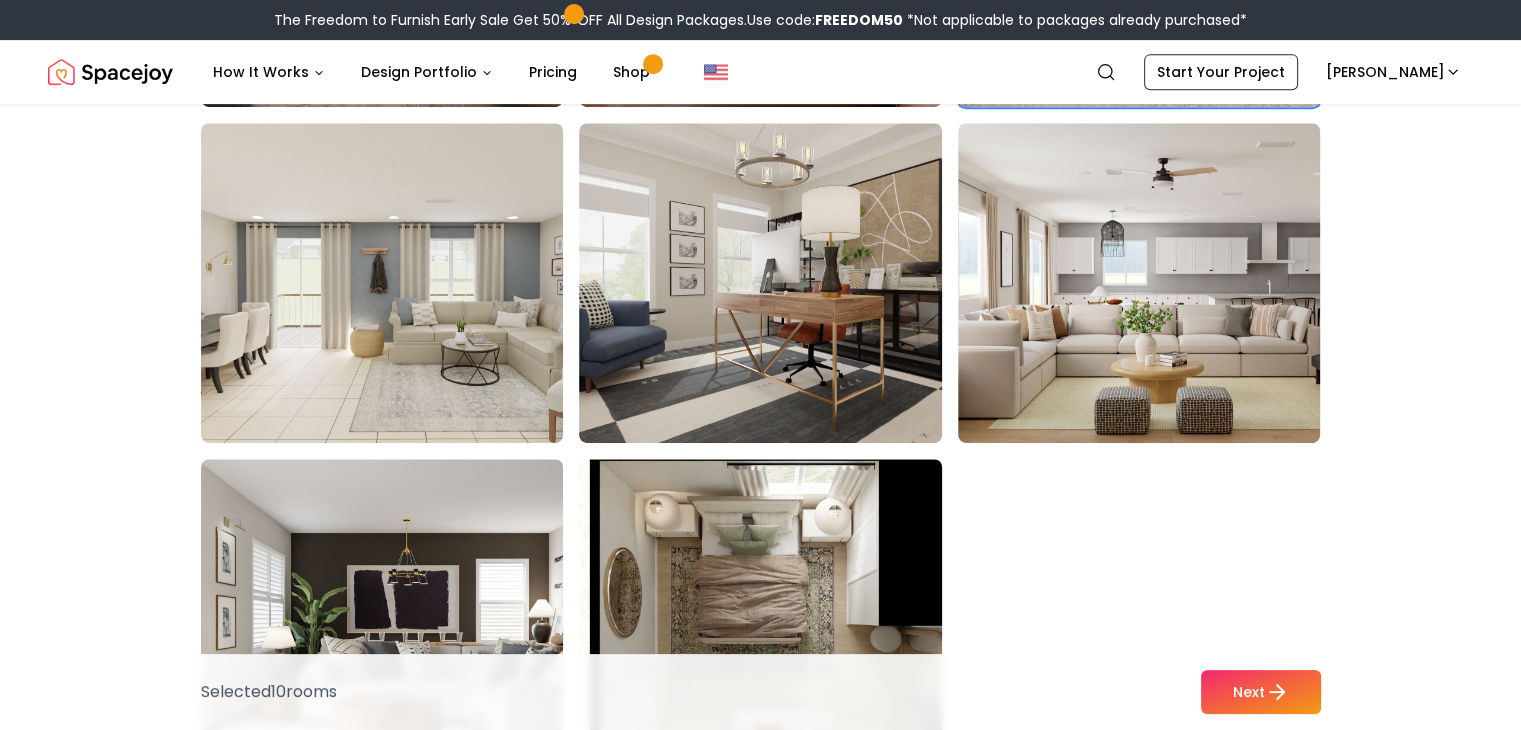 scroll, scrollTop: 8560, scrollLeft: 0, axis: vertical 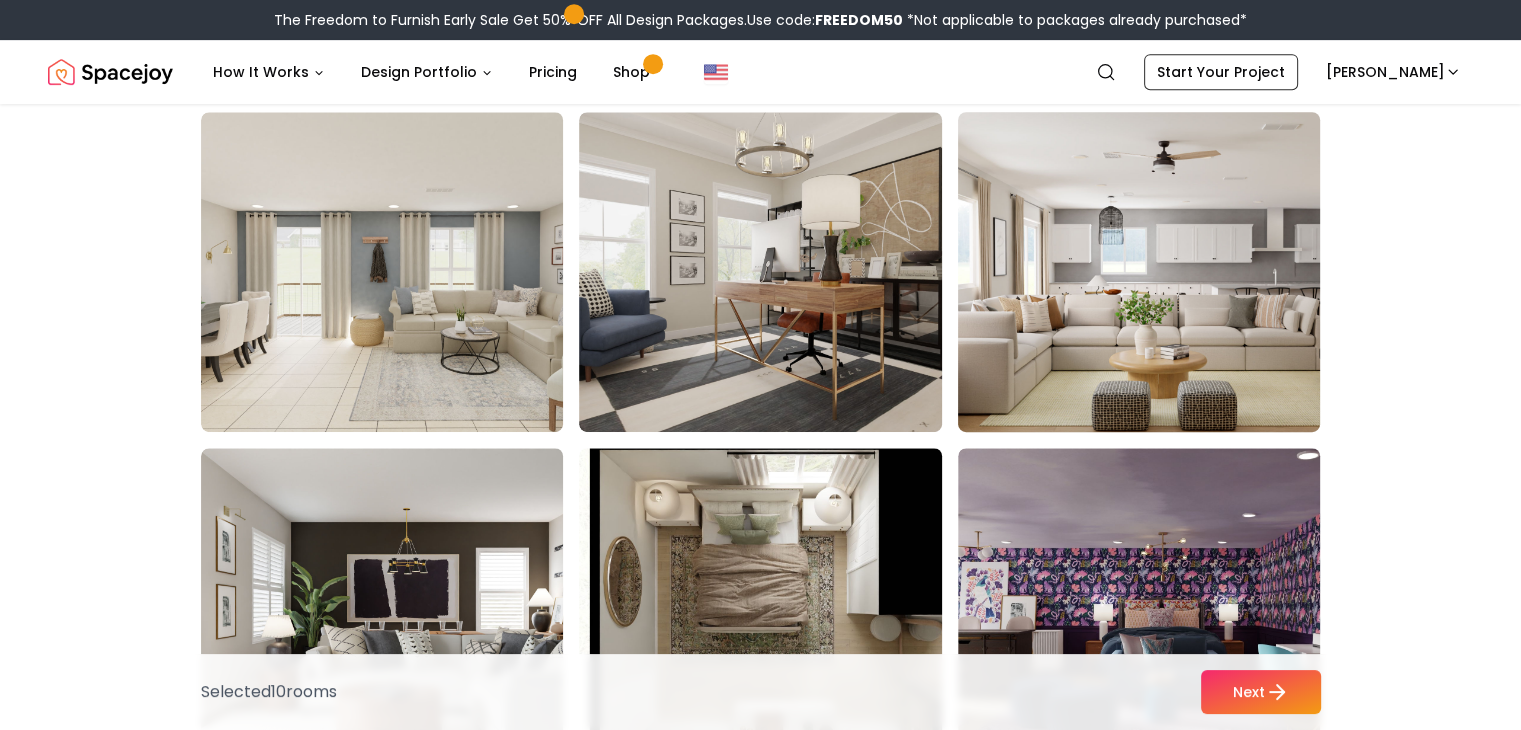 click at bounding box center [1158, 272] 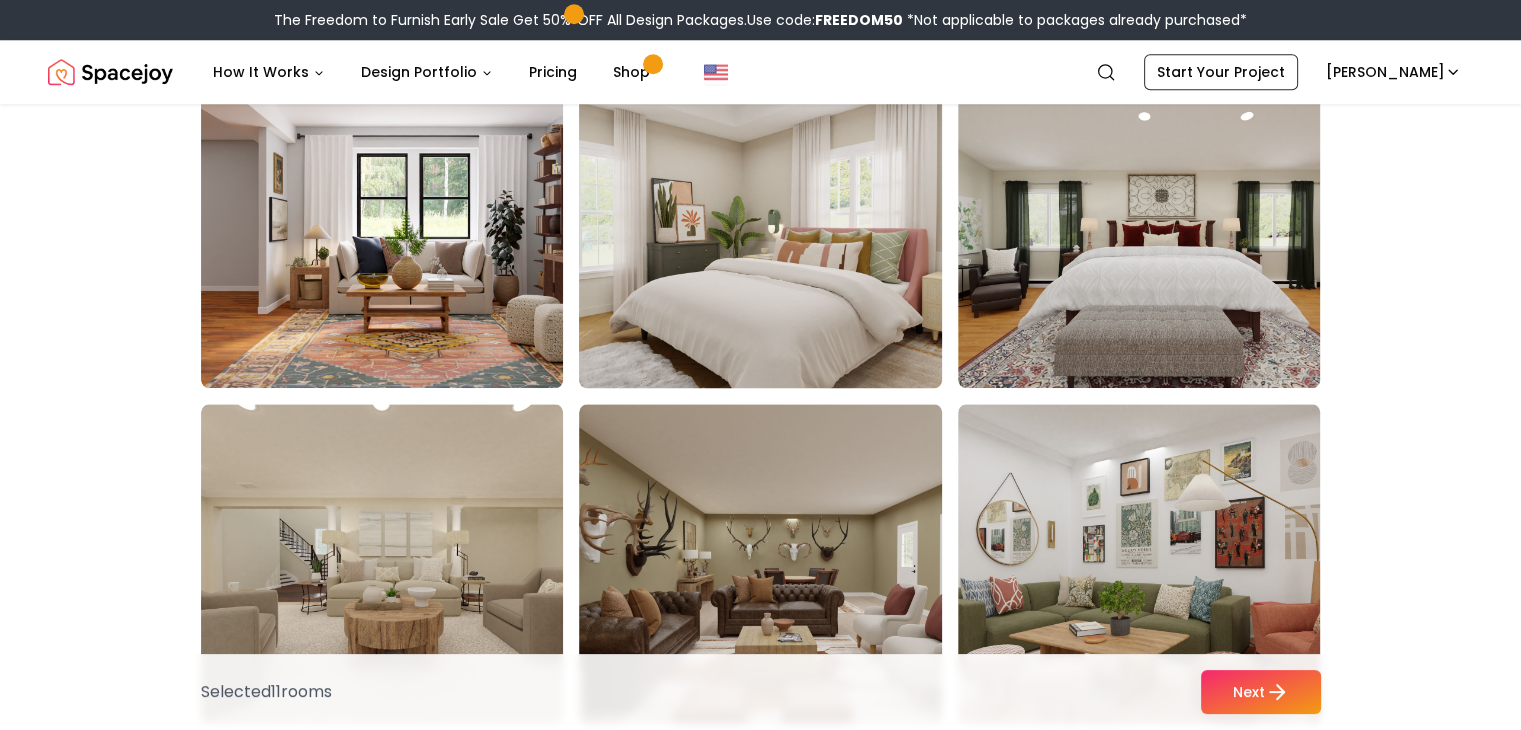 scroll, scrollTop: 9640, scrollLeft: 0, axis: vertical 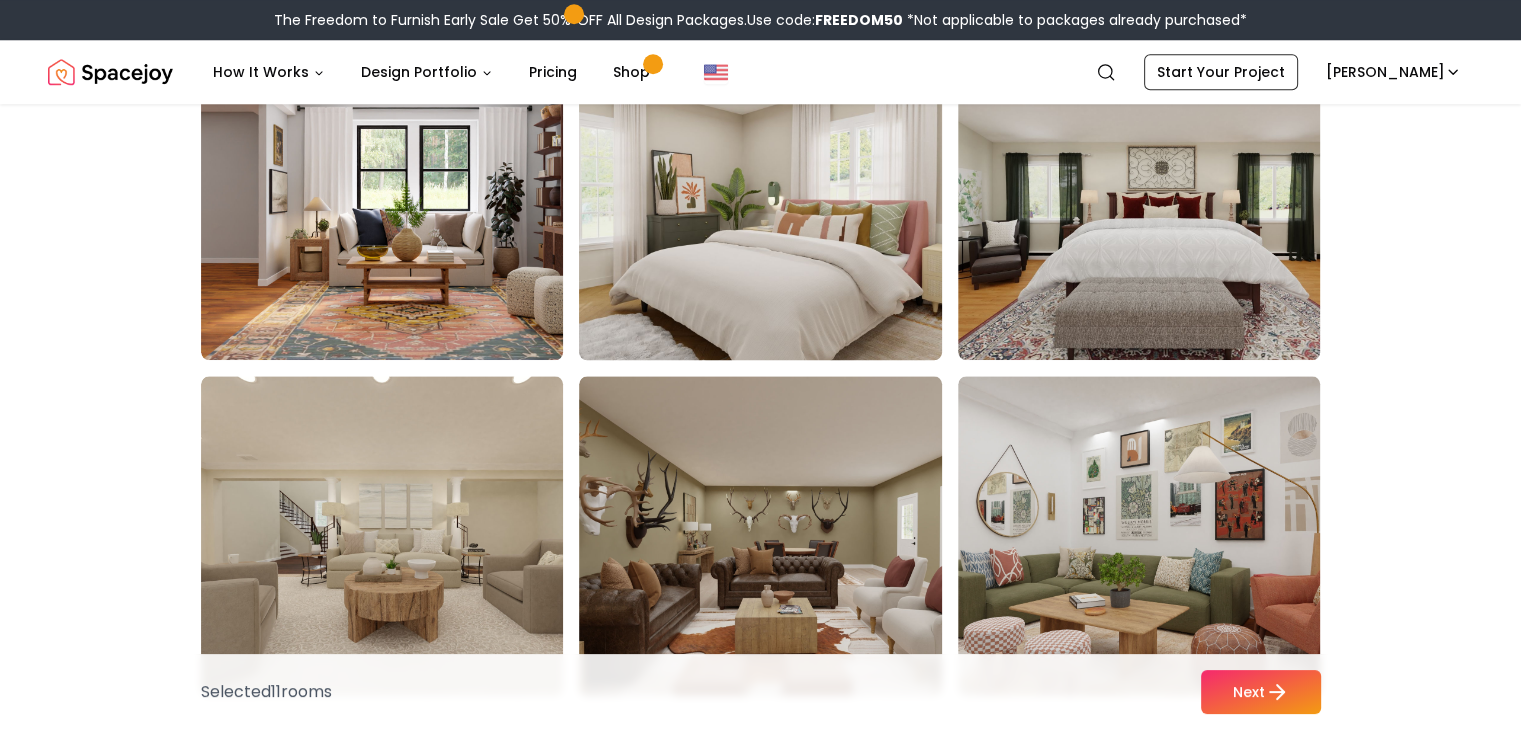 click at bounding box center (779, 200) 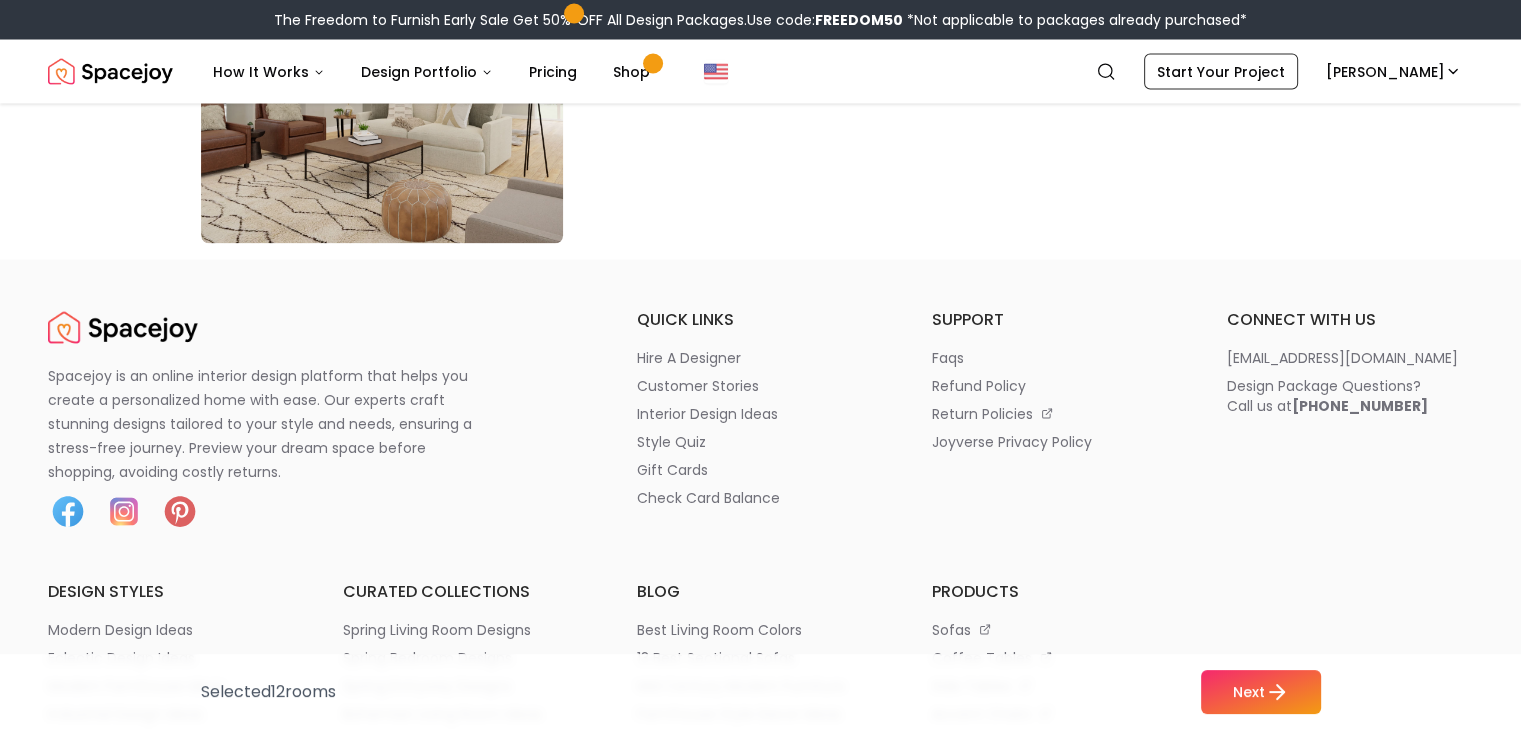 scroll, scrollTop: 11440, scrollLeft: 0, axis: vertical 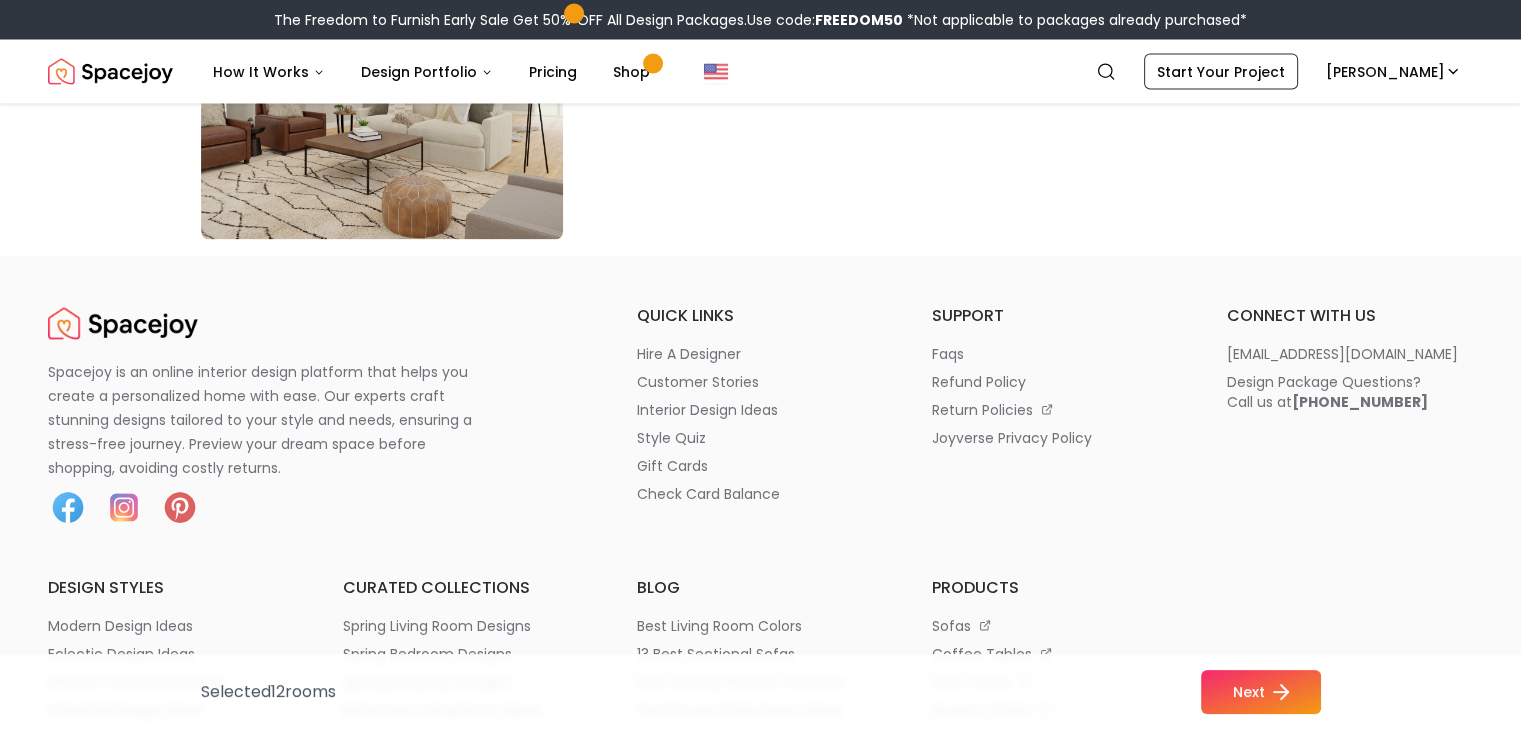 click on "Next" at bounding box center [1261, 692] 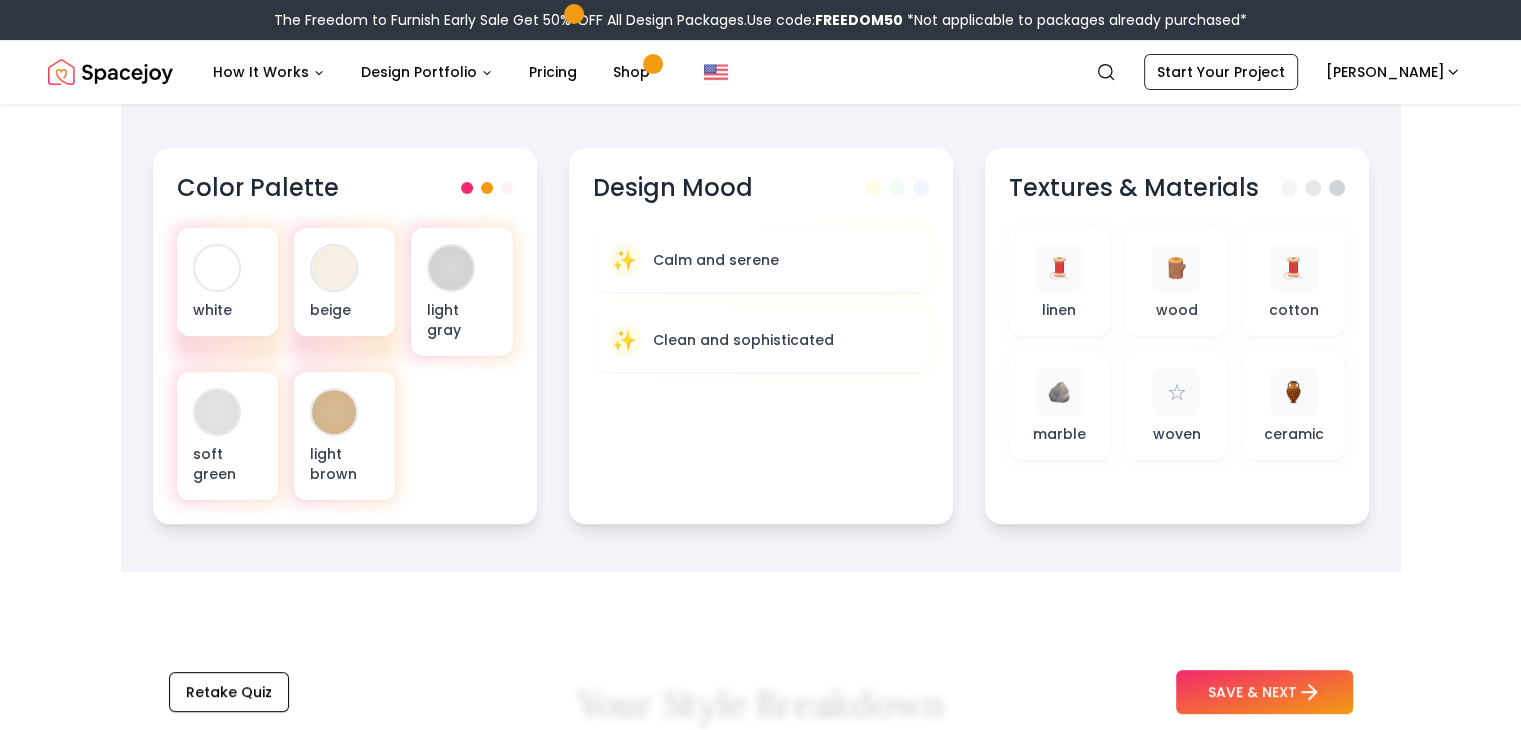 scroll, scrollTop: 680, scrollLeft: 0, axis: vertical 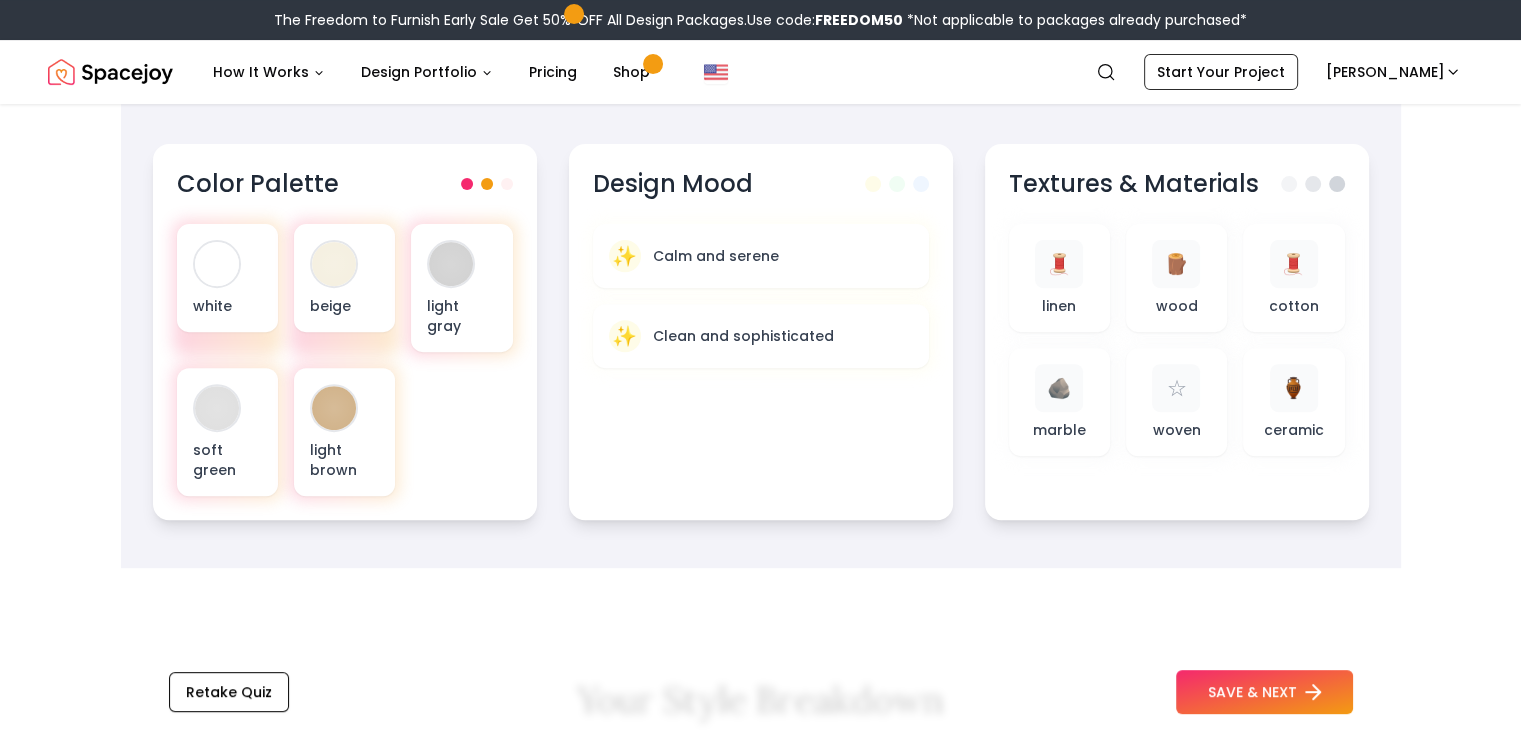 click on "SAVE & NEXT" at bounding box center (1264, 692) 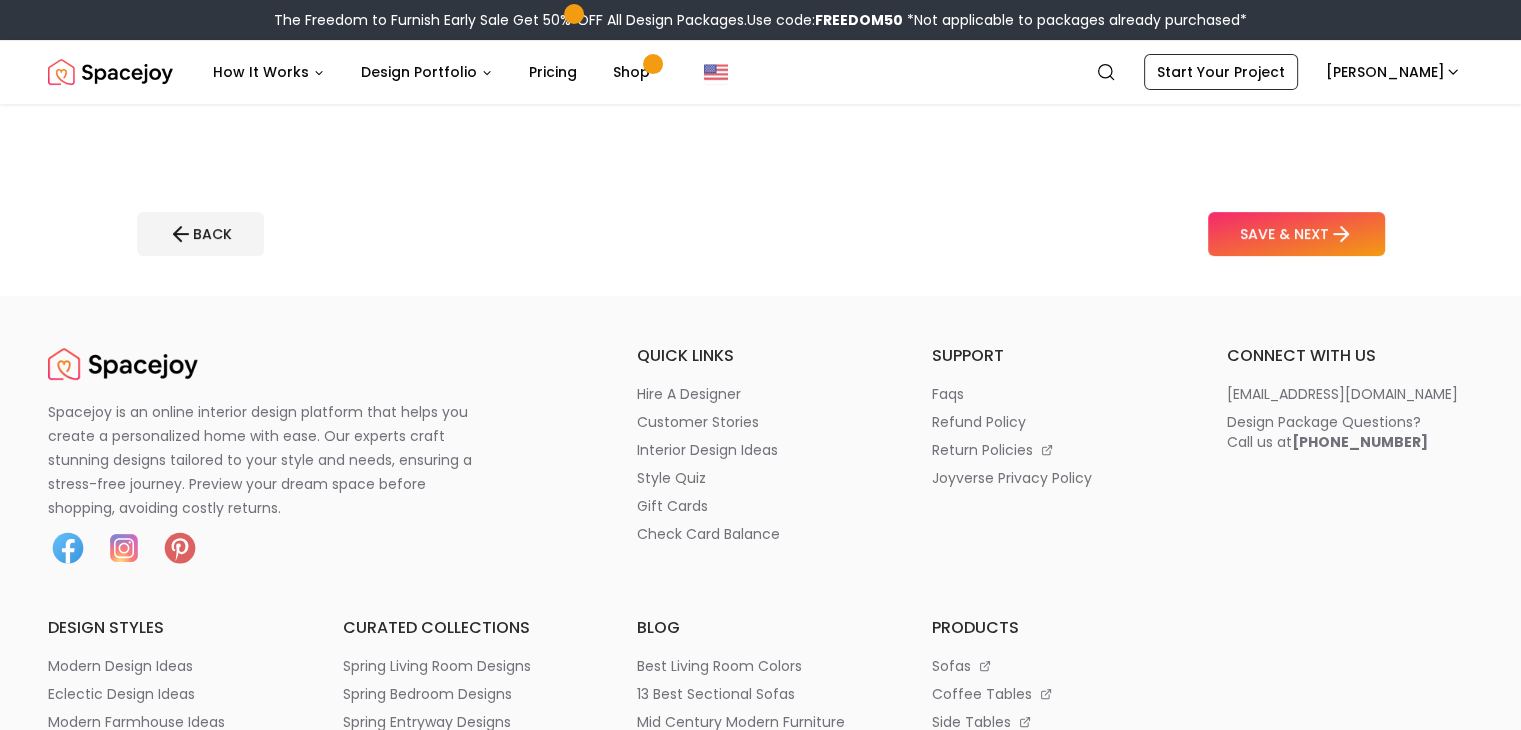 scroll, scrollTop: 0, scrollLeft: 0, axis: both 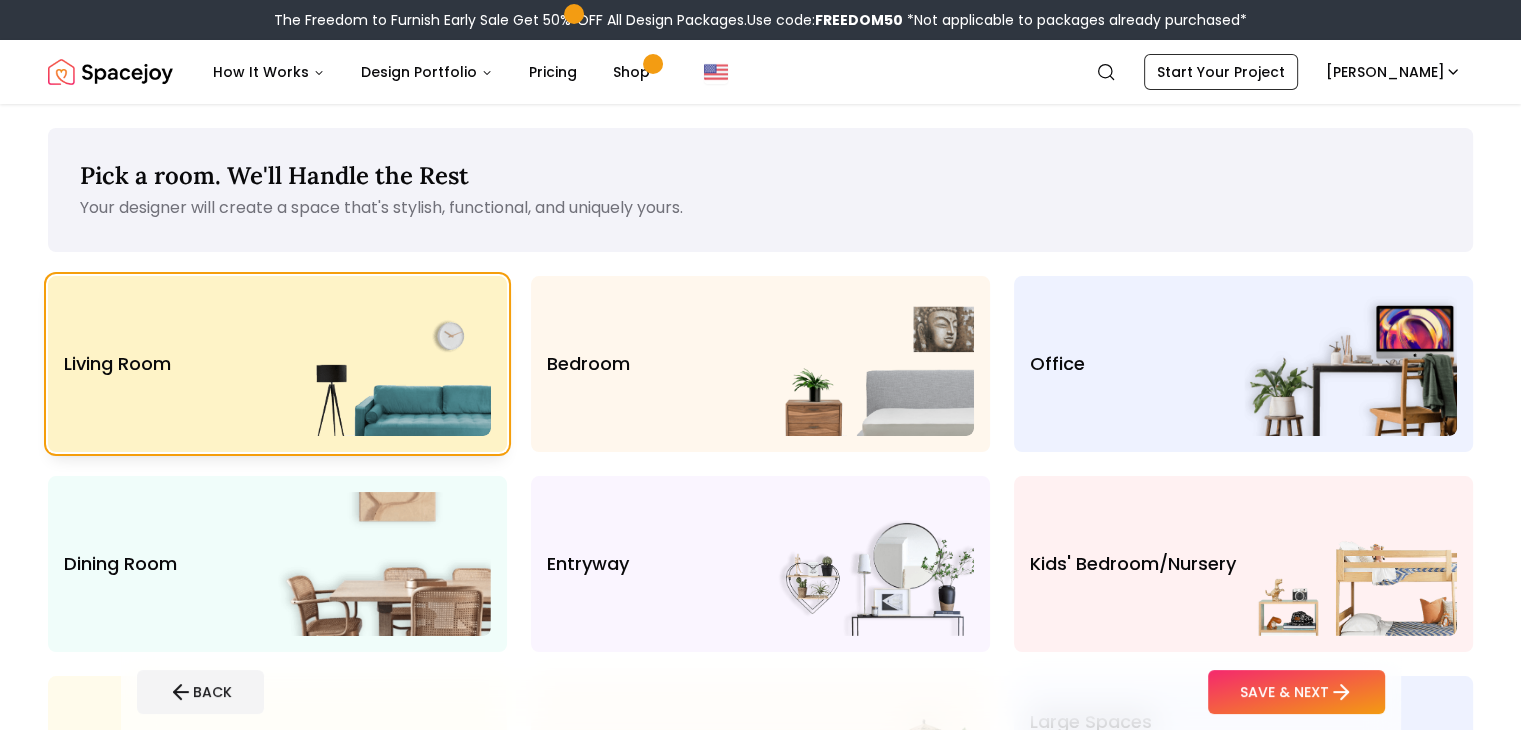 click on "Living Room" at bounding box center [171, 364] 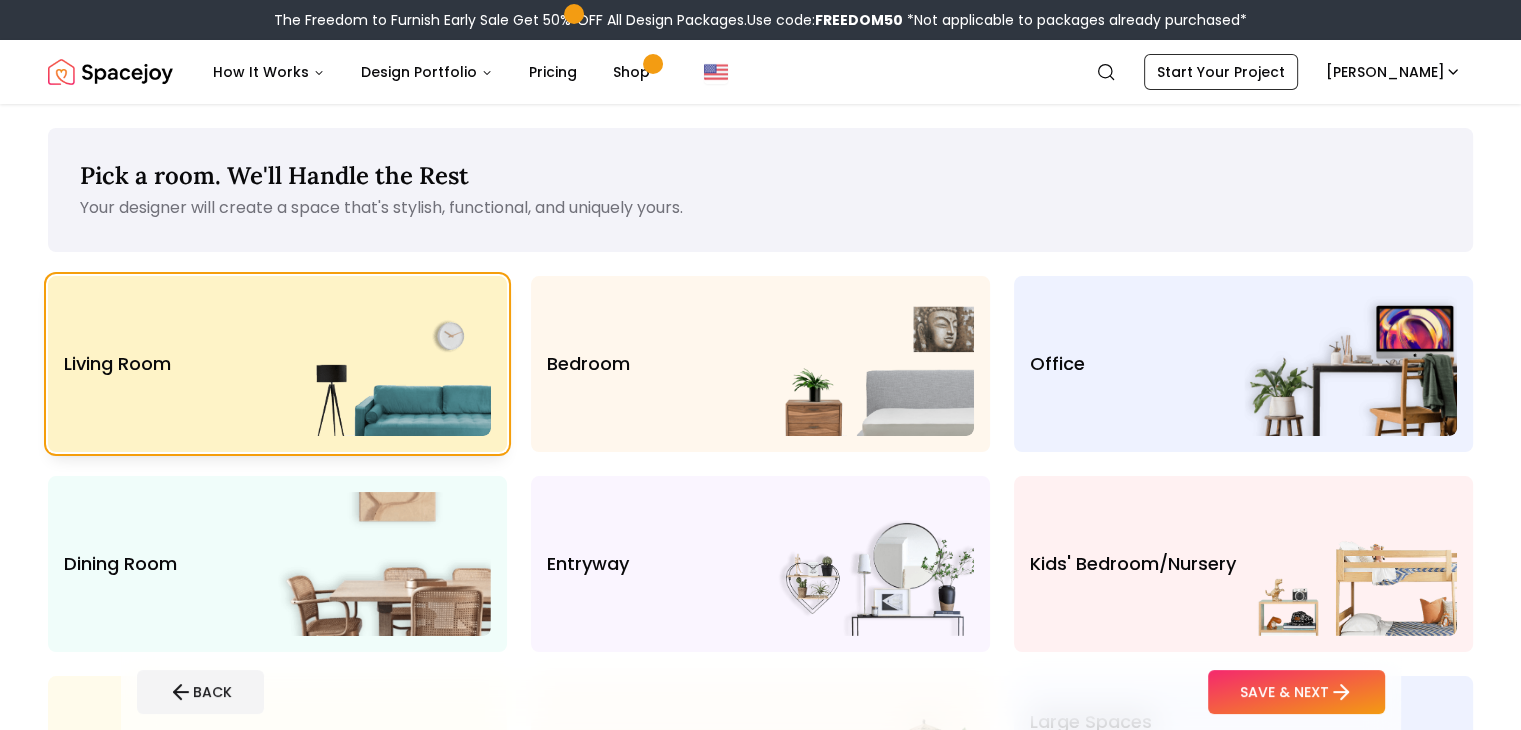scroll, scrollTop: 40, scrollLeft: 0, axis: vertical 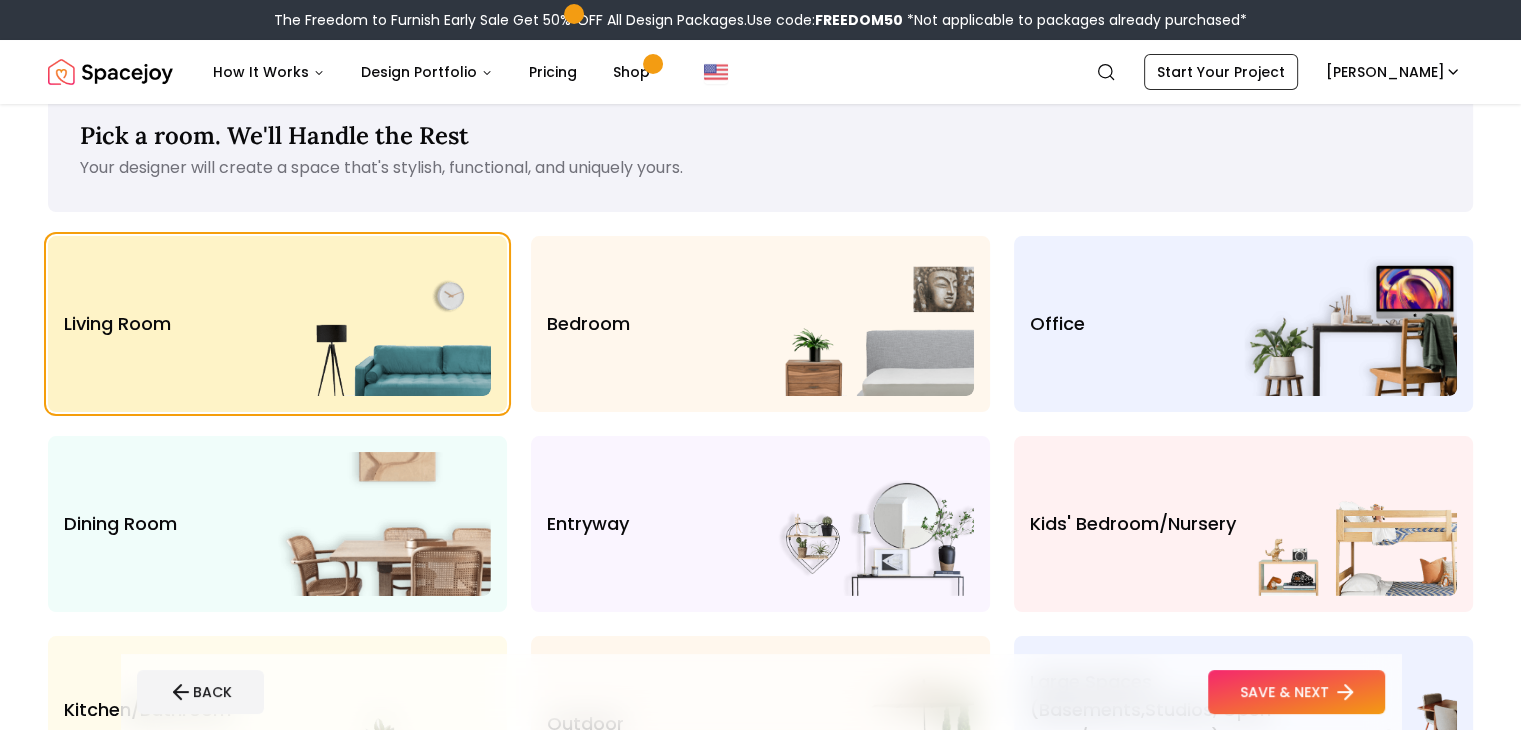 click on "SAVE & NEXT" at bounding box center (1296, 692) 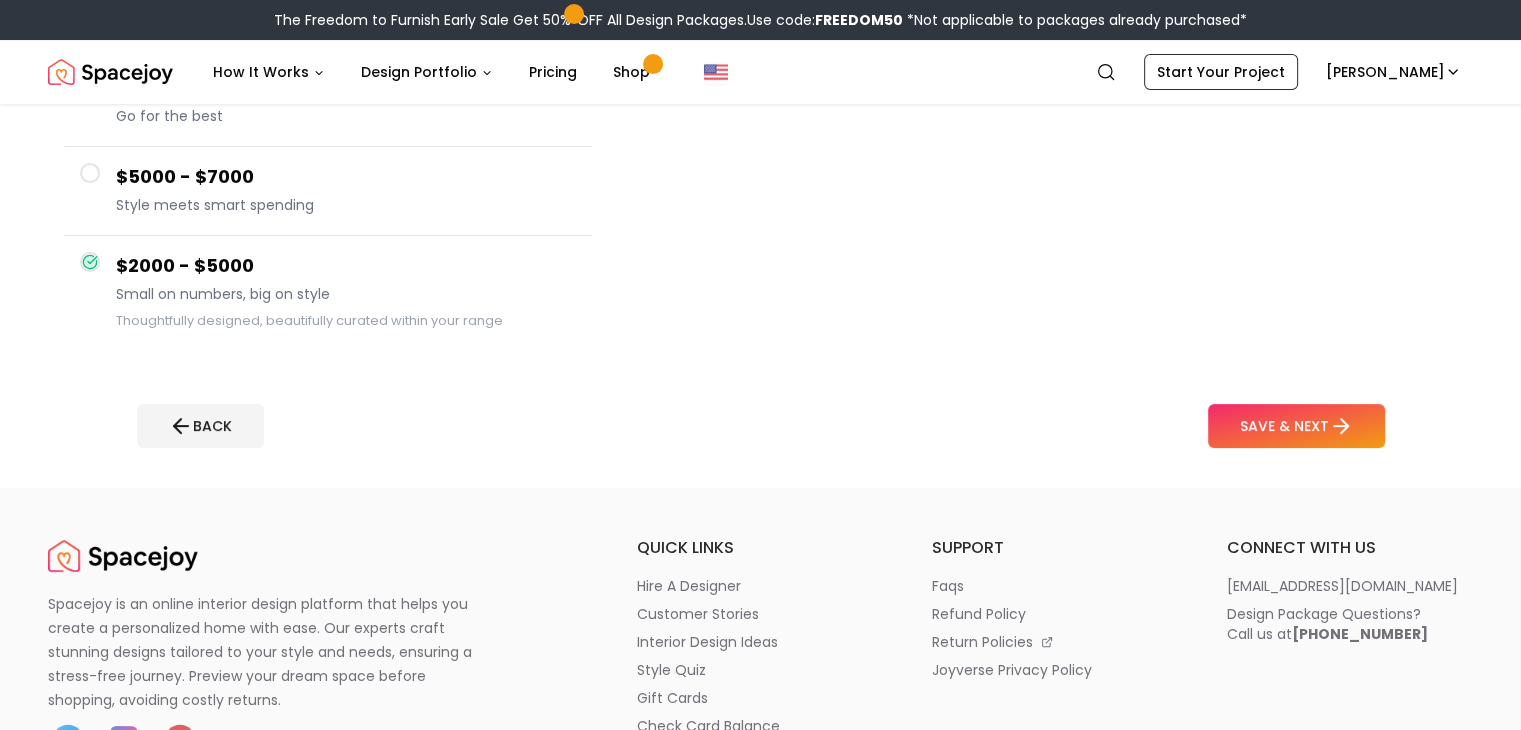scroll, scrollTop: 440, scrollLeft: 0, axis: vertical 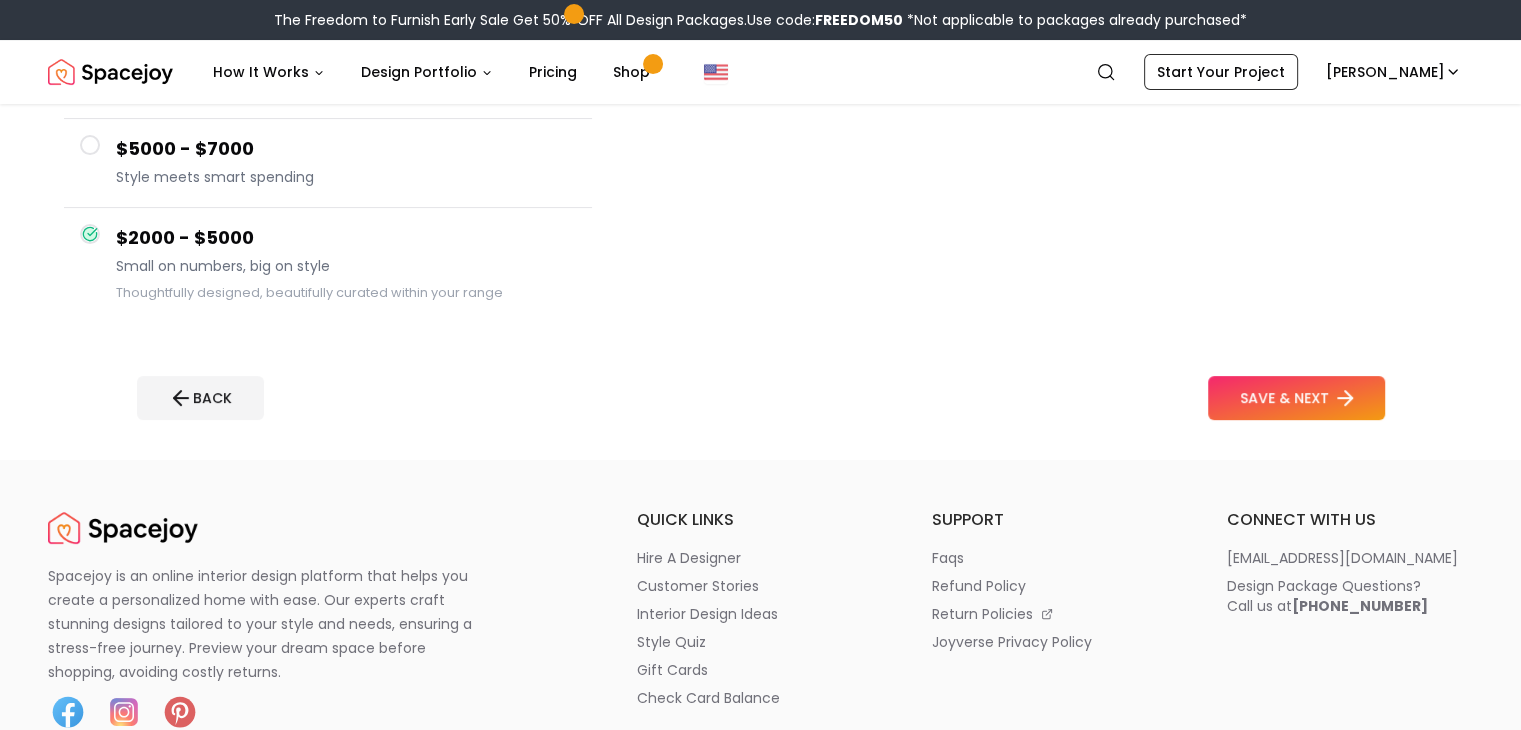 click on "SAVE & NEXT" at bounding box center [1296, 398] 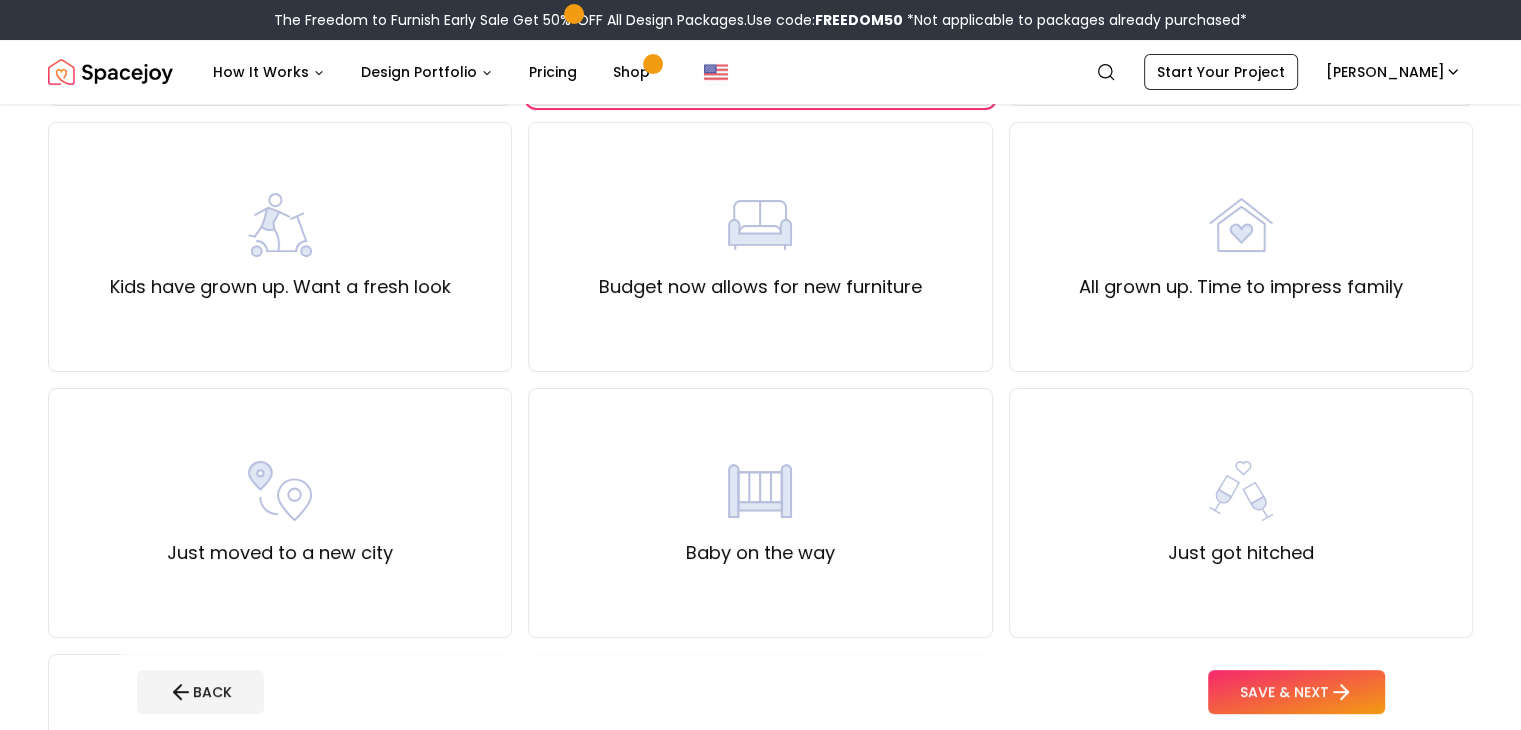 scroll, scrollTop: 0, scrollLeft: 0, axis: both 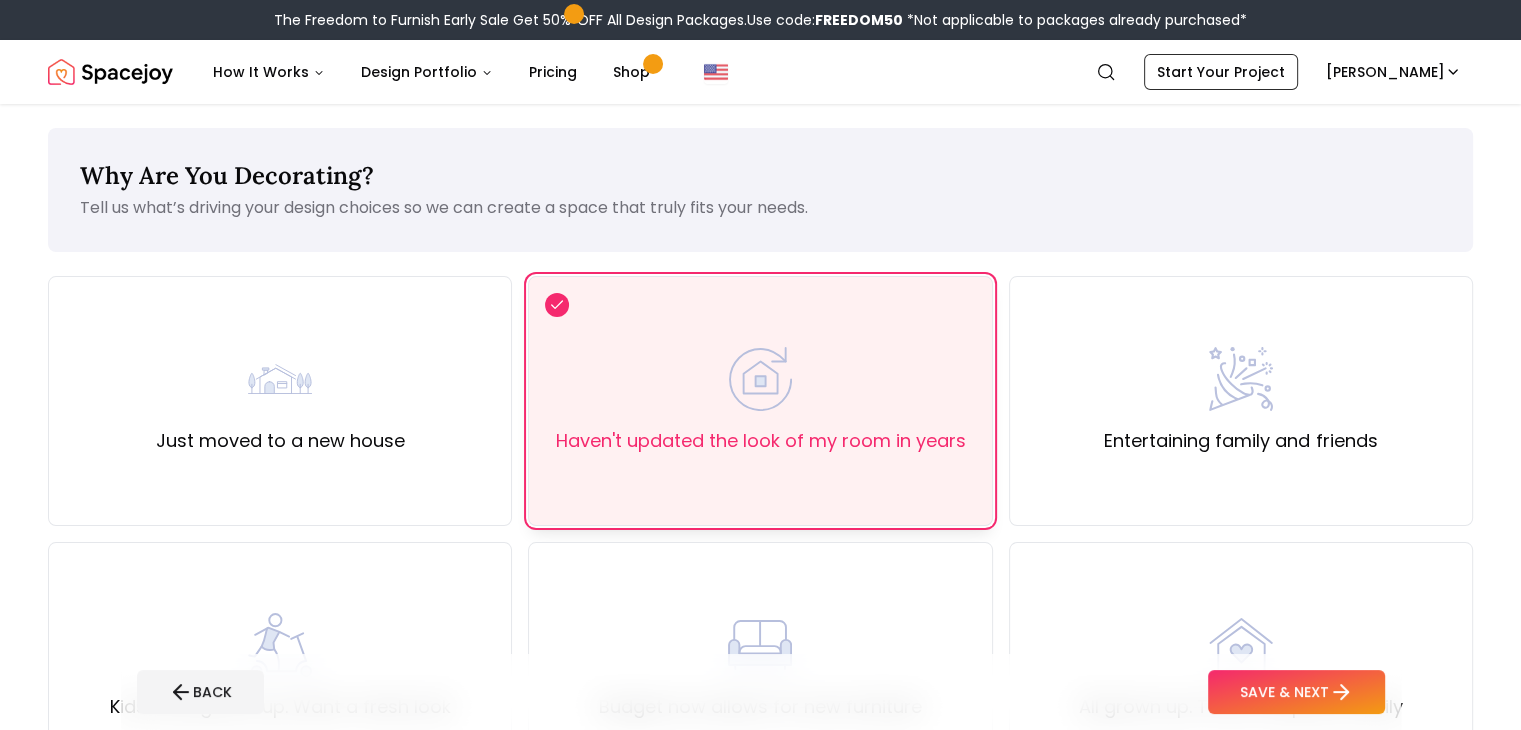 click on "Haven't updated the look of my room in years" at bounding box center [760, 401] 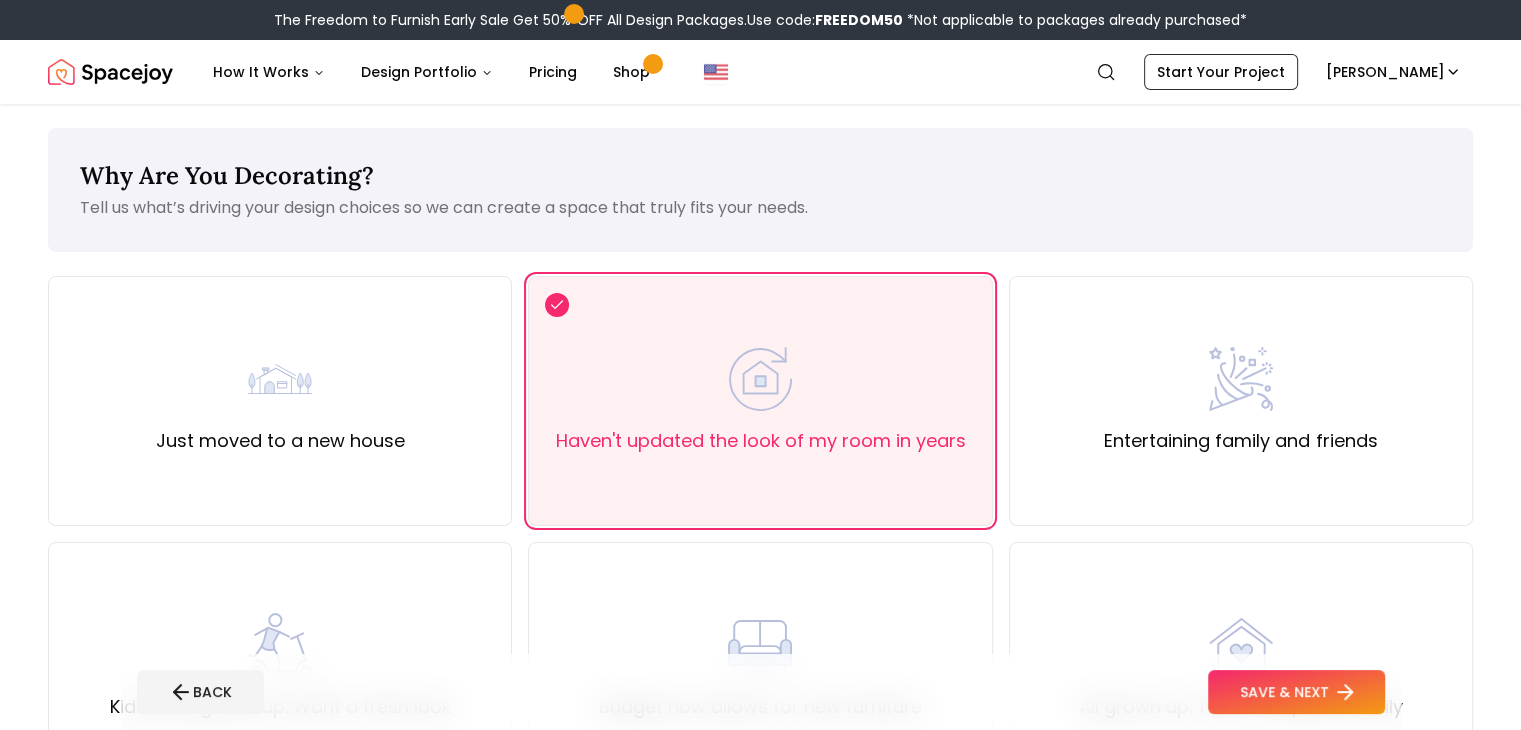 click on "SAVE & NEXT" at bounding box center (1296, 692) 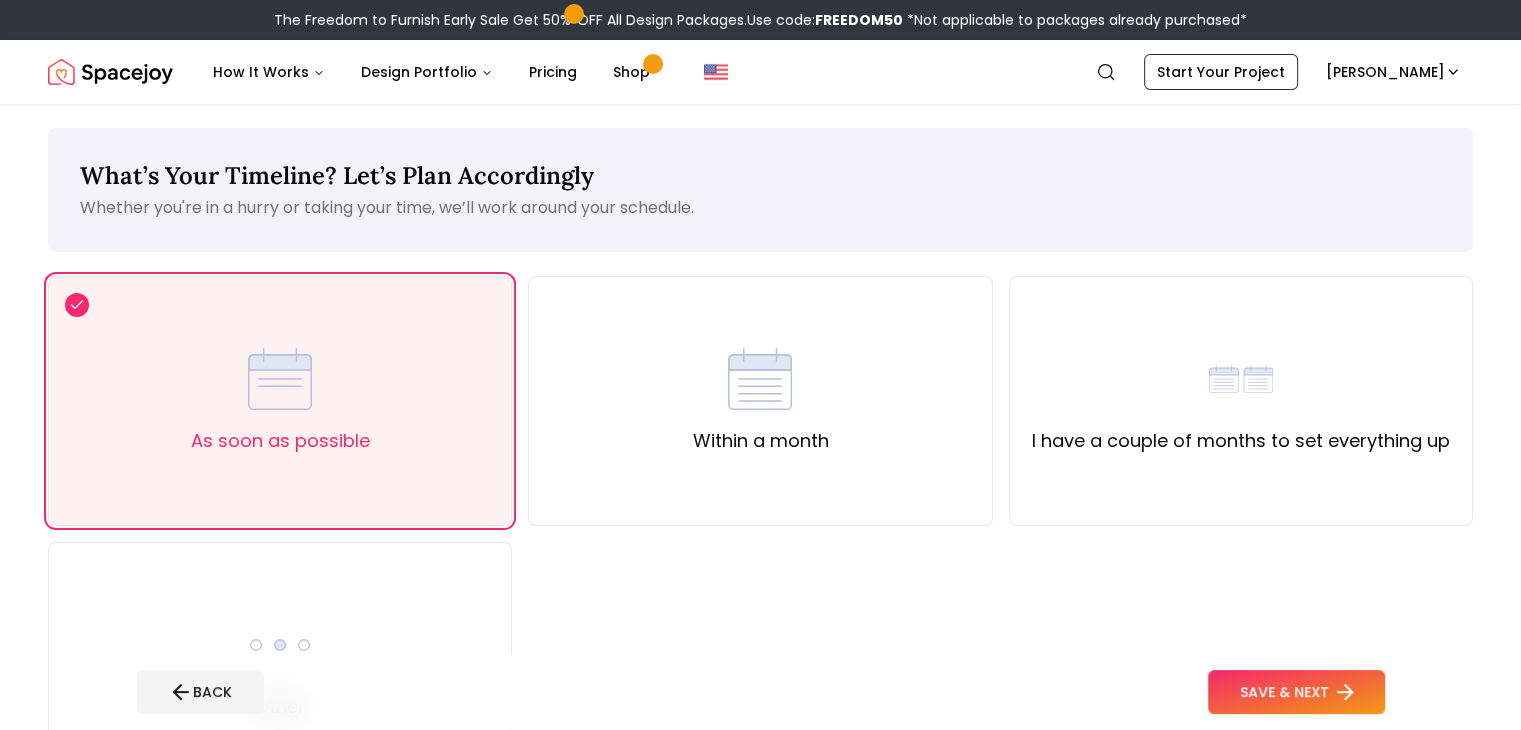 scroll, scrollTop: 40, scrollLeft: 0, axis: vertical 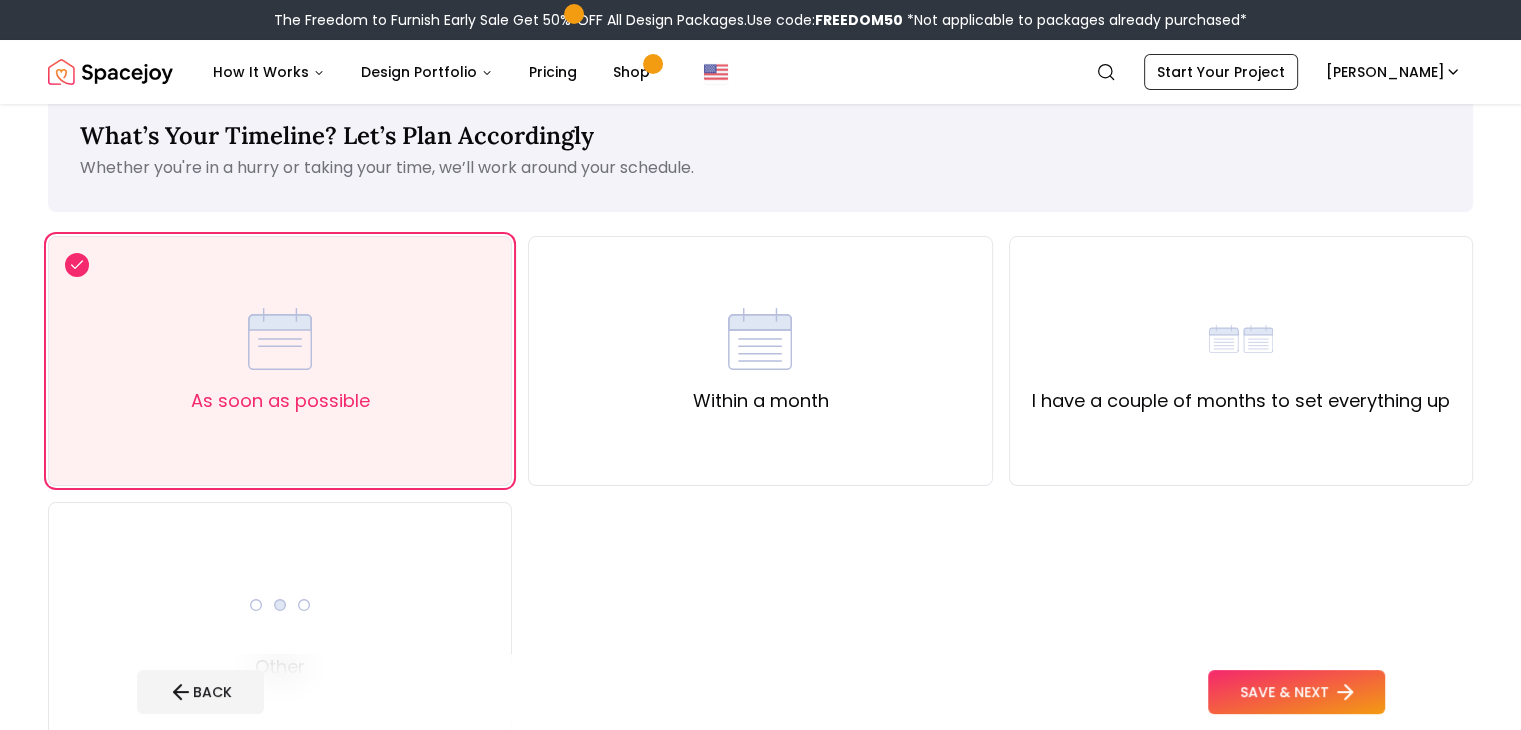 click on "SAVE & NEXT" at bounding box center [1296, 692] 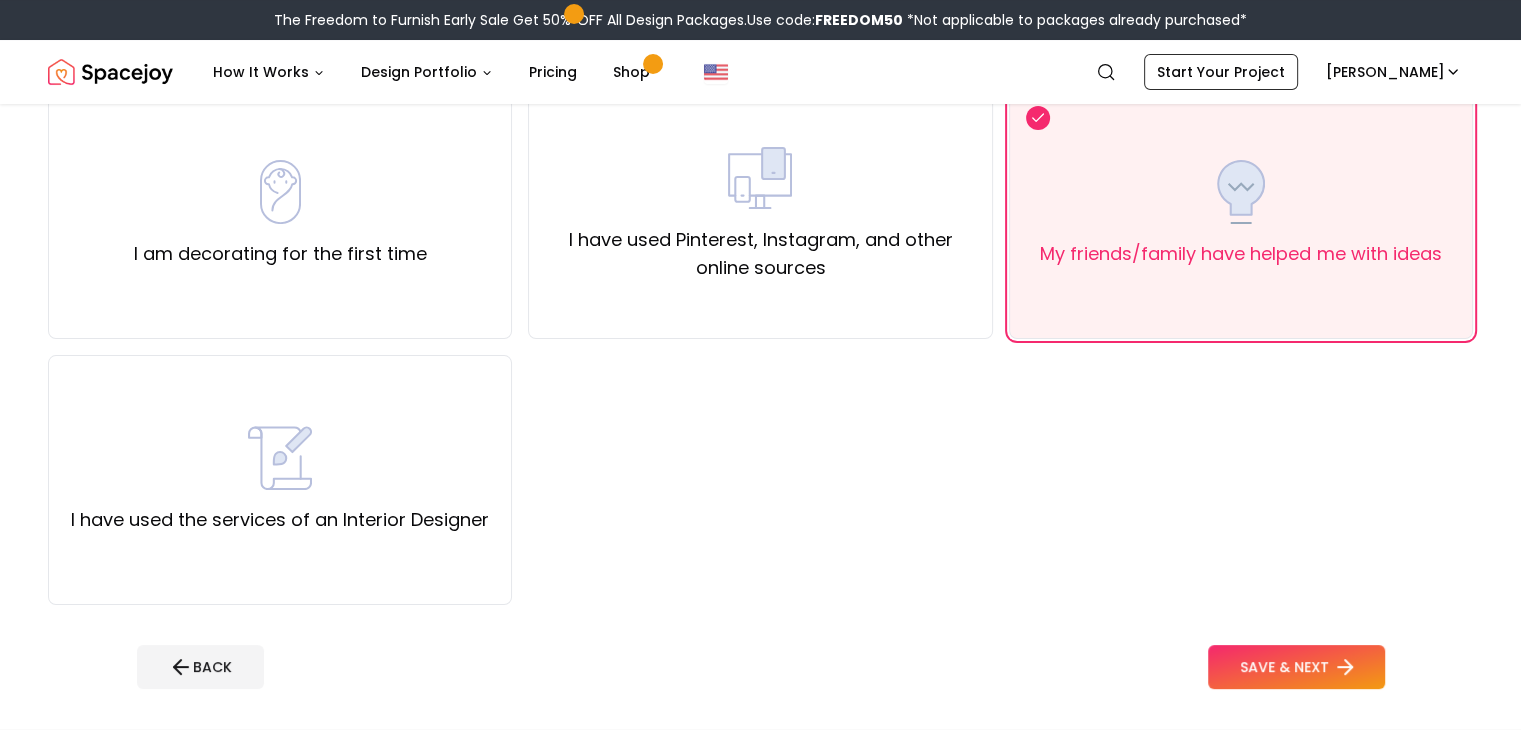 scroll, scrollTop: 200, scrollLeft: 0, axis: vertical 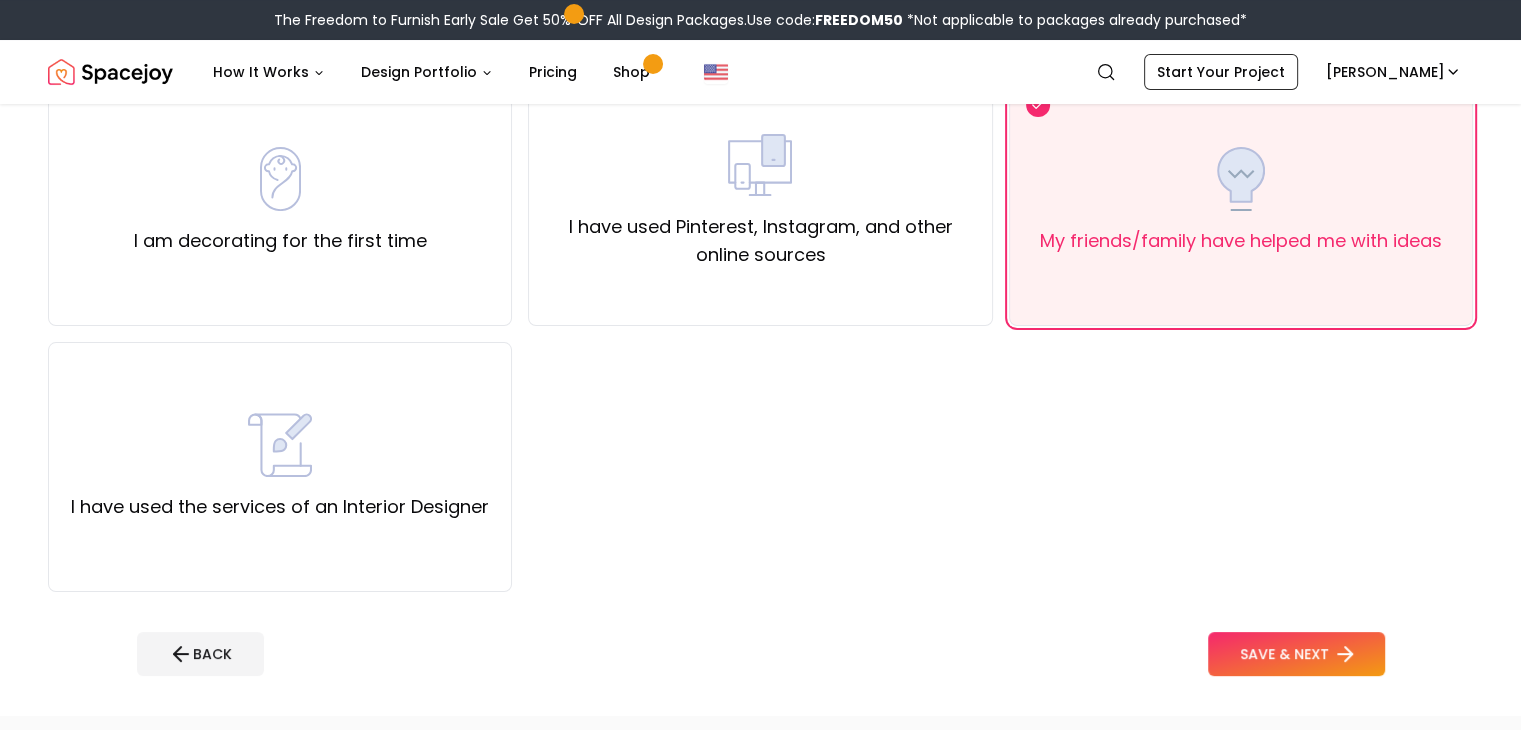 click on "SAVE & NEXT" at bounding box center (1296, 654) 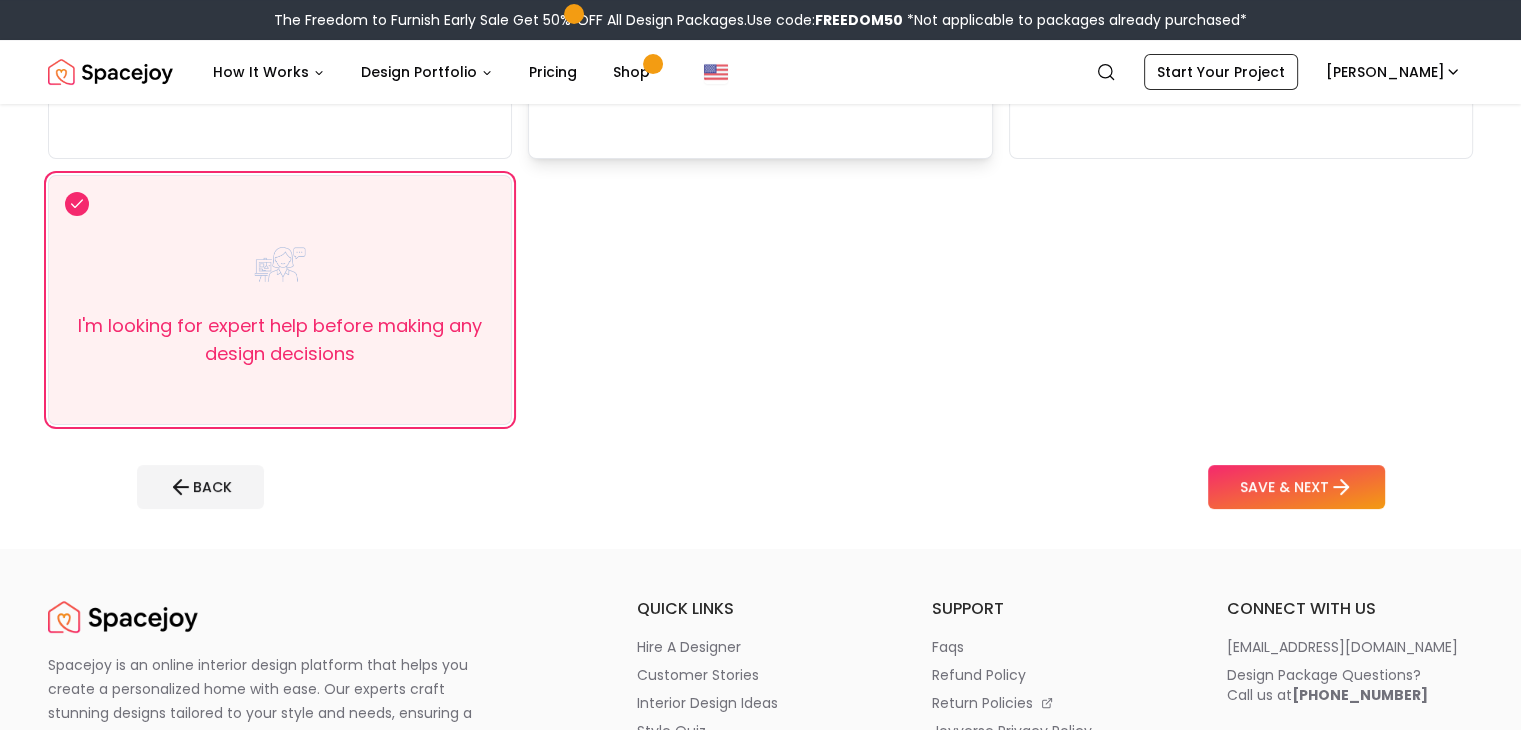 scroll, scrollTop: 400, scrollLeft: 0, axis: vertical 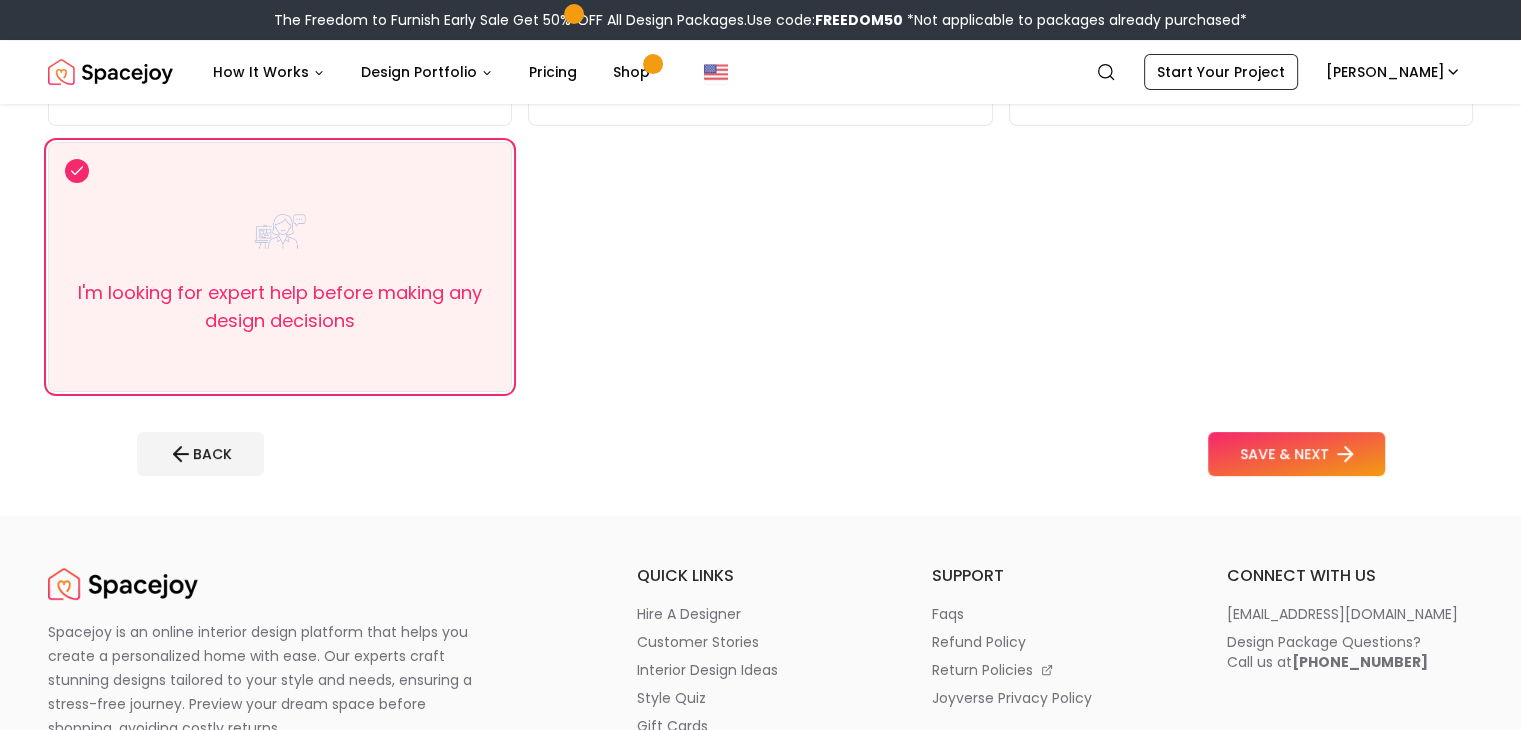 click on "SAVE & NEXT" at bounding box center (1296, 454) 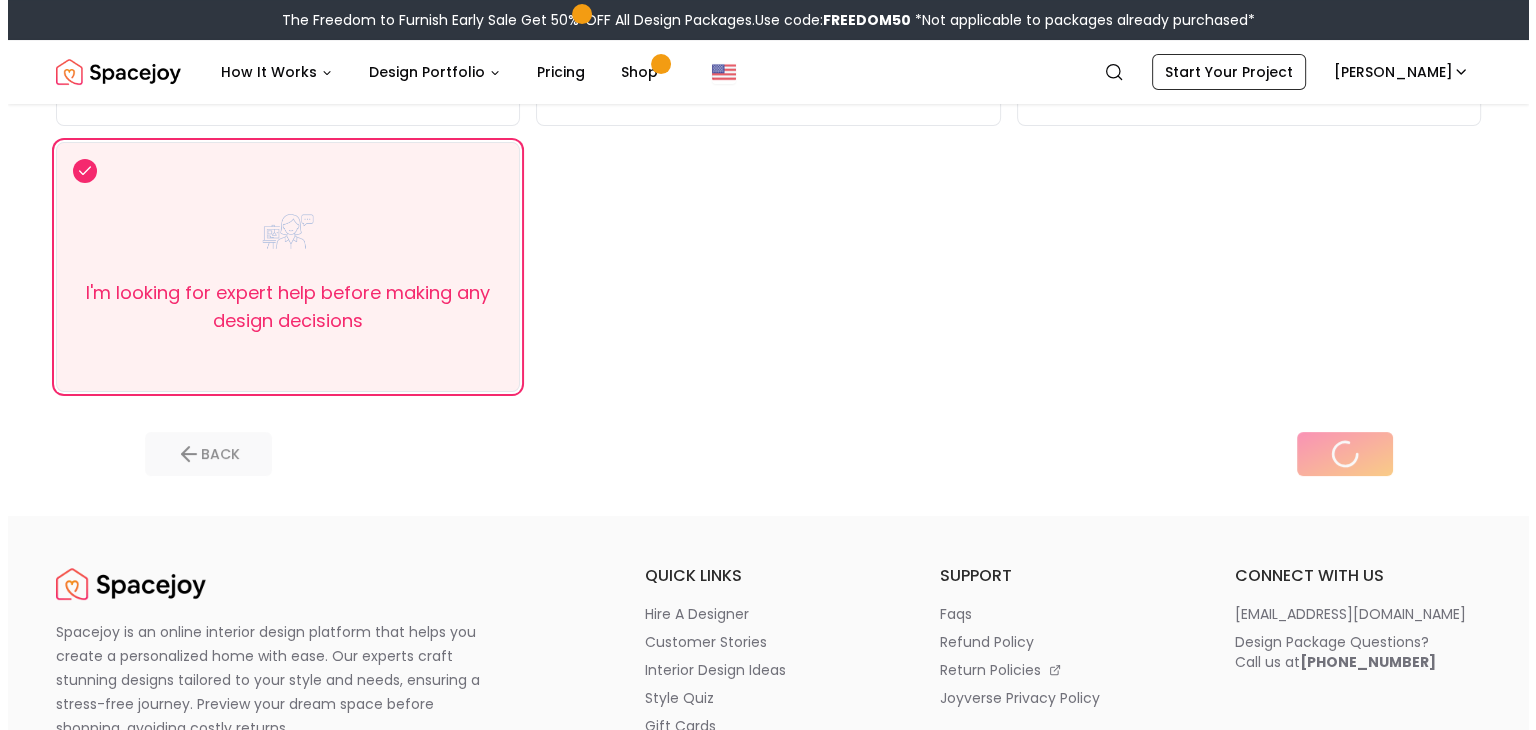 scroll, scrollTop: 0, scrollLeft: 0, axis: both 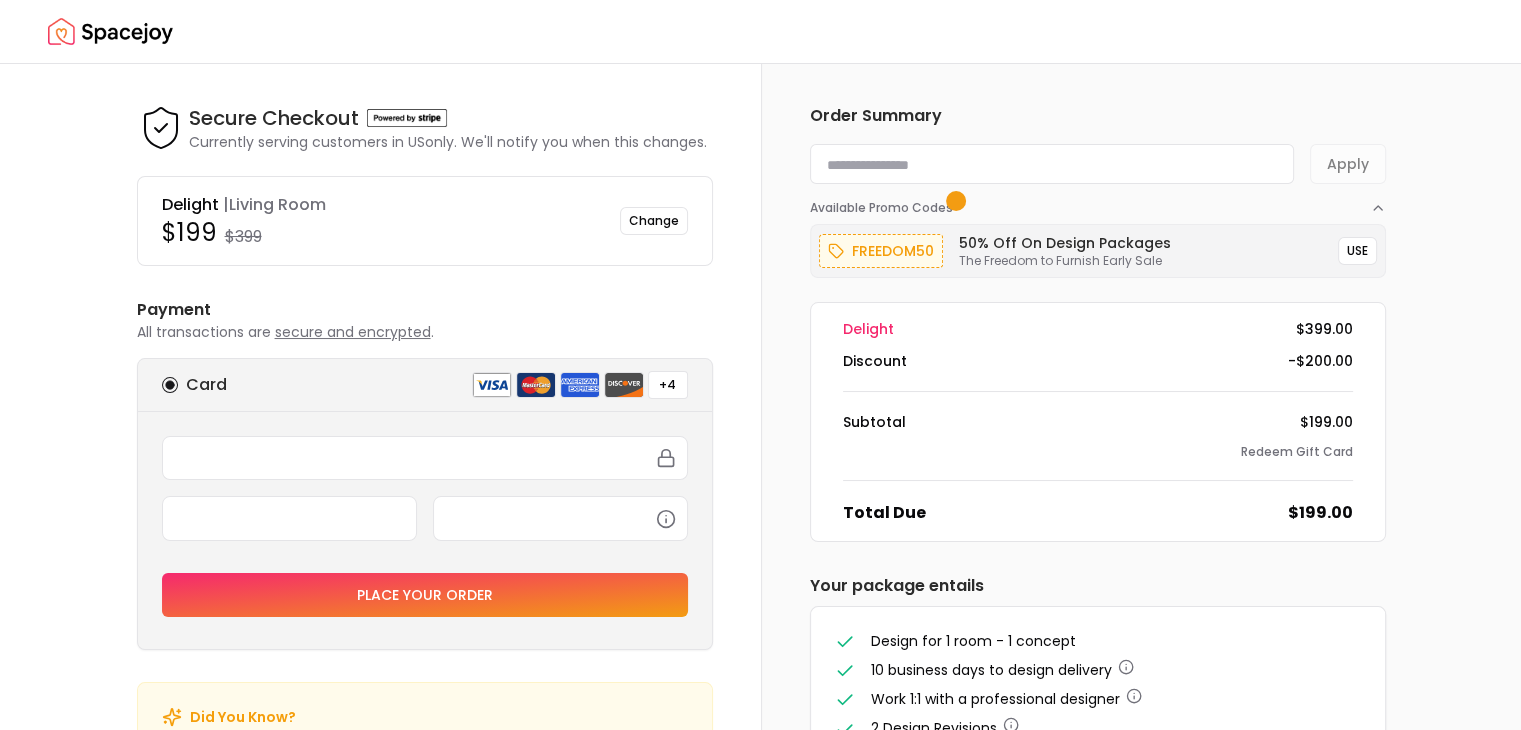click at bounding box center [1052, 164] 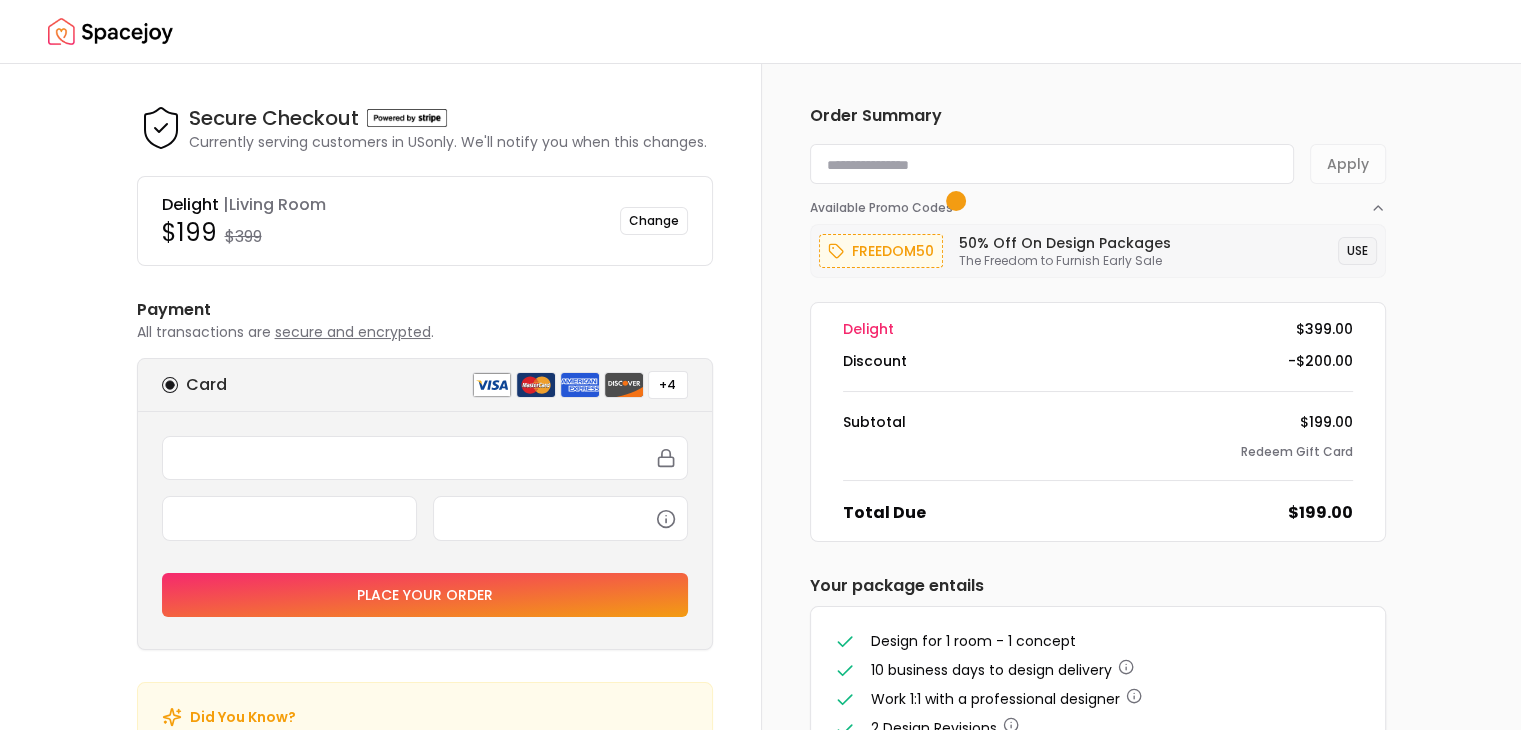 click on "USE" at bounding box center (1357, 251) 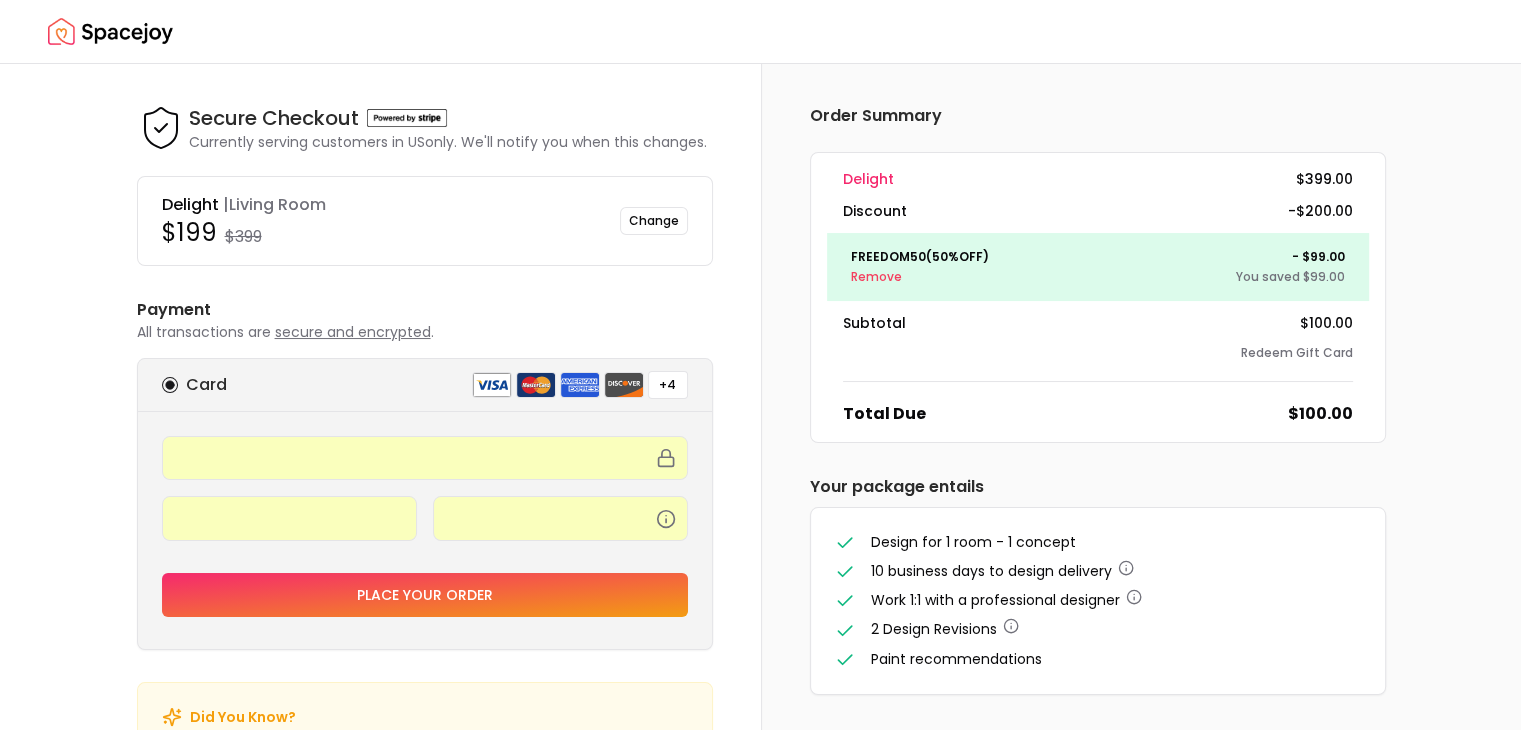 click on "Place your order" at bounding box center (425, 595) 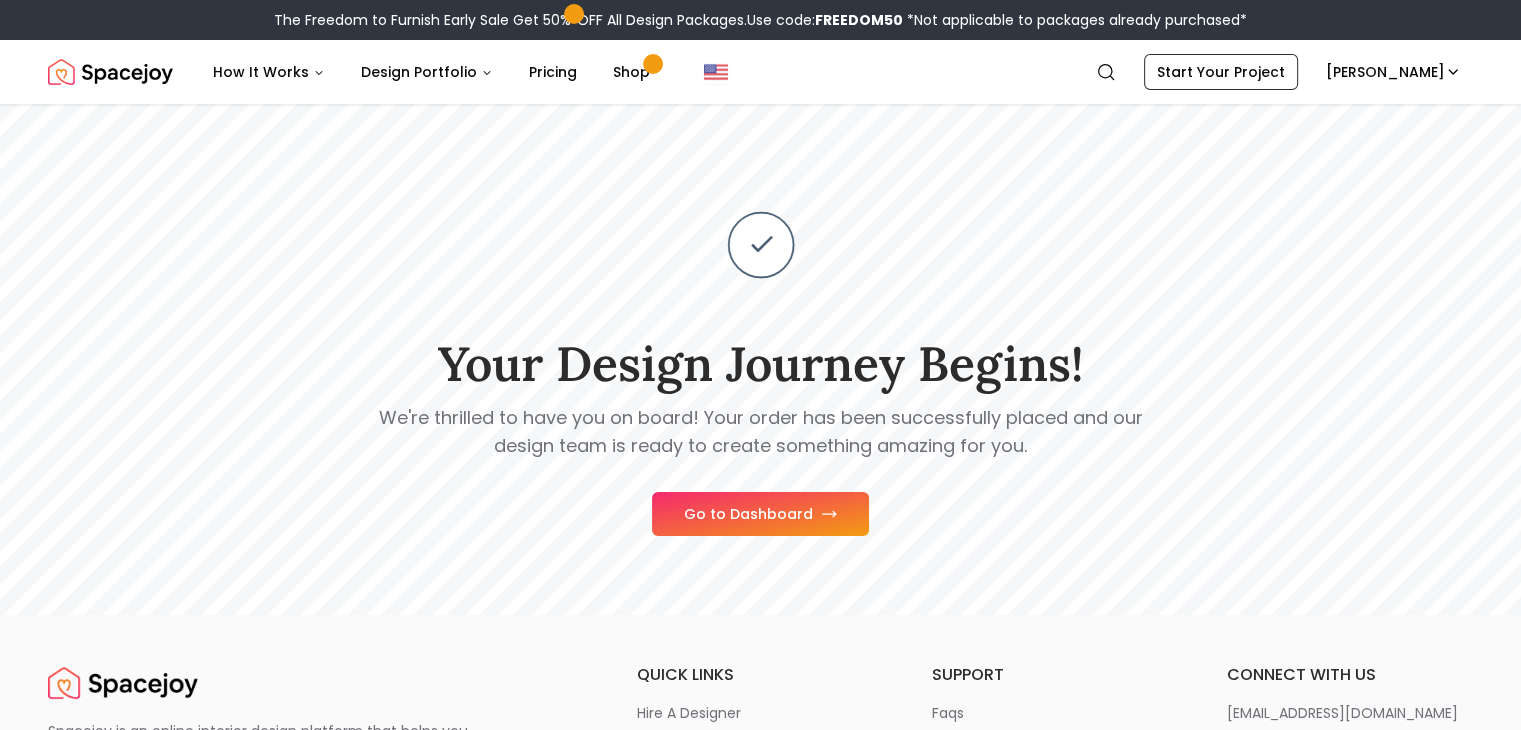 click on "Go to Dashboard" at bounding box center [760, 514] 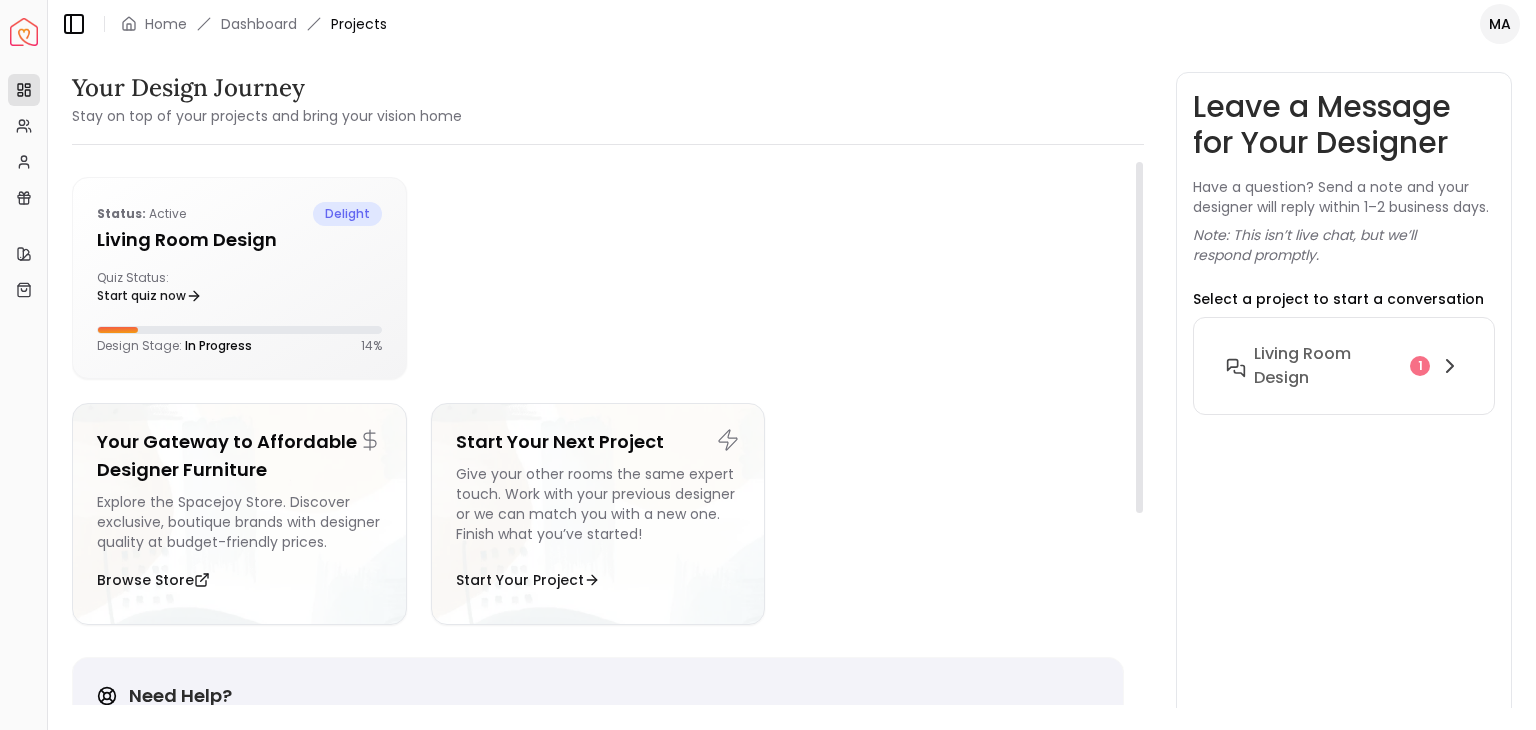 click at bounding box center (777, 278) 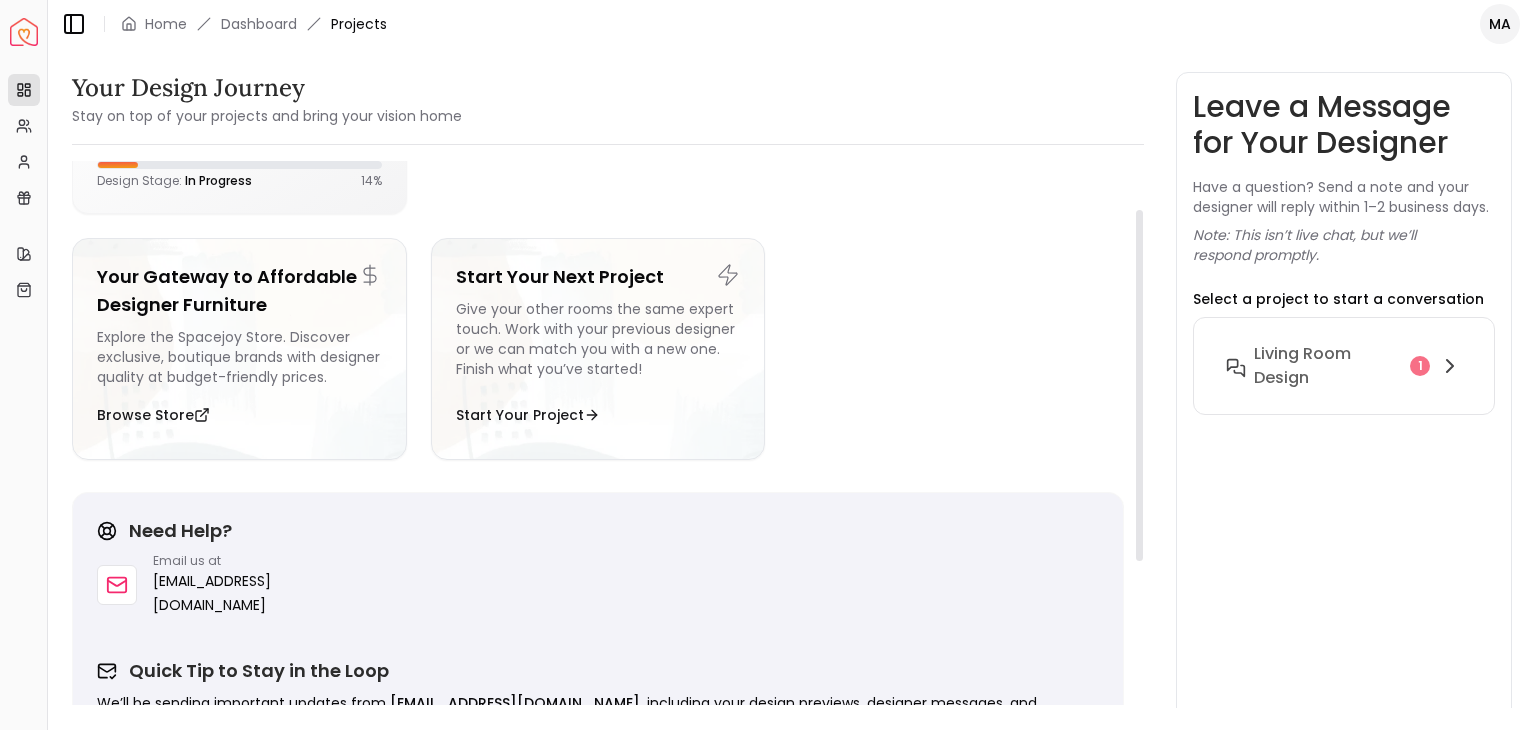 scroll, scrollTop: 284, scrollLeft: 0, axis: vertical 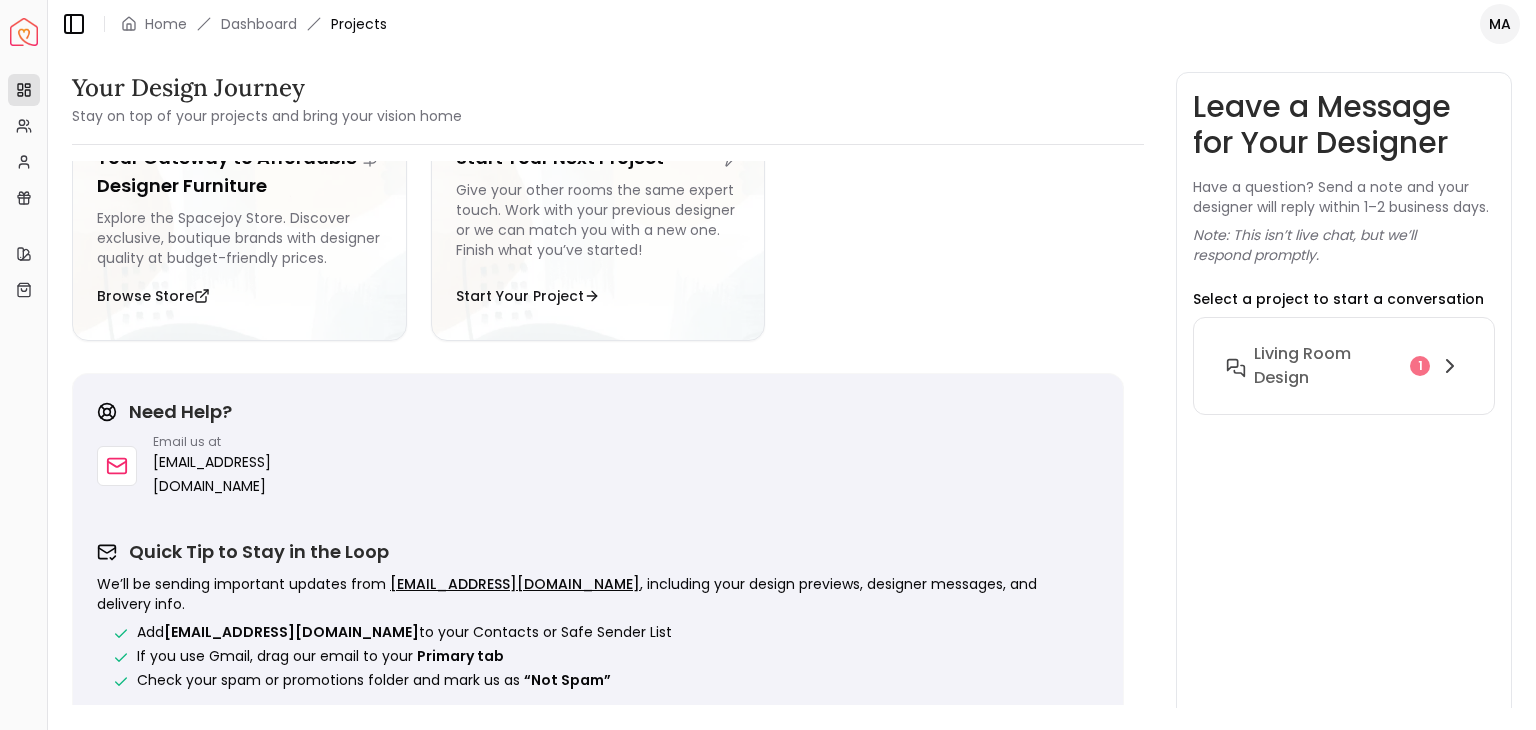 click on "Overview Projects My Referrals My Profile Gift Card Balance Quick Links My Style My Store" at bounding box center (23, 398) 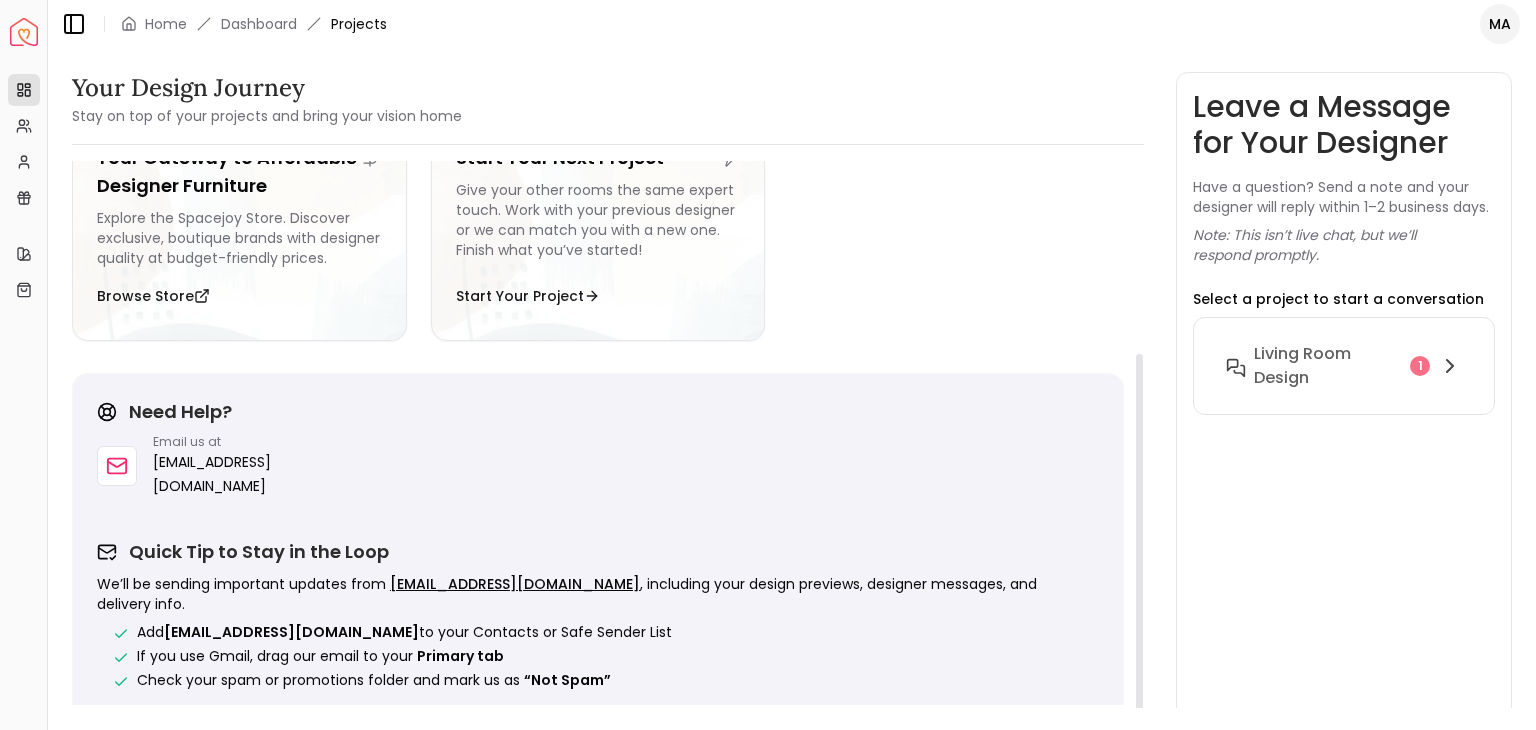 click on "Status:   active delight Living Room design Quiz Status: Start quiz now   Design Stage:   In Progress 14 % Your Gateway to Affordable Designer Furniture Explore the Spacejoy Store. Discover exclusive, boutique brands with designer quality at budget-friendly prices. Browse Store   Start Your Next Project Give your other rooms the same expert touch. Work with your previous designer or we can match you with a new one. Finish what you’ve started! Start Your Project" at bounding box center [598, 125] 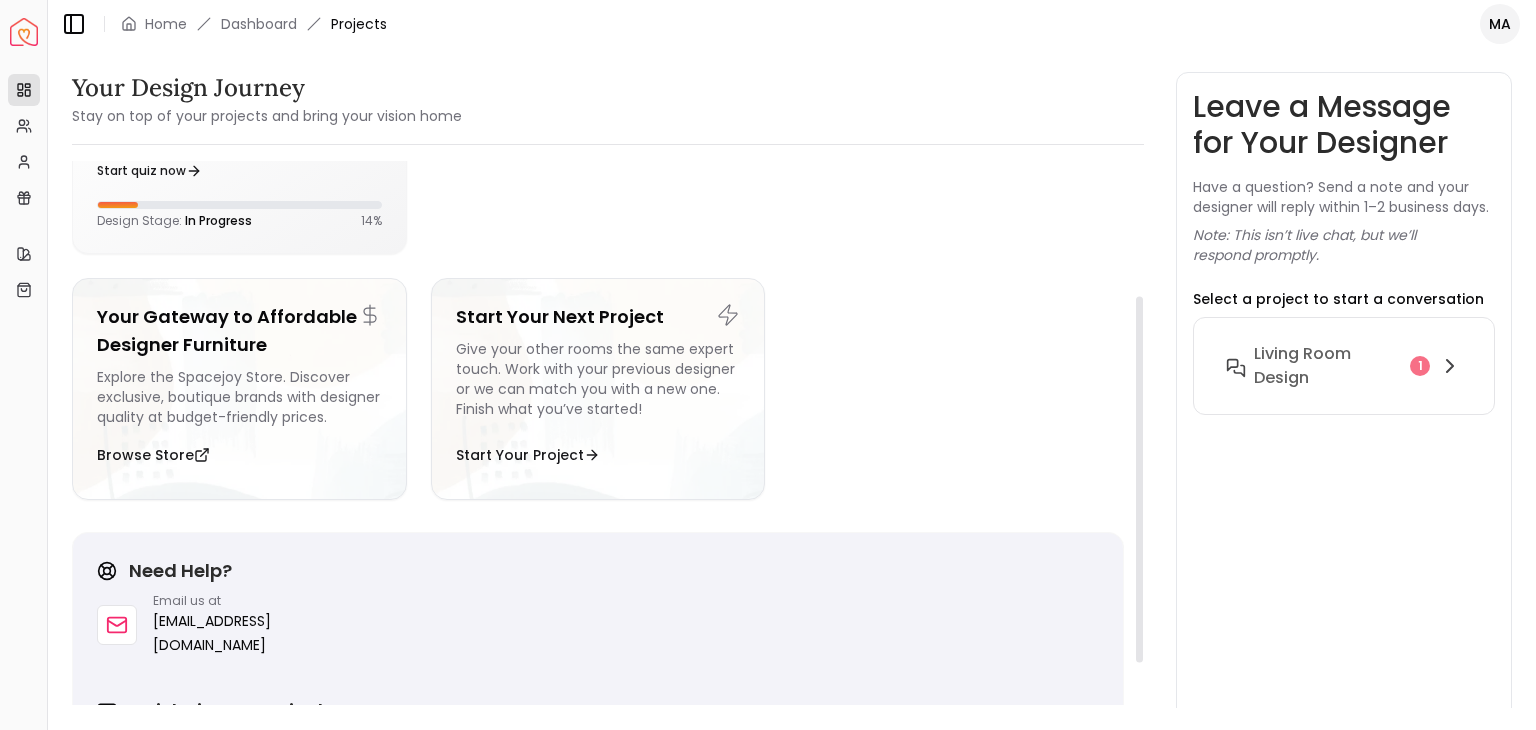 scroll, scrollTop: 4, scrollLeft: 0, axis: vertical 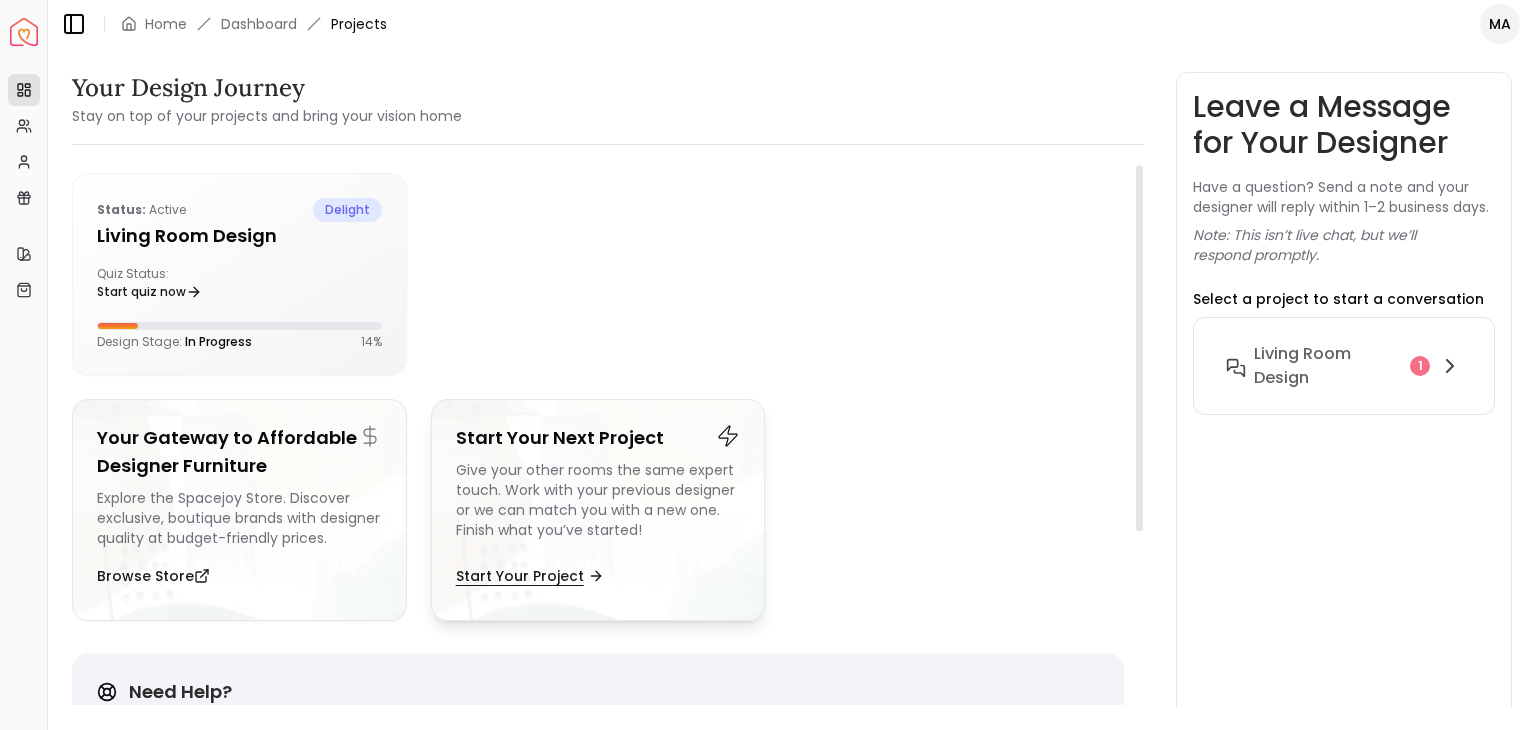 click on "Start Your Project" at bounding box center (528, 576) 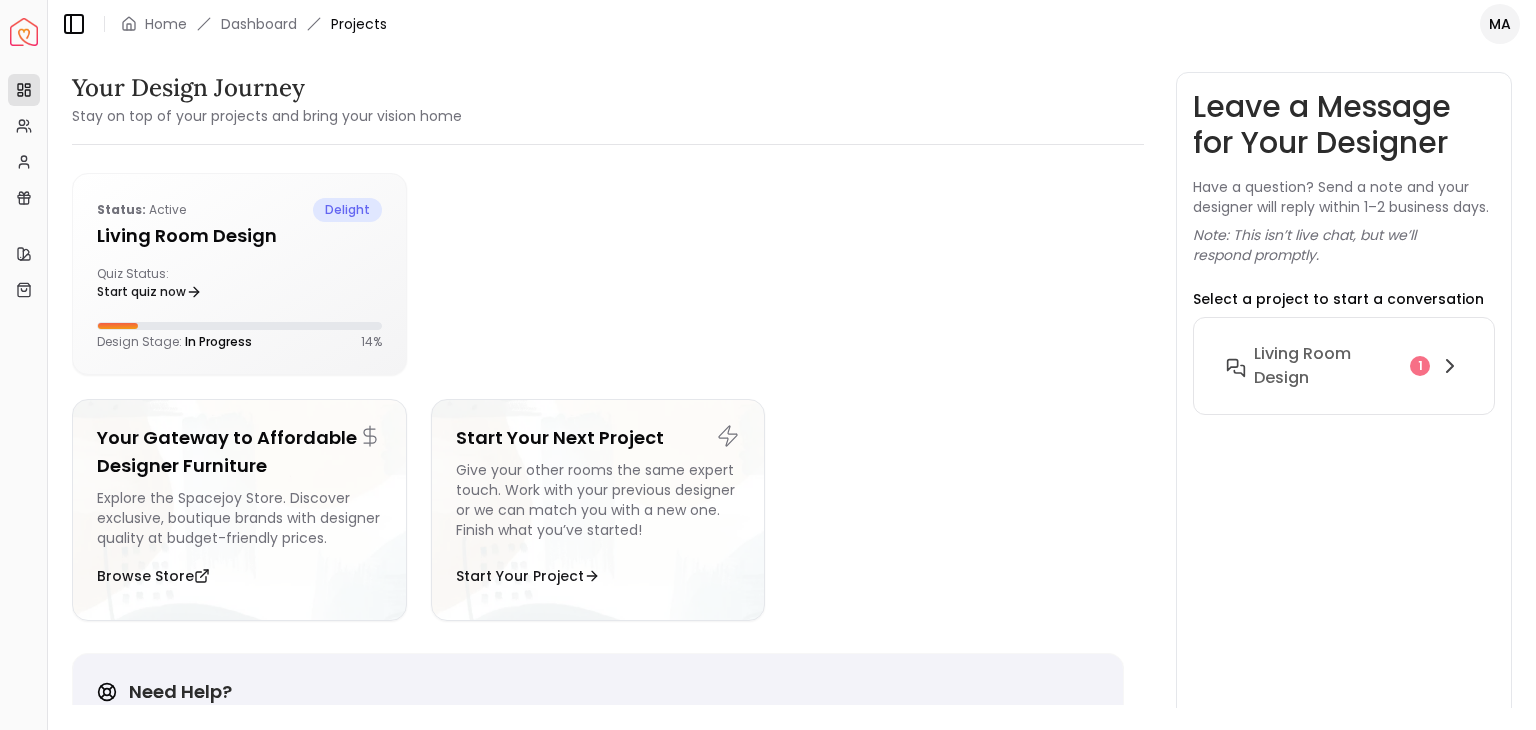 type 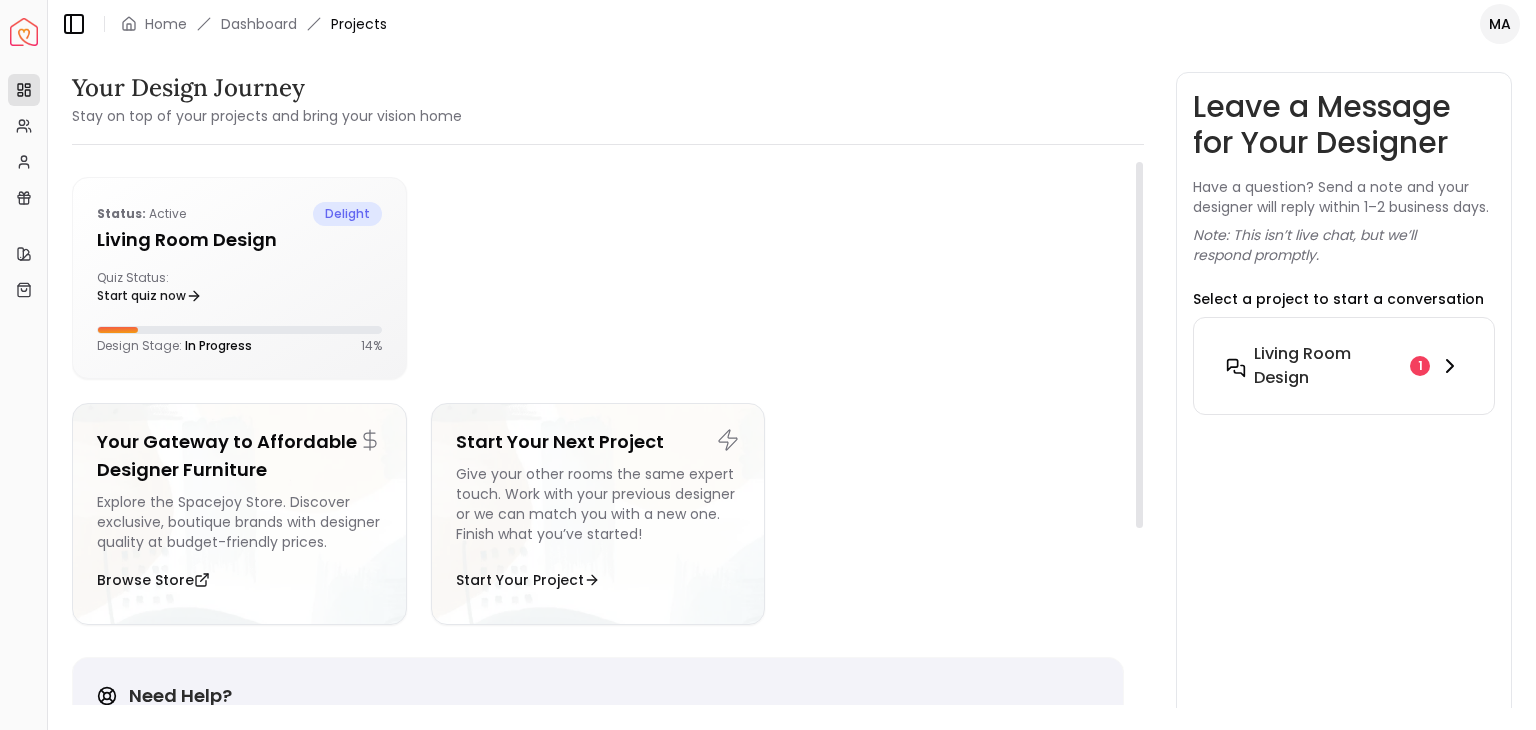click on "Living Room design" at bounding box center [1328, 366] 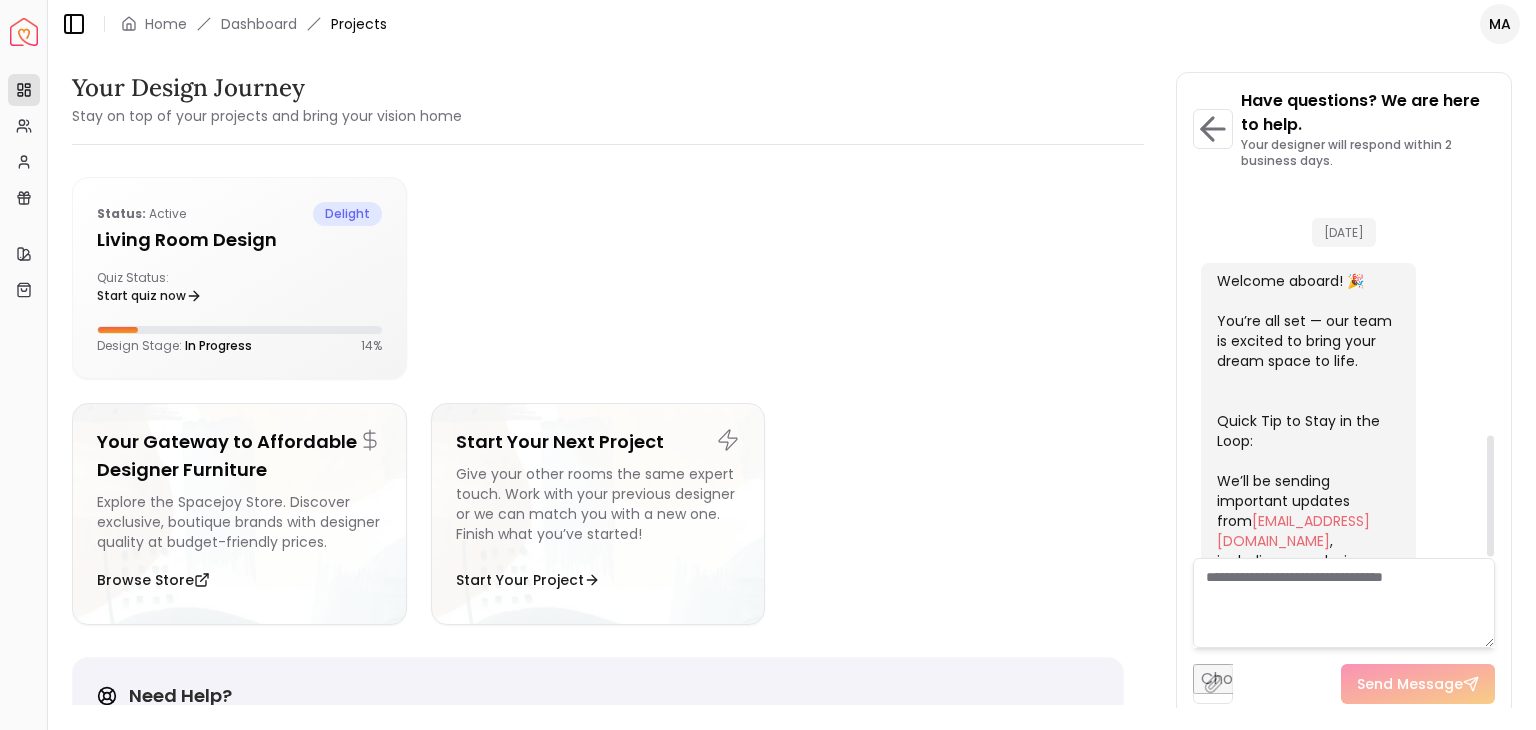scroll, scrollTop: 767, scrollLeft: 0, axis: vertical 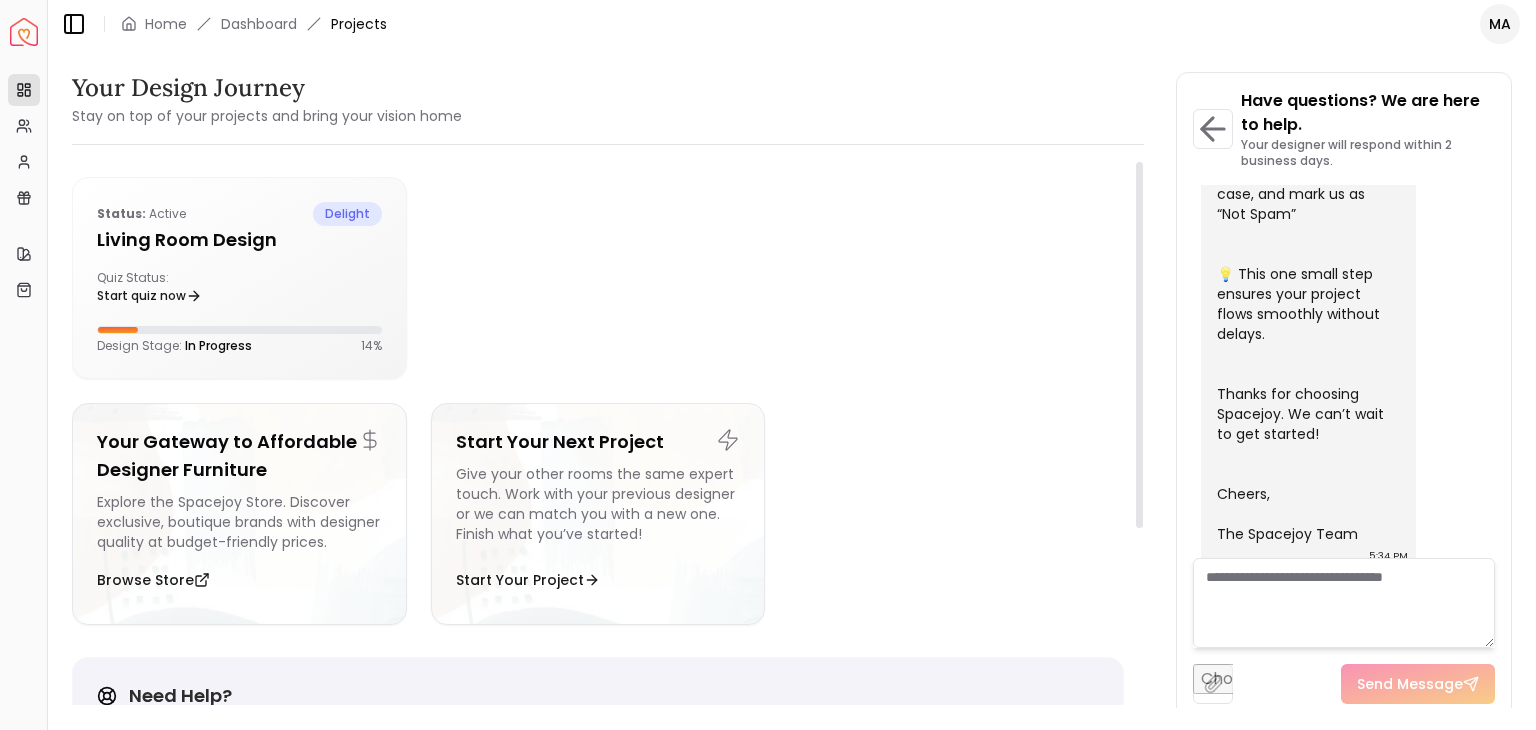 click at bounding box center [777, 278] 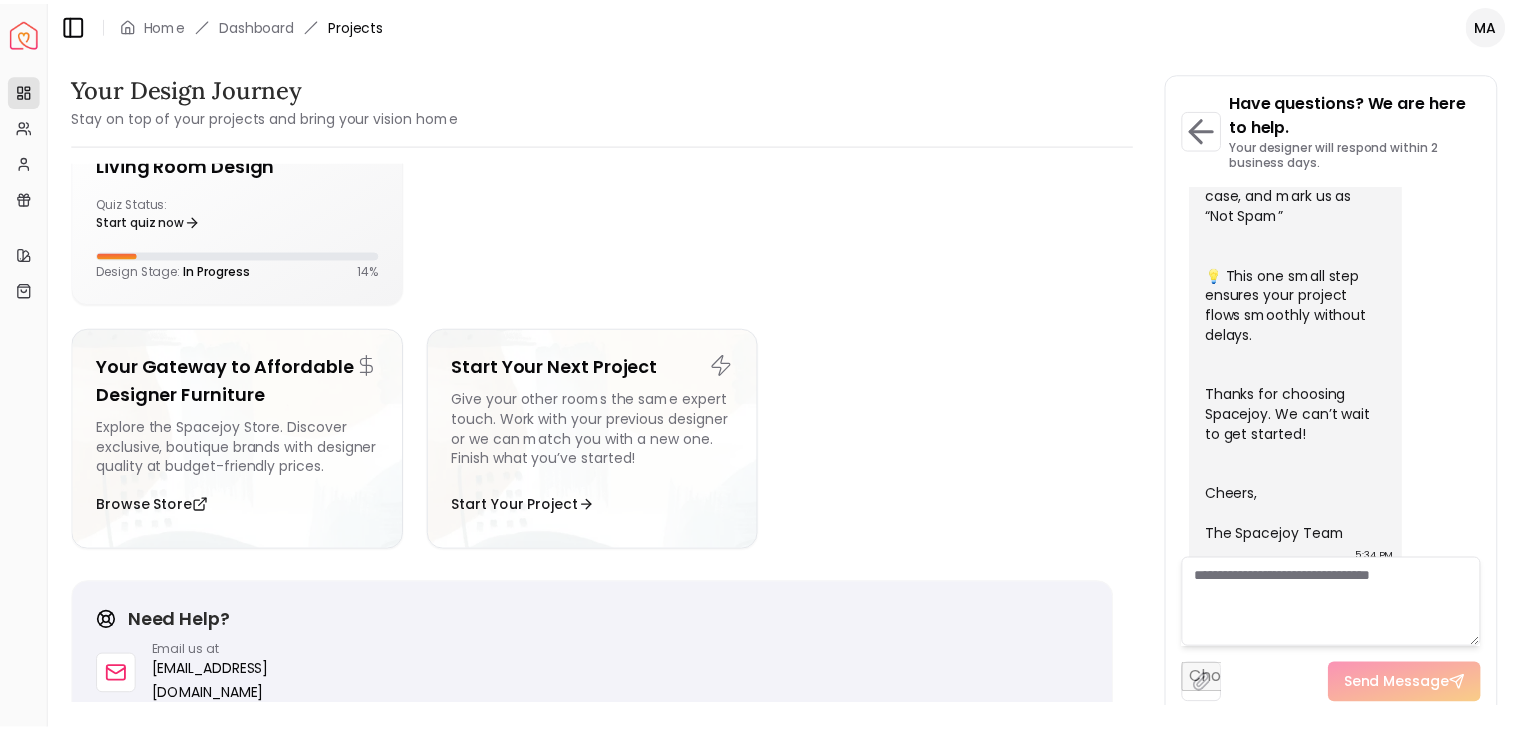 scroll, scrollTop: 0, scrollLeft: 0, axis: both 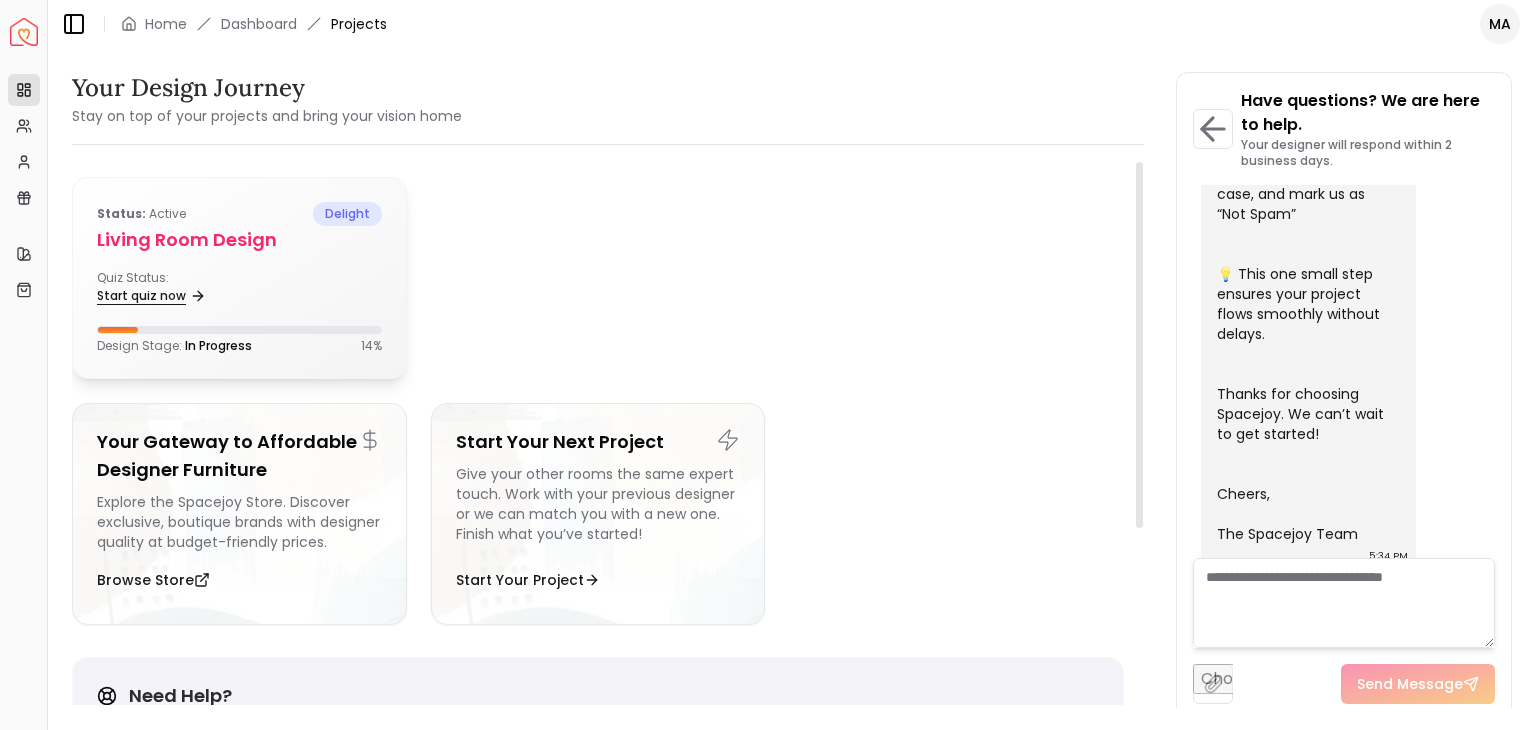click on "Start quiz now" at bounding box center [149, 296] 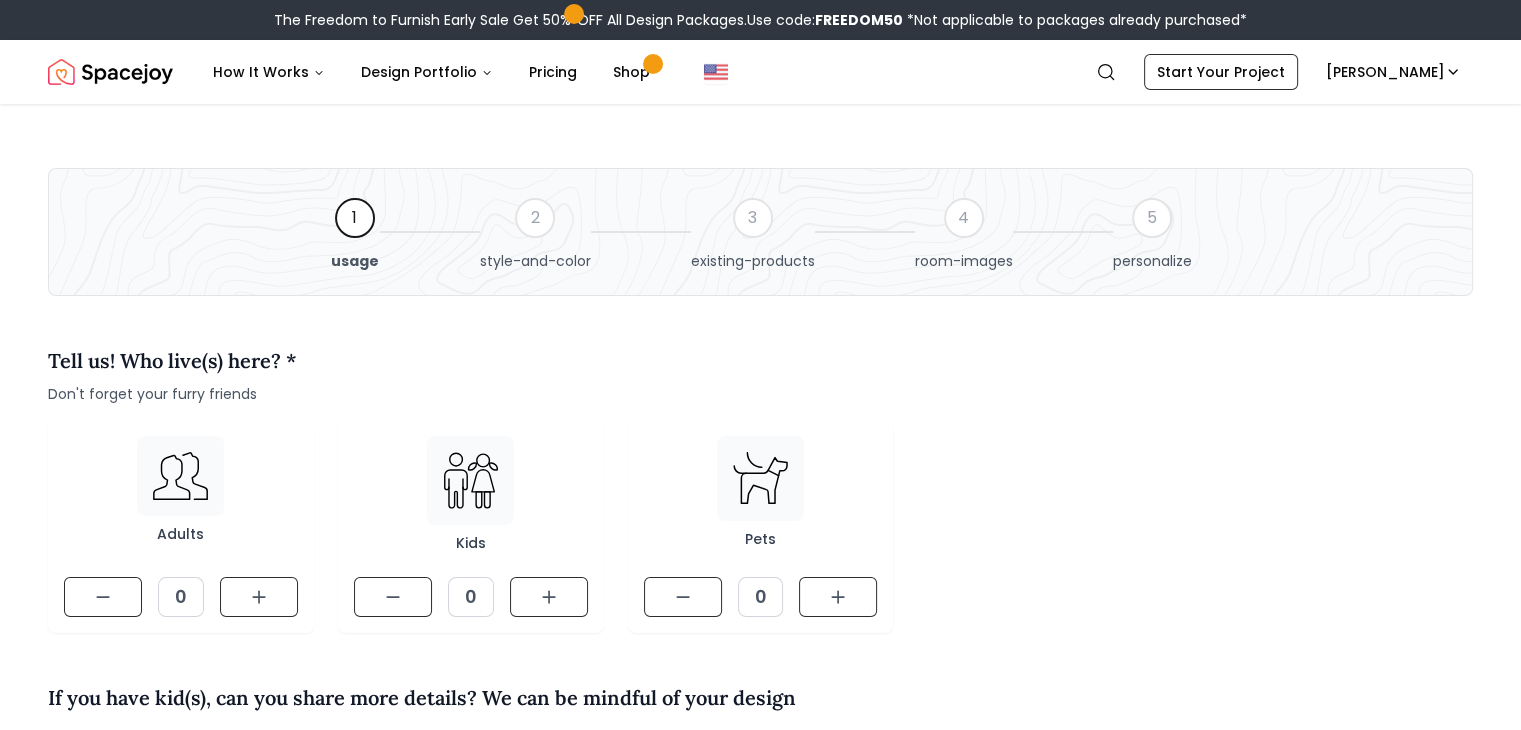 scroll, scrollTop: 40, scrollLeft: 0, axis: vertical 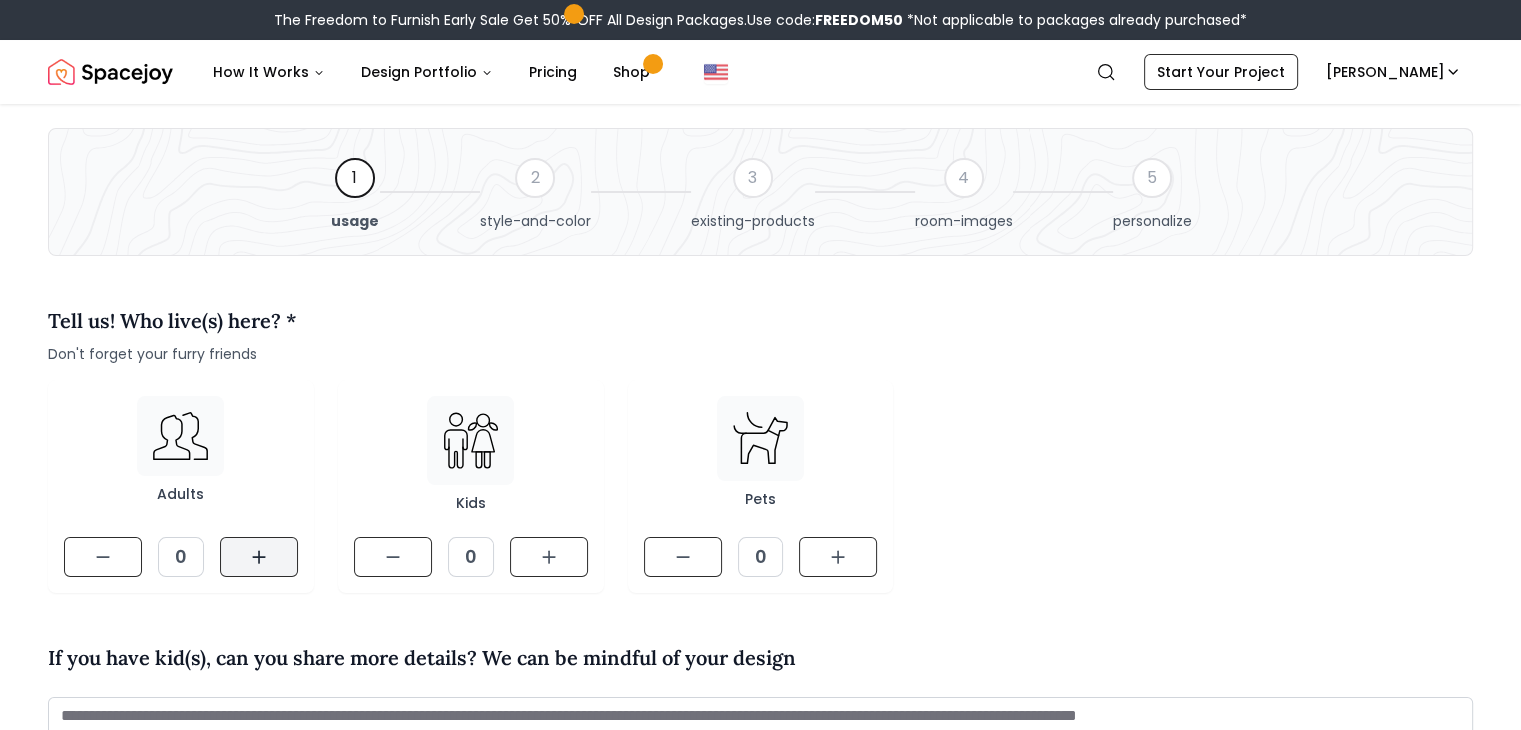 click at bounding box center (259, 557) 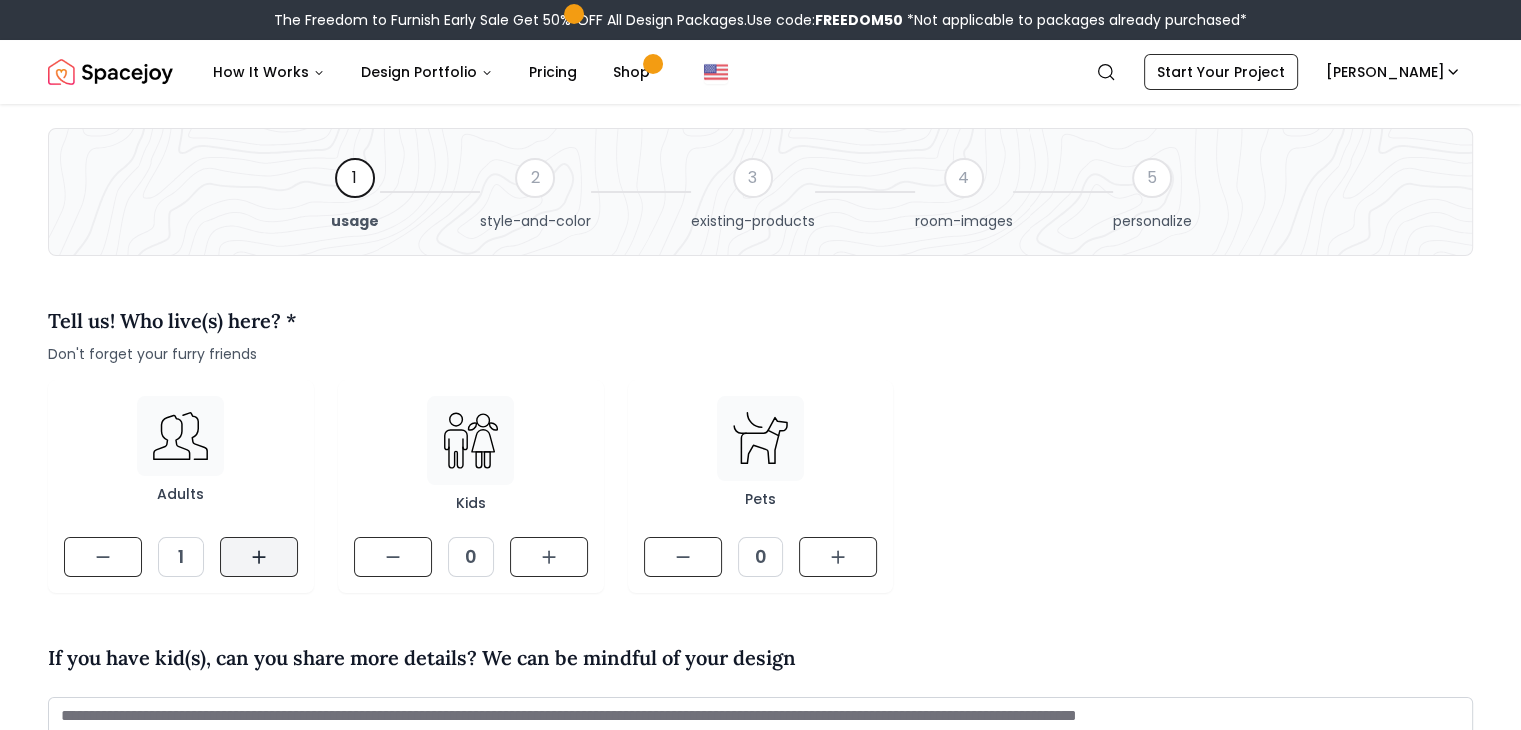click at bounding box center [259, 557] 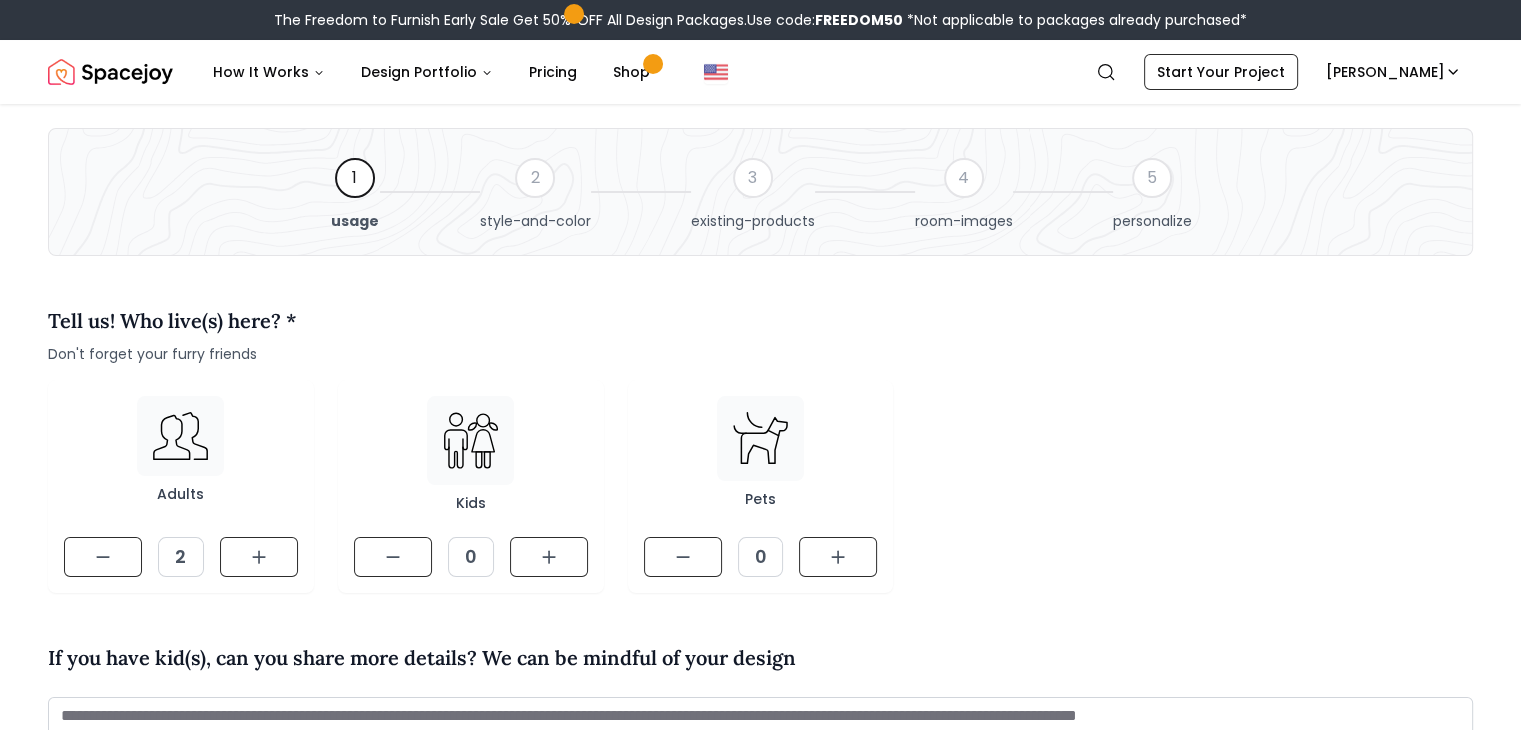 click on "Adults 2 Kids 0 Pets 0" at bounding box center (760, 486) 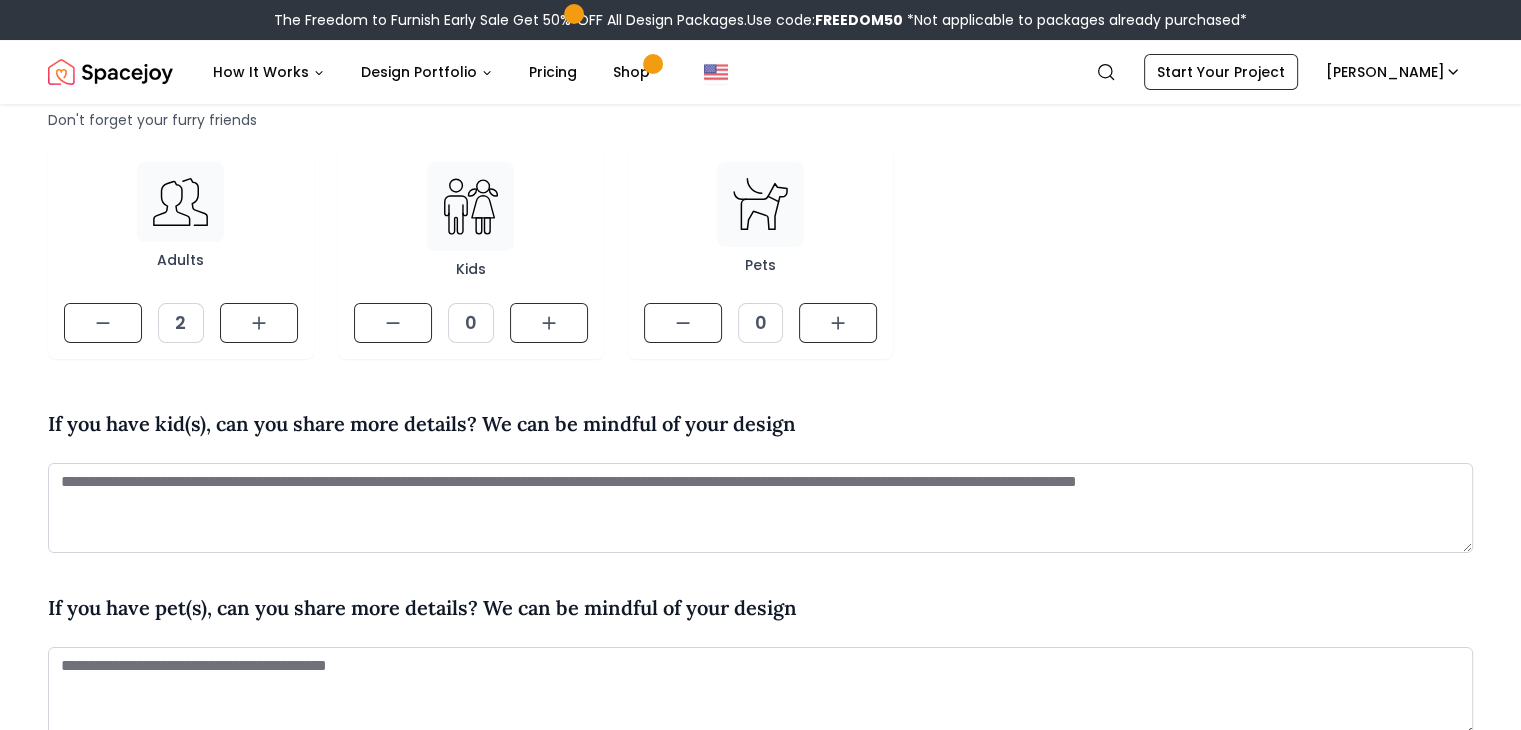 scroll, scrollTop: 320, scrollLeft: 0, axis: vertical 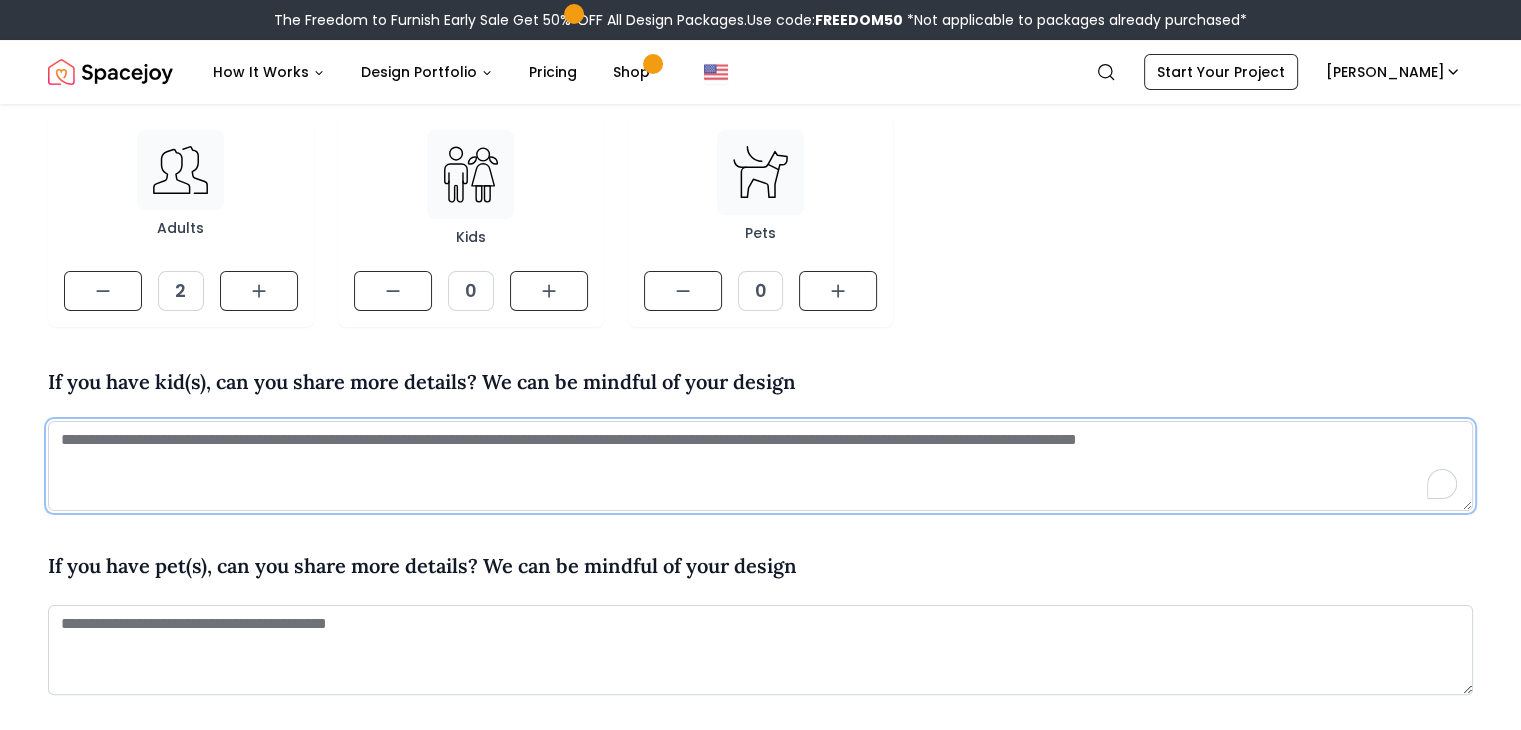 click at bounding box center [760, 466] 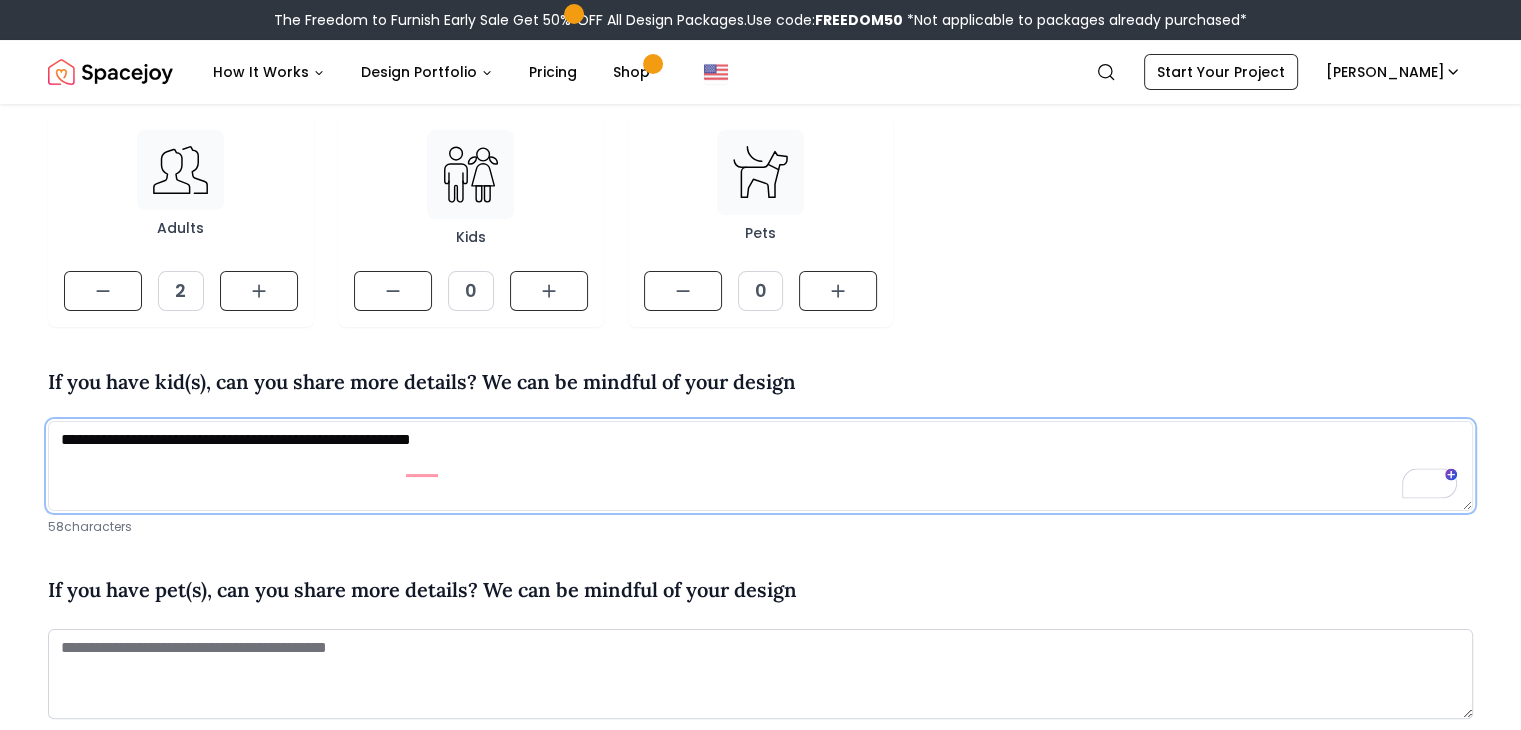 type on "**********" 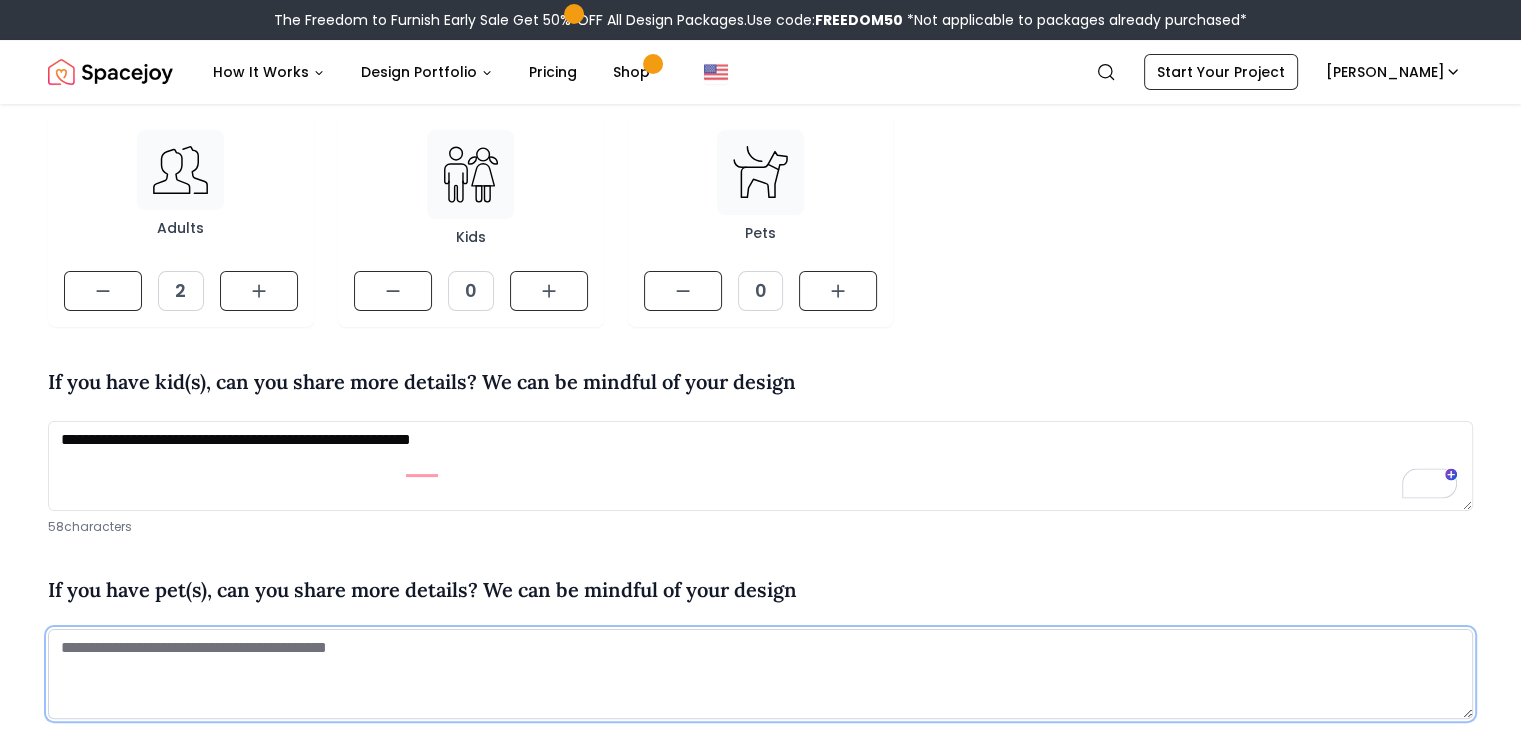 click at bounding box center (760, 674) 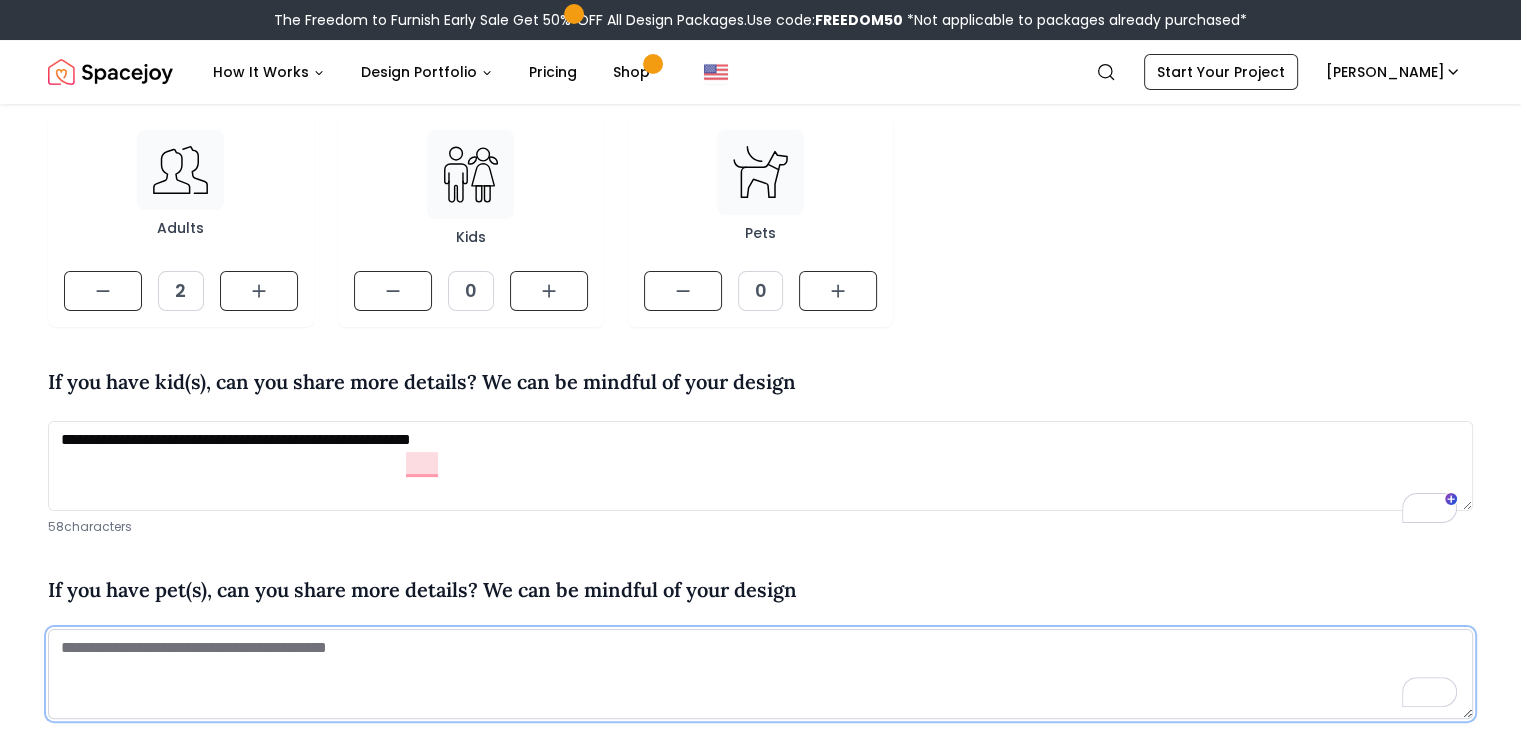 click at bounding box center (760, 674) 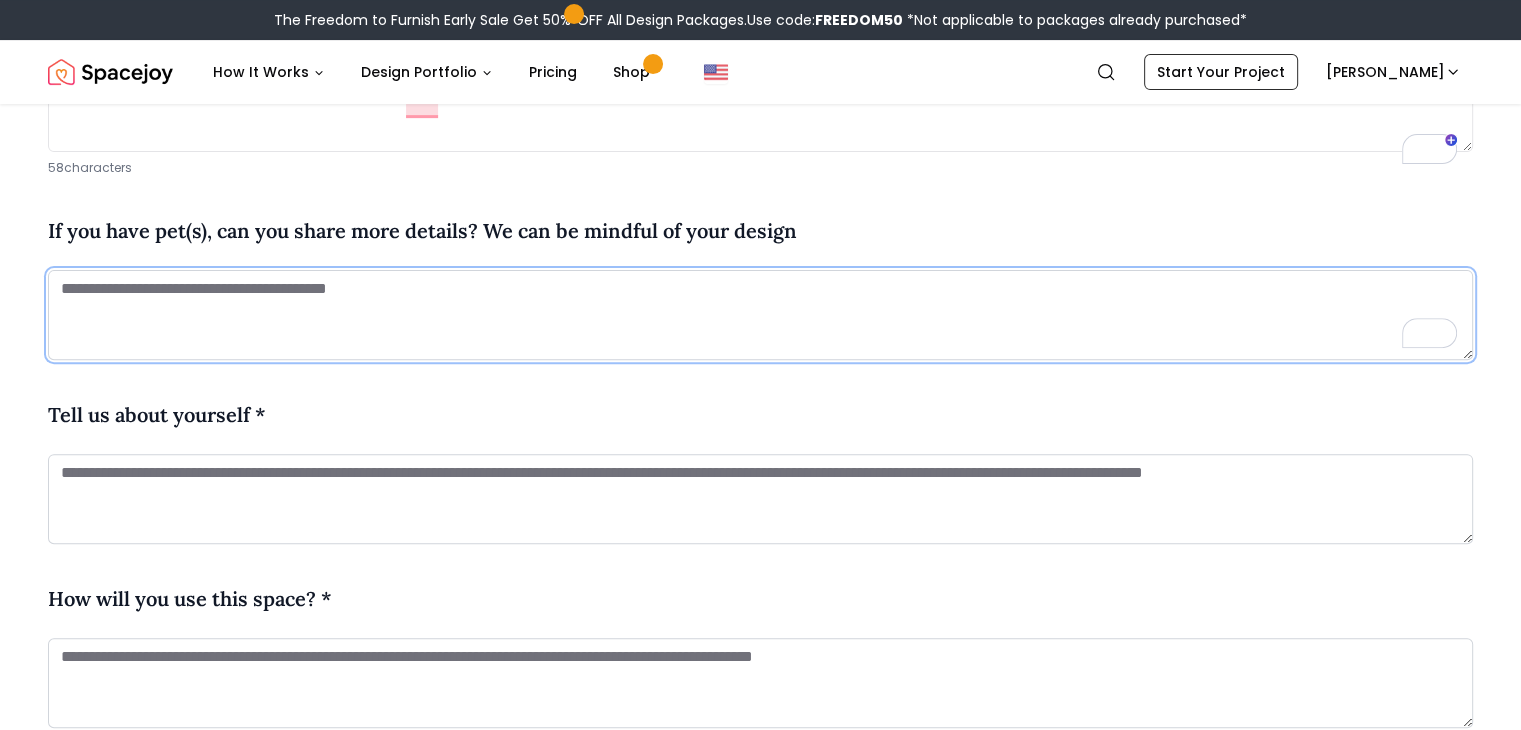 scroll, scrollTop: 699, scrollLeft: 0, axis: vertical 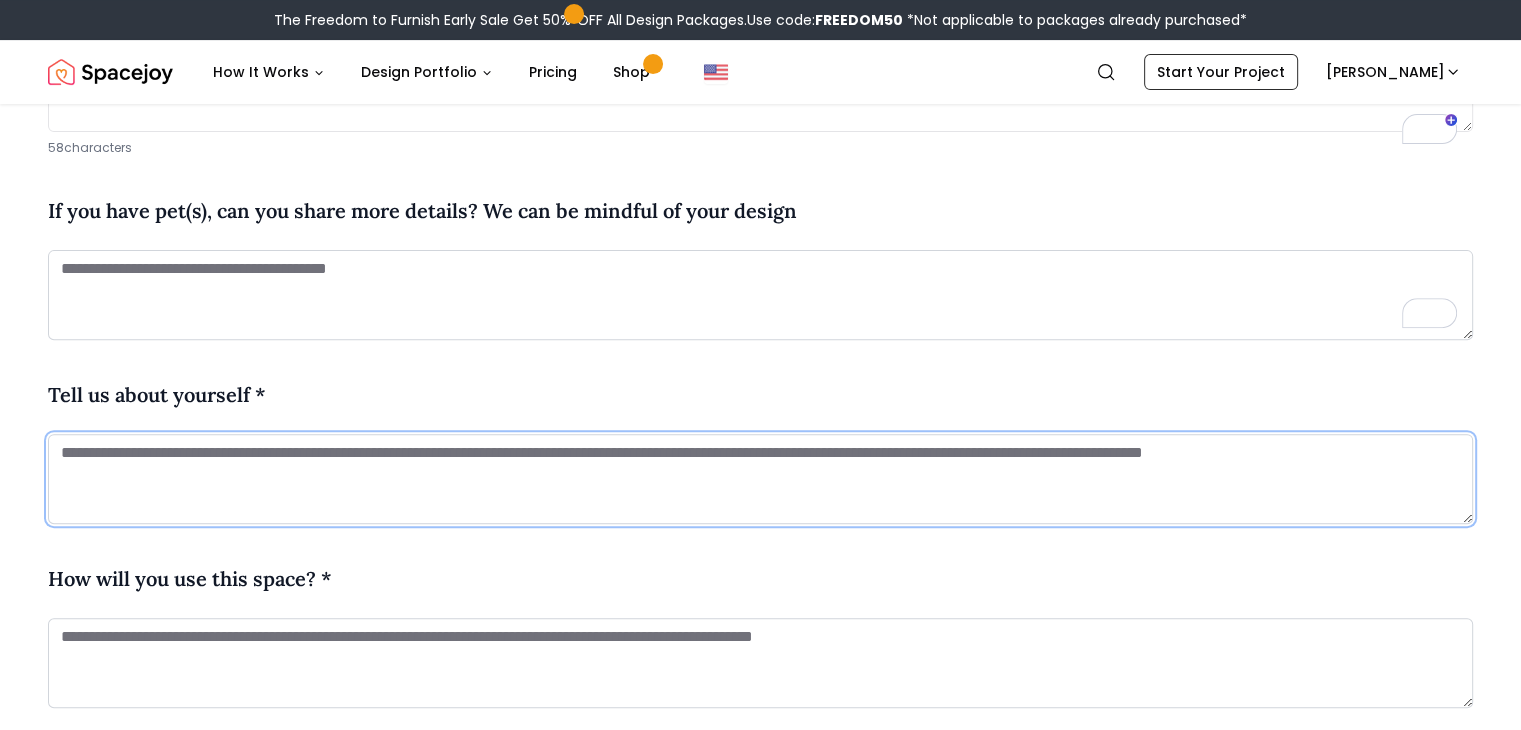 click at bounding box center (760, 479) 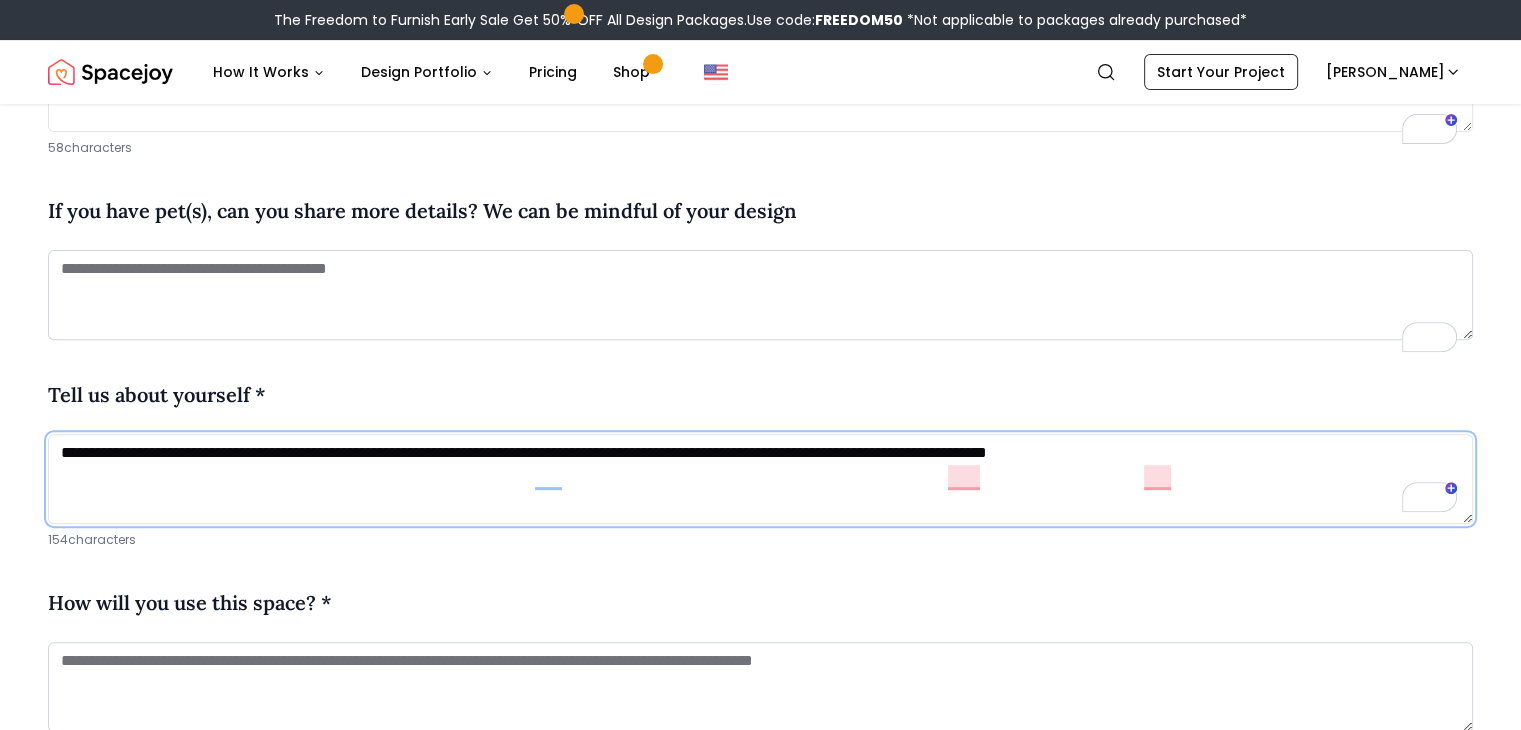 click on "**********" at bounding box center [760, 479] 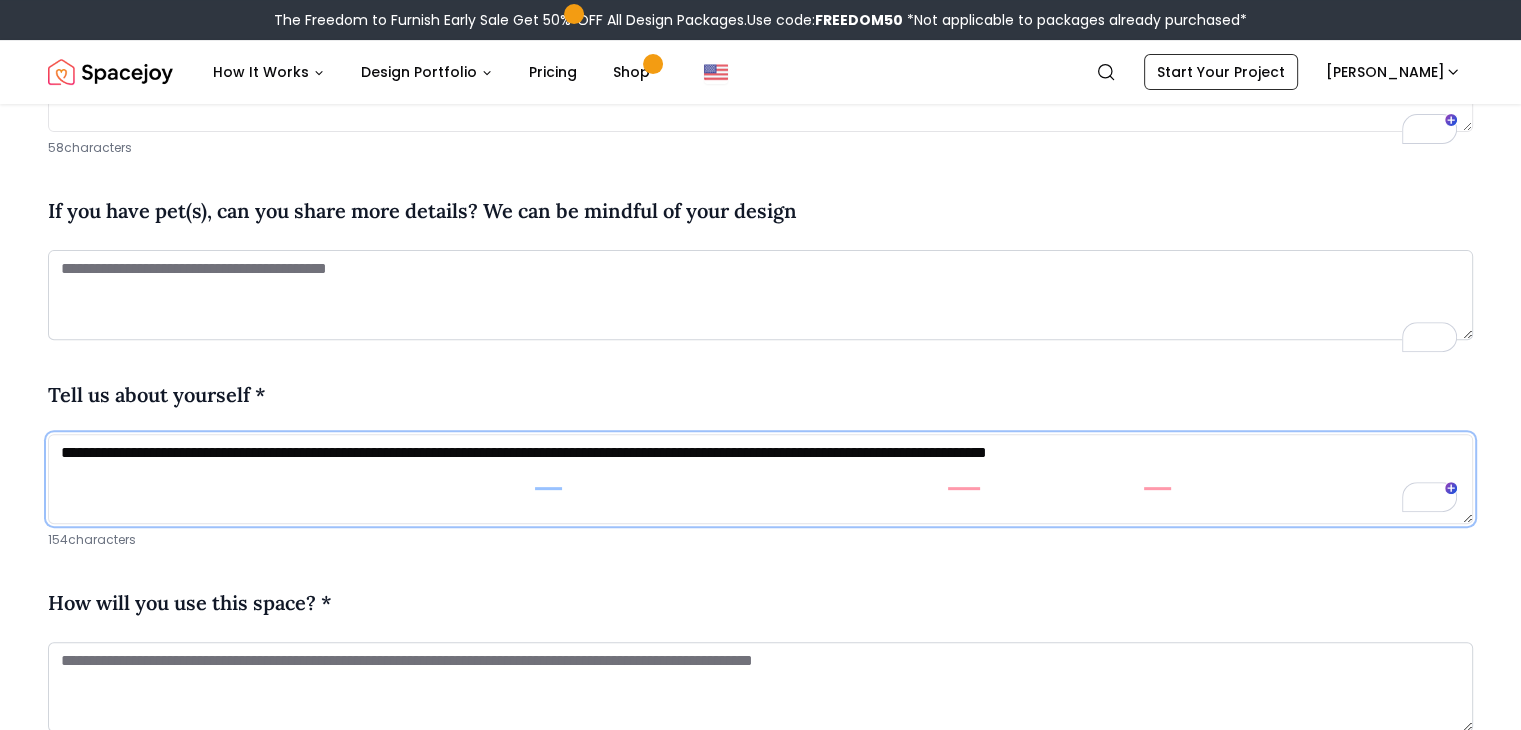type on "**********" 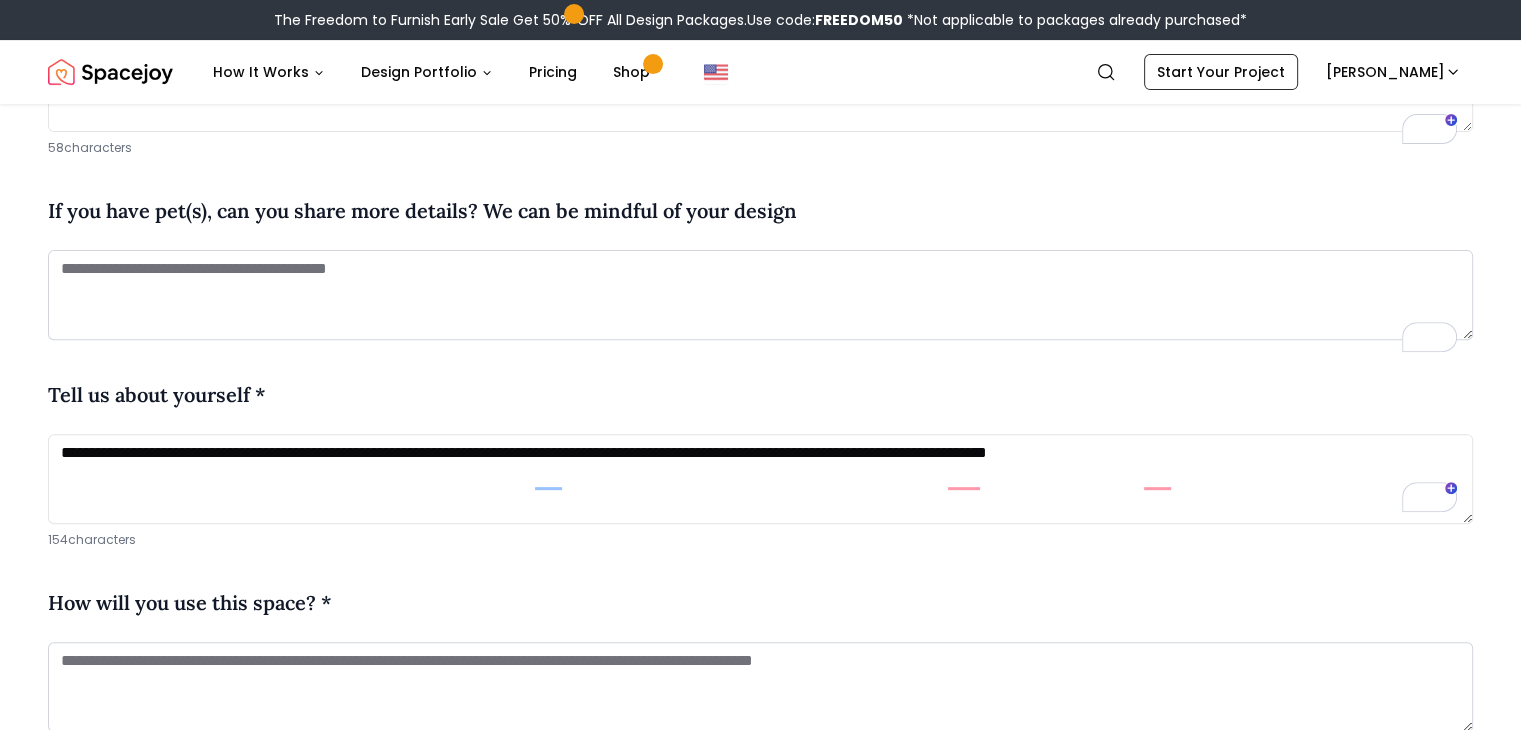click on "**********" at bounding box center (760, 963) 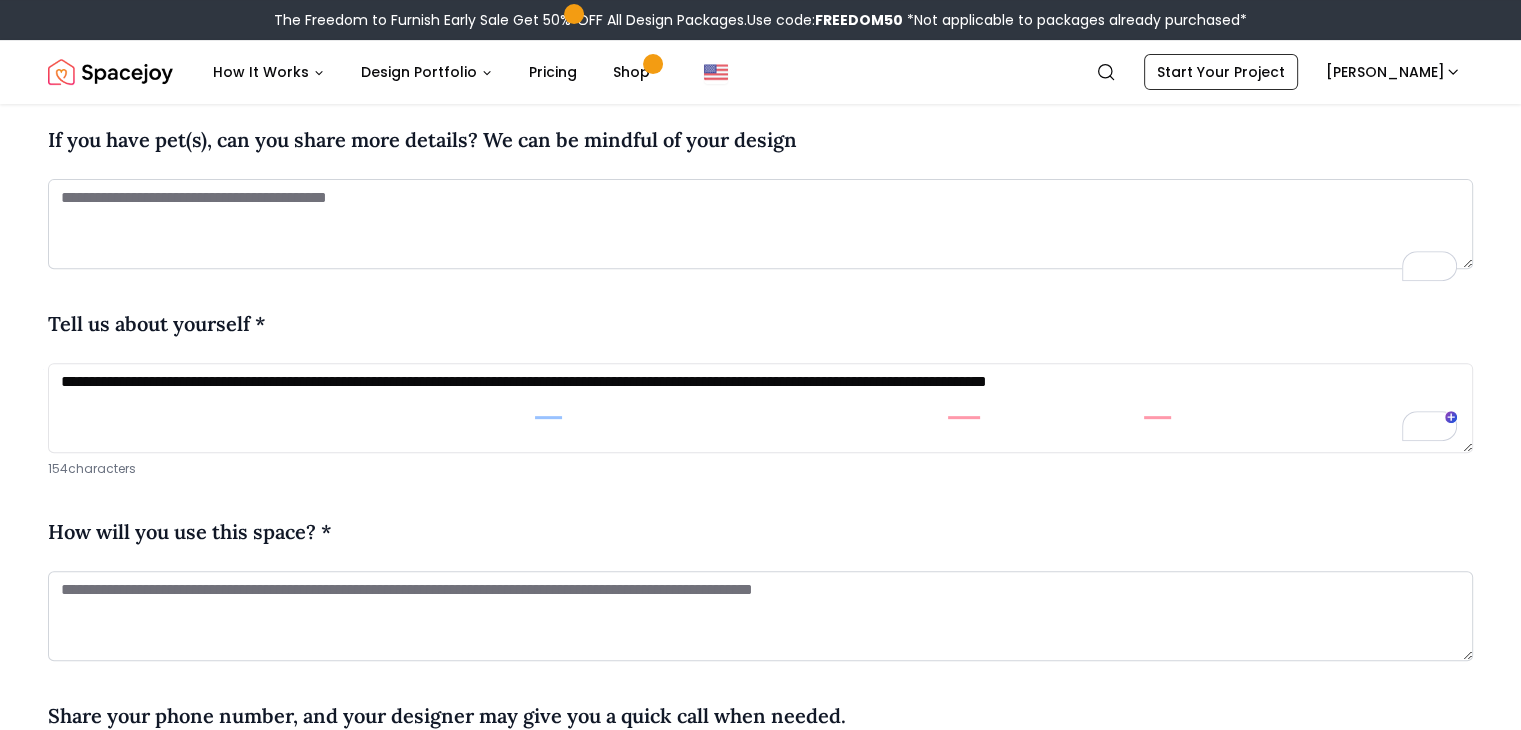 scroll, scrollTop: 899, scrollLeft: 0, axis: vertical 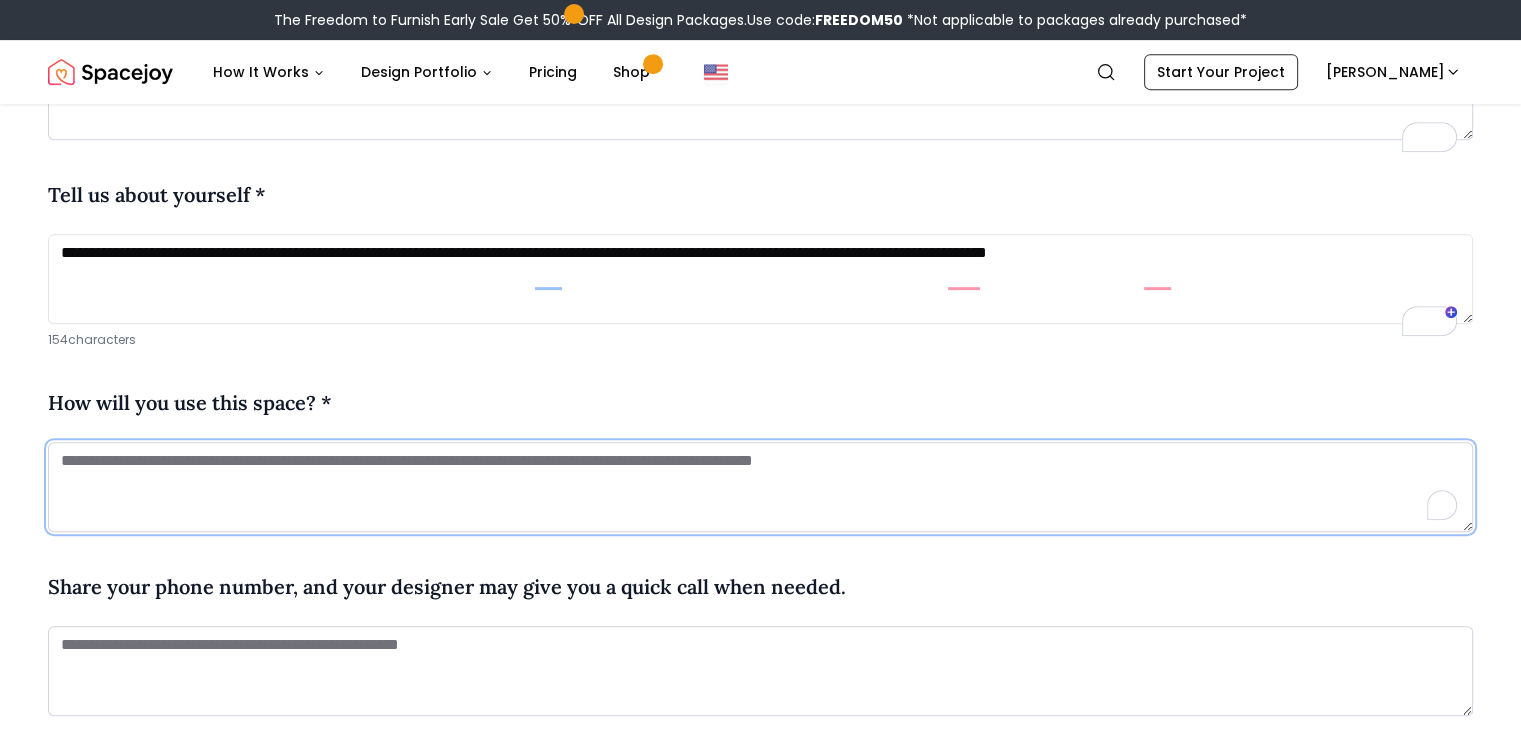 click at bounding box center [760, 487] 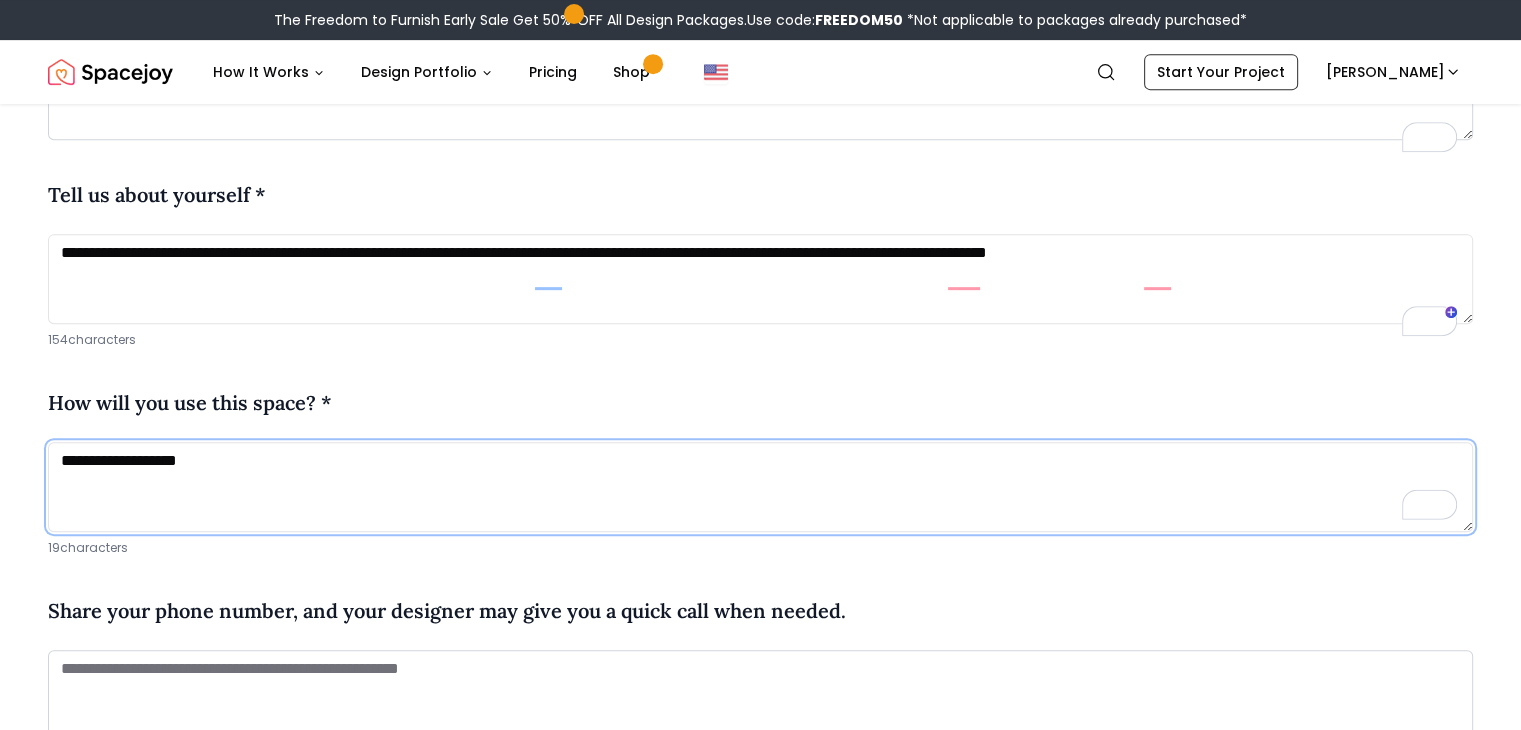 type on "**********" 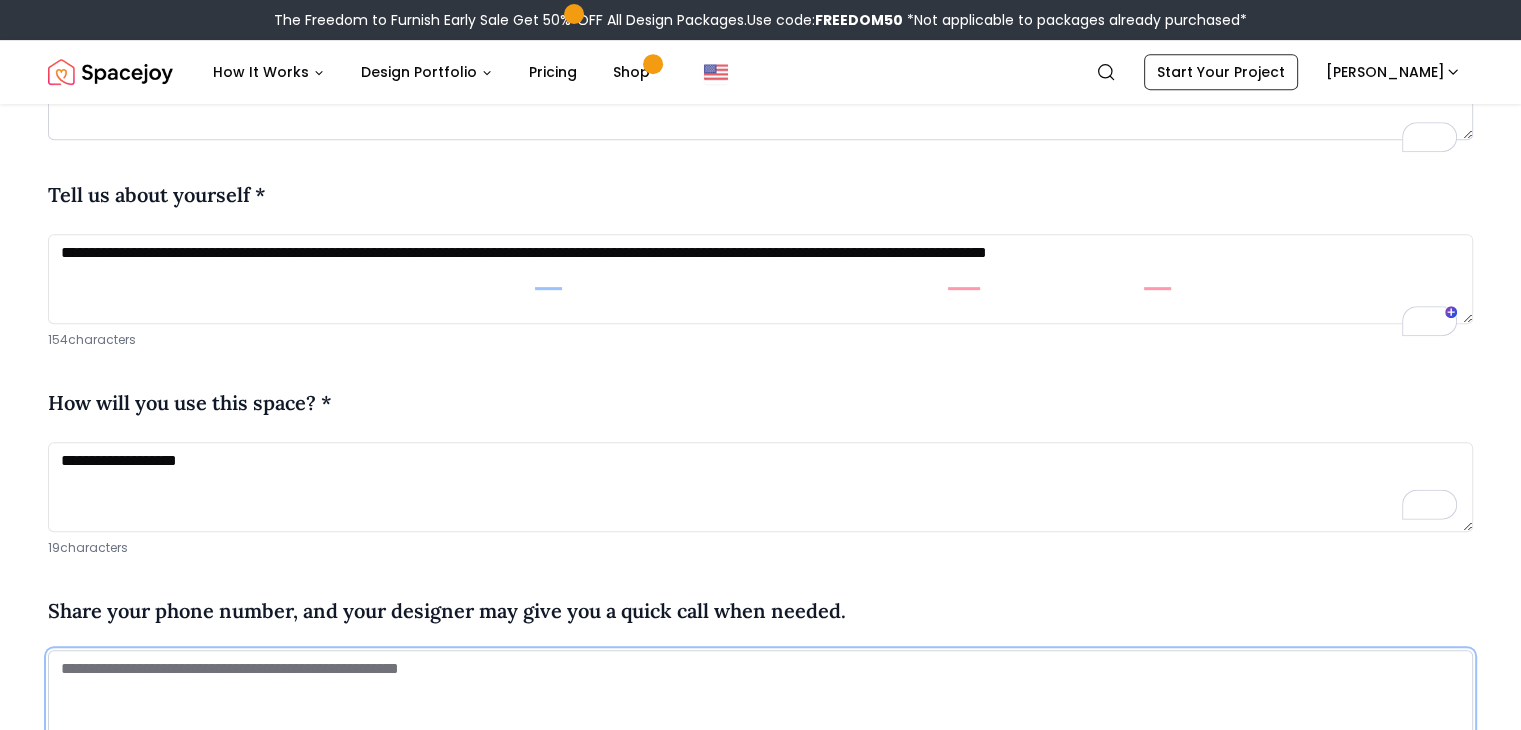 click at bounding box center (760, 695) 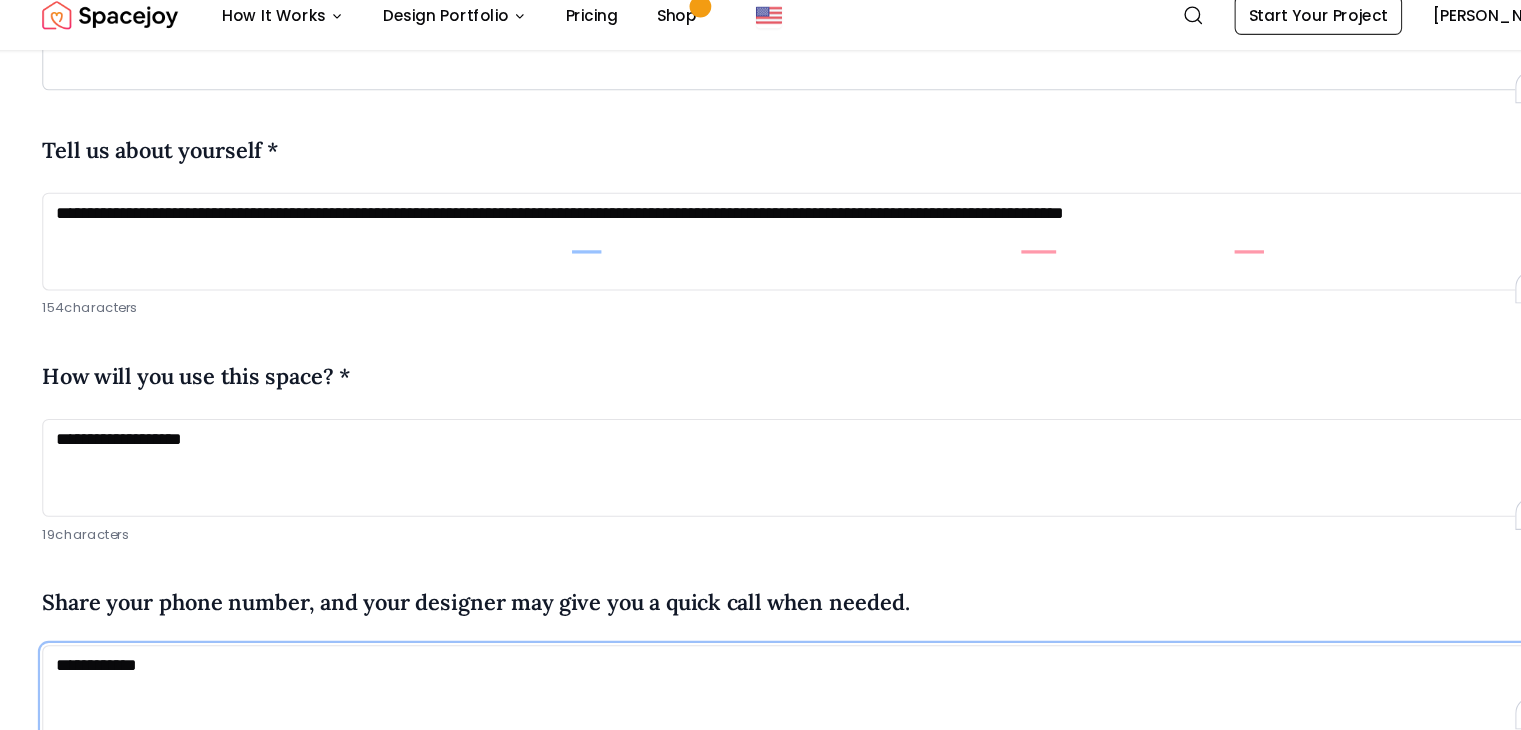 scroll, scrollTop: 898, scrollLeft: 0, axis: vertical 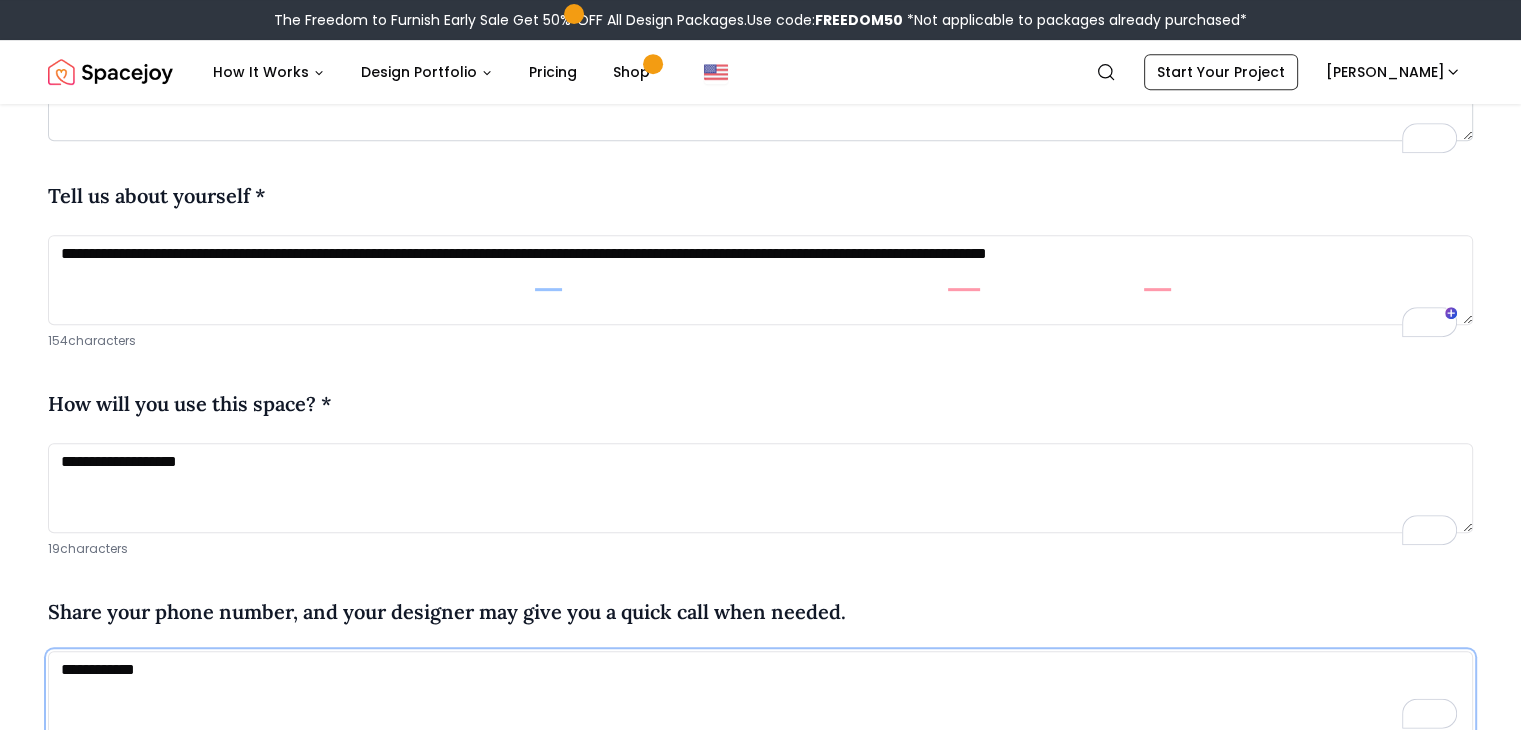 type on "**********" 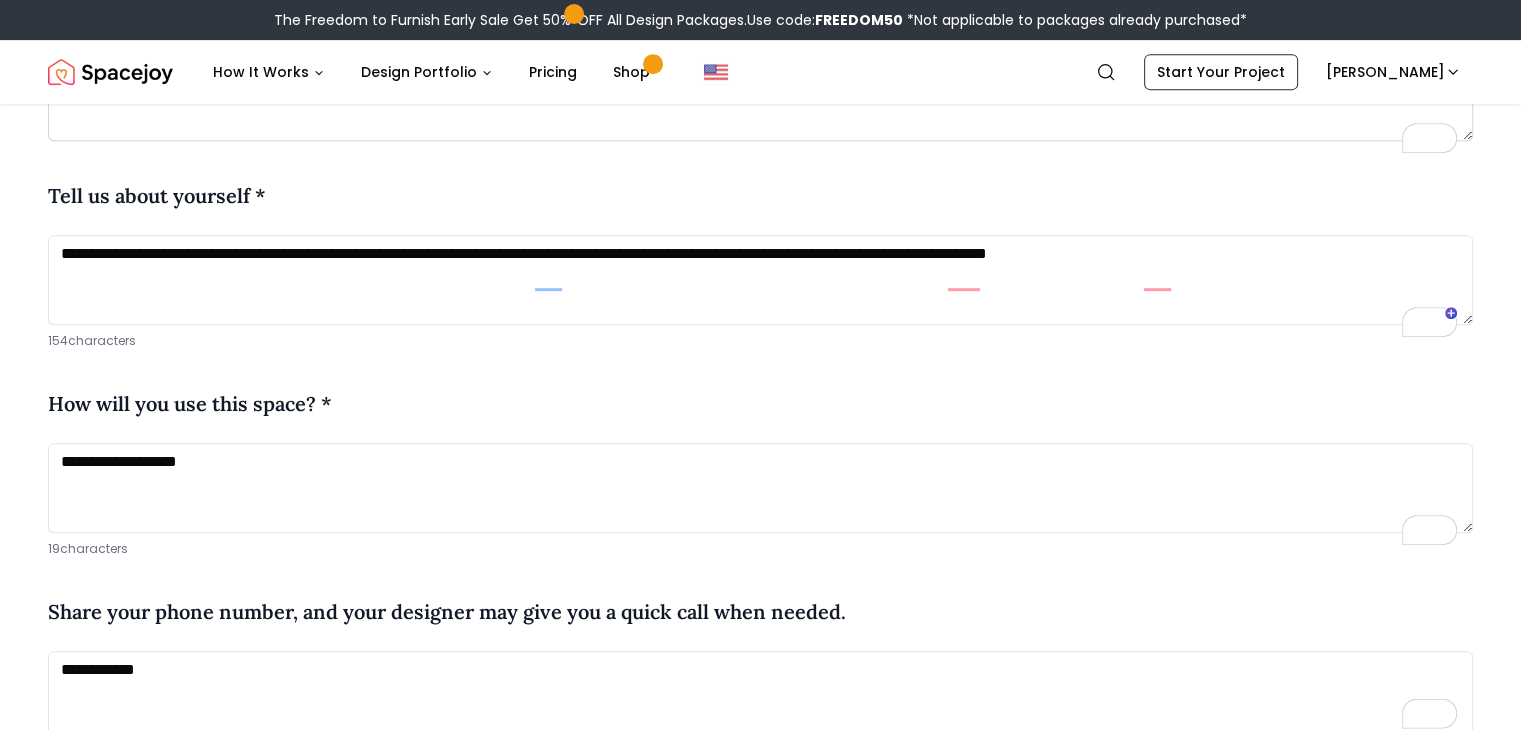 click on "19  characters" at bounding box center (760, 549) 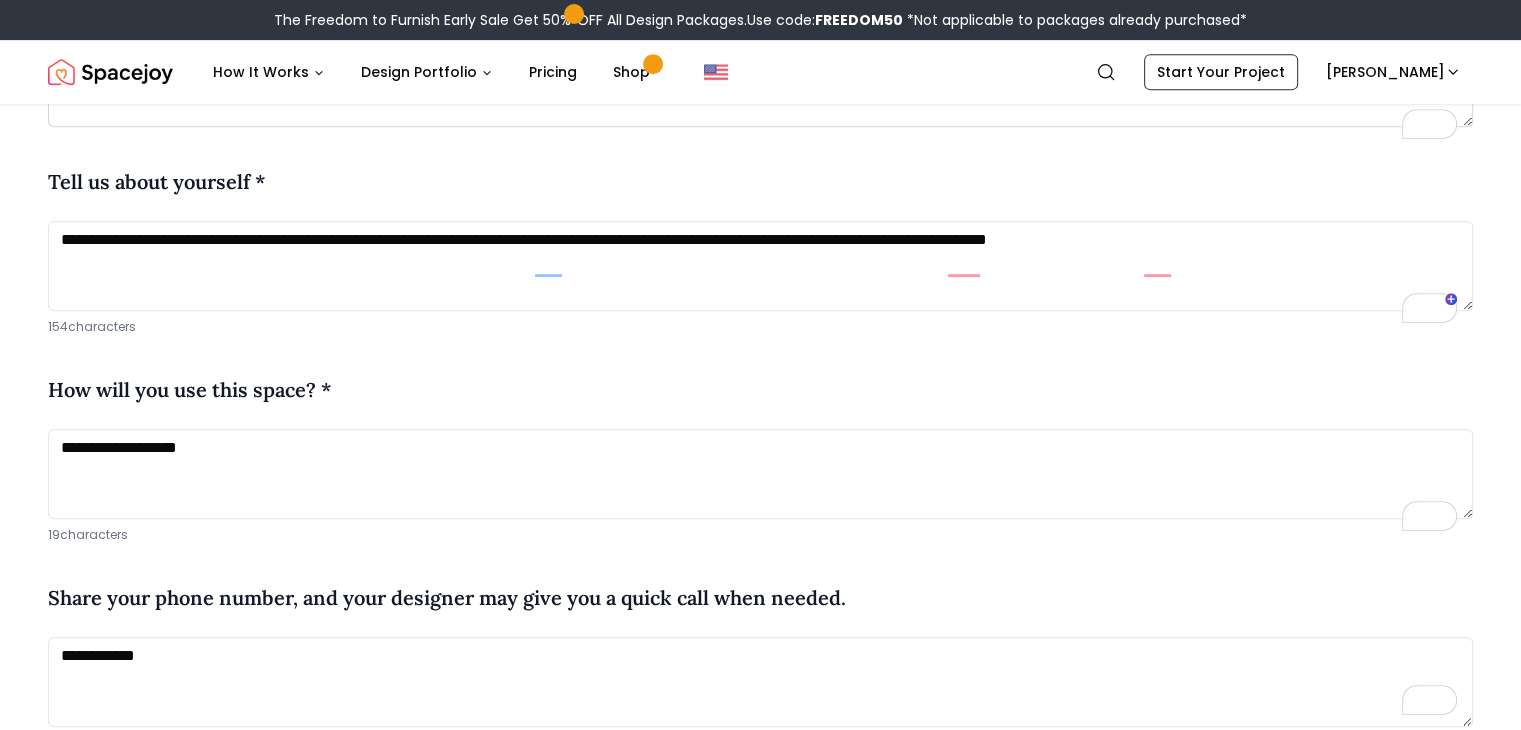 scroll, scrollTop: 898, scrollLeft: 0, axis: vertical 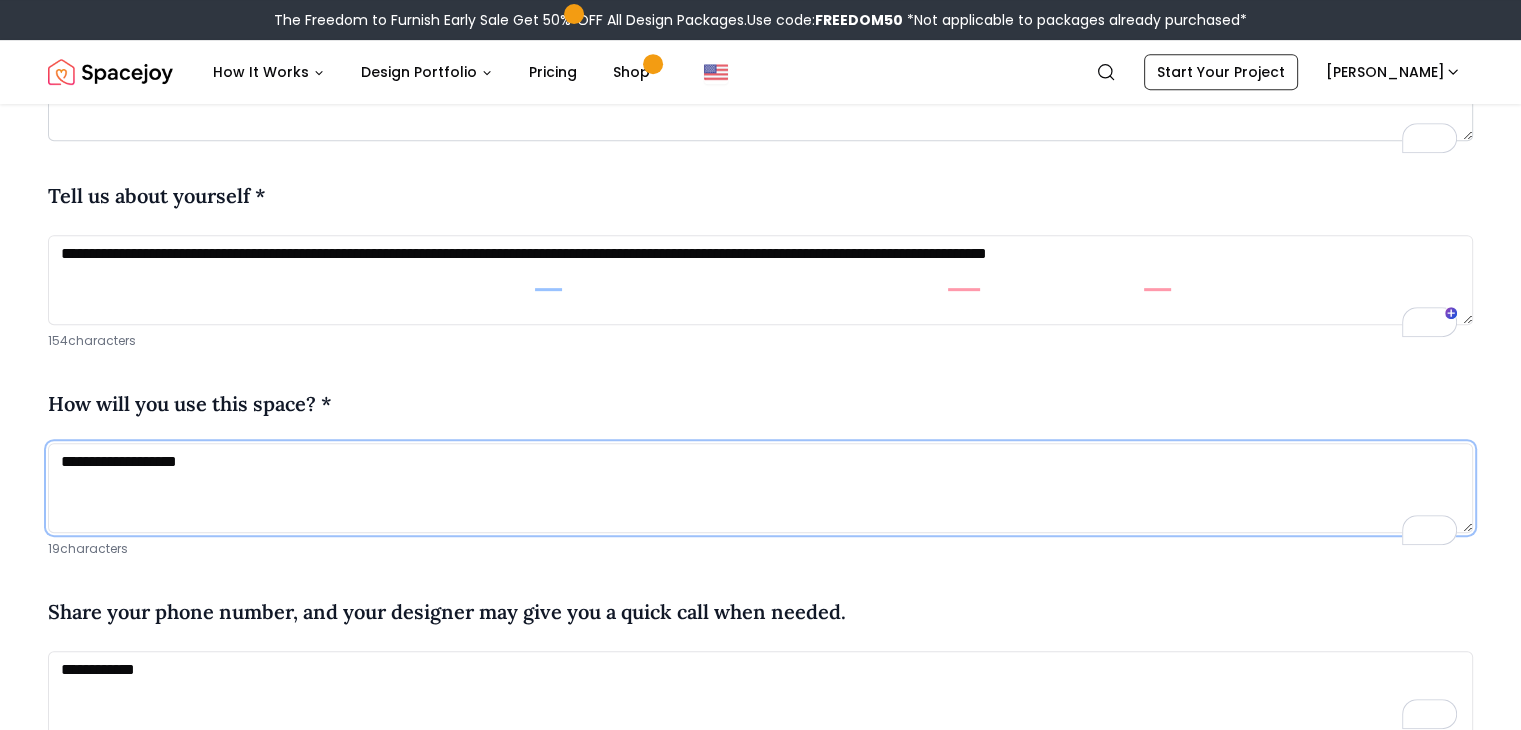 click on "**********" at bounding box center [760, 488] 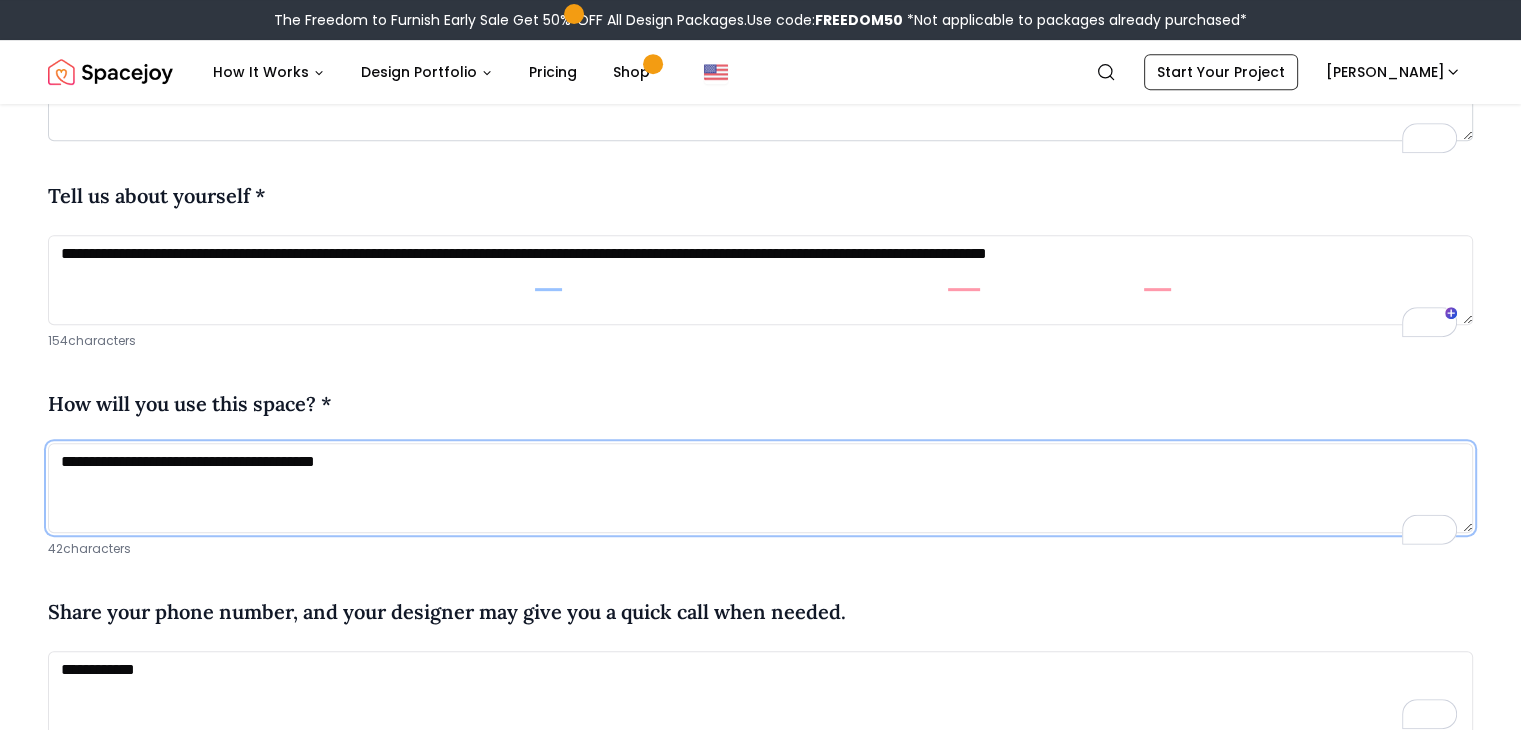 type on "**********" 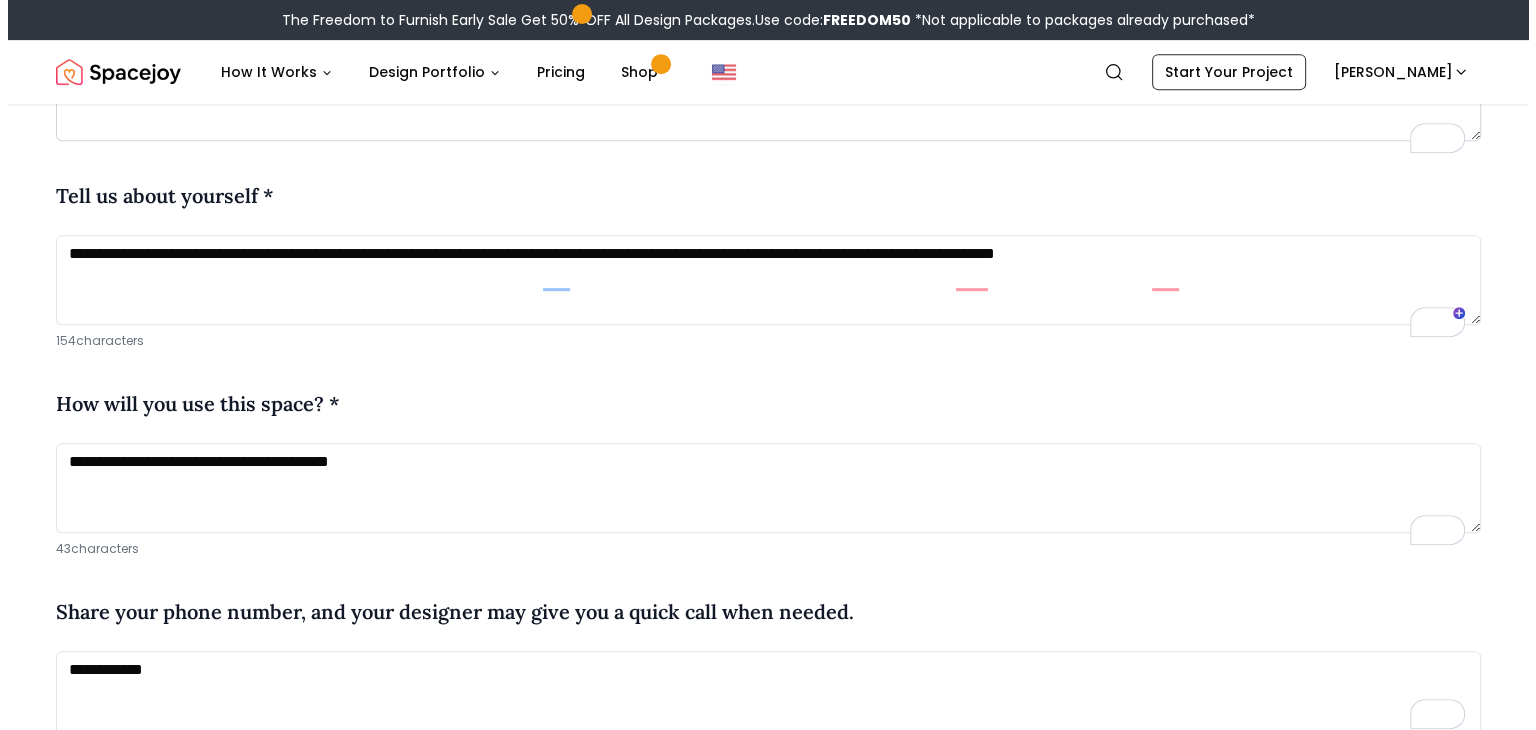 scroll, scrollTop: 0, scrollLeft: 0, axis: both 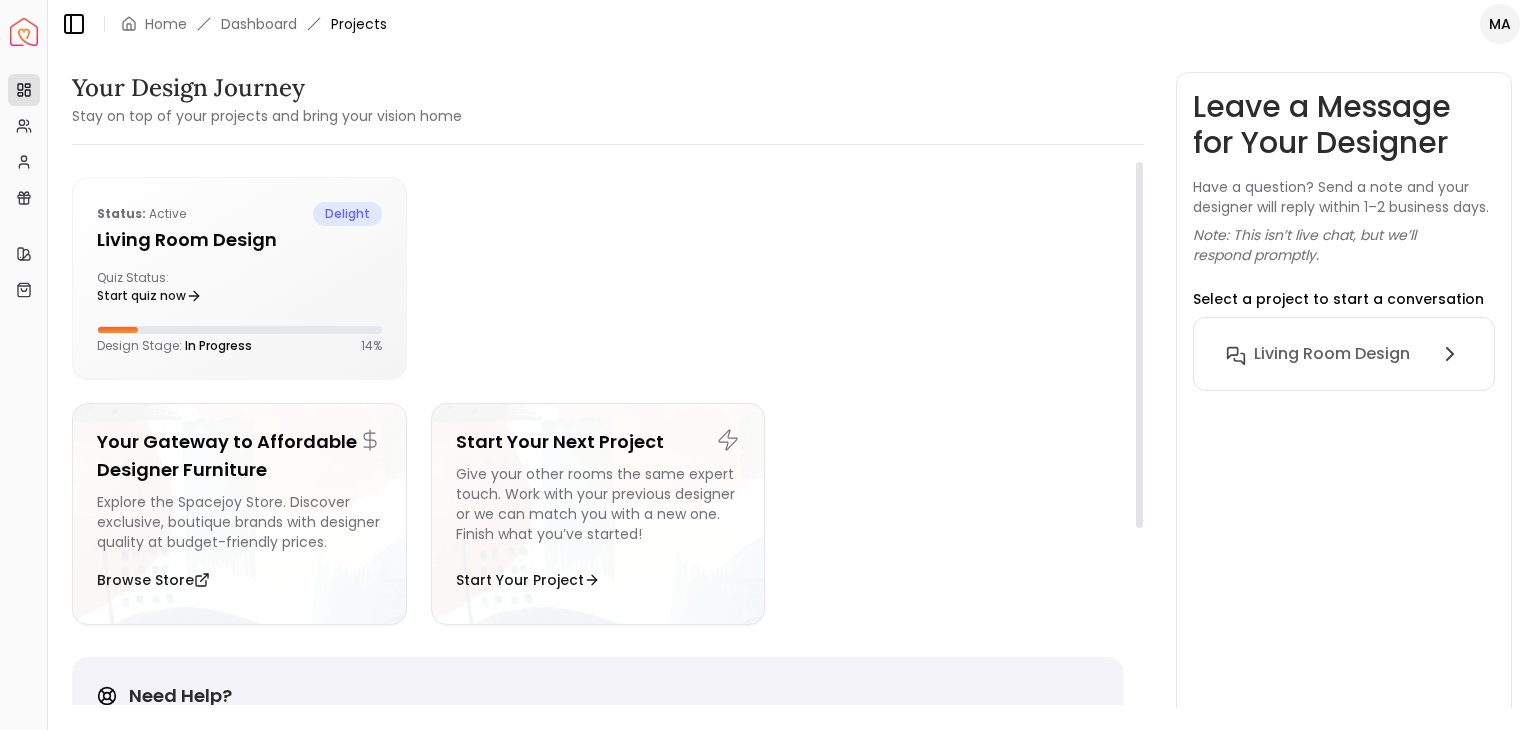 click on "Overview Projects My Referrals My Profile Gift Card Balance Quick Links My Style My Store" at bounding box center [23, 398] 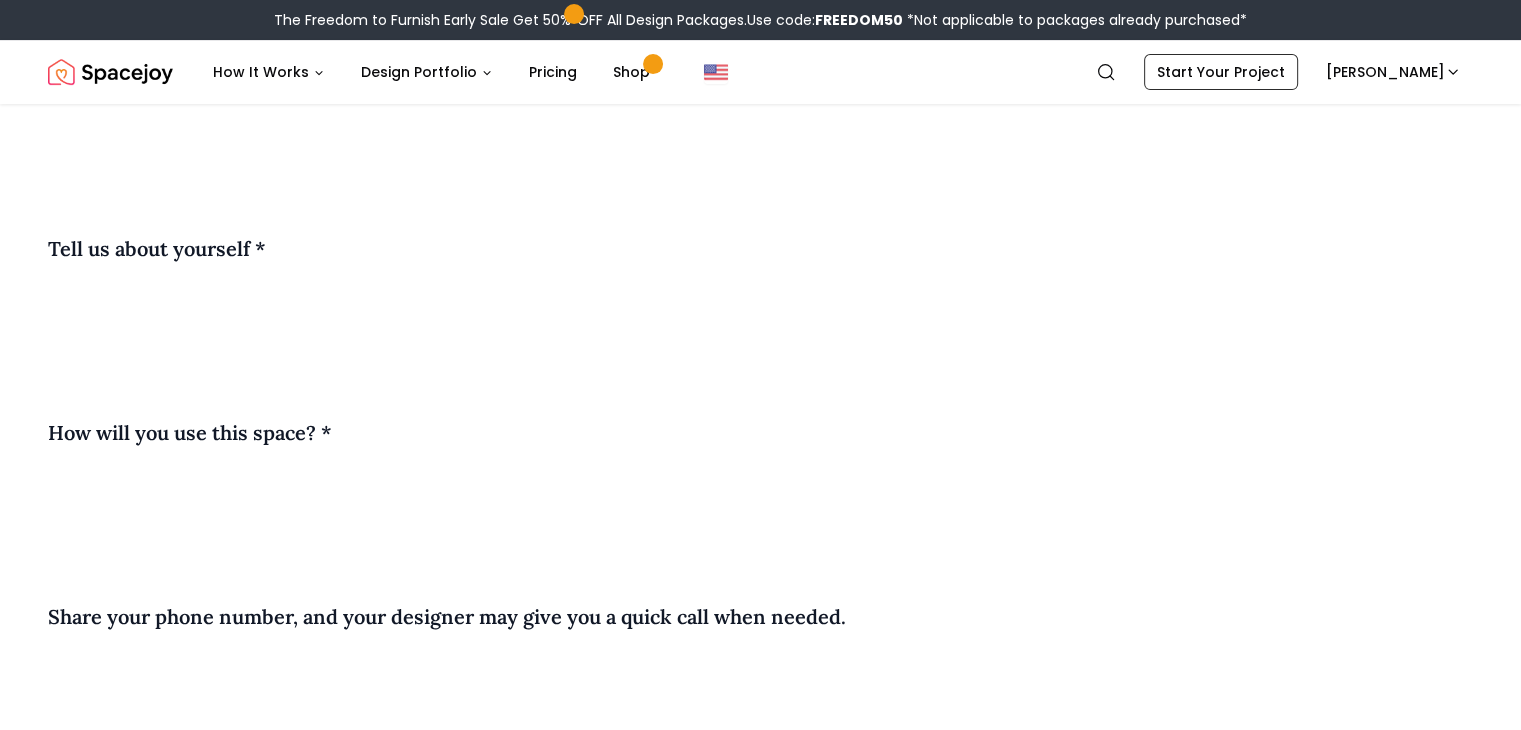 scroll, scrollTop: 898, scrollLeft: 0, axis: vertical 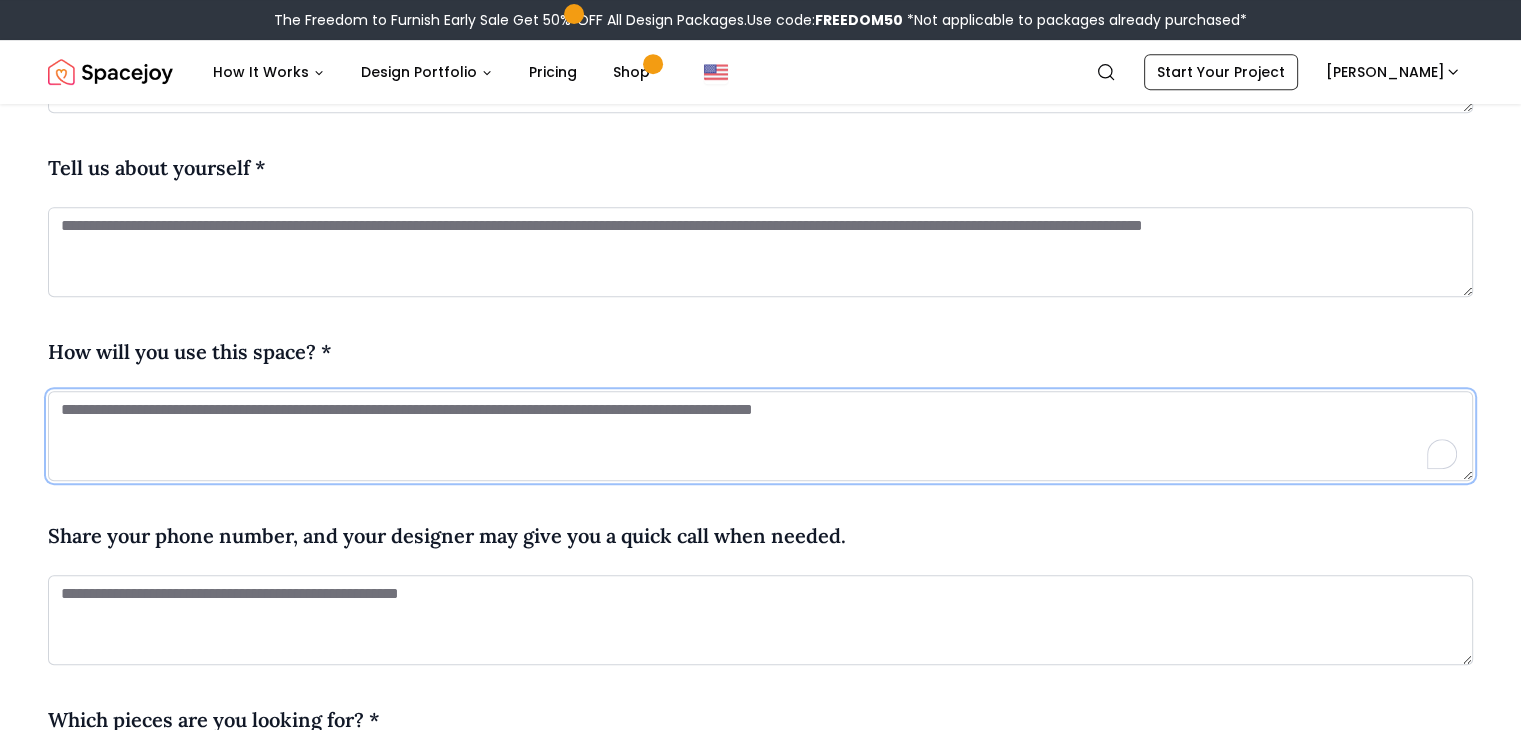 click at bounding box center [760, 436] 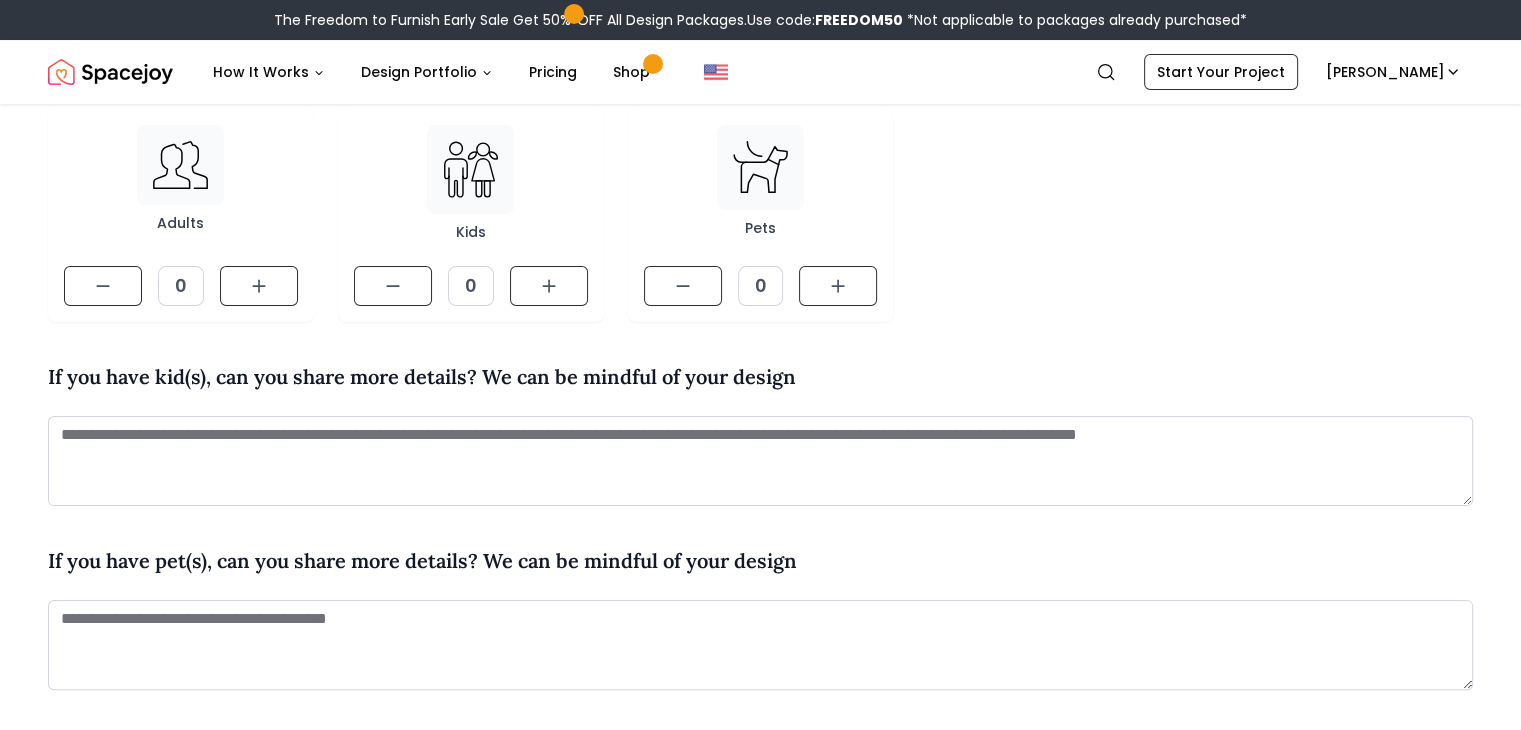 scroll, scrollTop: 264, scrollLeft: 0, axis: vertical 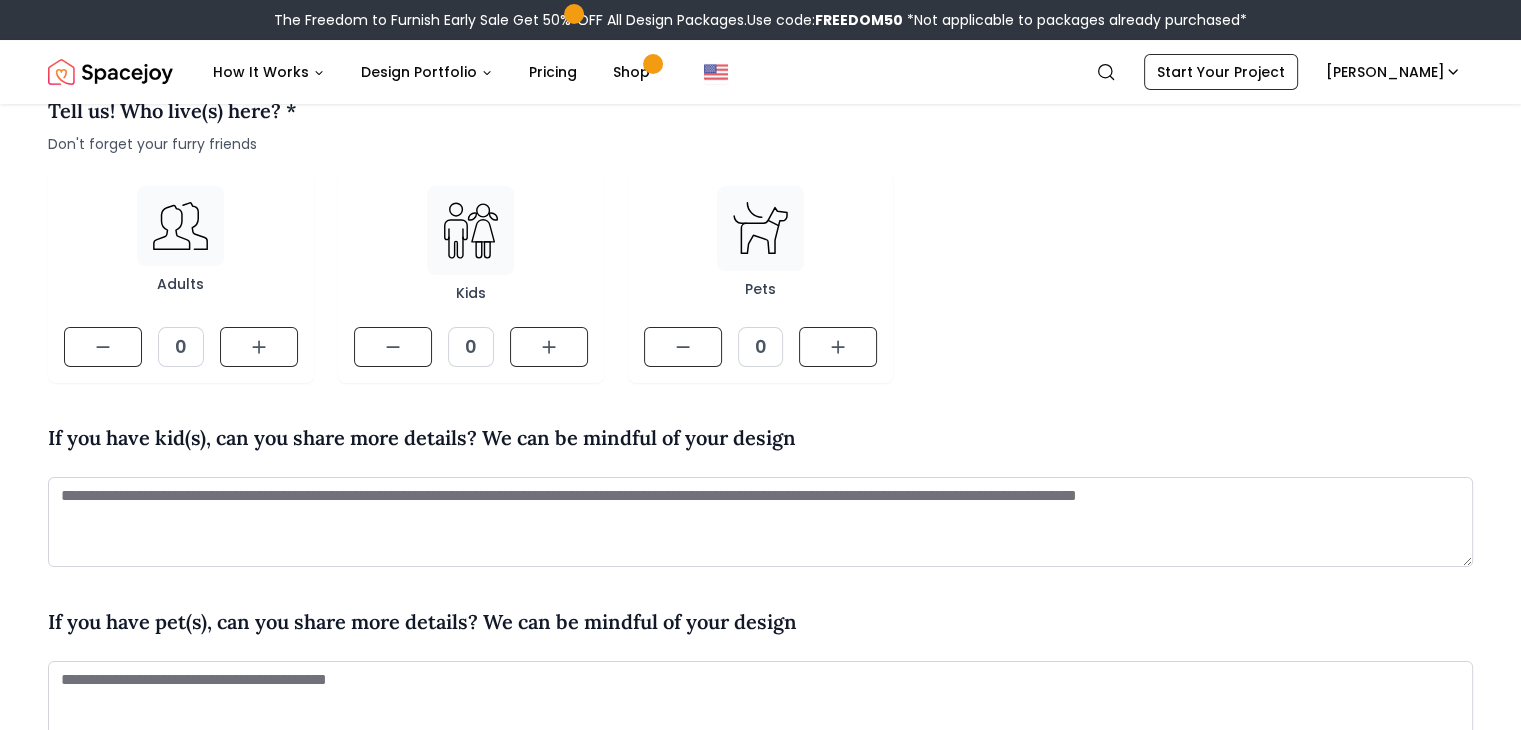 click on "1 usage 2 style-and-color 3 existing-products 4 room-images 5 personalize Tell us! Who live(s) here? * Don't forget your furry friends Adults 0 Kids 0 Pets 0 If you have kid(s), can you share more details? We can be mindful of your design  If you have pet(s), can you share more details? We can be mindful of your design  Tell us about yourself * How will you use this space? * Share your phone number, and your designer may give you a quick call when needed.  Which pieces are you looking for? * Choose as many as you like Key Pieces Sofa, Bed, Dining Table etc Furnishing Rugs, Throws, Curtains, Cushions, etc Decor Vases, Sculptures, Figurines, Mirrors, etc Lighting Wall Mount, Floor Lamps, Table Lamps etc Art Wall Art, Frames, etc Plants Pots, Planters, Plant Stands, Plants, etc Smaller pieces Coffee Tables, Side Tables, Chests etc What are your top priorities for this space? * Need help with paint colors?  Tell us your preferences Need help with window treatments?  Tell us your preferences Save & Next" at bounding box center (760, 1374) 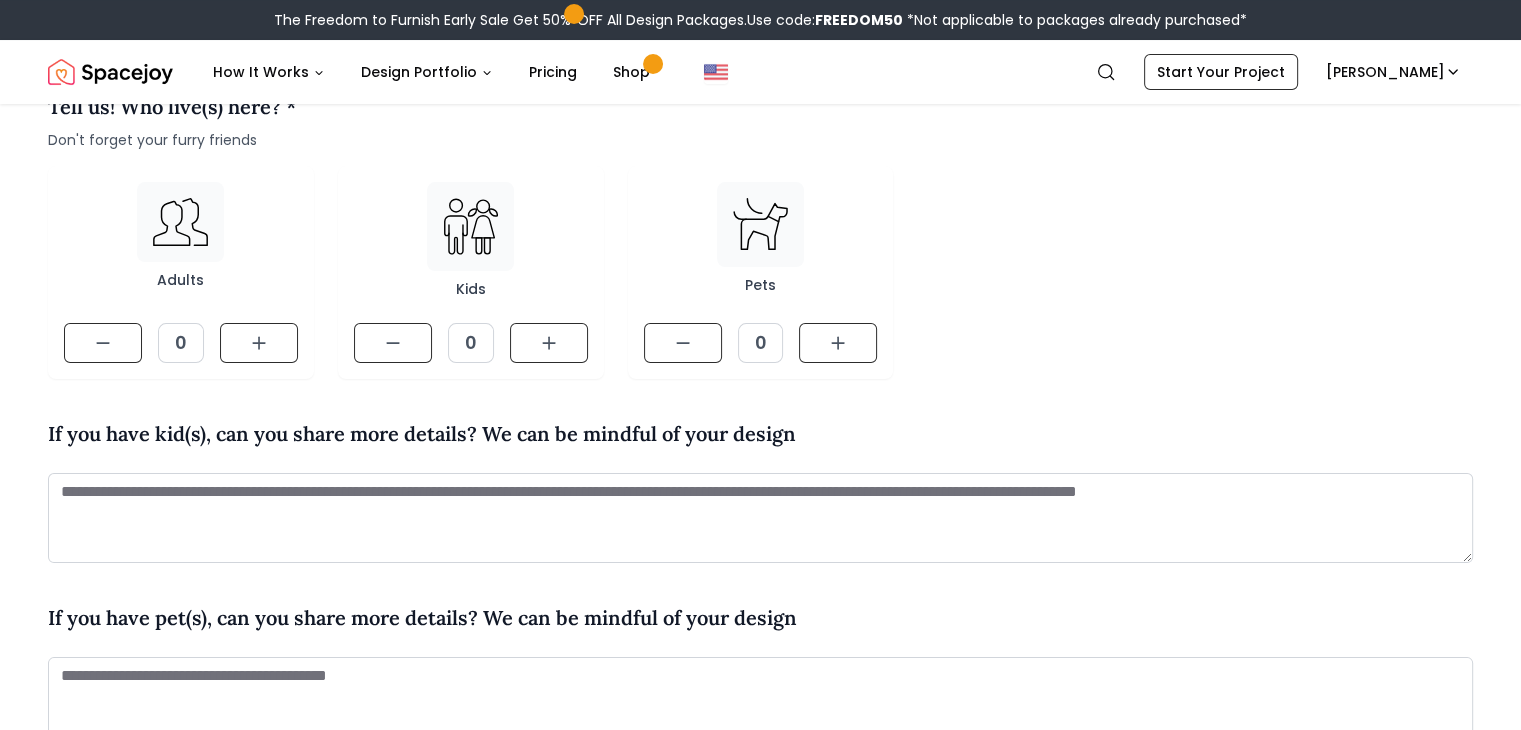 scroll, scrollTop: 320, scrollLeft: 0, axis: vertical 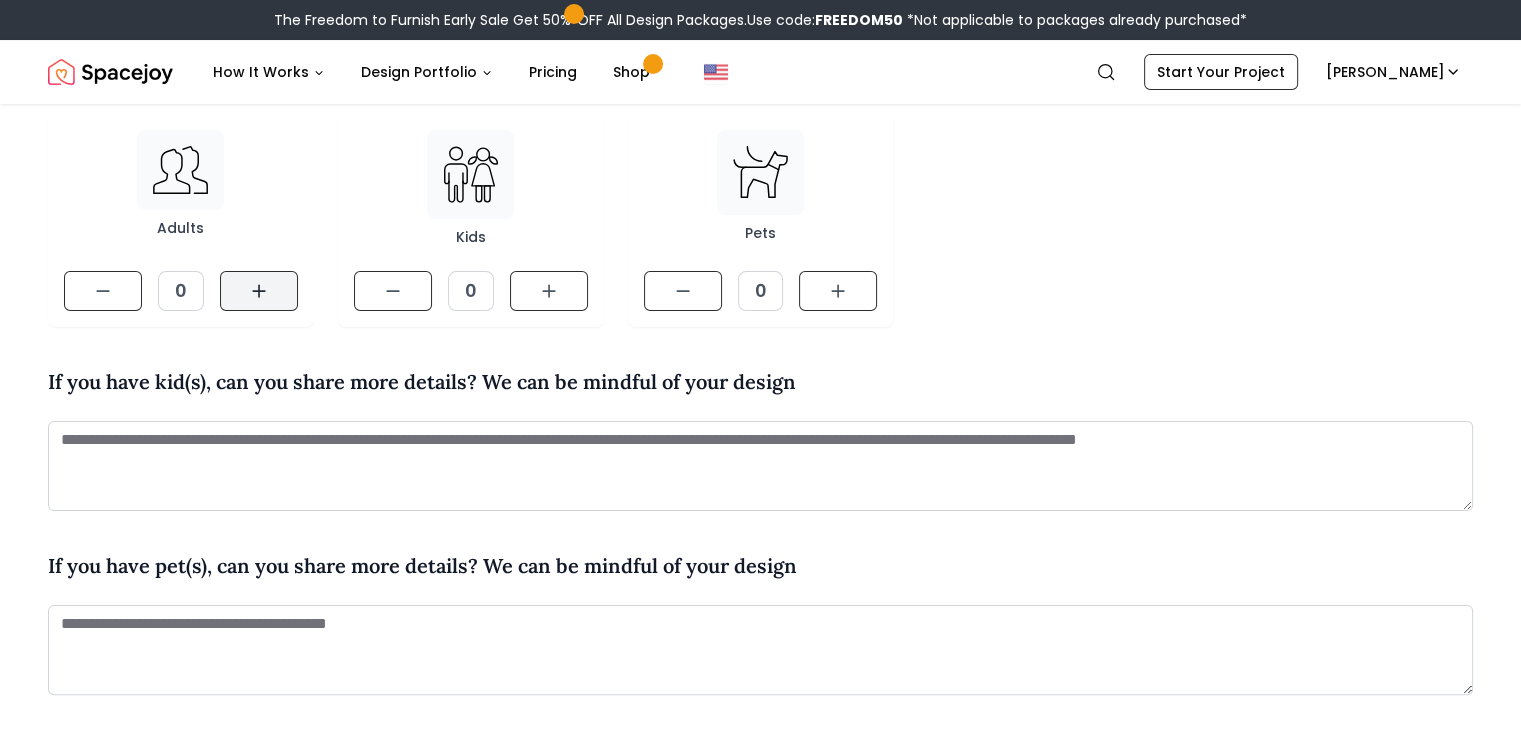 click 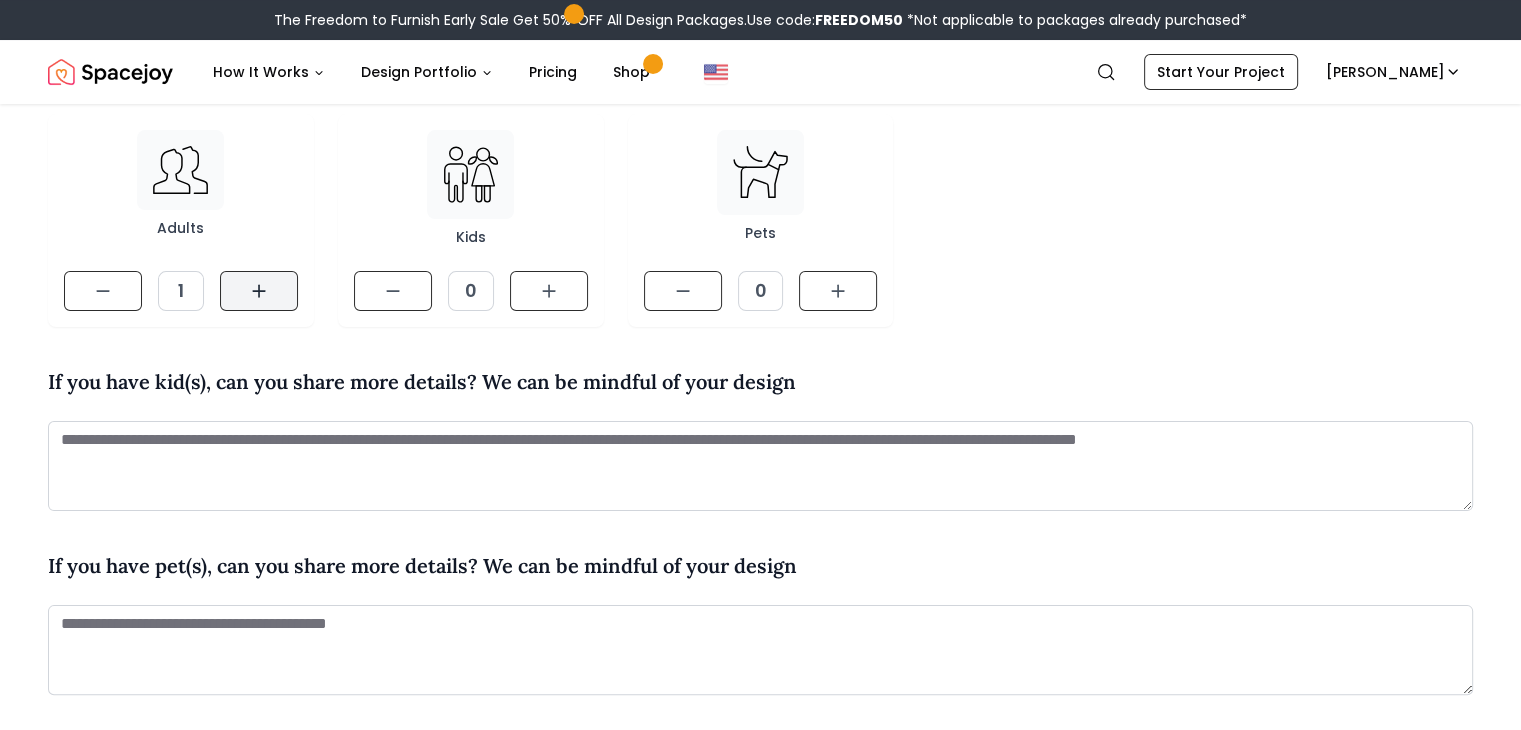 click 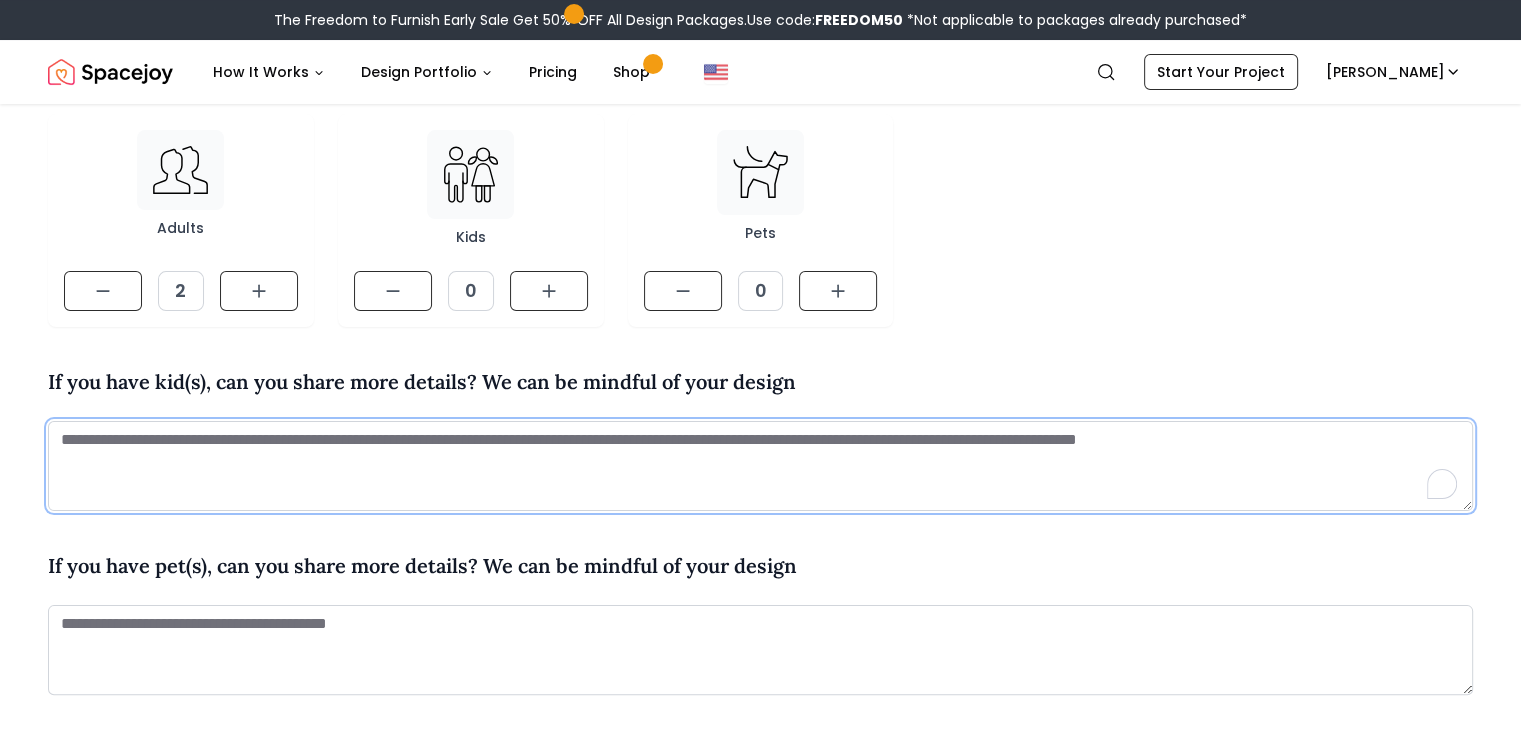 click at bounding box center [760, 466] 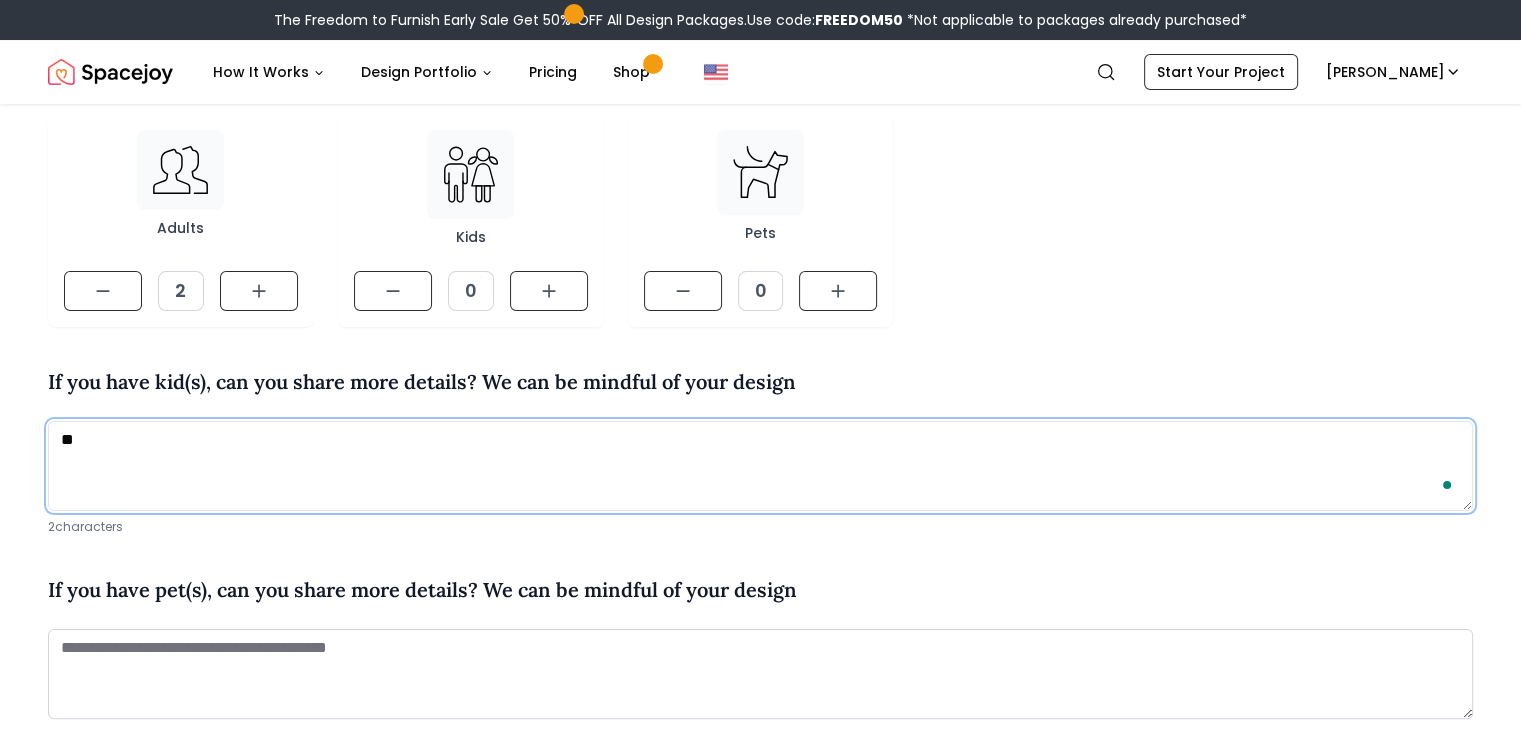 type on "*" 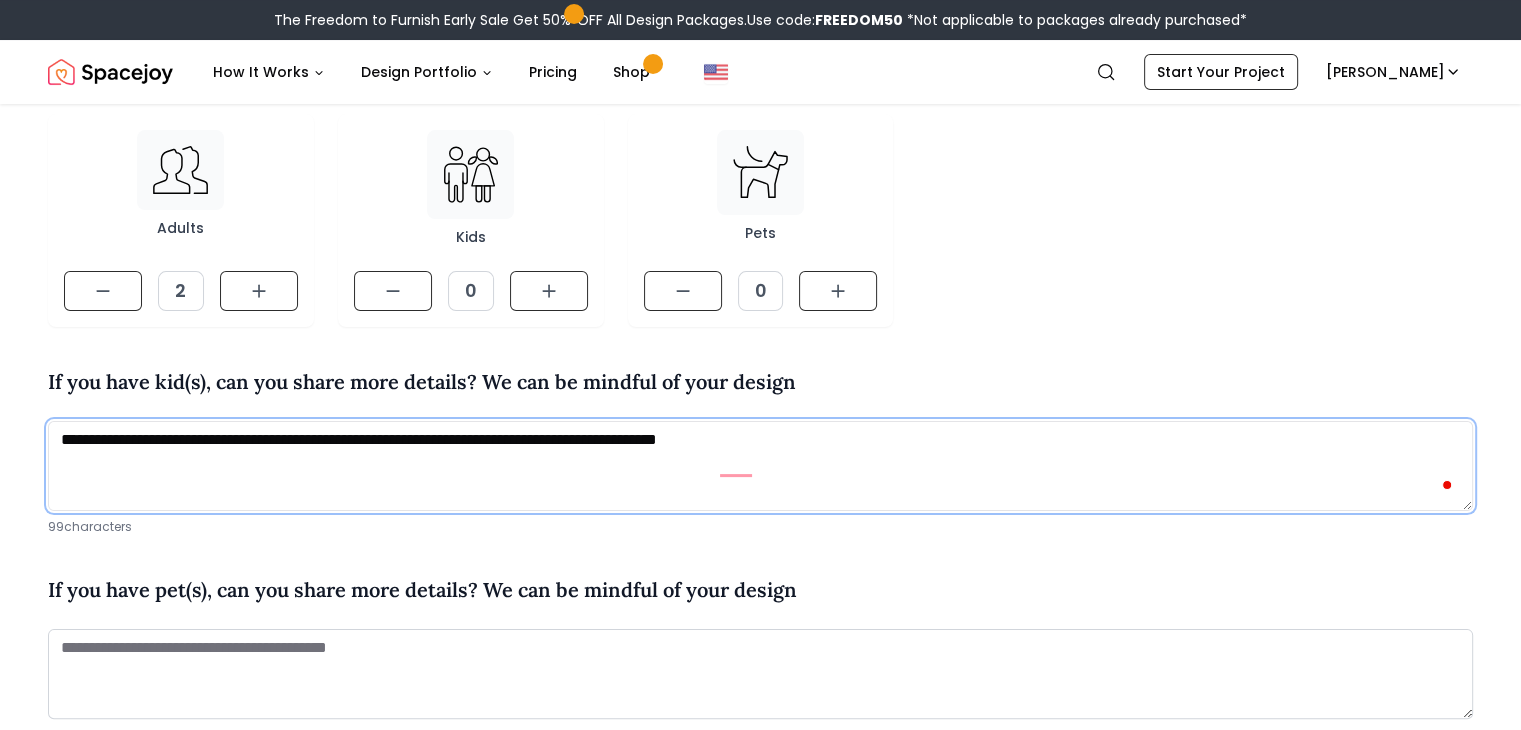 type on "**********" 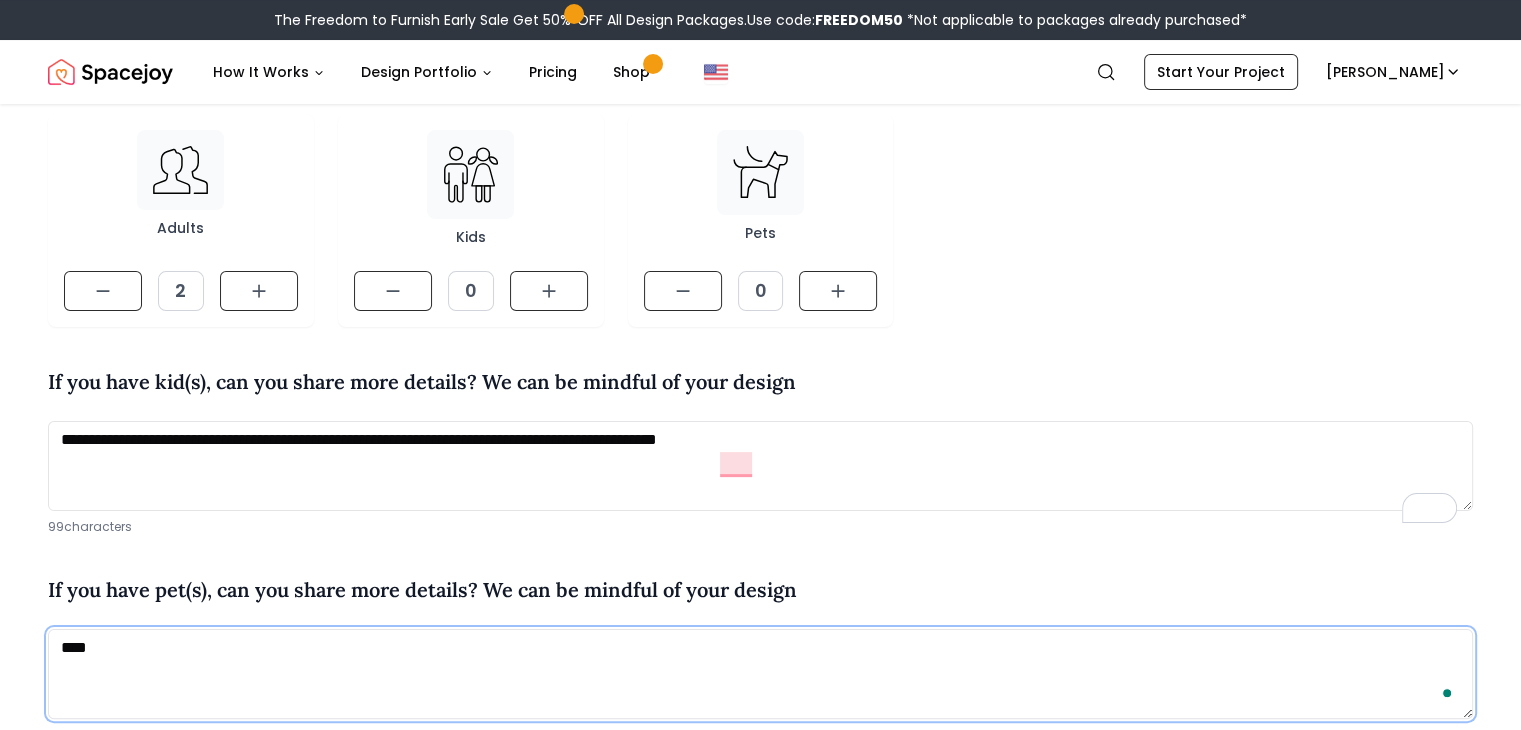 type on "****" 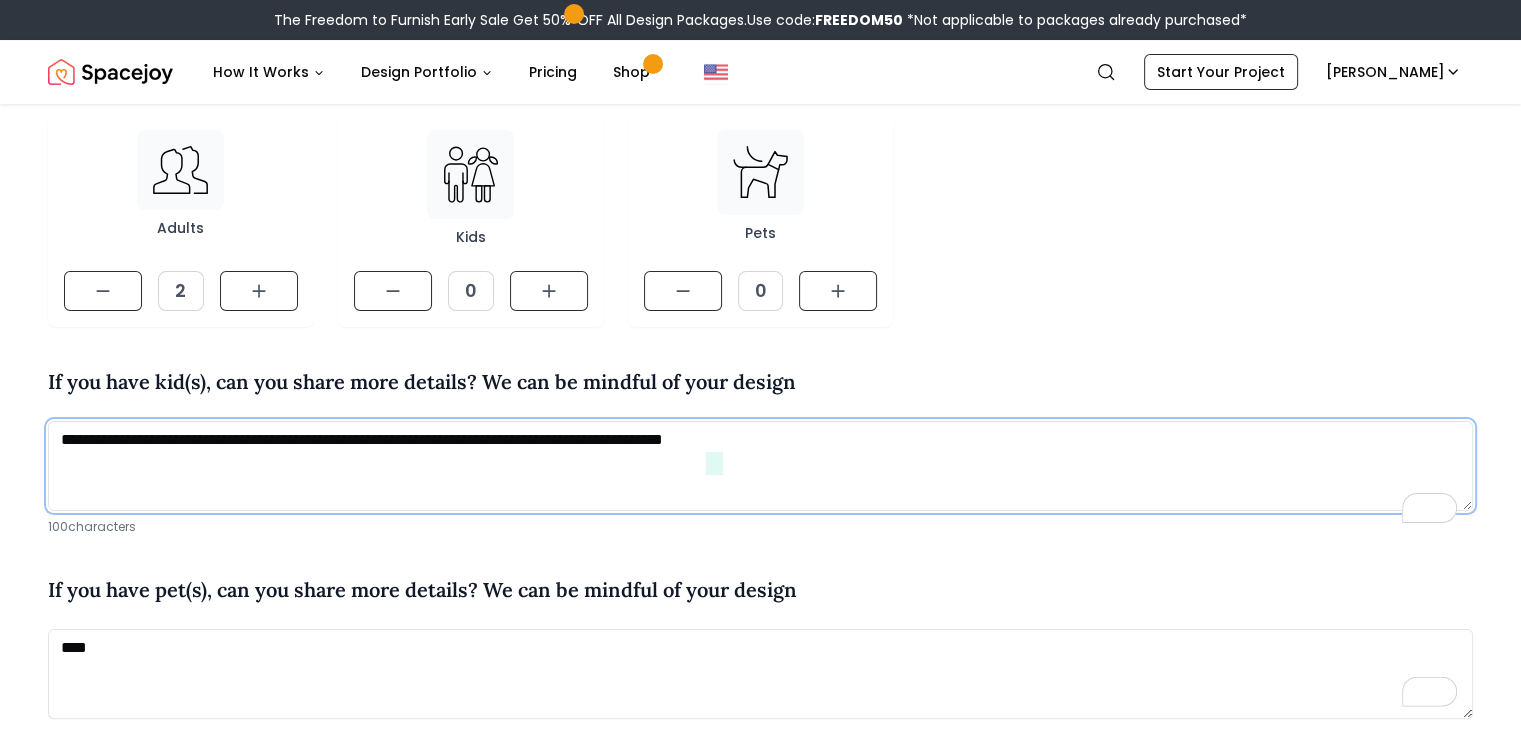 type on "**********" 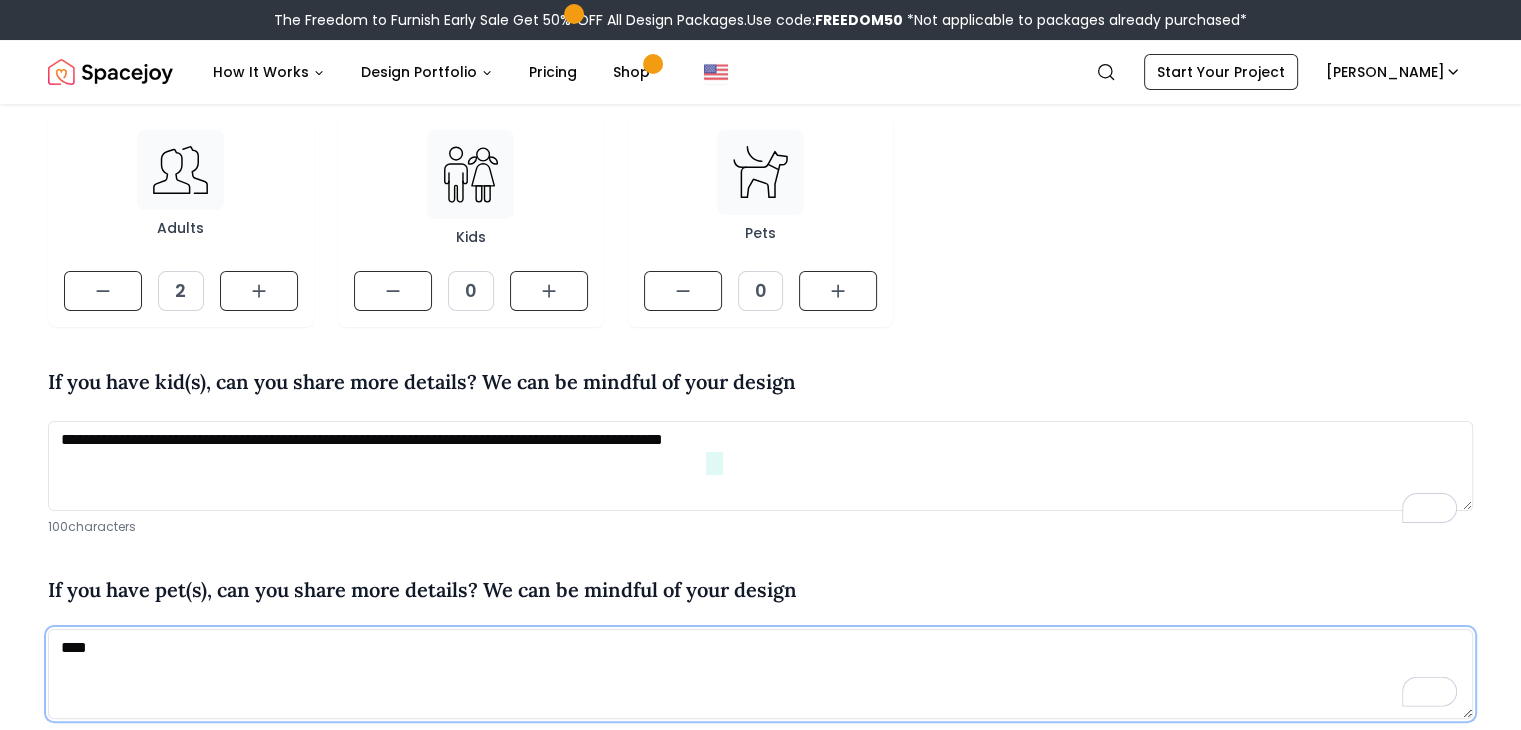 click on "****" at bounding box center (760, 674) 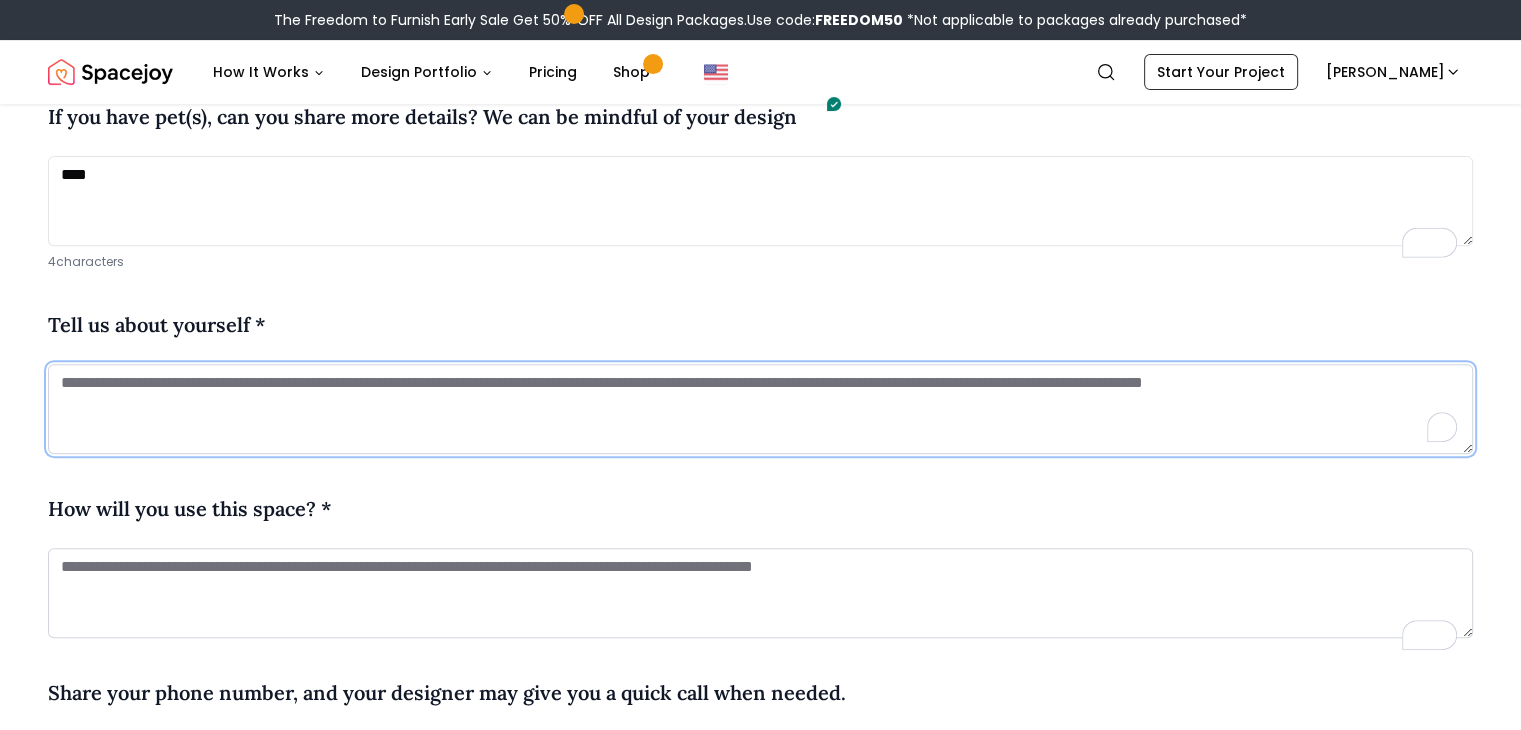scroll, scrollTop: 811, scrollLeft: 0, axis: vertical 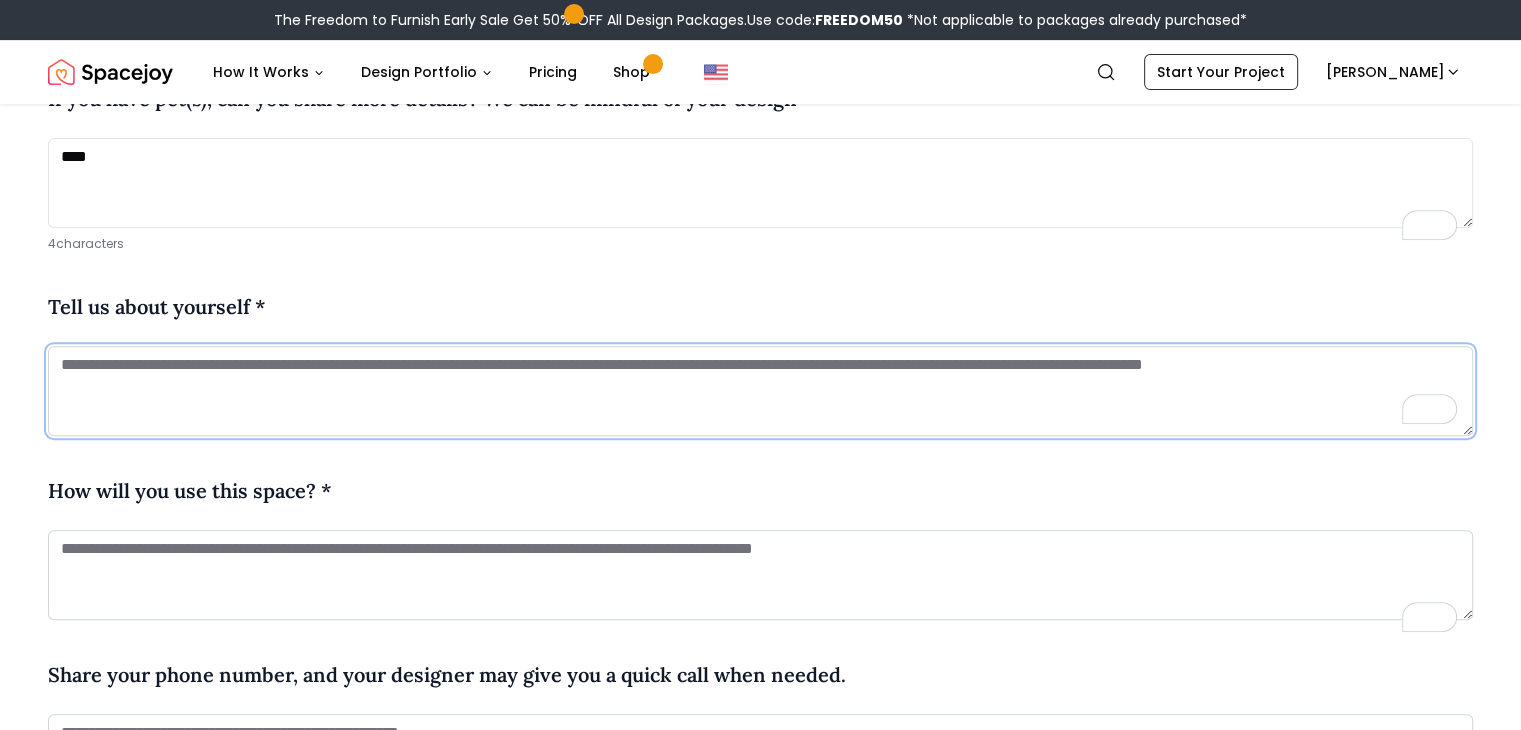 click at bounding box center (760, 391) 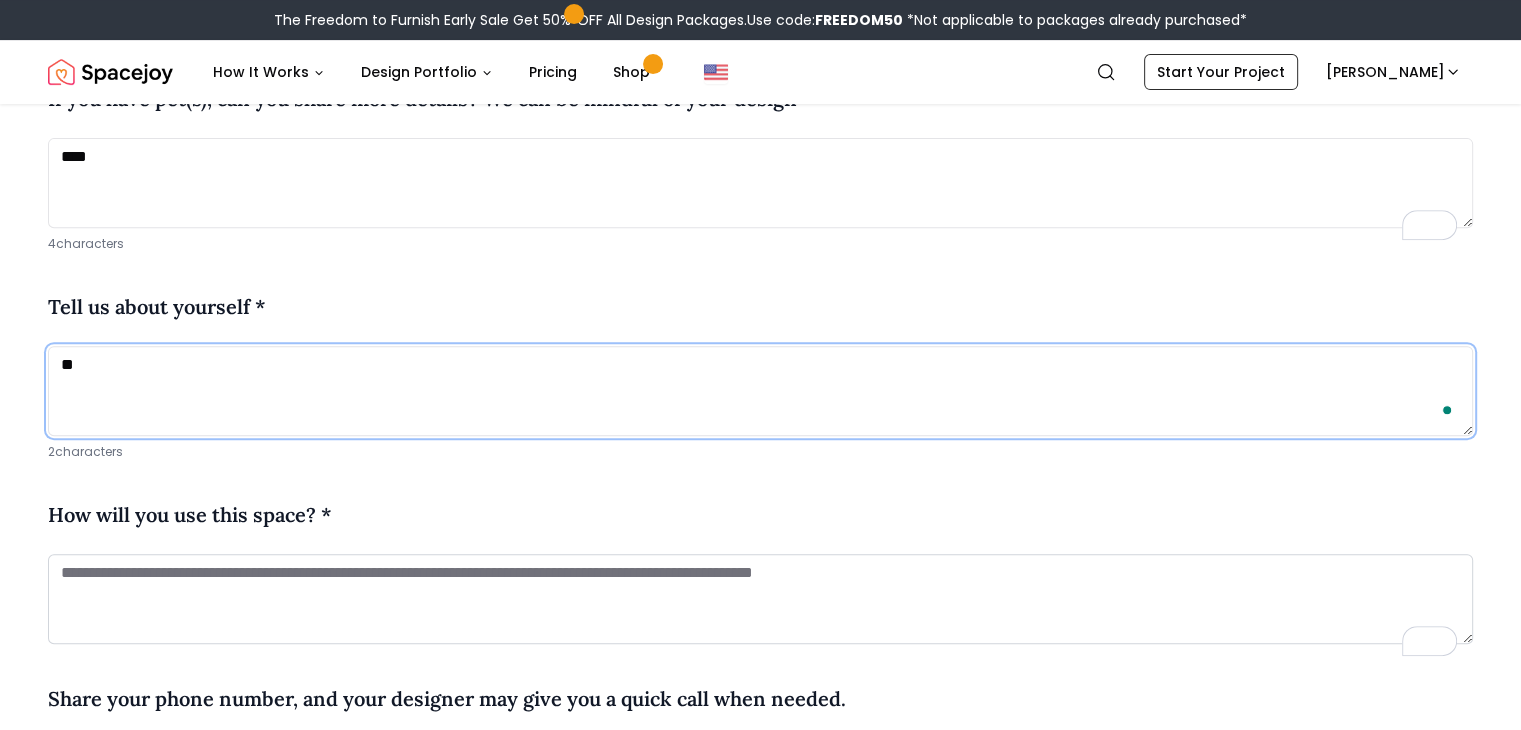 type on "*" 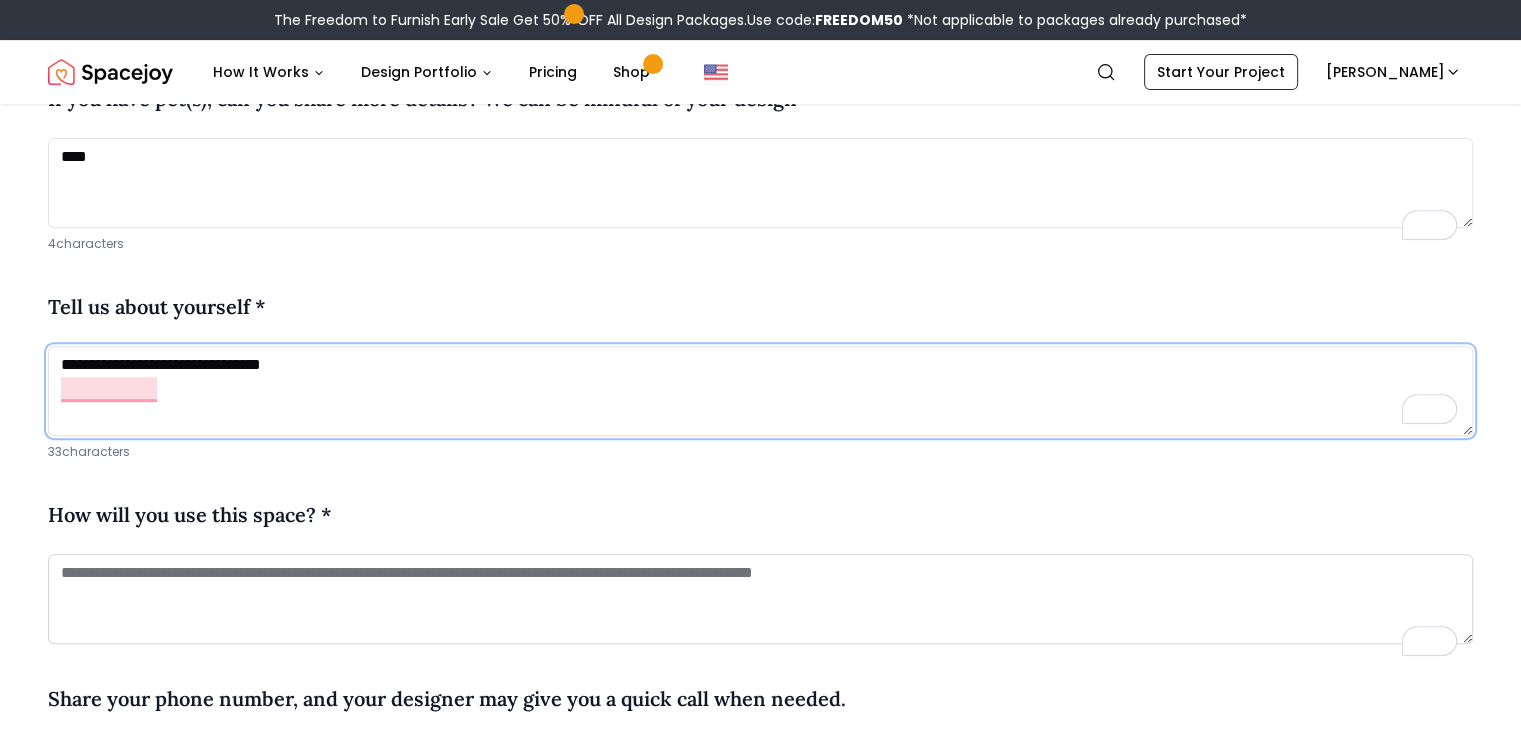 type on "**********" 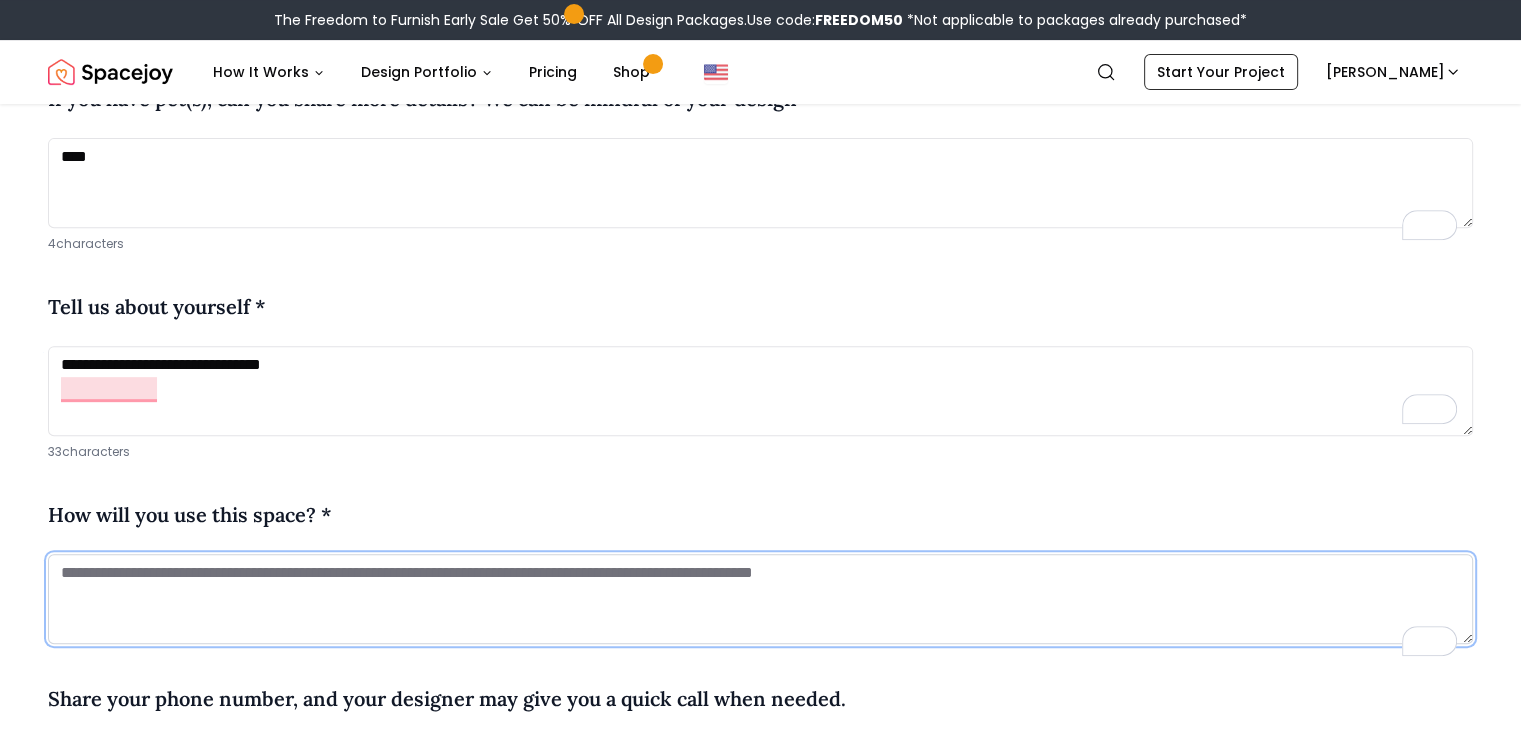 click at bounding box center [760, 599] 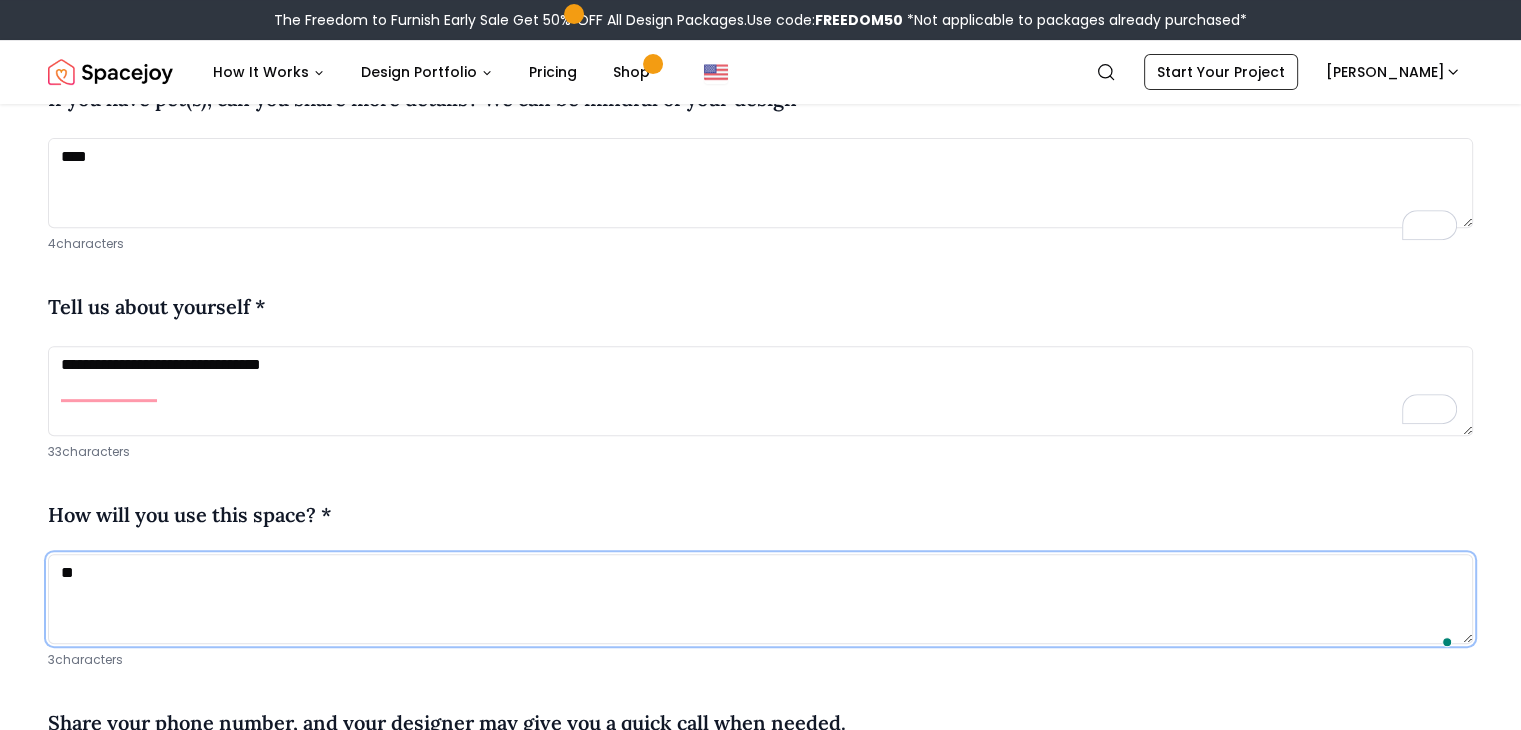 type on "*" 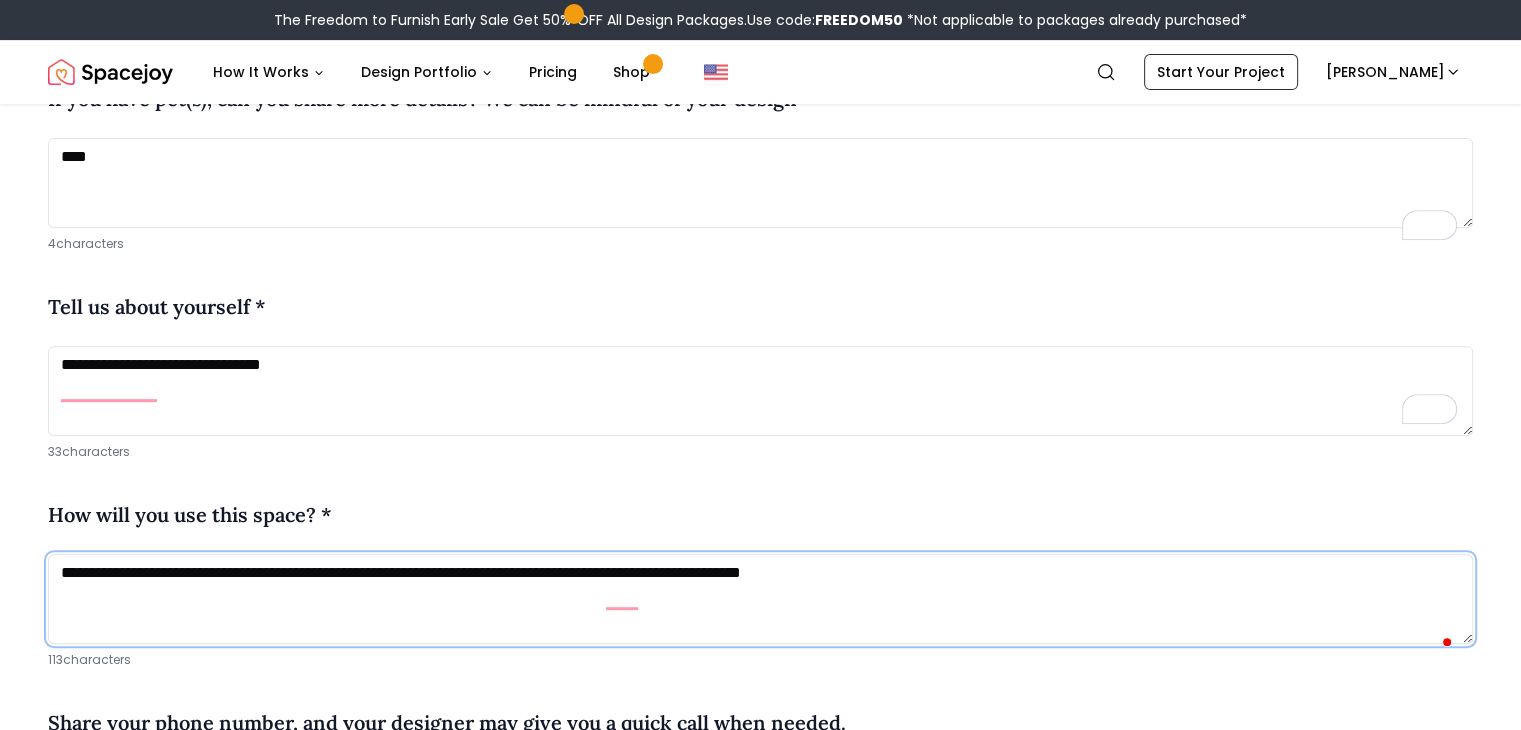 type on "**********" 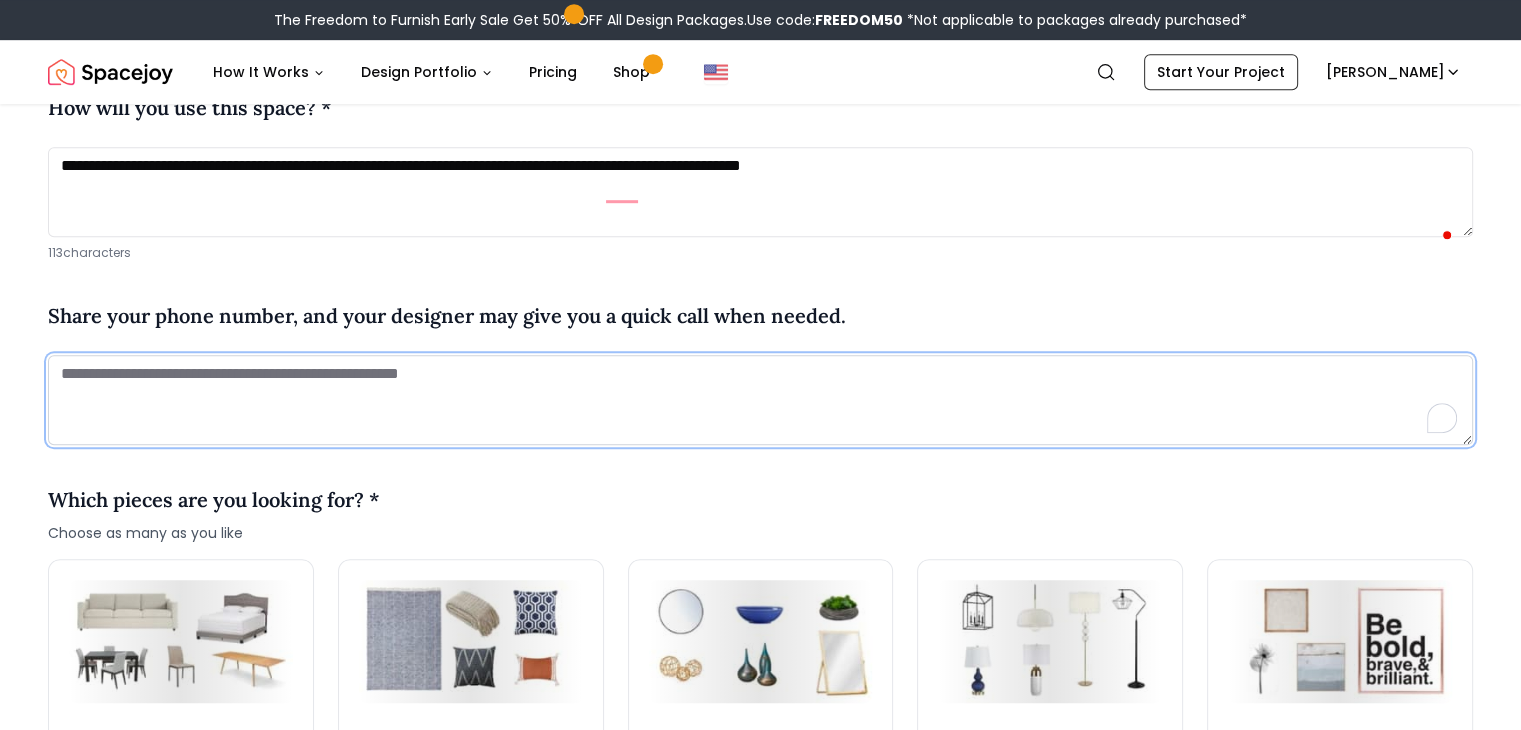 scroll, scrollTop: 1227, scrollLeft: 0, axis: vertical 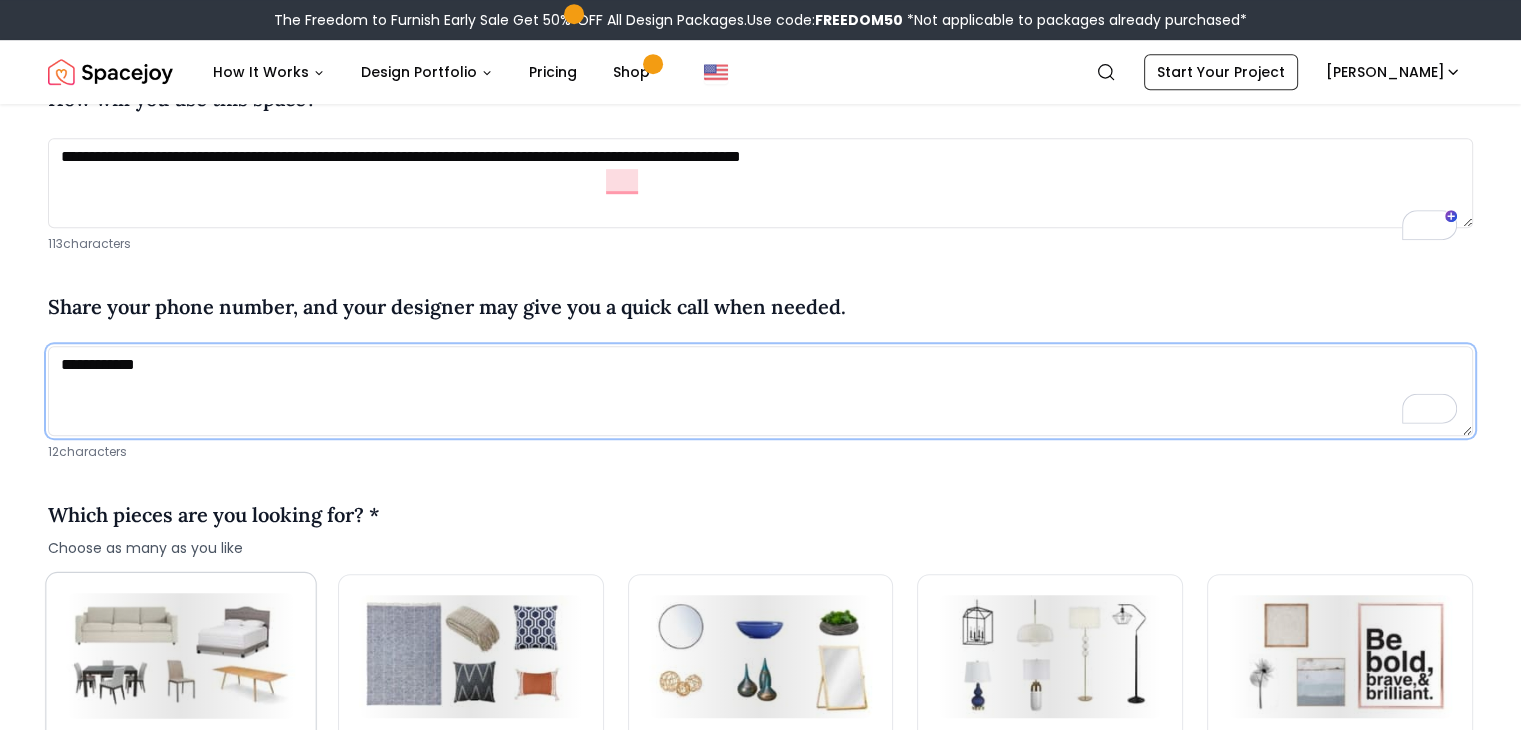 type on "**********" 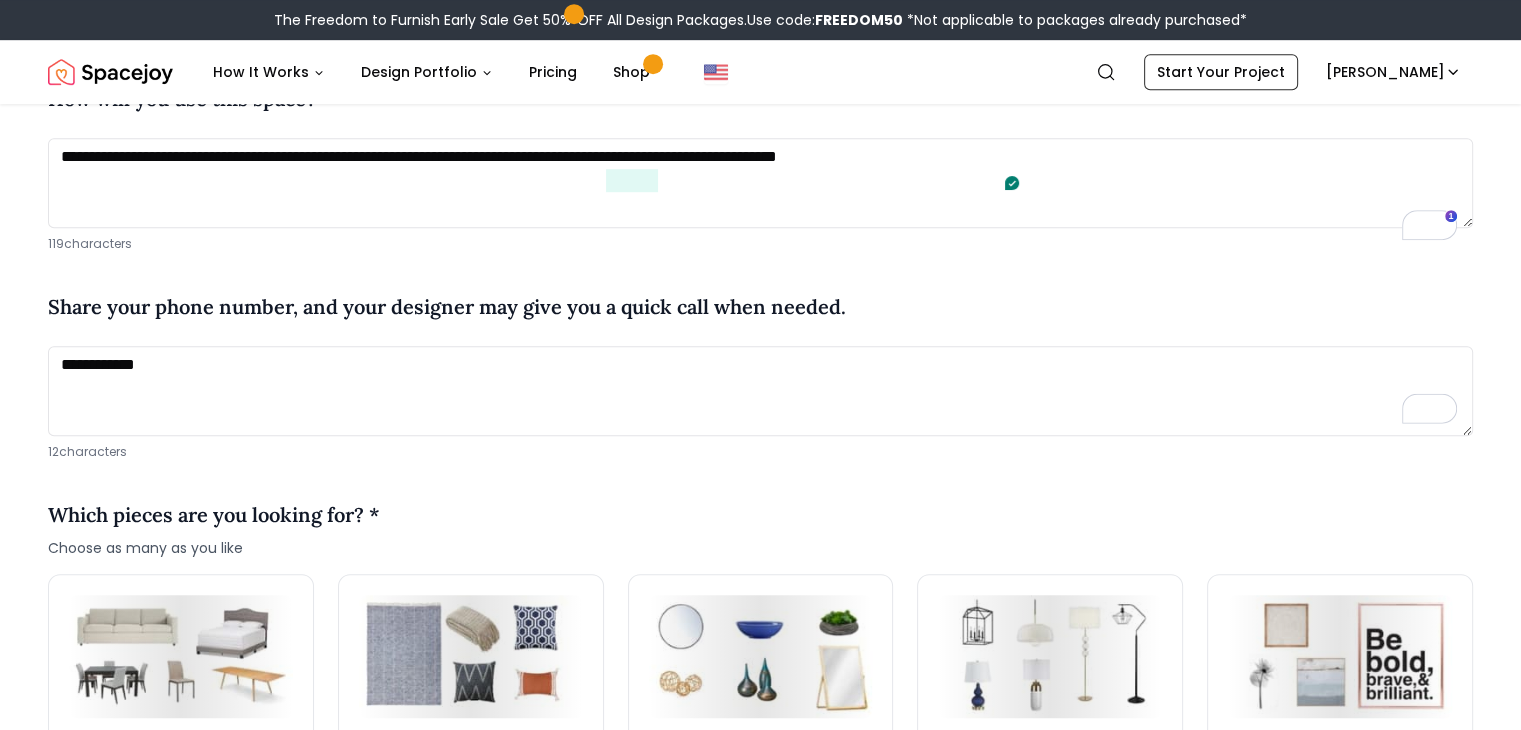 click on "**********" at bounding box center (760, 421) 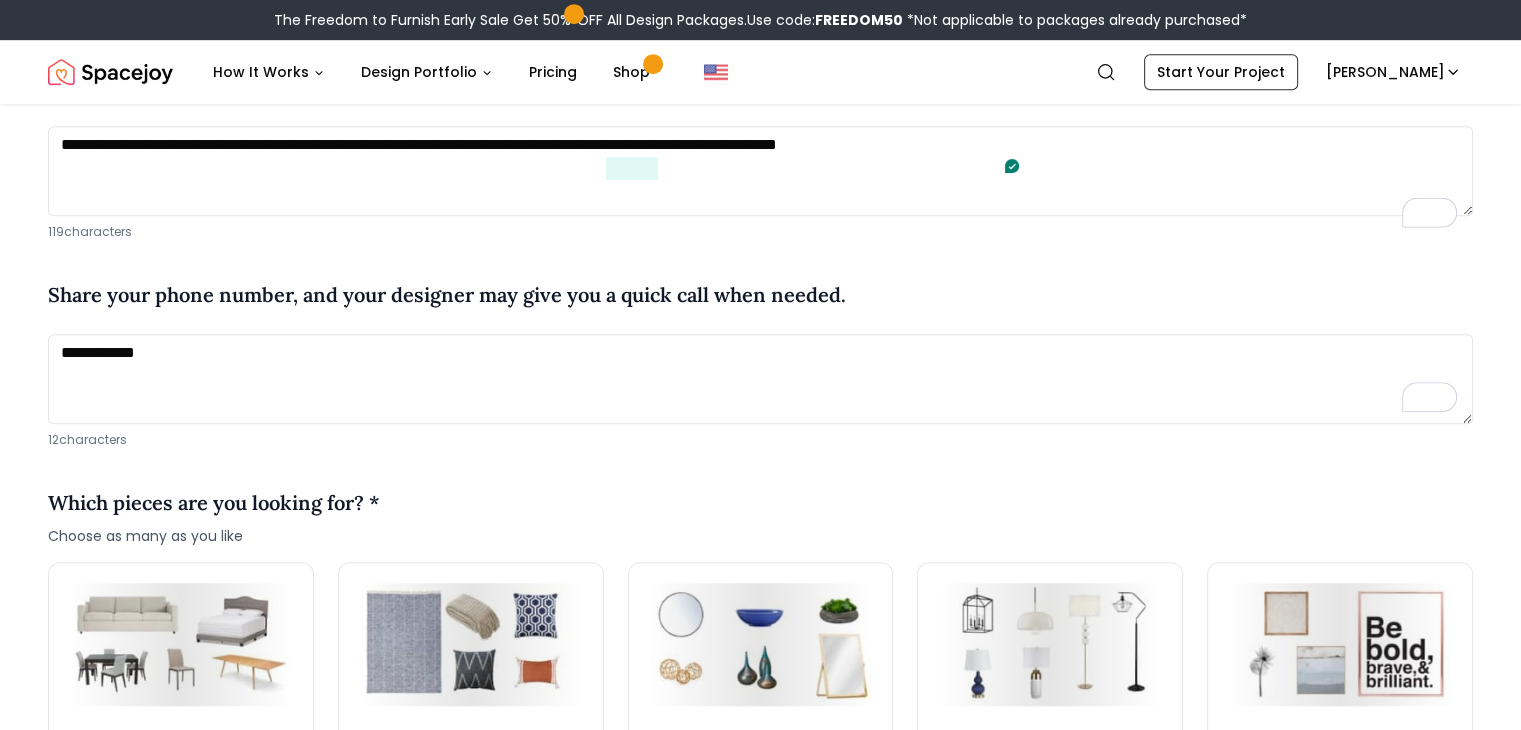 scroll, scrollTop: 1227, scrollLeft: 0, axis: vertical 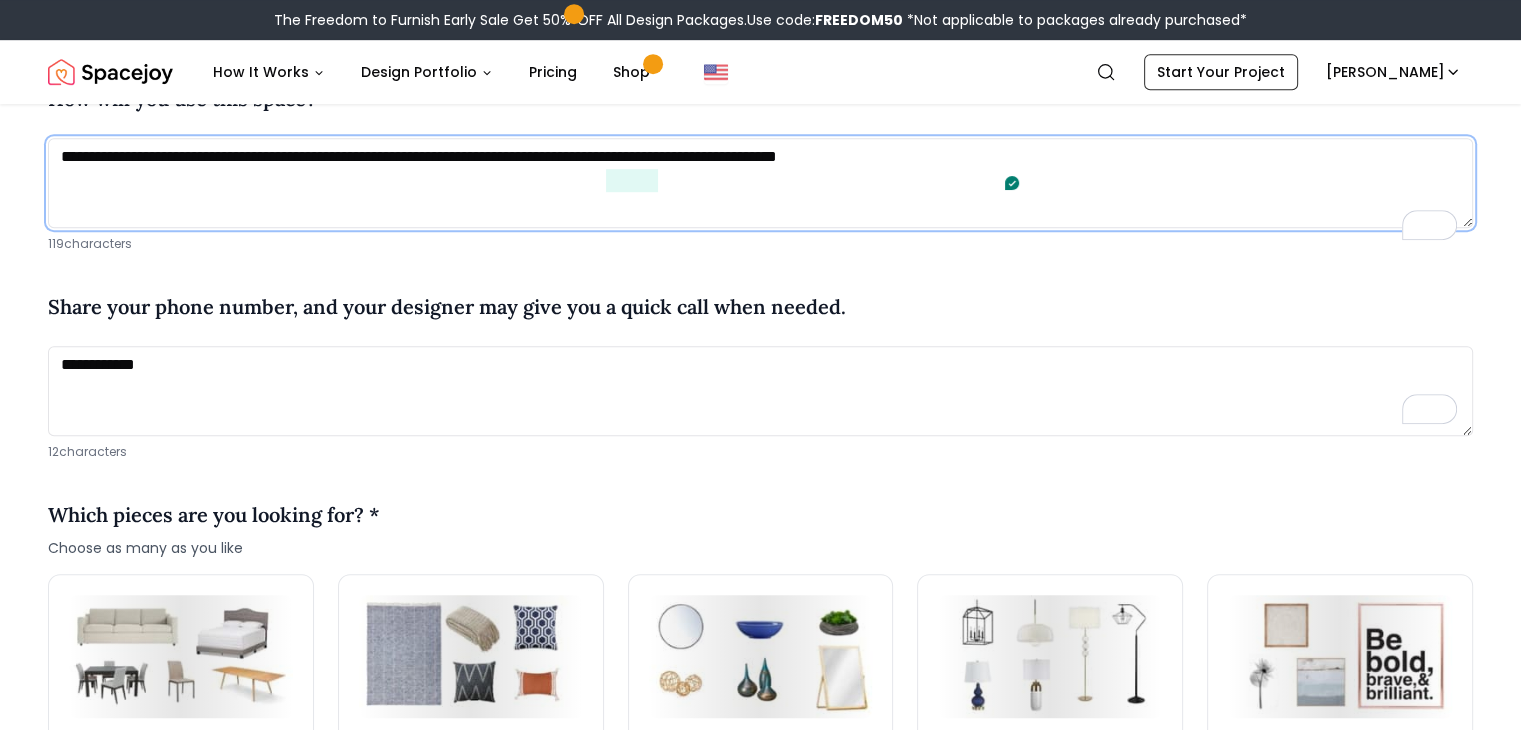click on "**********" at bounding box center (760, 183) 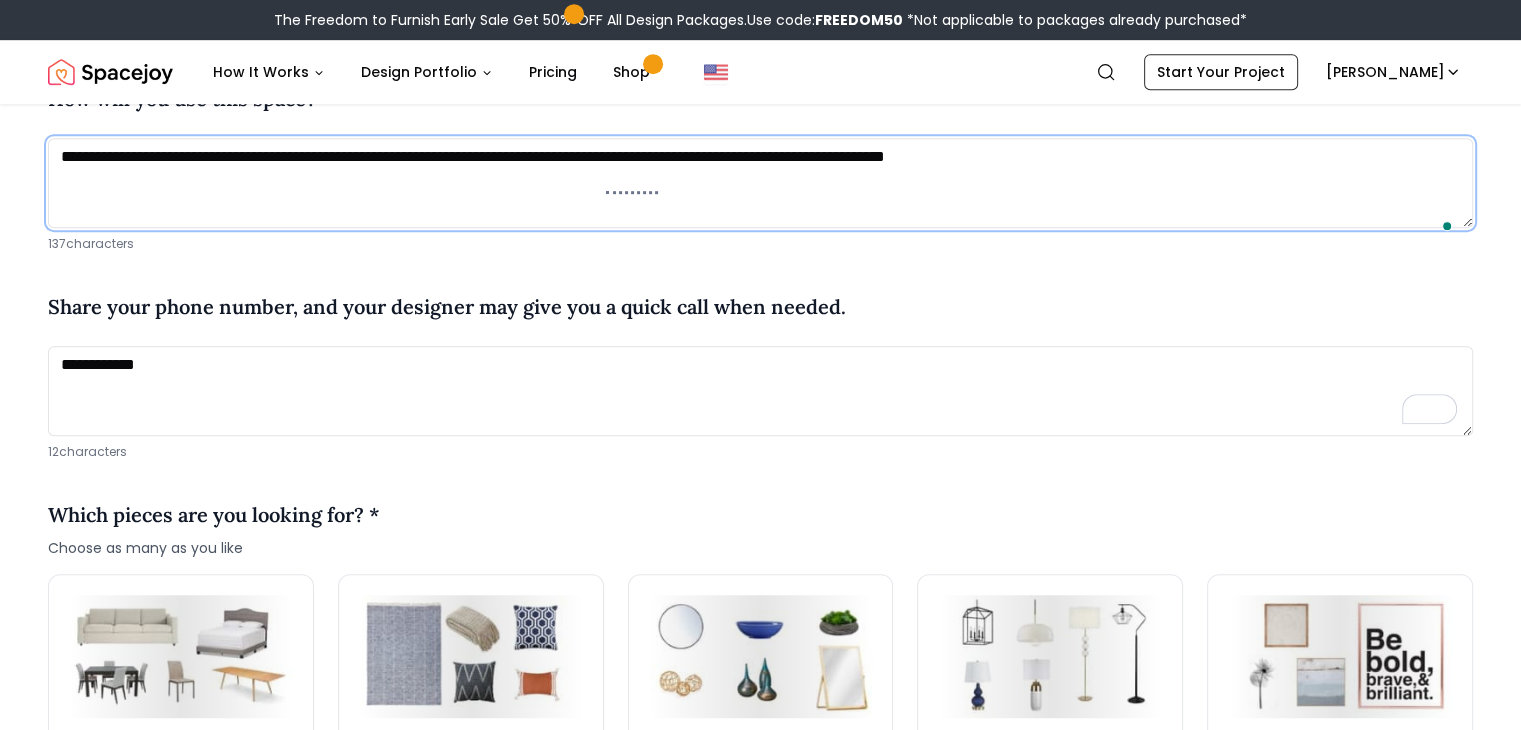 type on "**********" 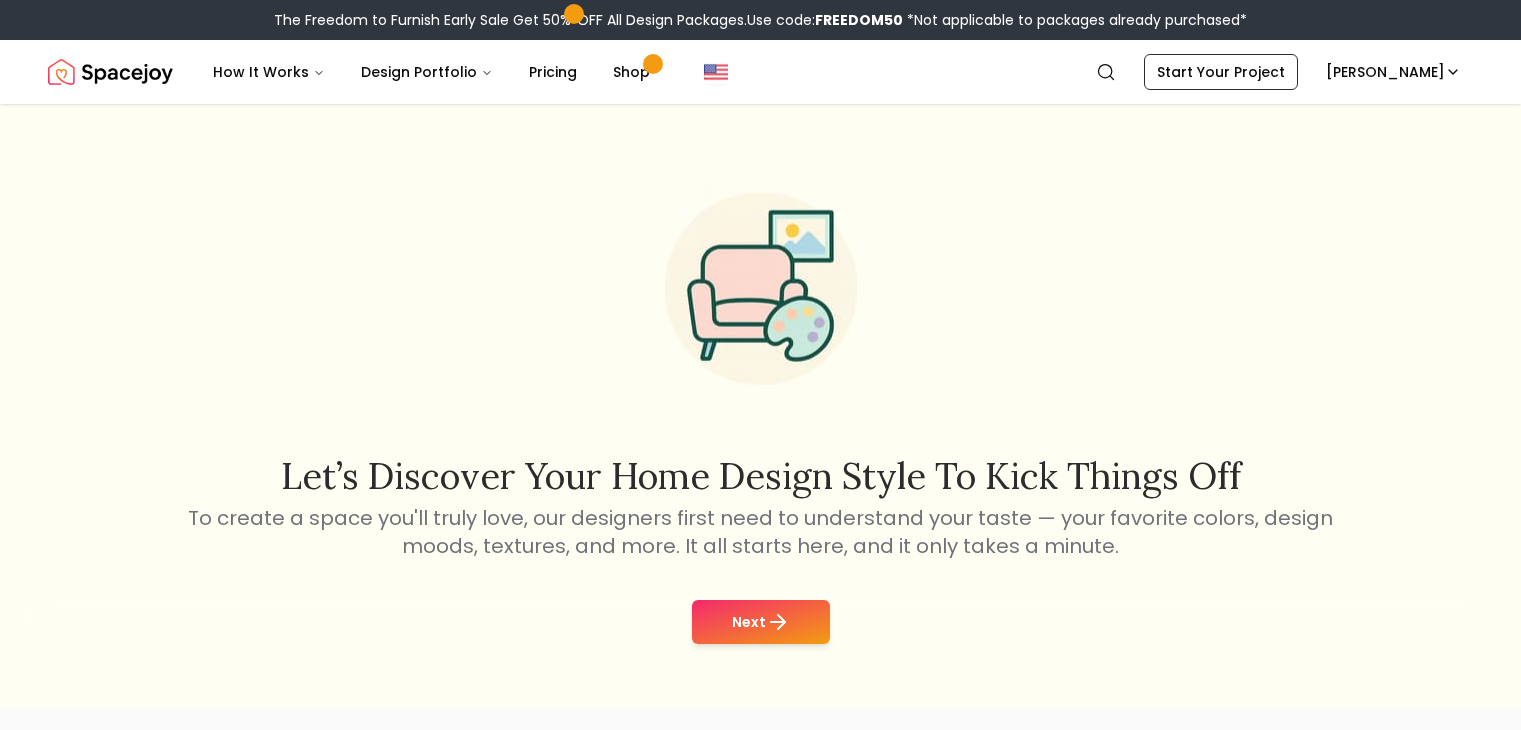 scroll, scrollTop: 0, scrollLeft: 0, axis: both 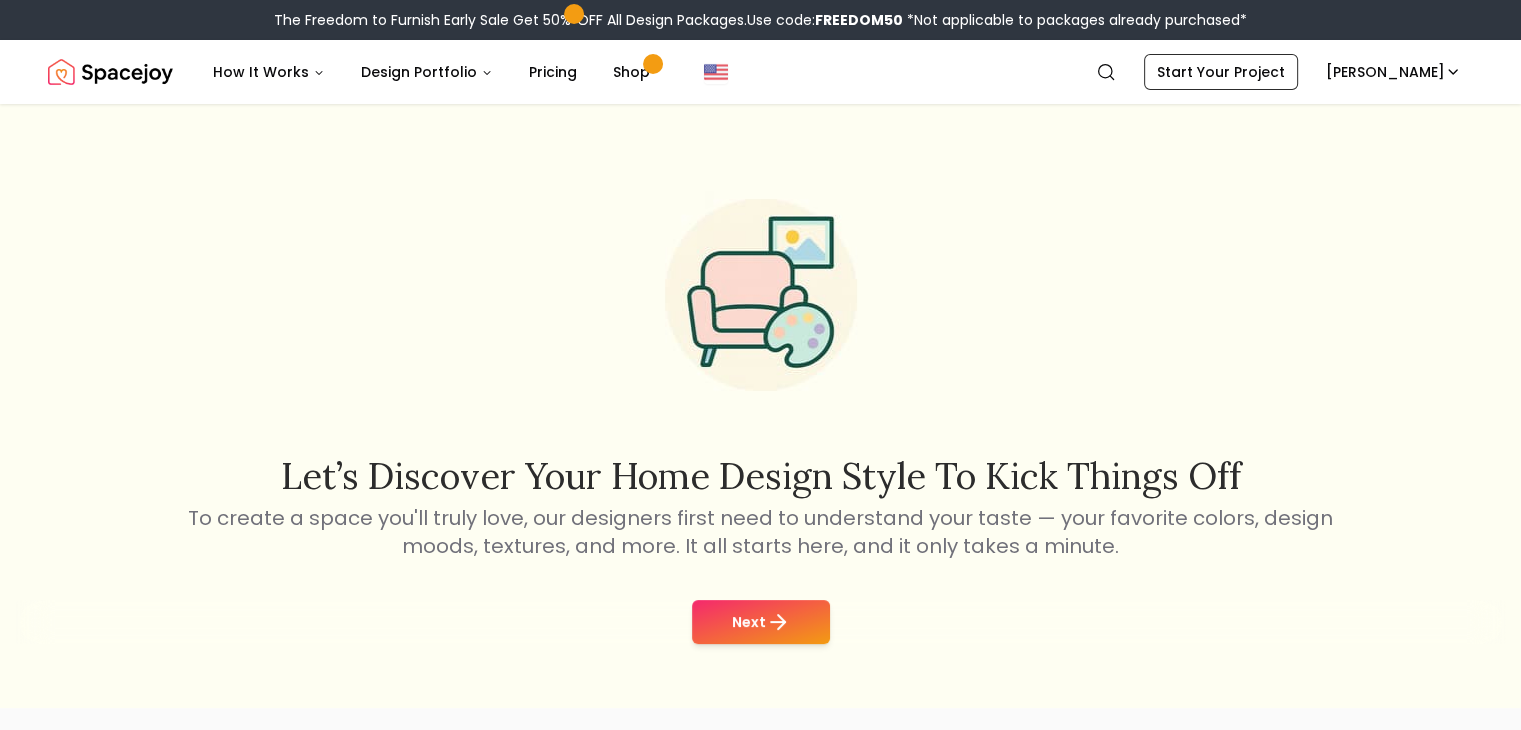 click on "Next" at bounding box center (761, 622) 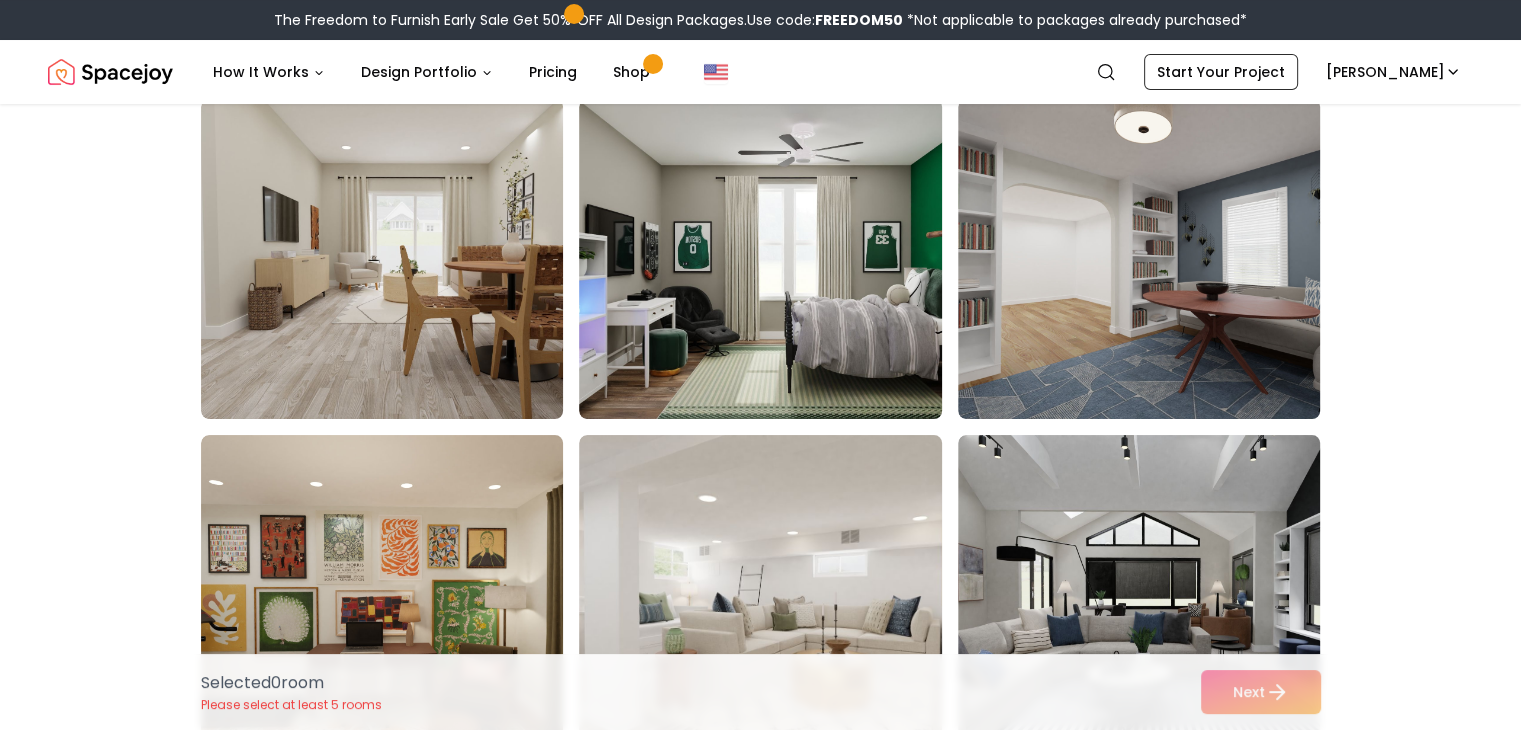 scroll, scrollTop: 320, scrollLeft: 0, axis: vertical 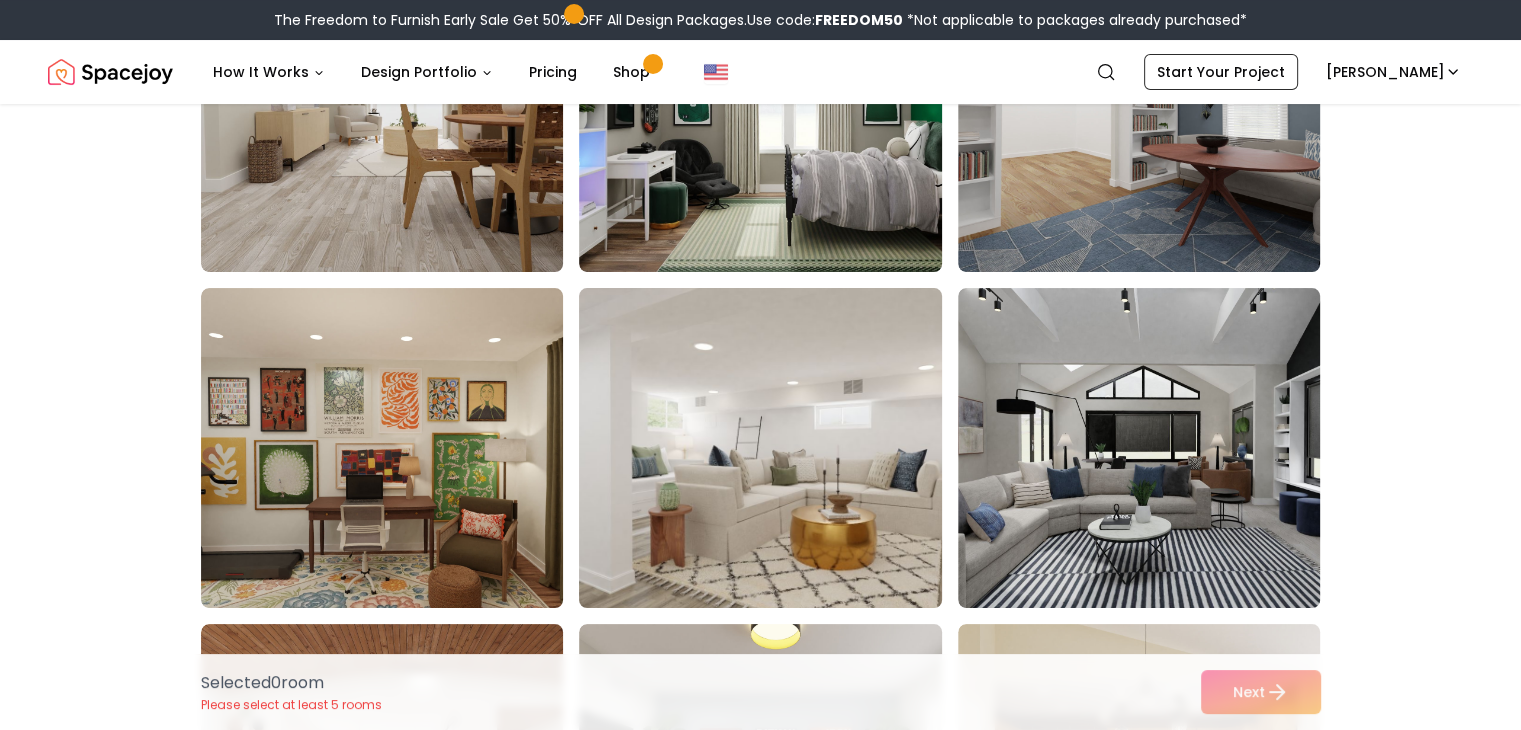 click at bounding box center (779, 448) 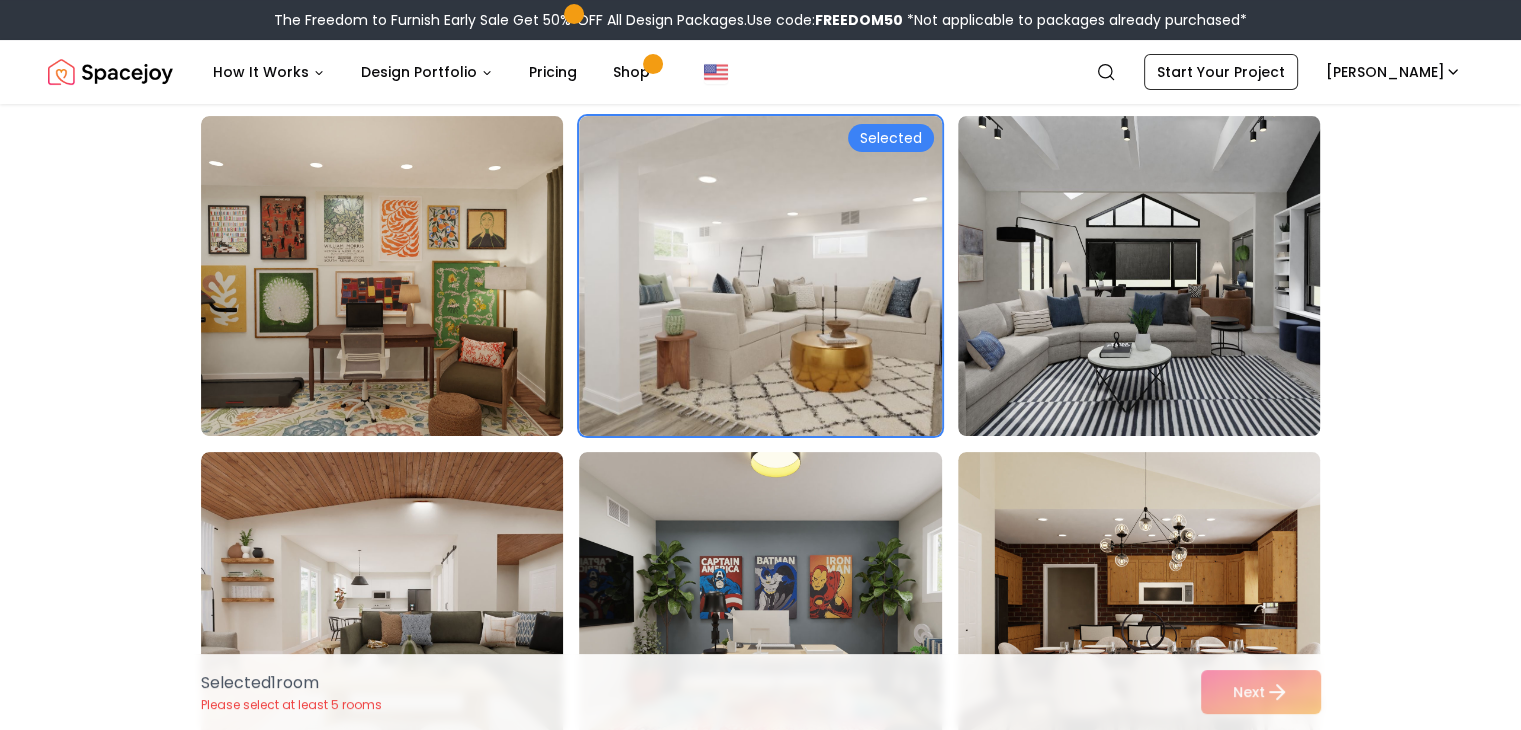 scroll, scrollTop: 560, scrollLeft: 0, axis: vertical 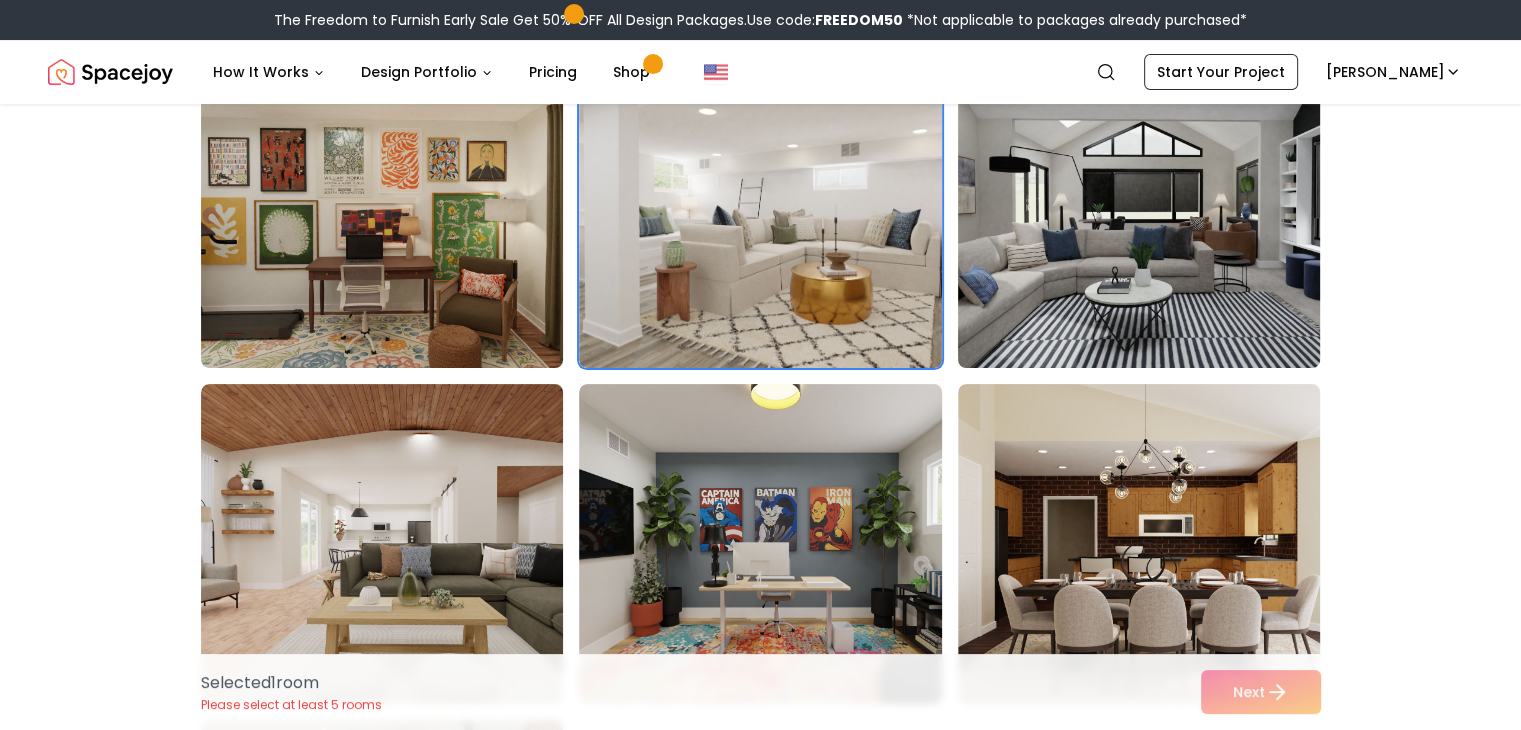 click at bounding box center [1158, 208] 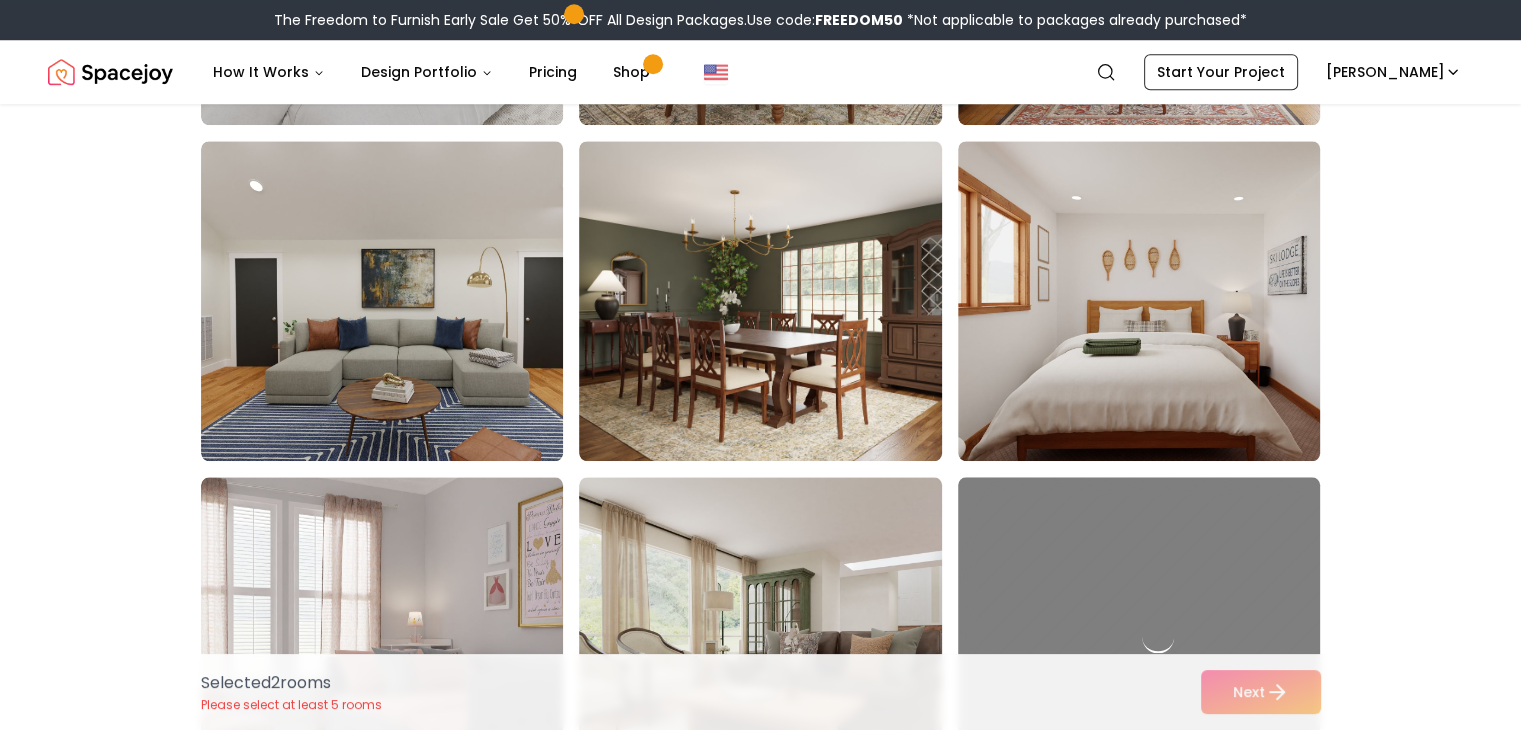 scroll, scrollTop: 1840, scrollLeft: 0, axis: vertical 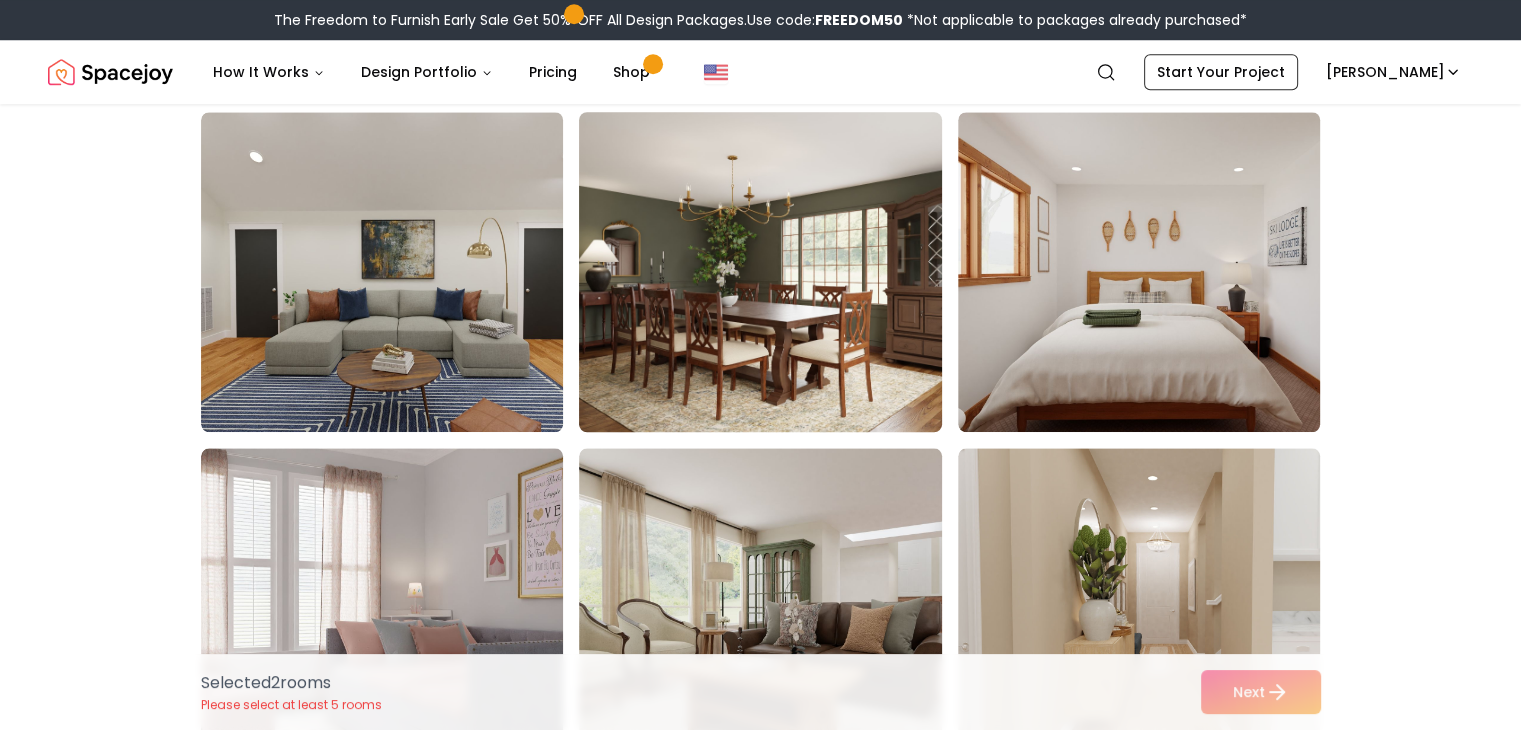 click at bounding box center [779, 272] 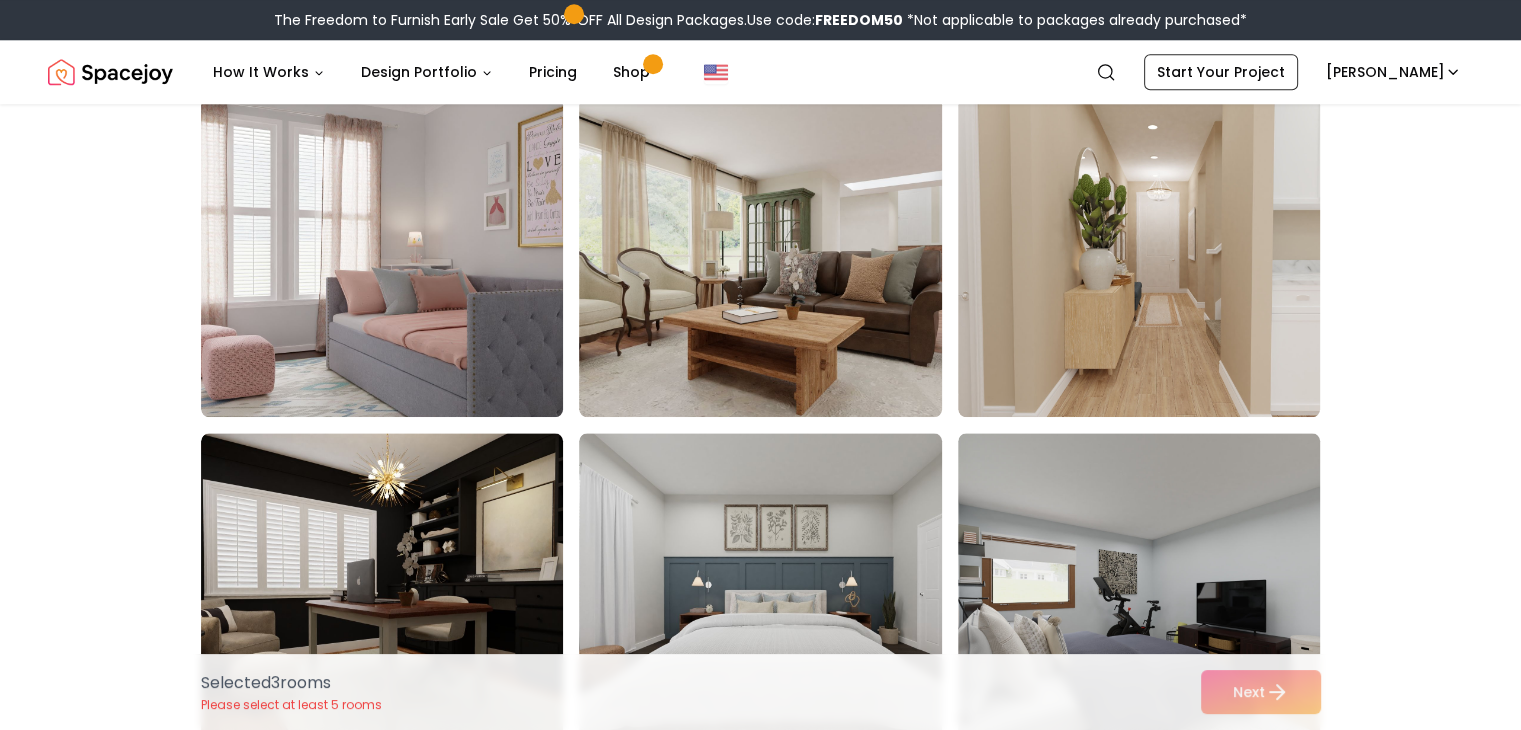 scroll, scrollTop: 2200, scrollLeft: 0, axis: vertical 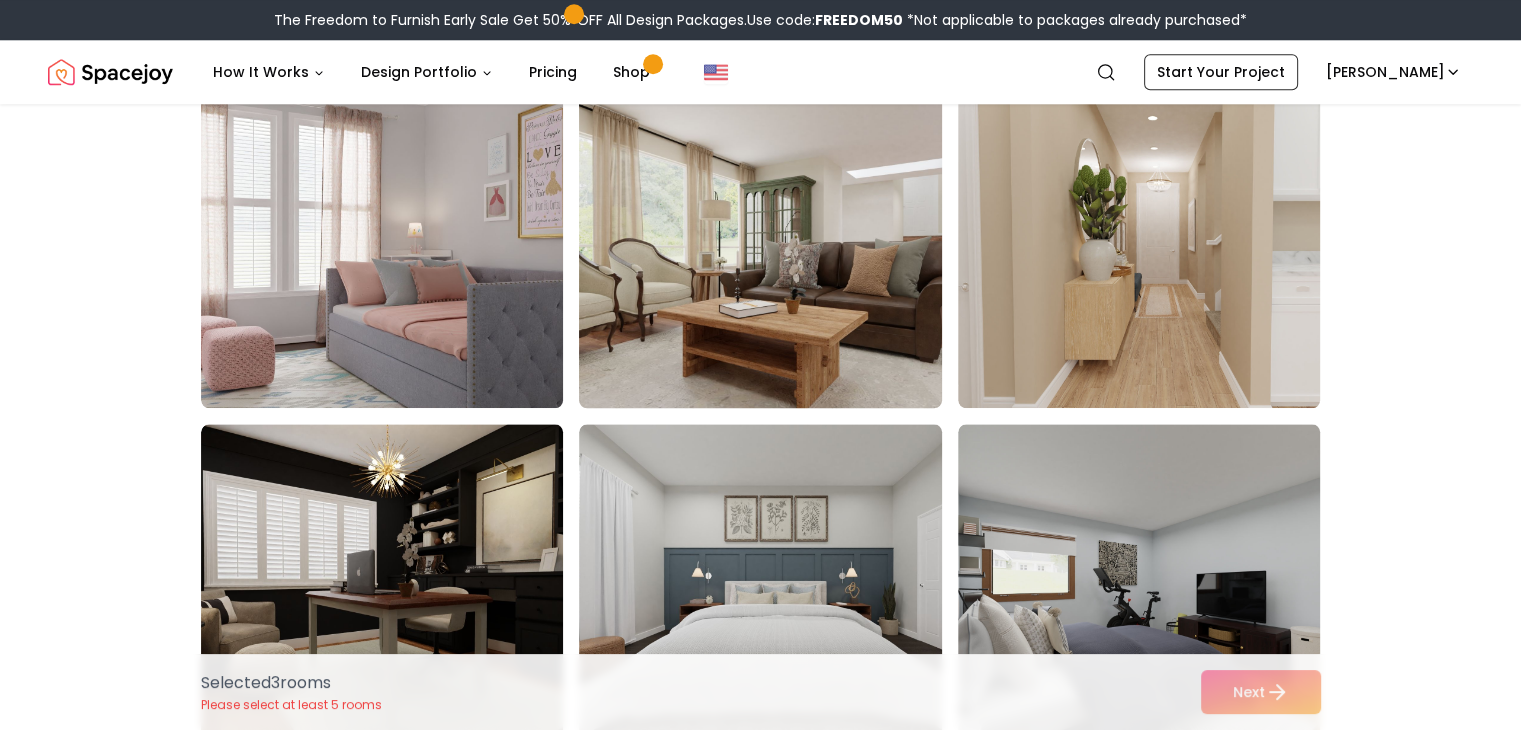 click at bounding box center [779, 248] 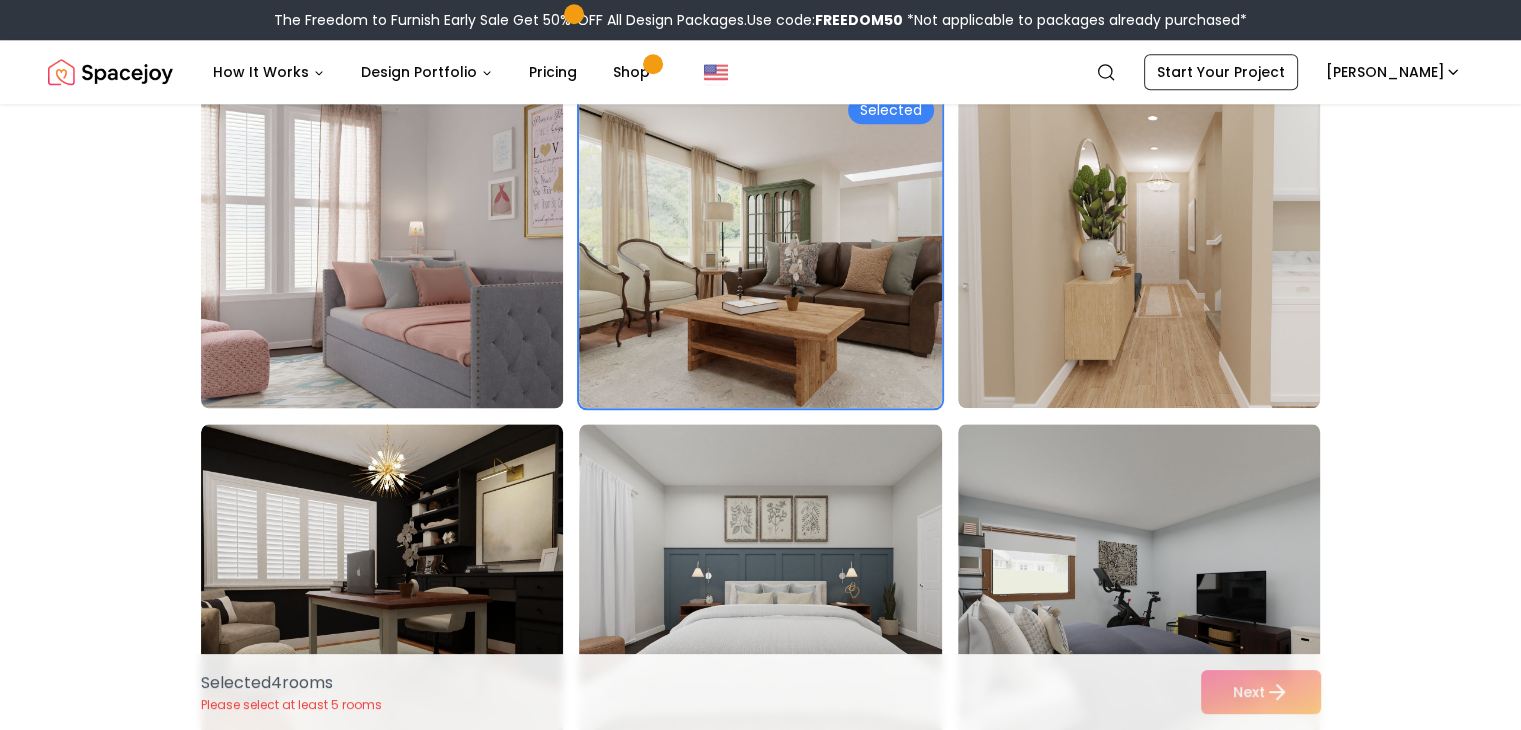 click at bounding box center (401, 248) 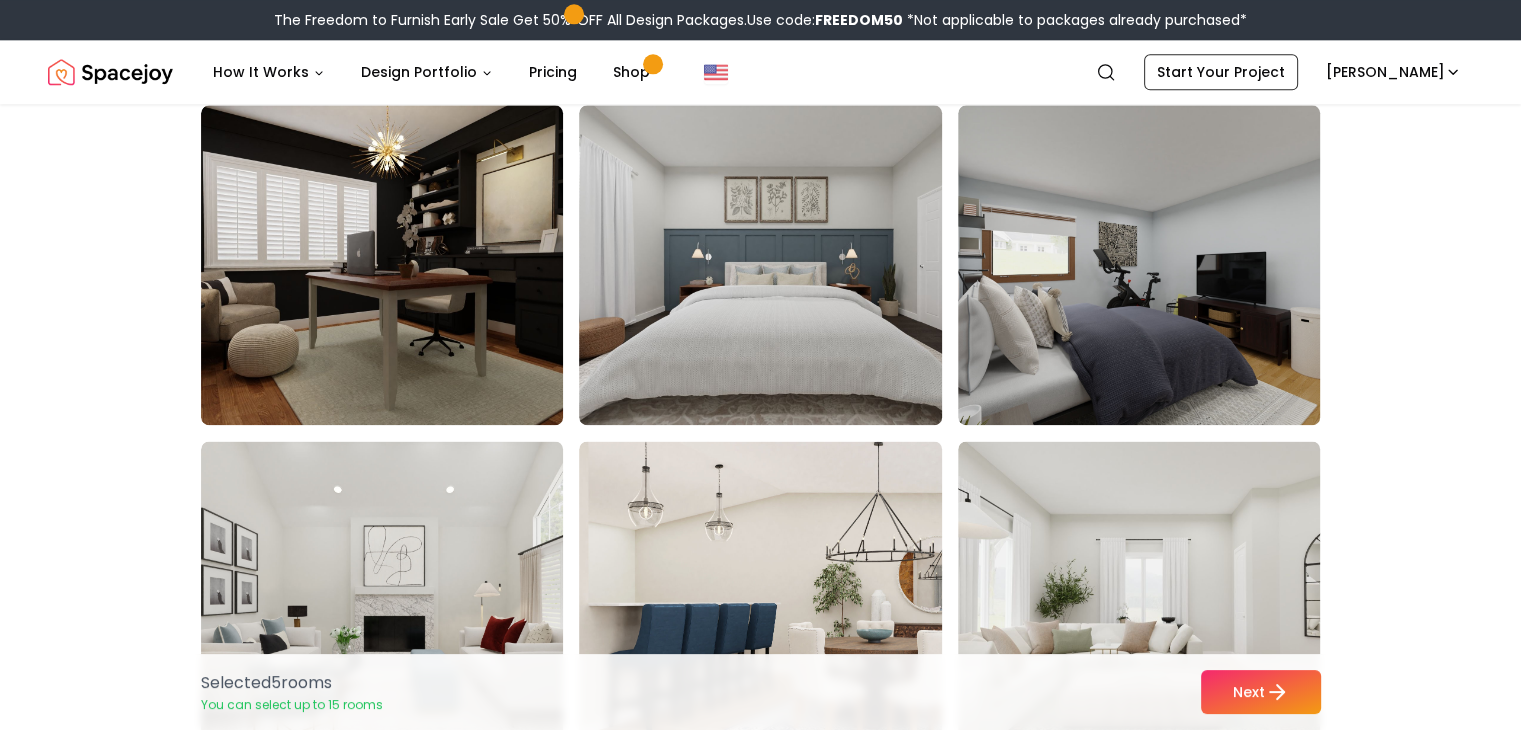 scroll, scrollTop: 2520, scrollLeft: 0, axis: vertical 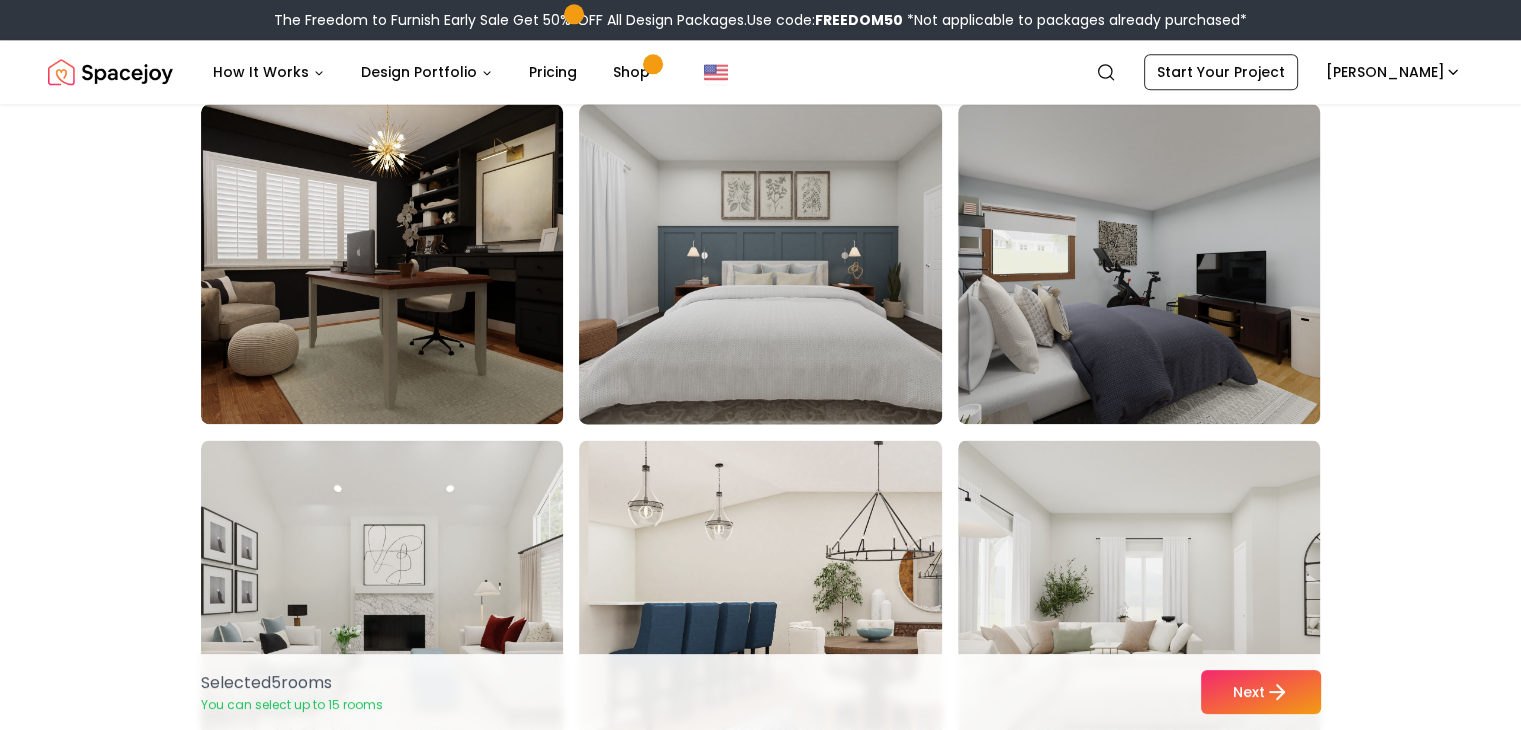 click at bounding box center (779, 264) 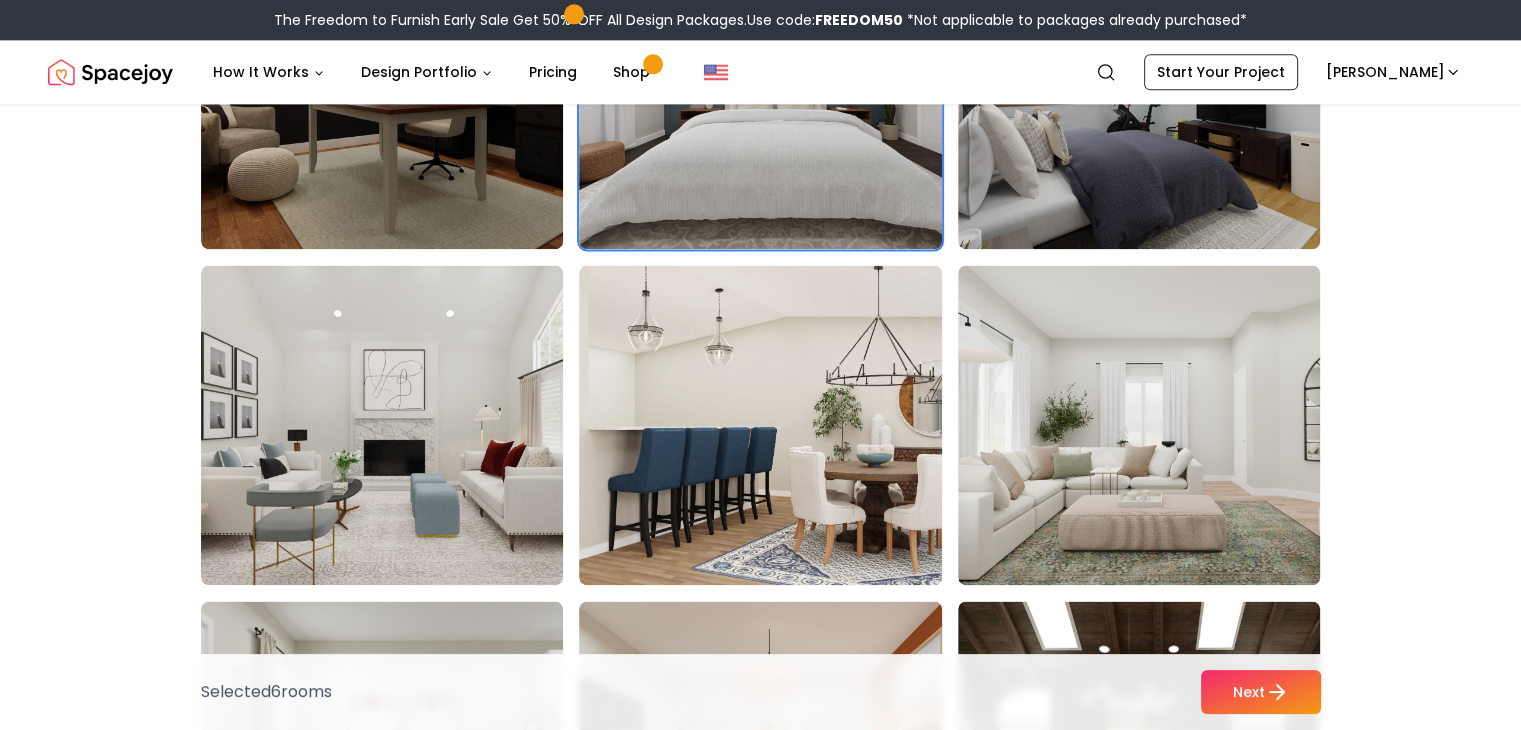 scroll, scrollTop: 2840, scrollLeft: 0, axis: vertical 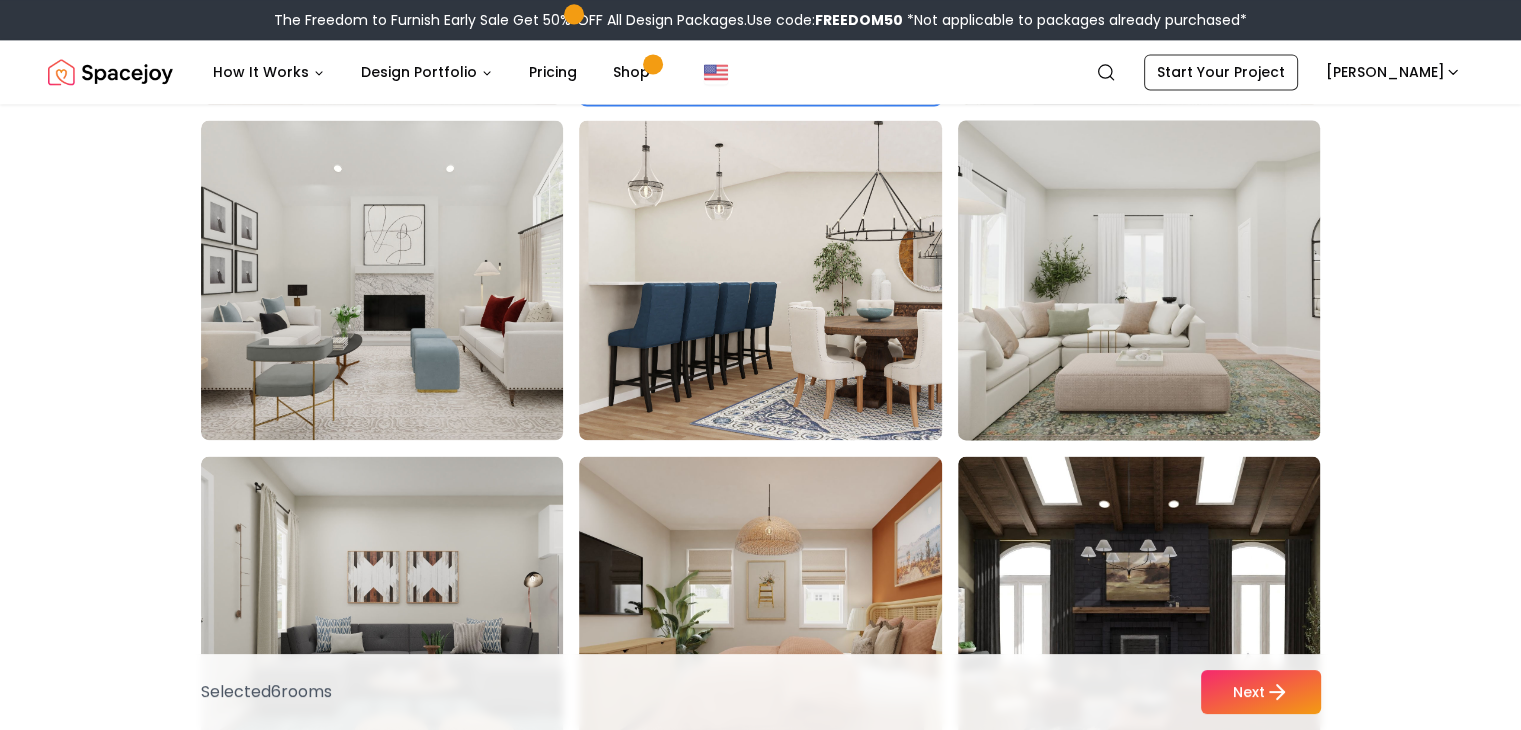 click at bounding box center (1158, 280) 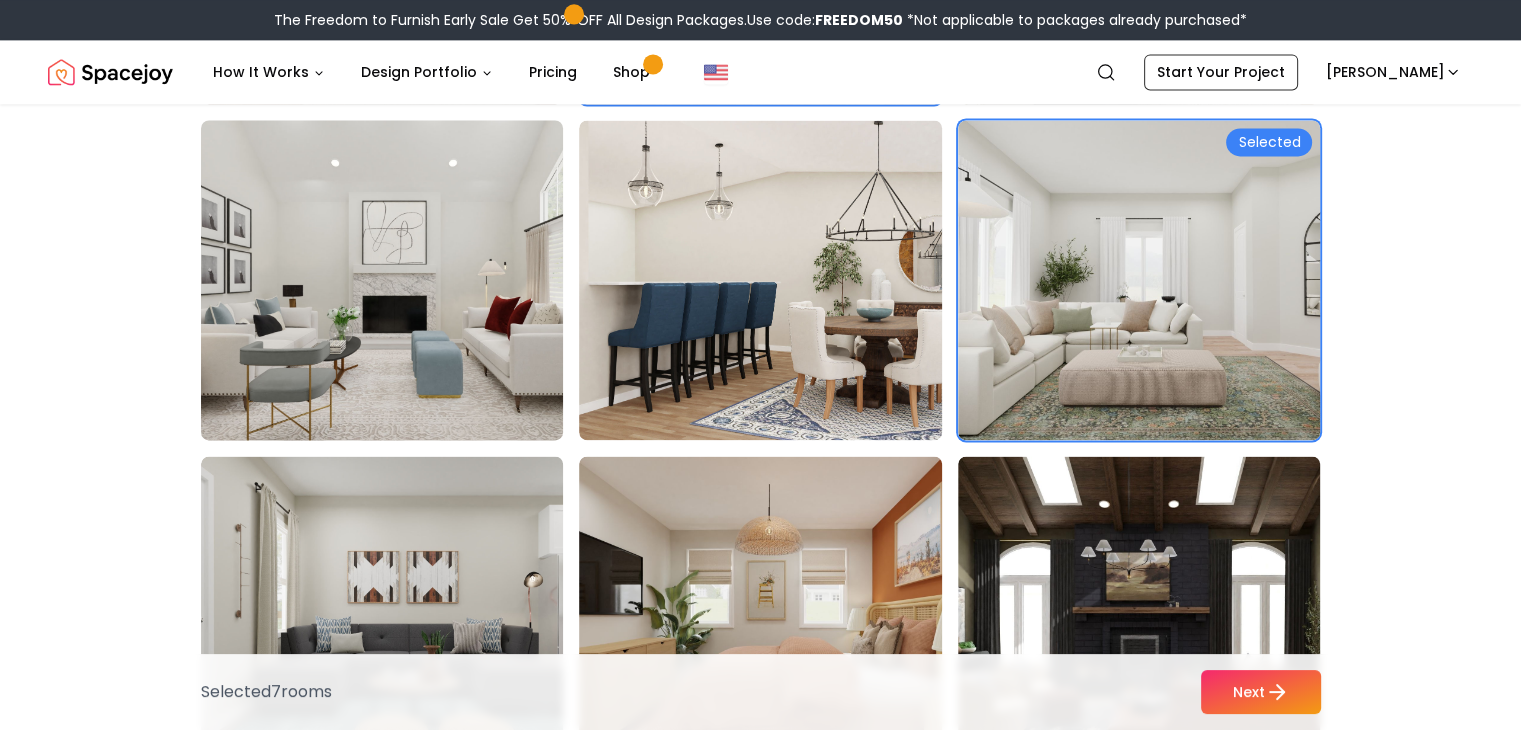 click at bounding box center [401, 280] 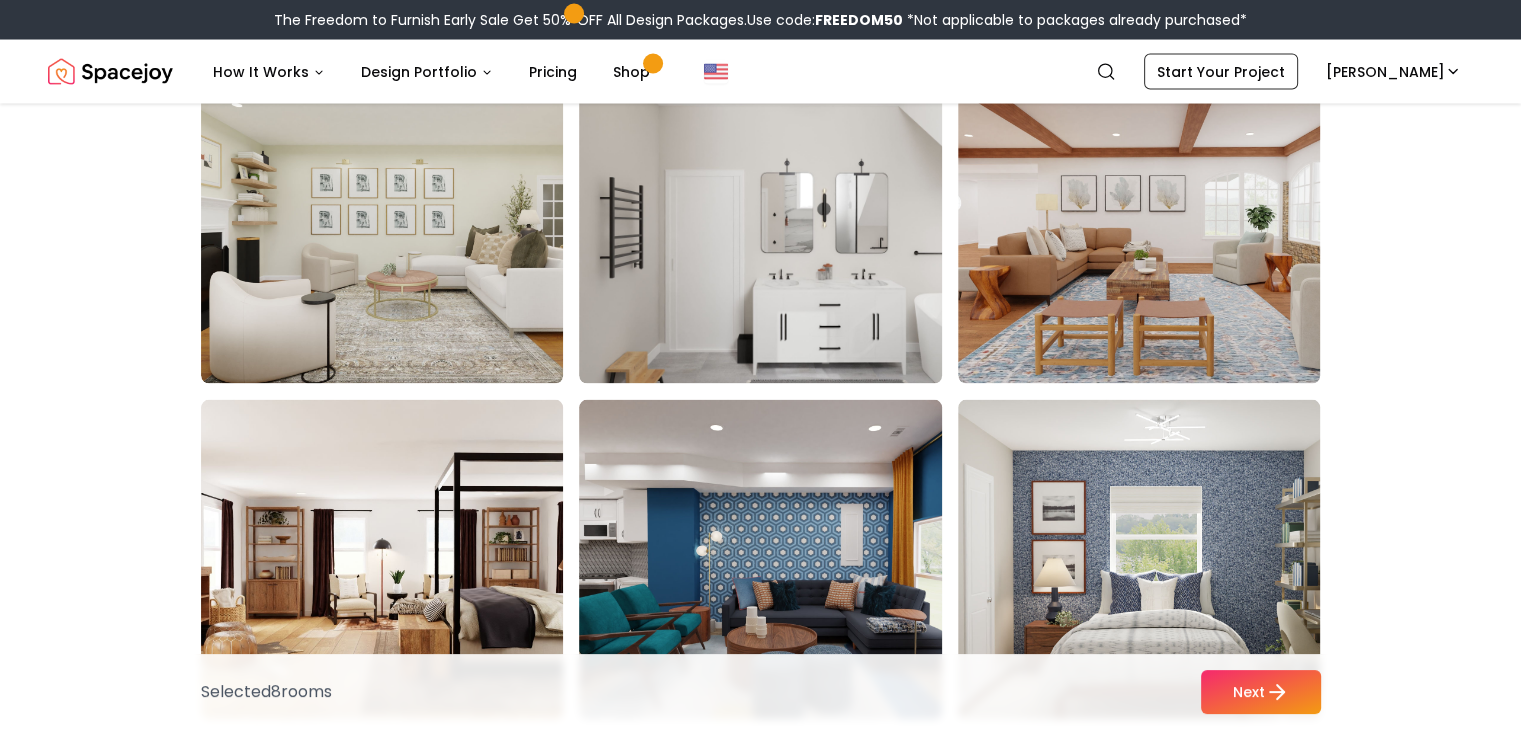 scroll, scrollTop: 3960, scrollLeft: 0, axis: vertical 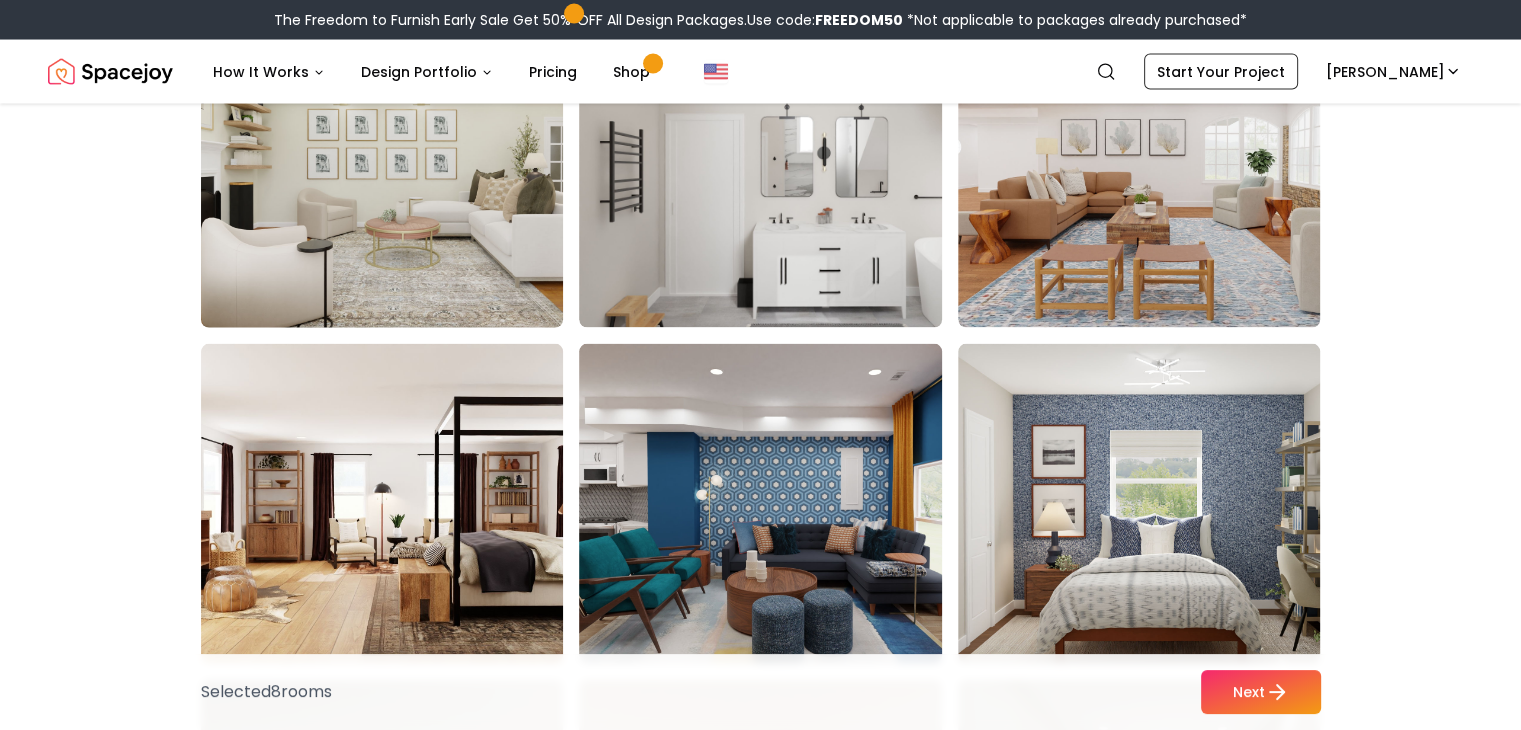 click at bounding box center [401, 168] 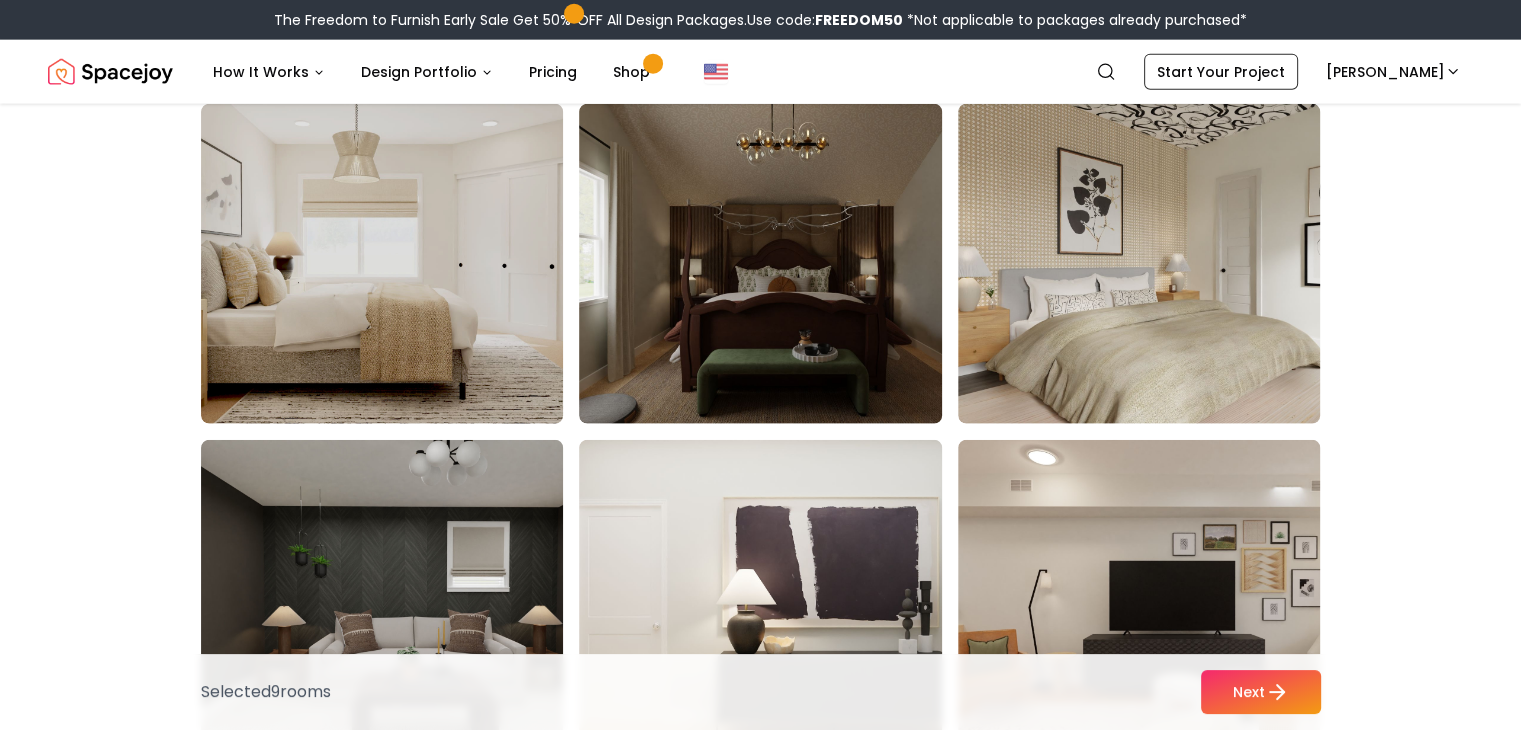 scroll, scrollTop: 4880, scrollLeft: 0, axis: vertical 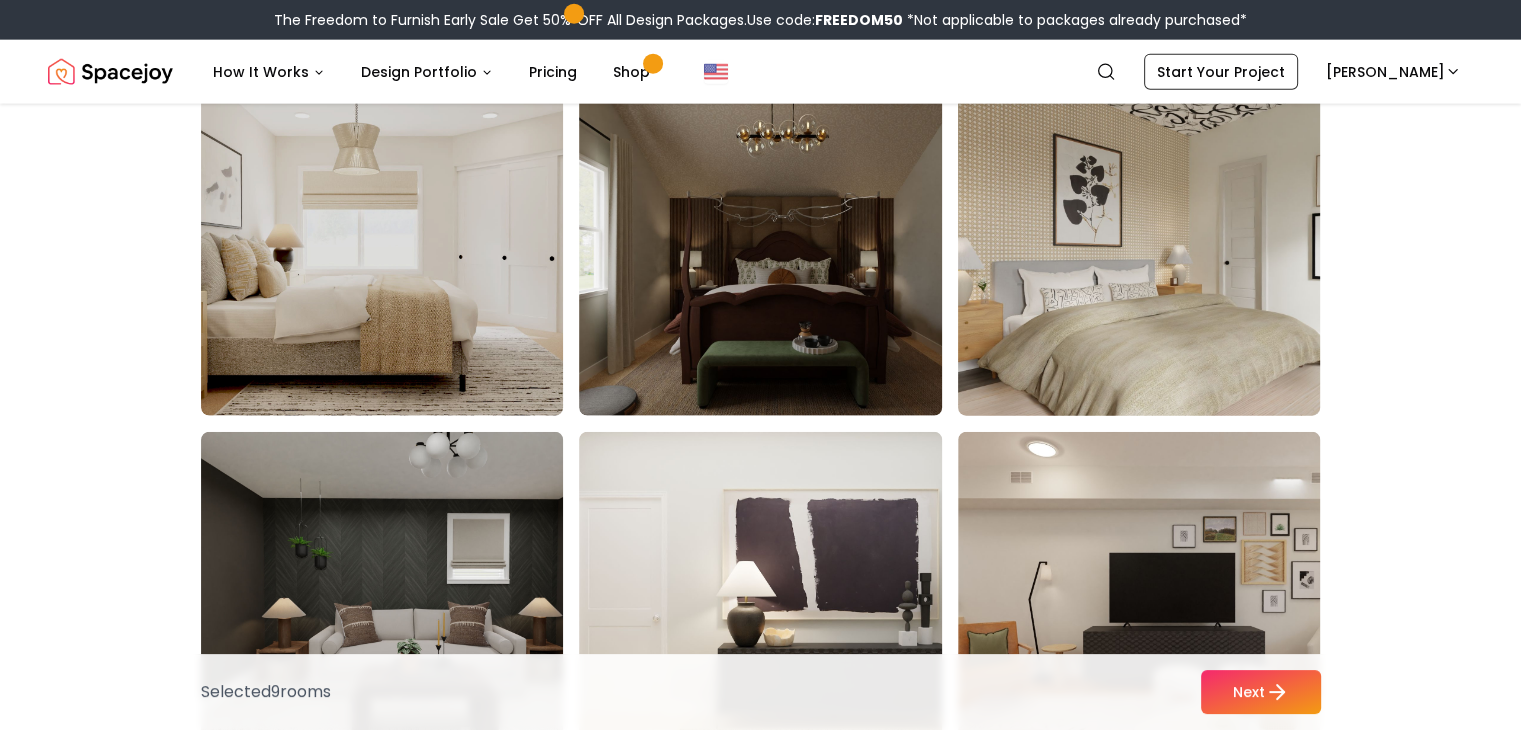 click at bounding box center [1158, 256] 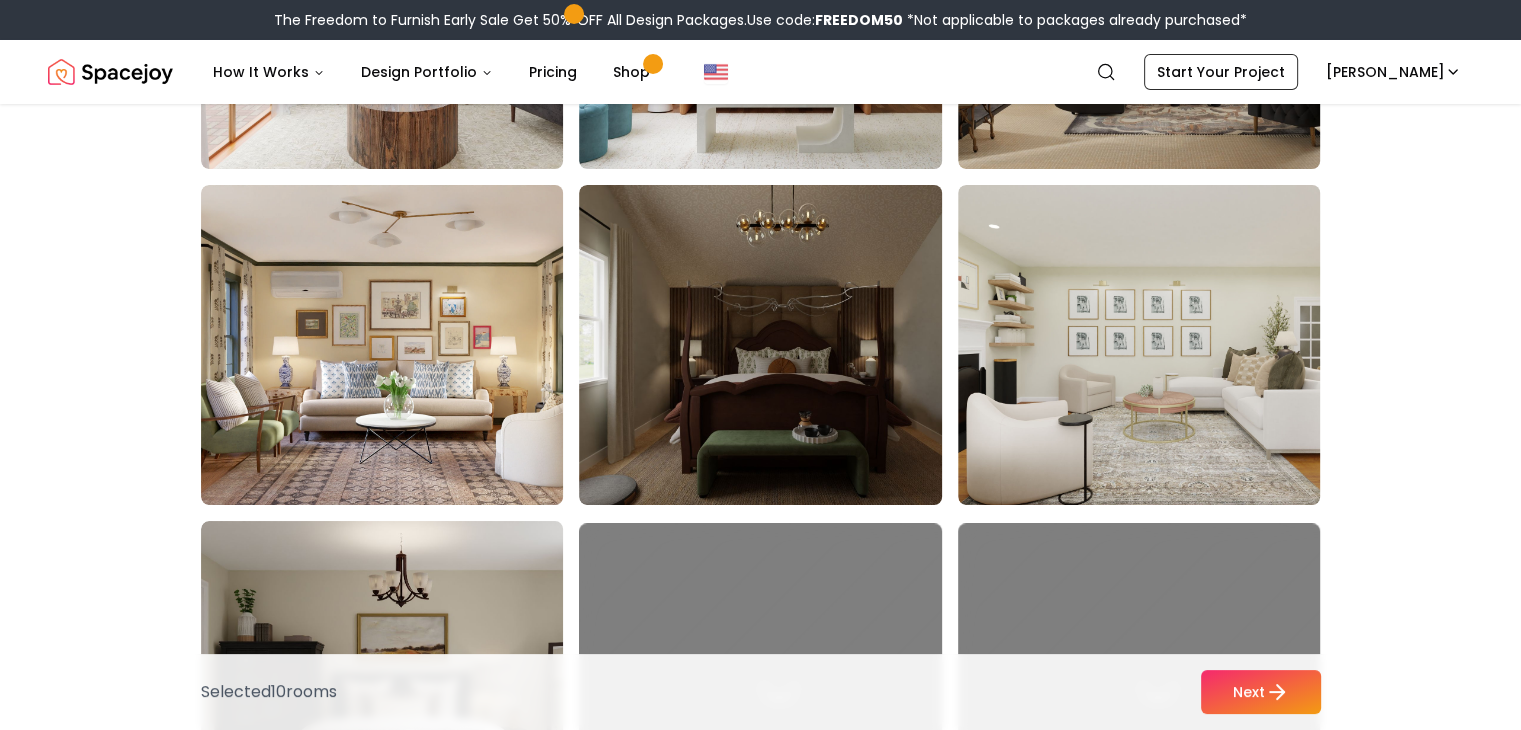 scroll, scrollTop: 7480, scrollLeft: 0, axis: vertical 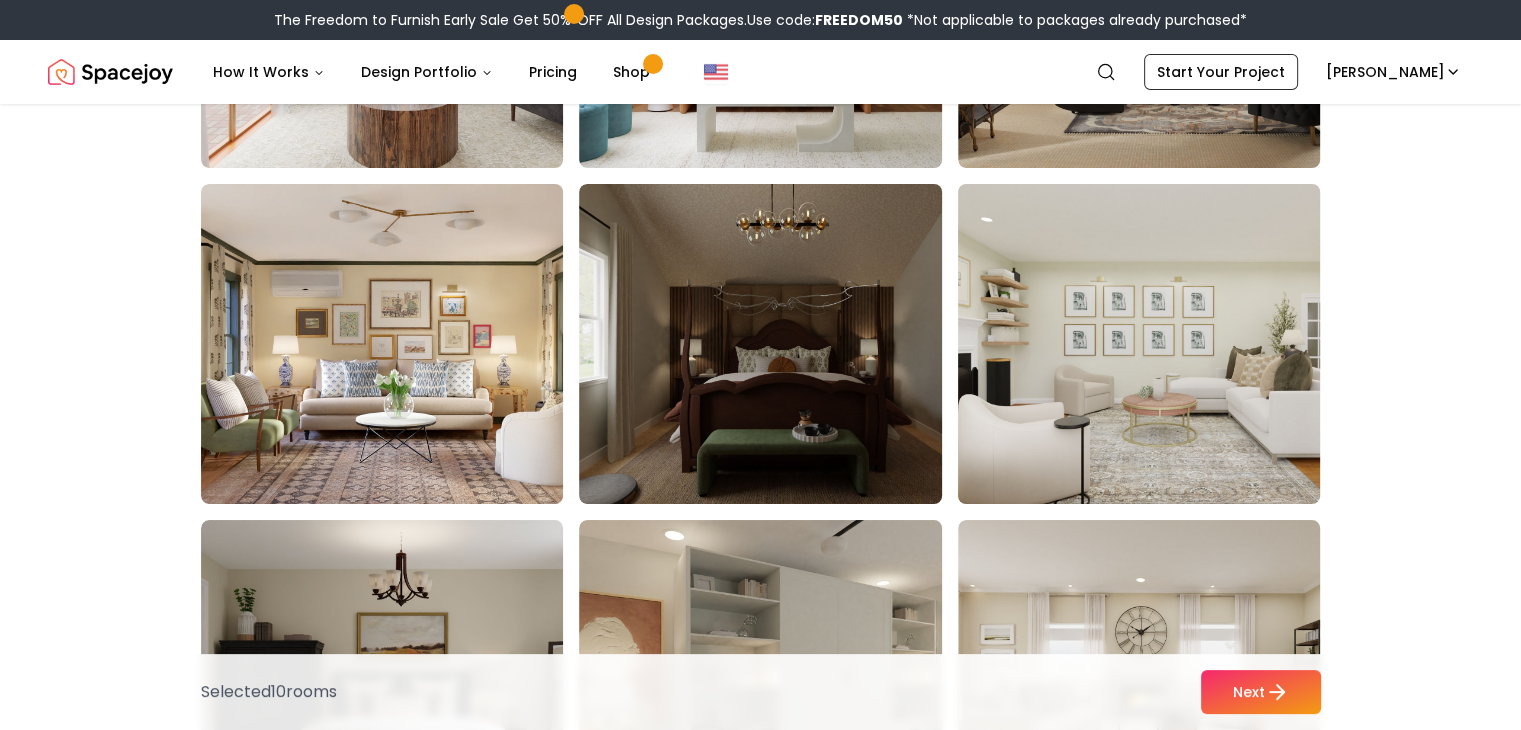 click at bounding box center (1158, 344) 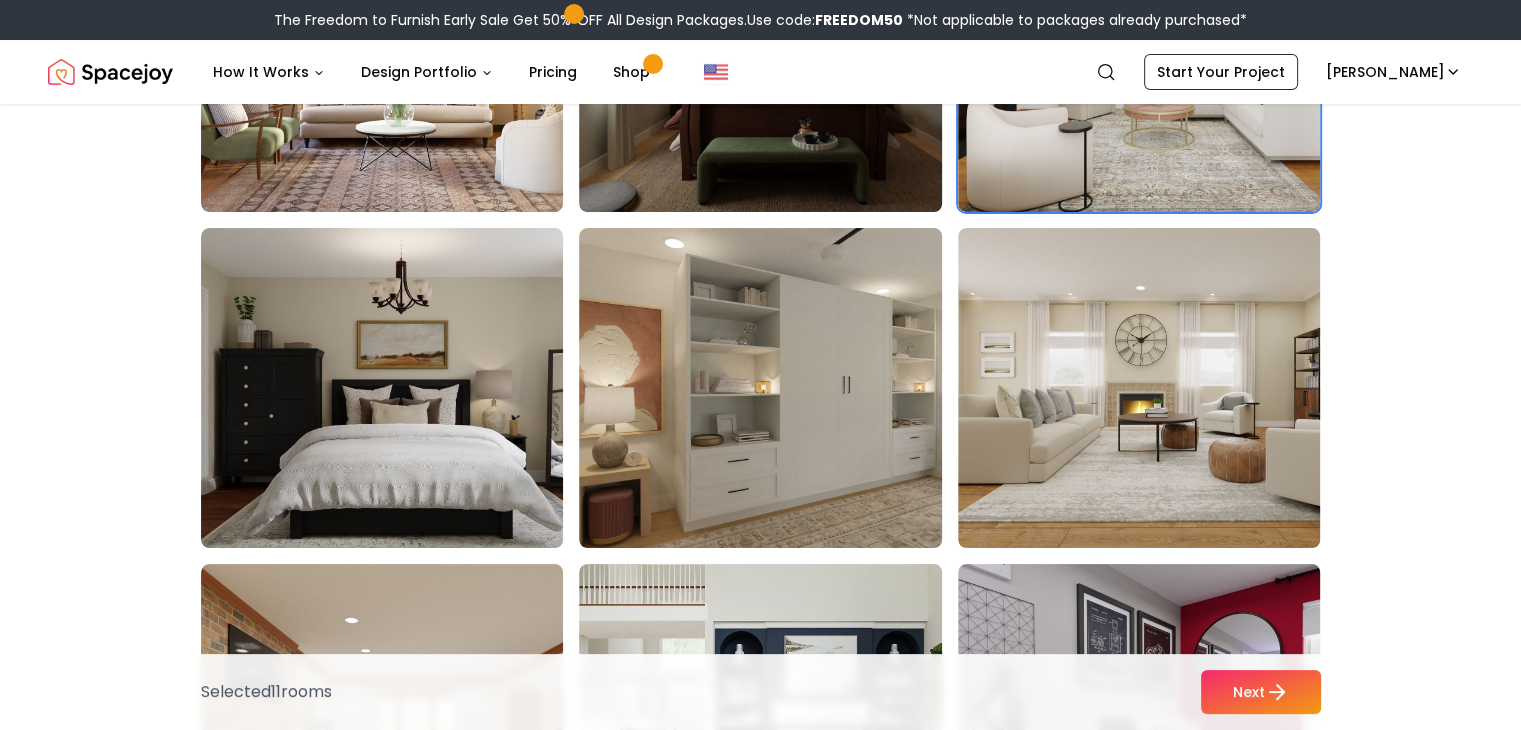 scroll, scrollTop: 7800, scrollLeft: 0, axis: vertical 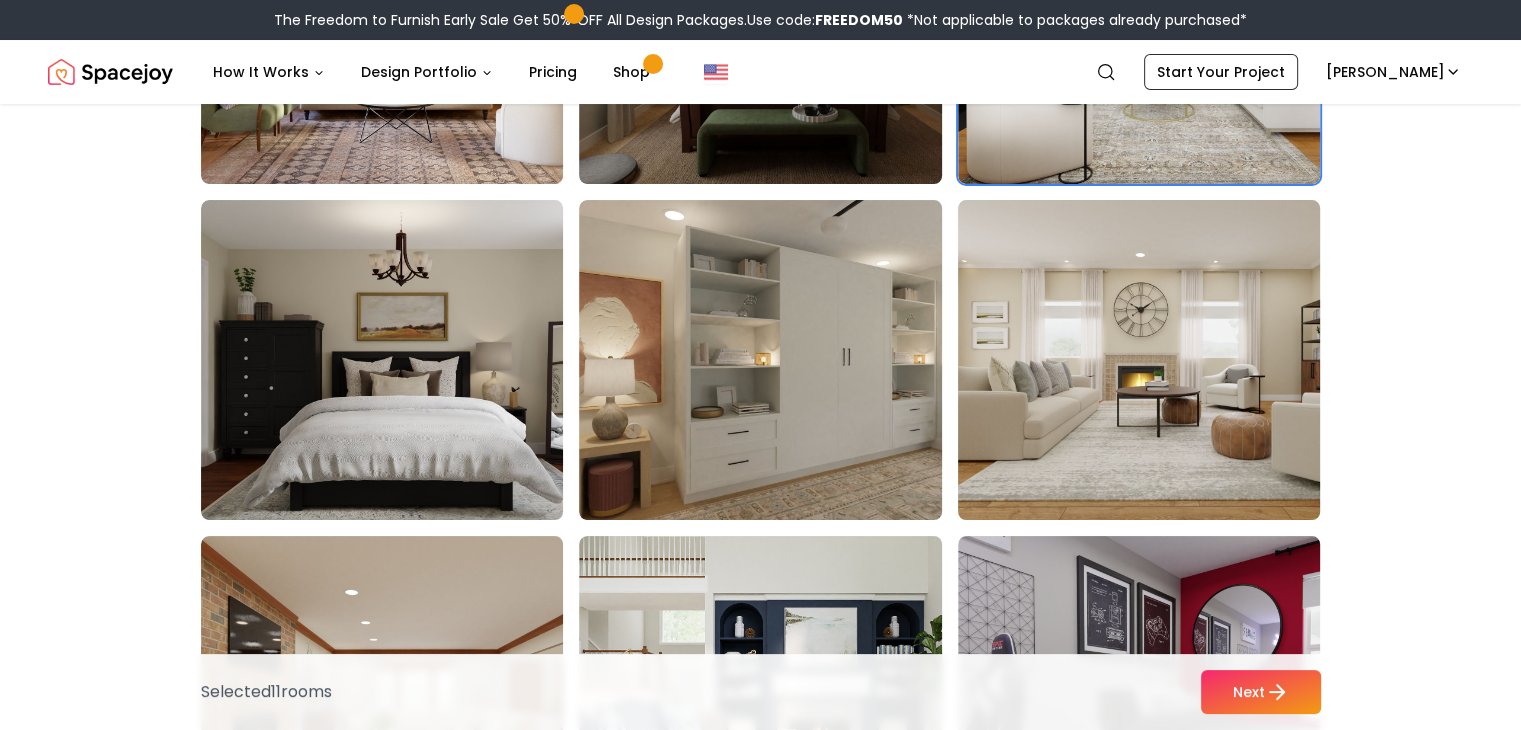 click at bounding box center [1158, 360] 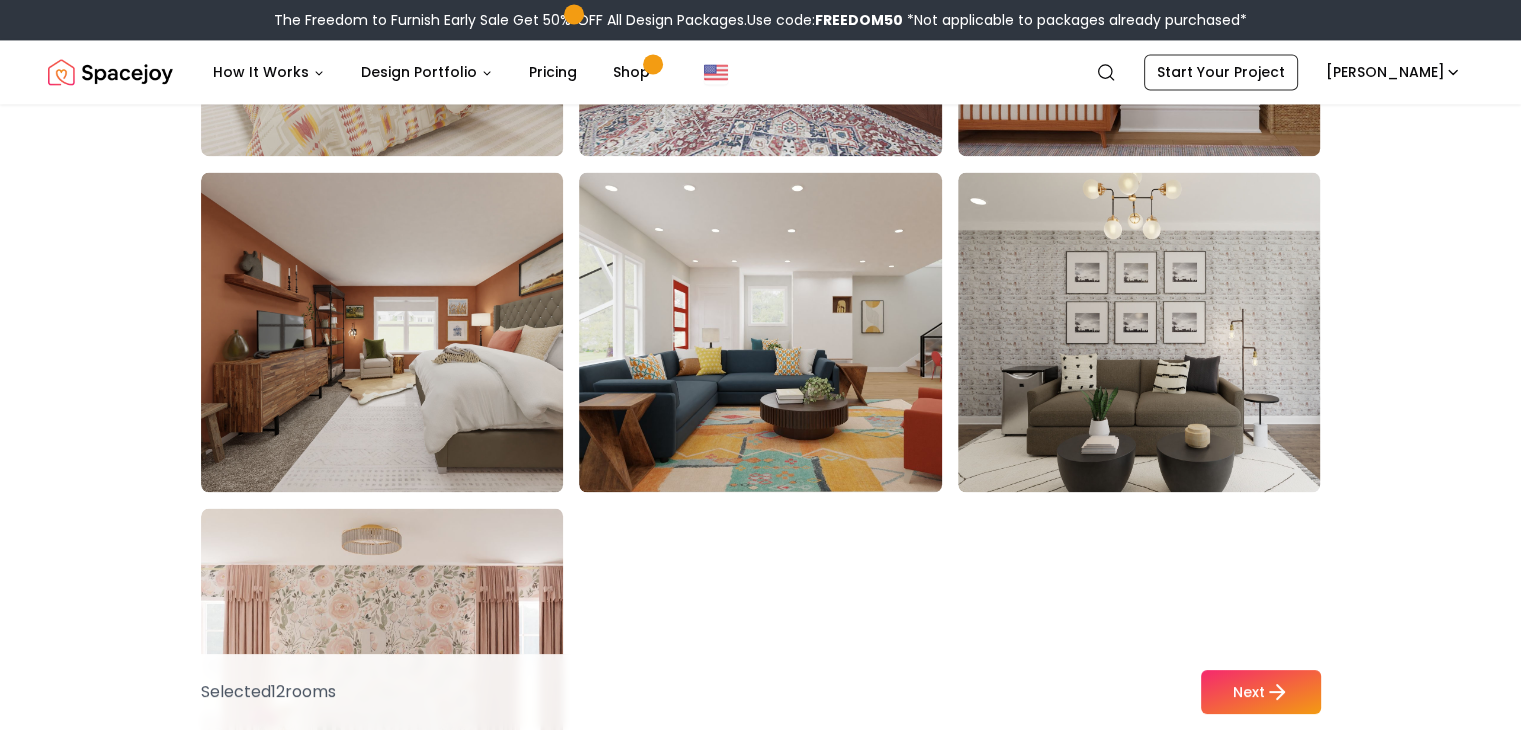 scroll, scrollTop: 11000, scrollLeft: 0, axis: vertical 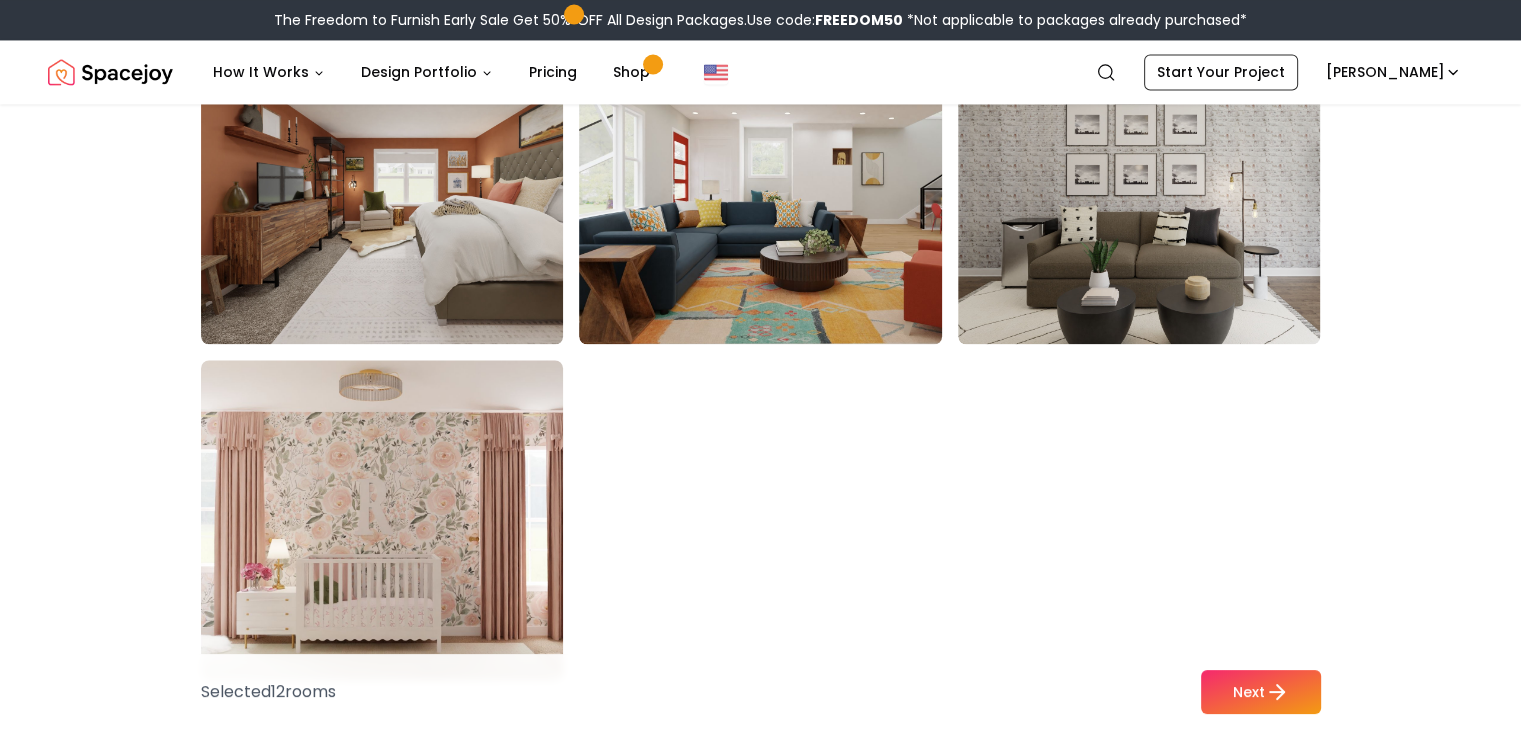 click at bounding box center (401, 520) 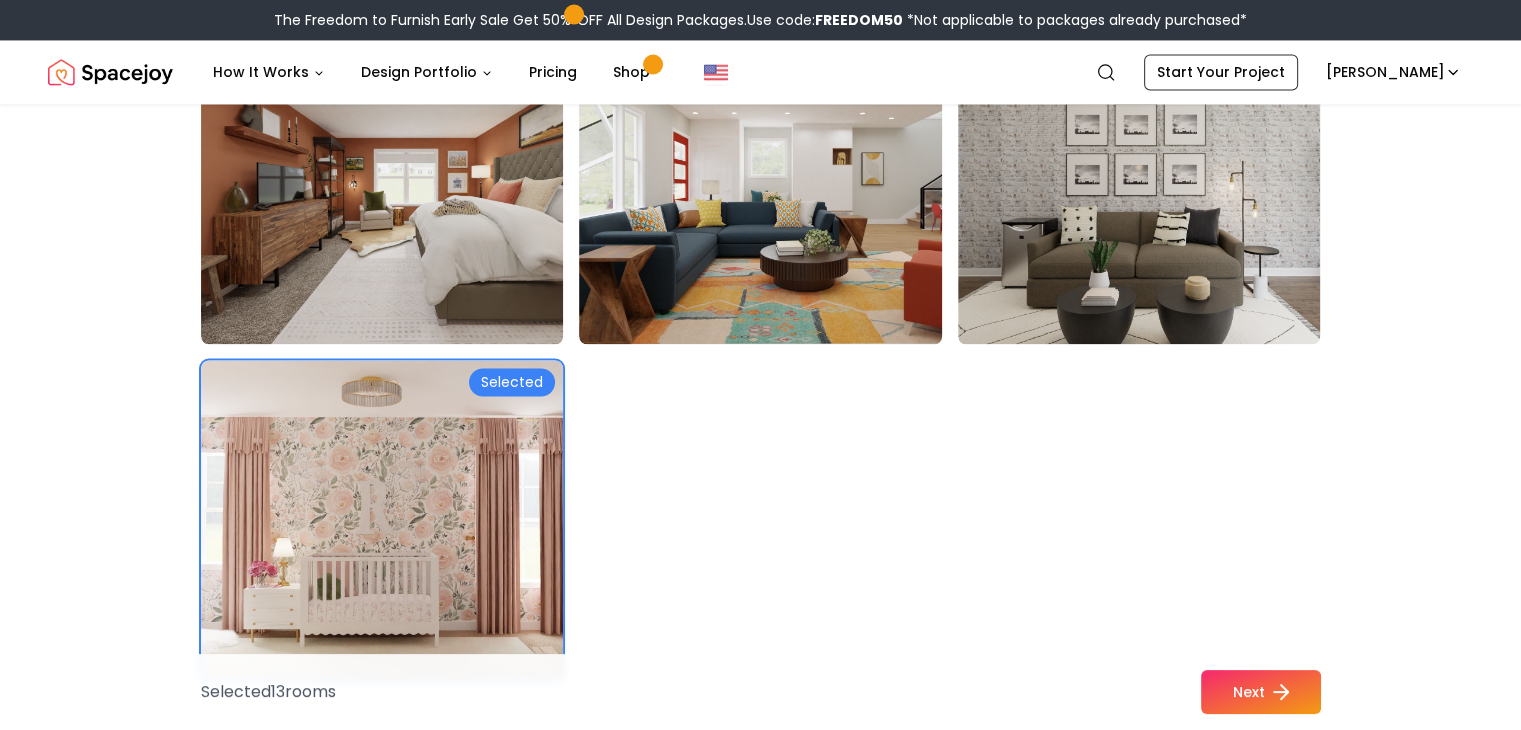 click on "Next" at bounding box center [1261, 692] 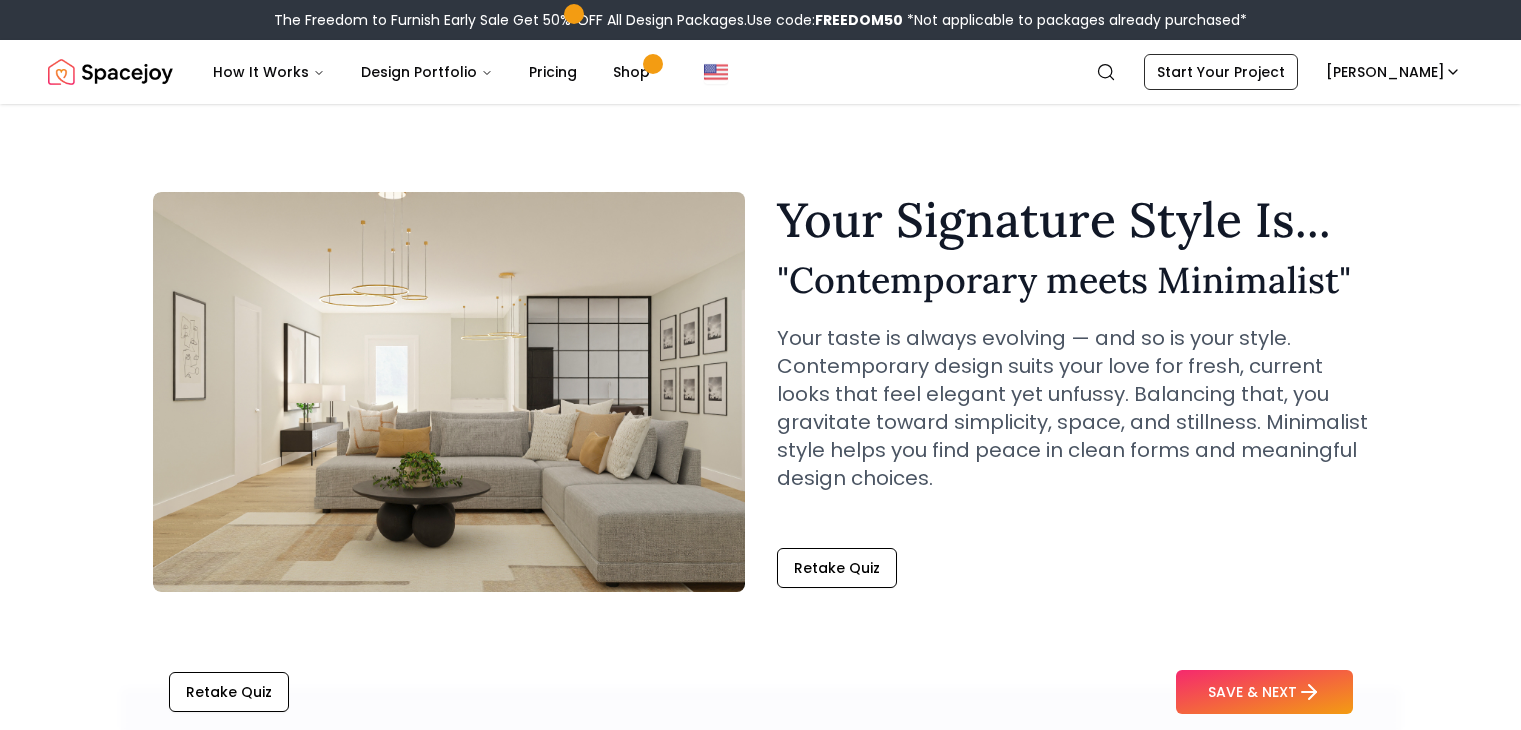 scroll, scrollTop: 760, scrollLeft: 0, axis: vertical 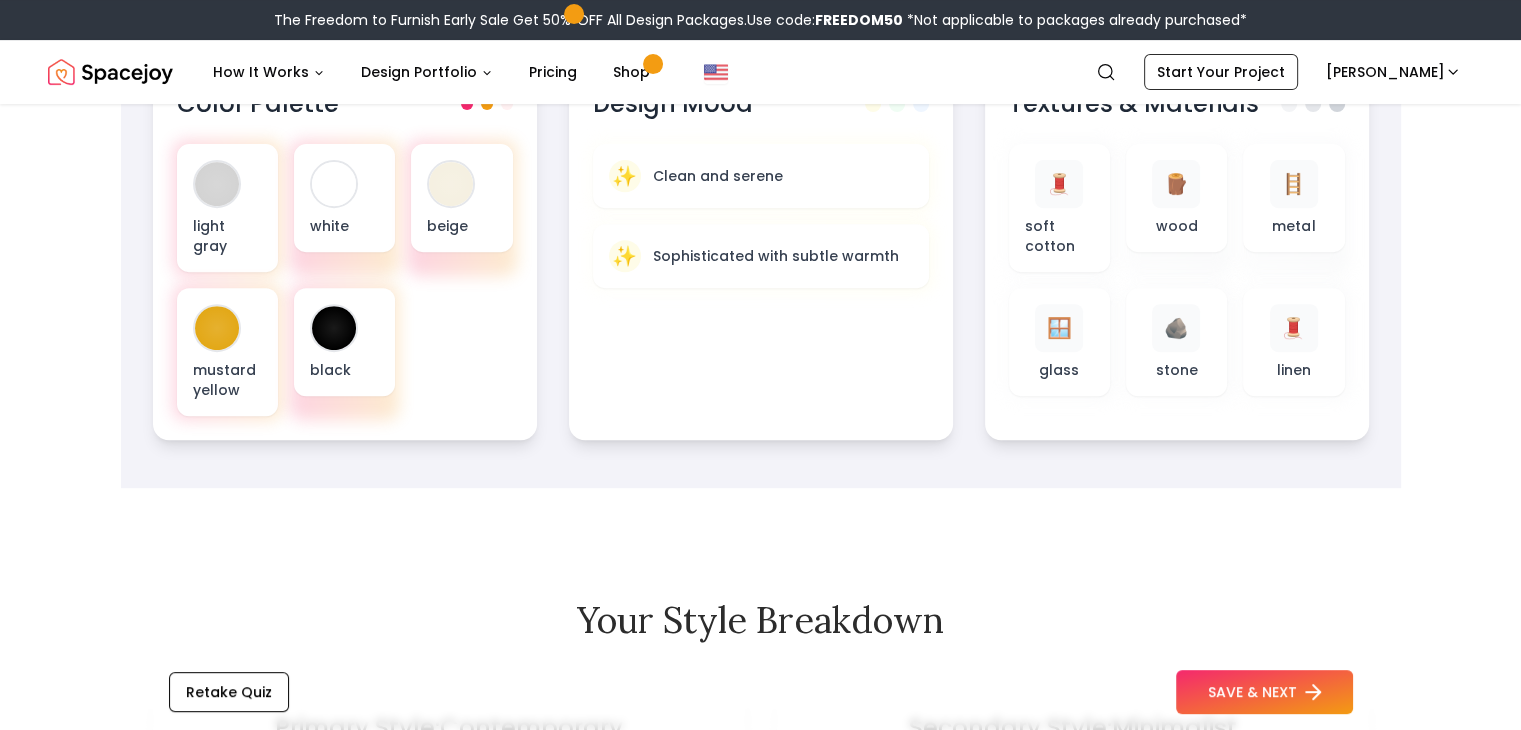 click on "SAVE & NEXT" at bounding box center (1264, 692) 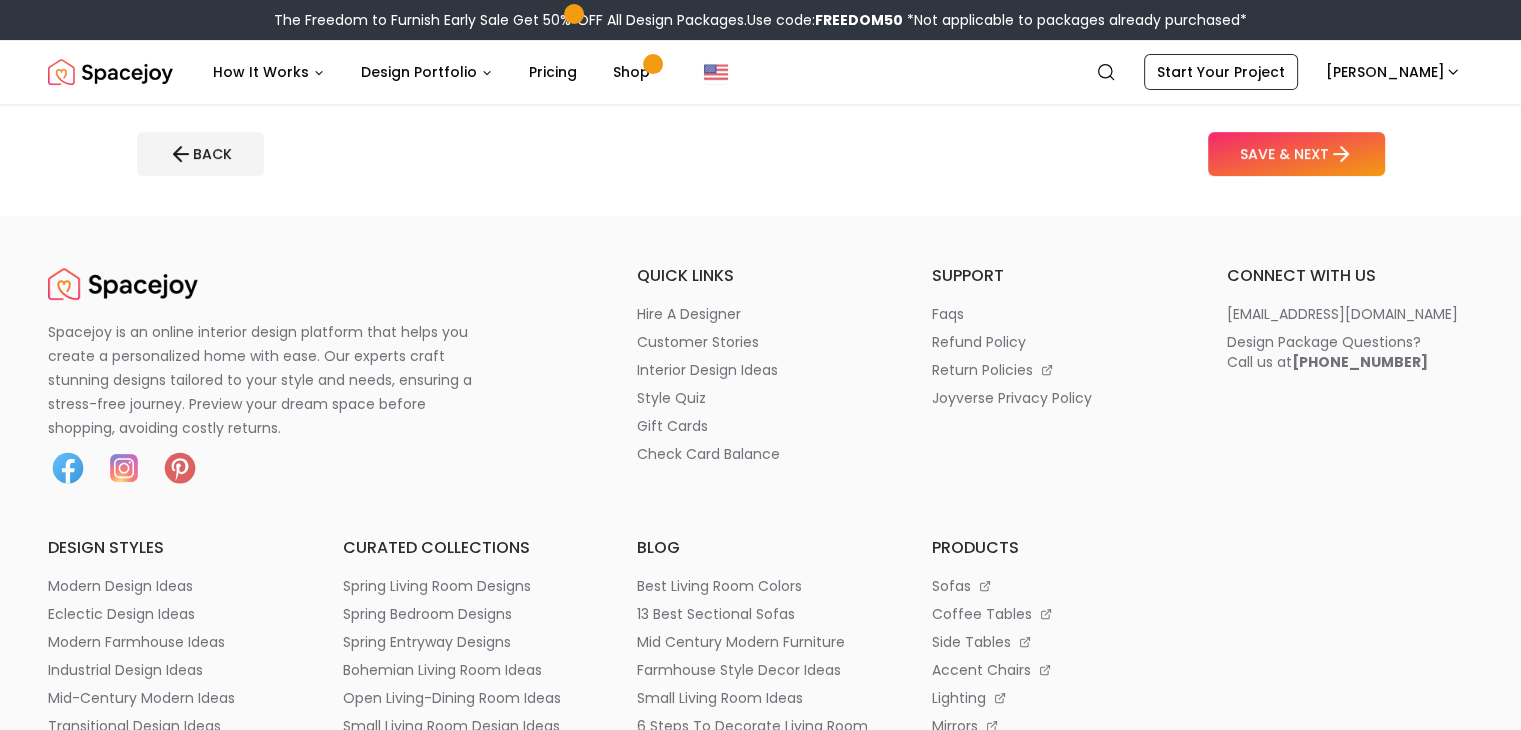 scroll, scrollTop: 0, scrollLeft: 0, axis: both 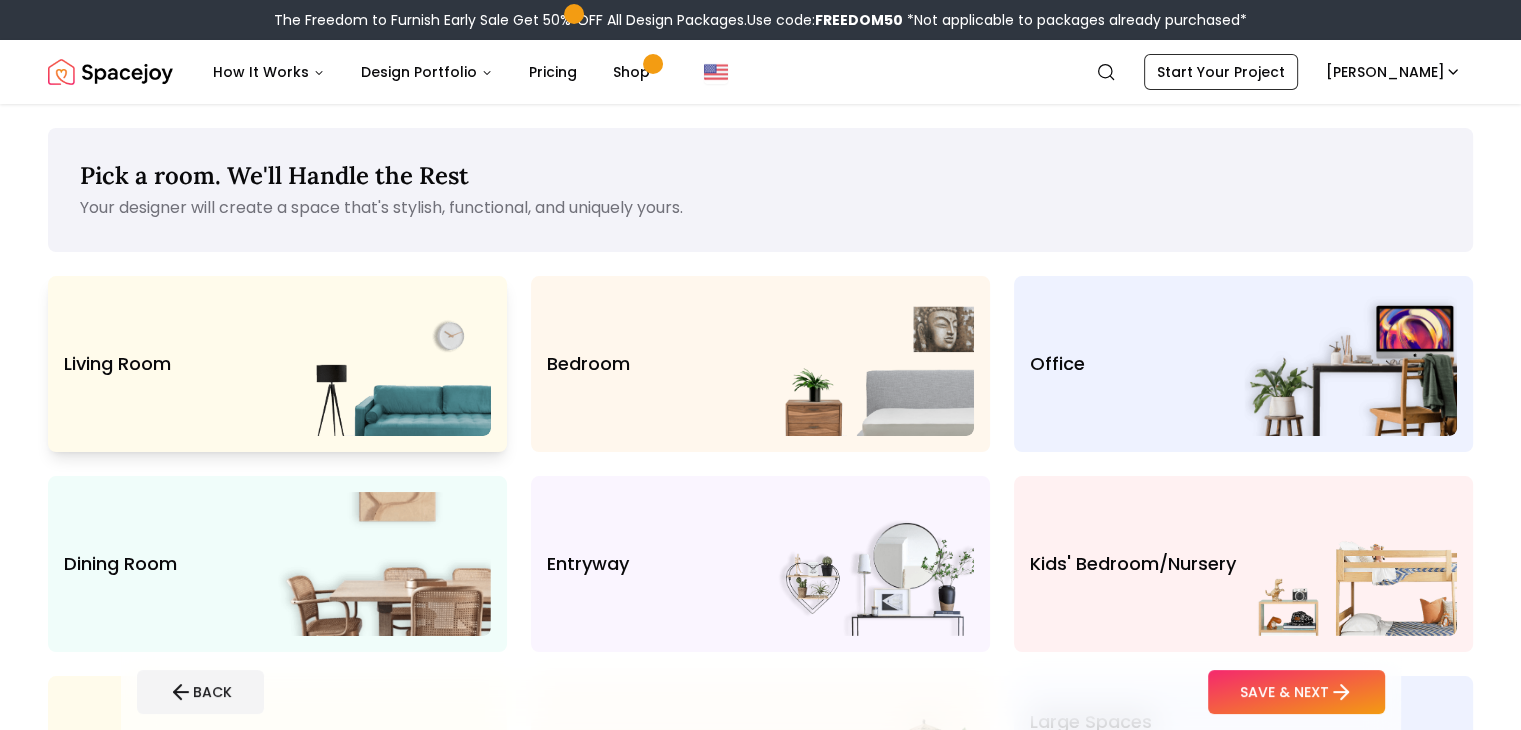 click on "Living Room" at bounding box center [171, 364] 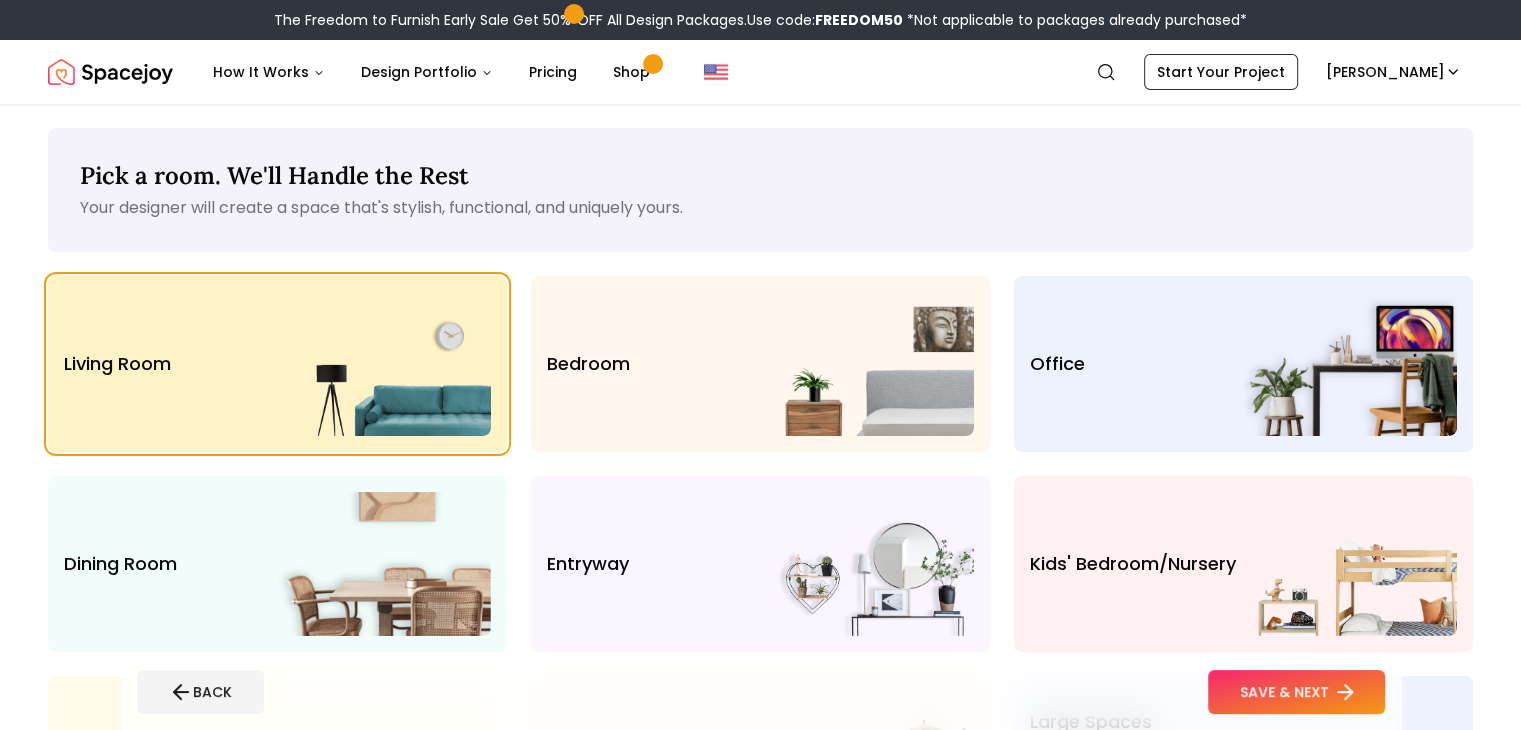 click on "SAVE & NEXT" at bounding box center (1296, 692) 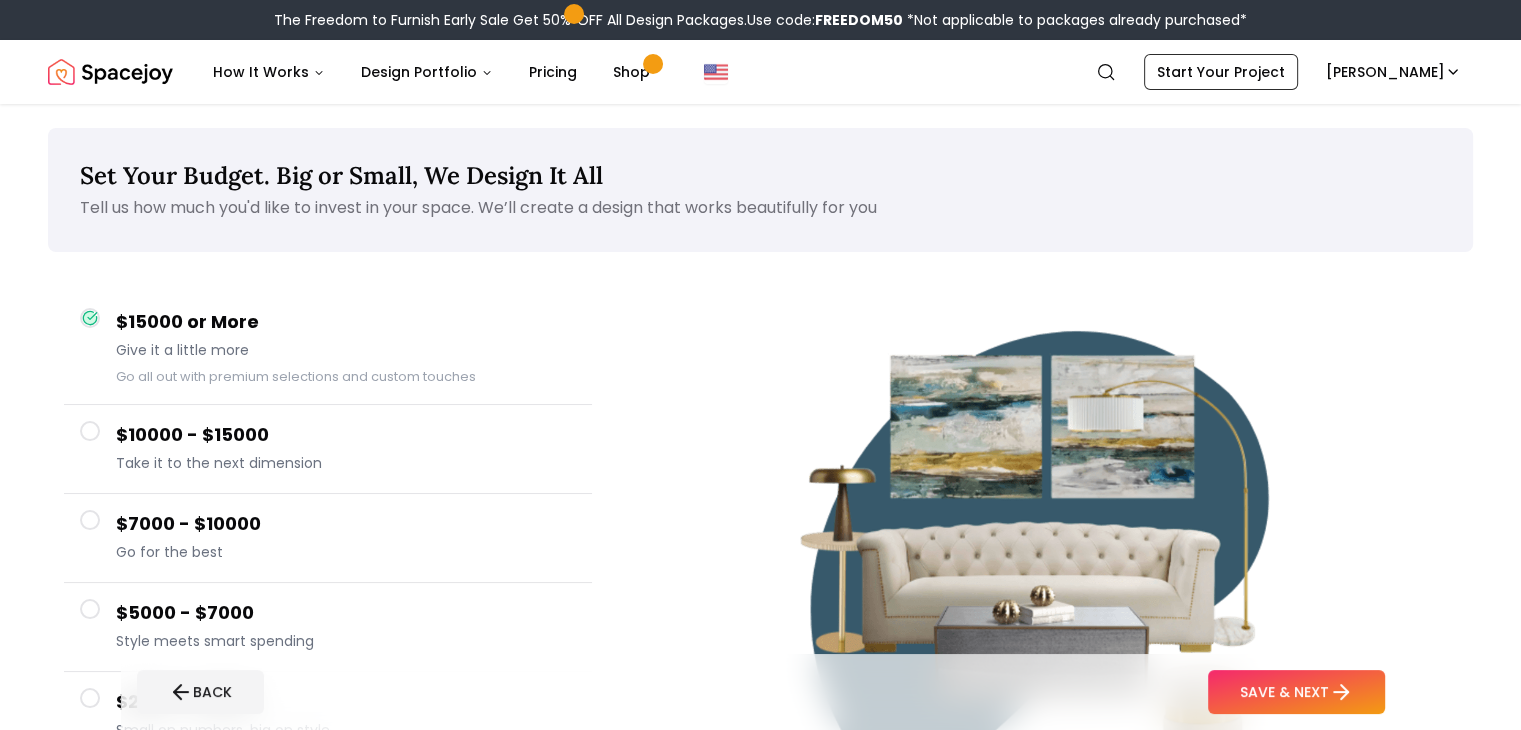 click at bounding box center (90, 609) 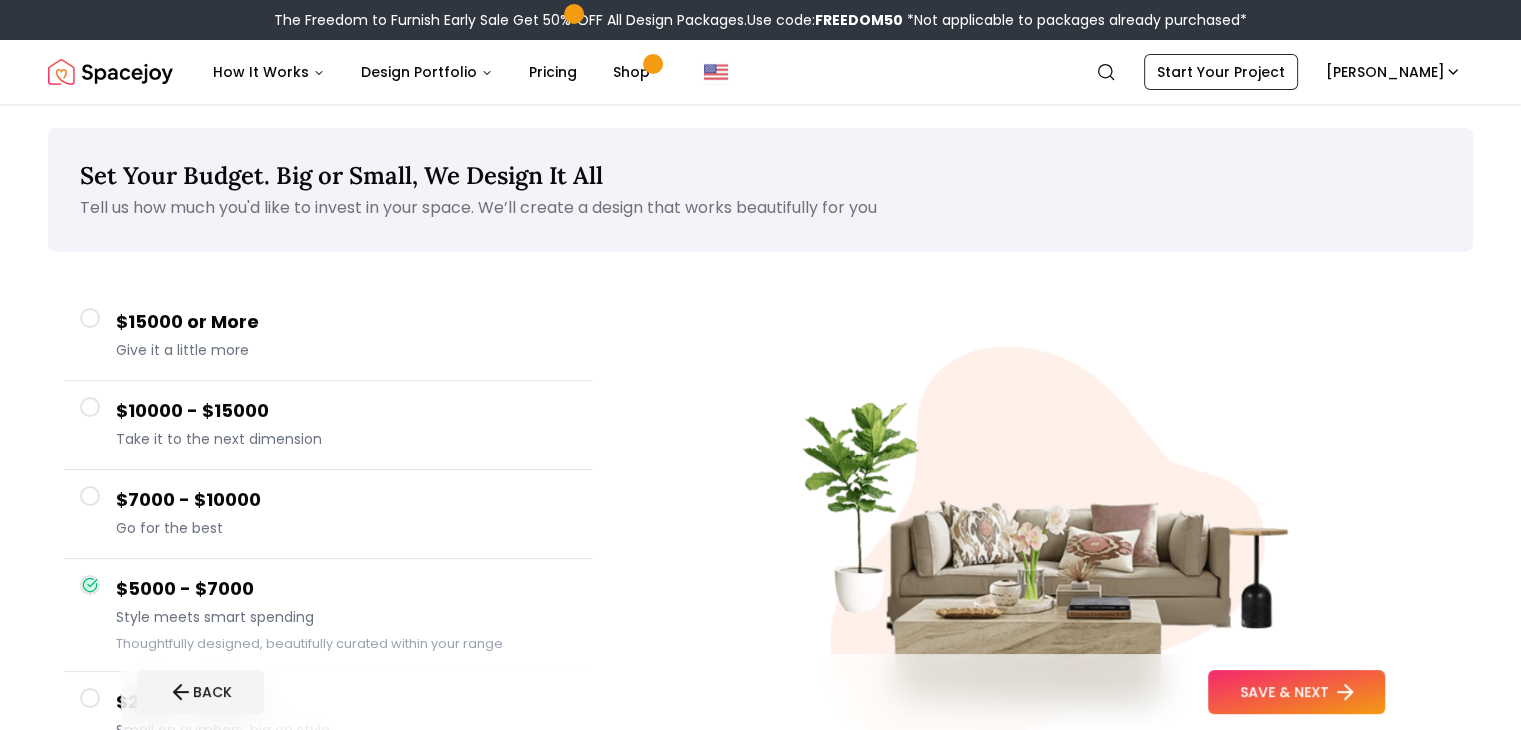 click on "SAVE & NEXT" at bounding box center [1296, 692] 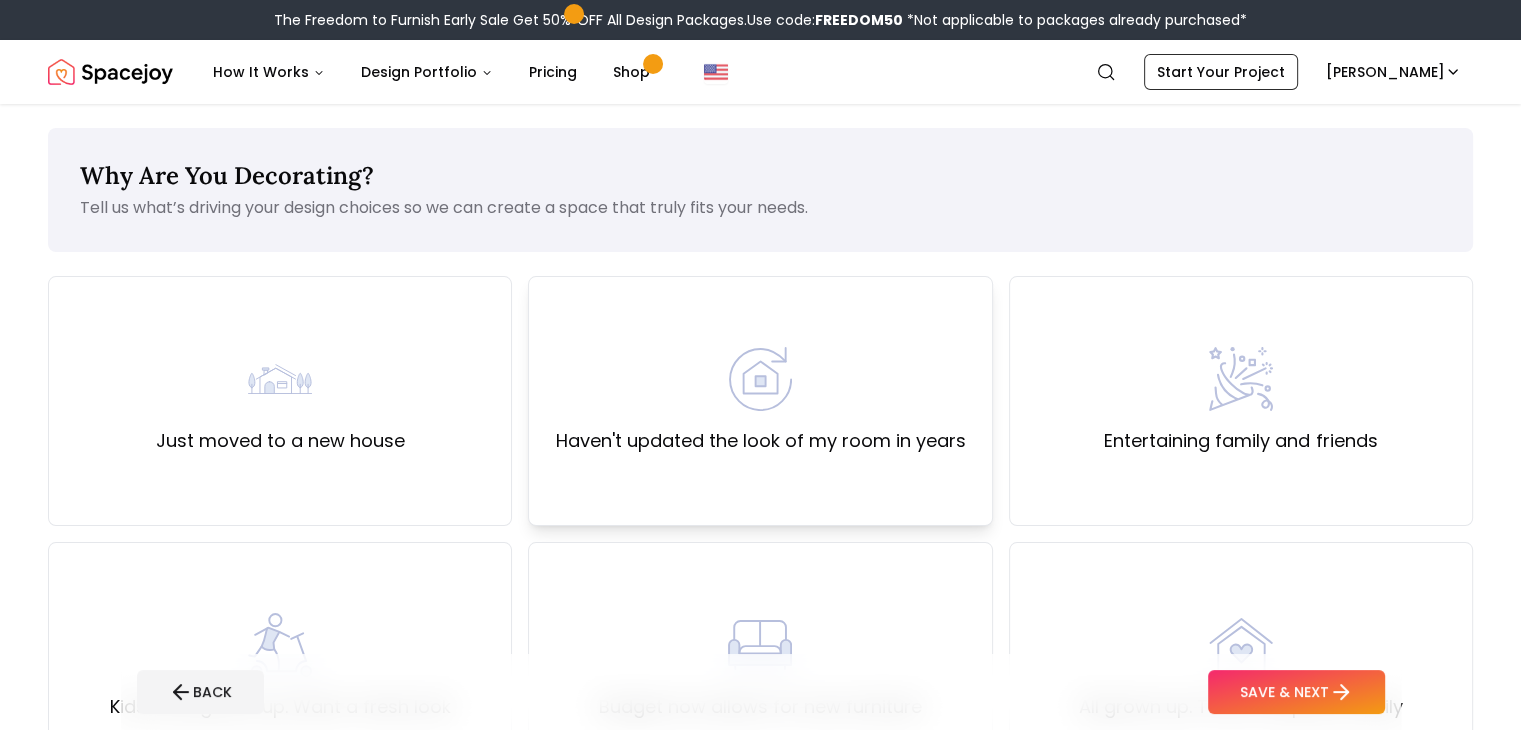 click on "Haven't updated the look of my room in years" at bounding box center [760, 441] 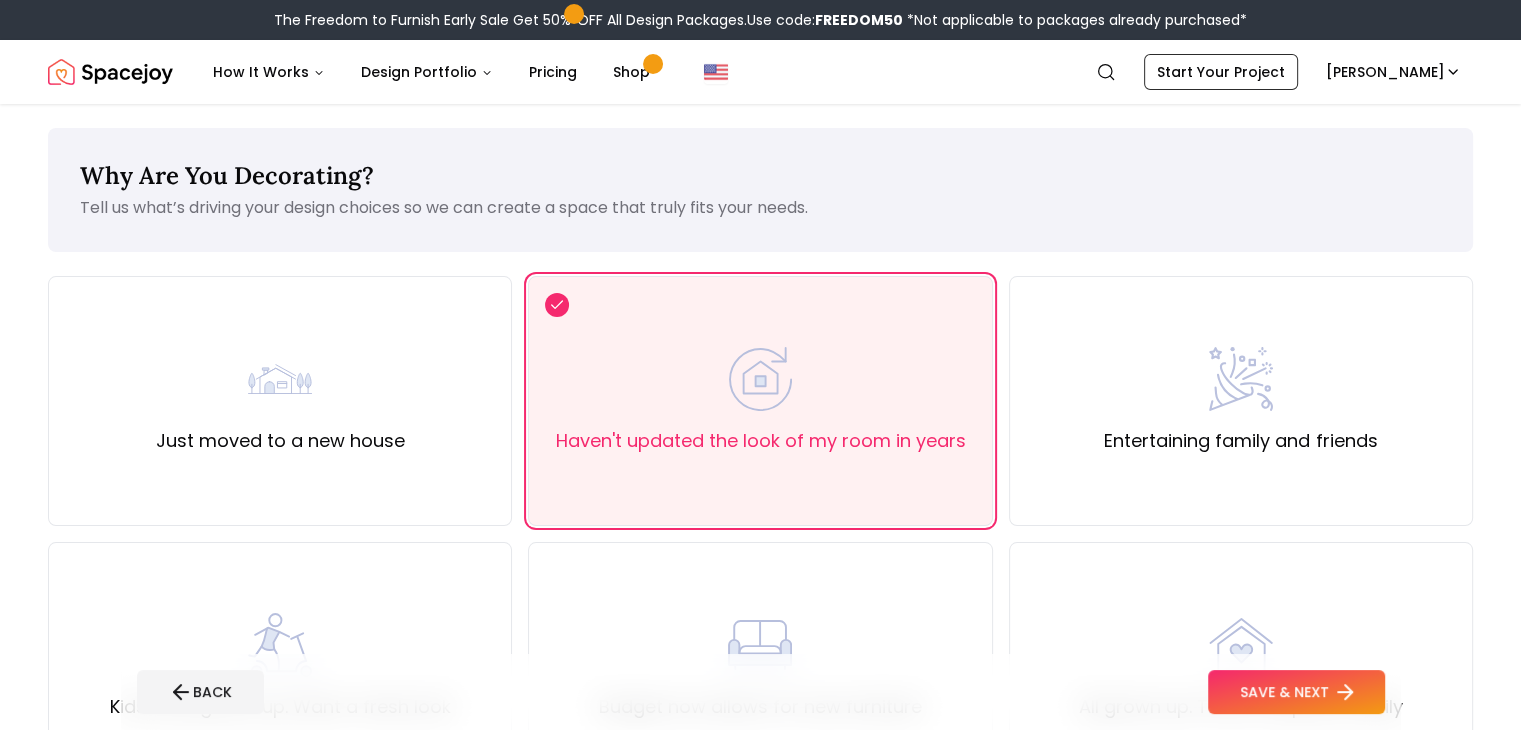 click on "SAVE & NEXT" at bounding box center (1296, 692) 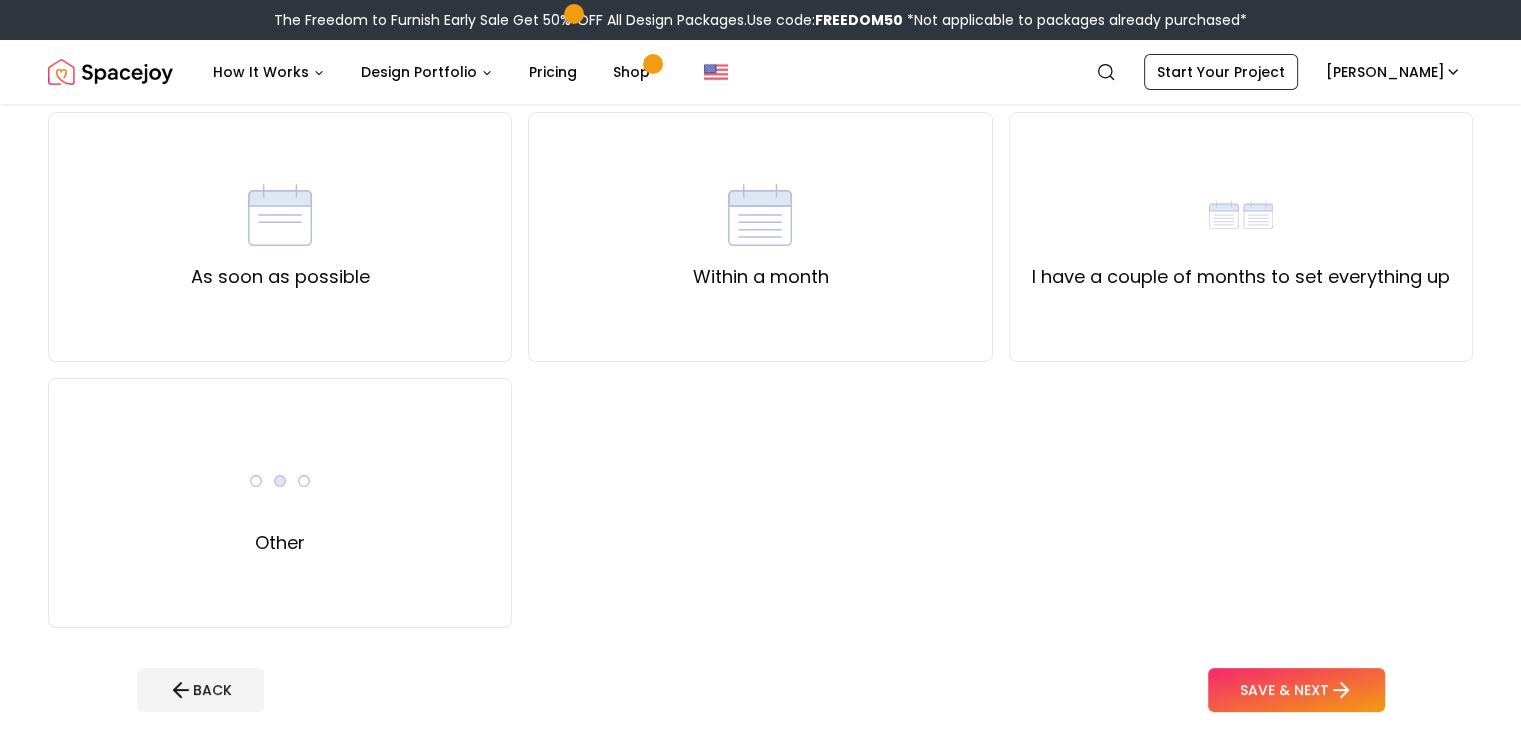 scroll, scrollTop: 200, scrollLeft: 0, axis: vertical 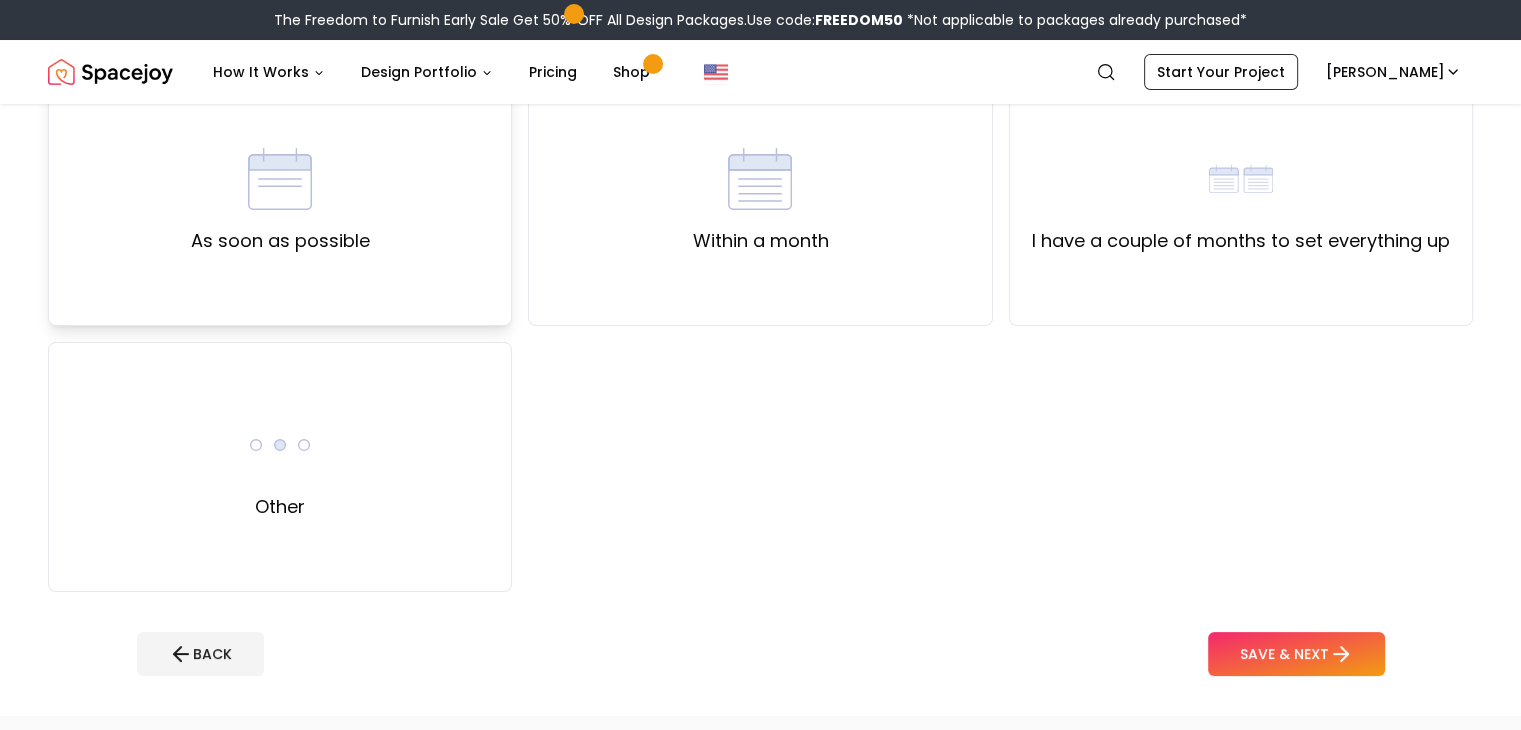 click on "As soon as possible" at bounding box center [280, 201] 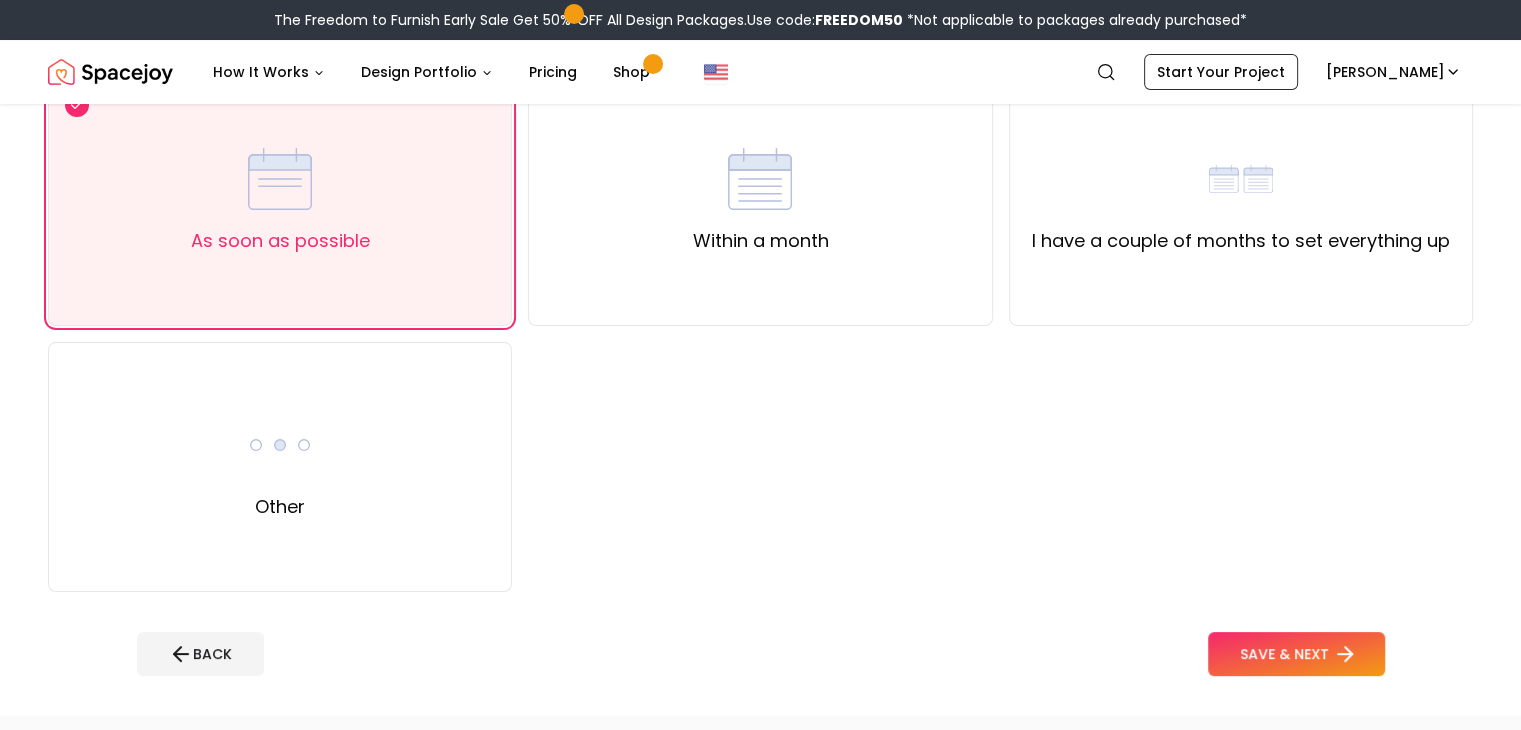 click on "SAVE & NEXT" at bounding box center (1296, 654) 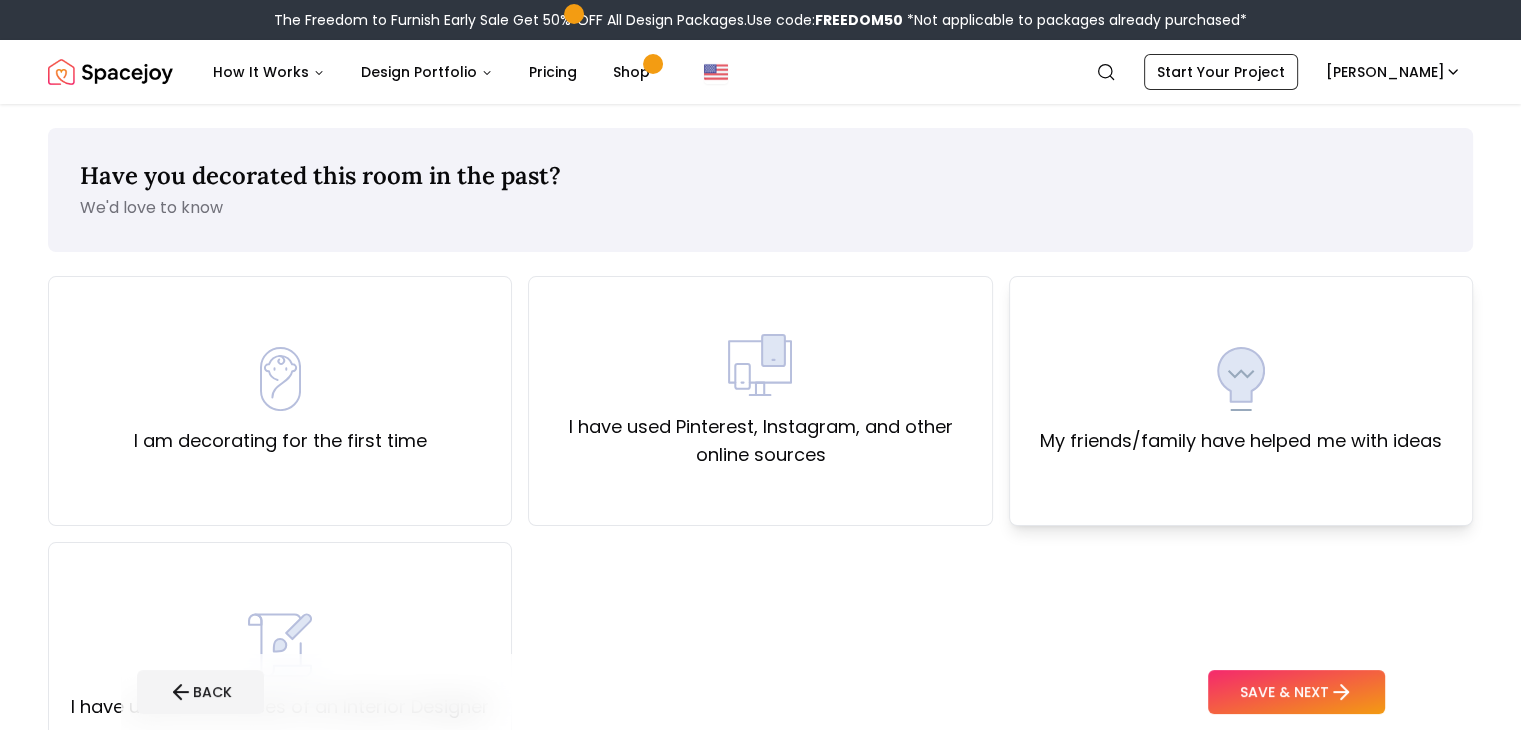 click on "My friends/family have helped me with ideas" at bounding box center (1240, 441) 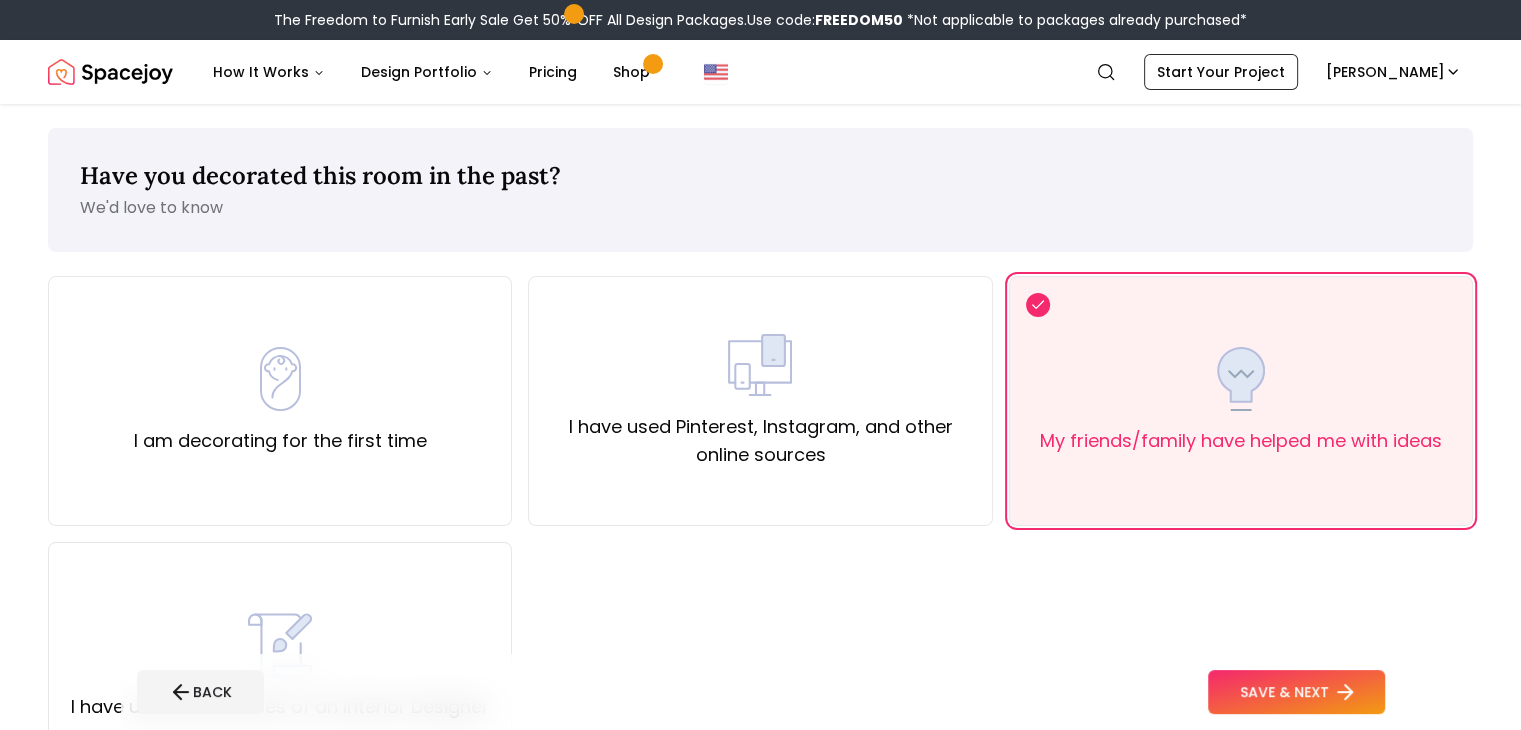 click on "SAVE & NEXT" at bounding box center (1296, 692) 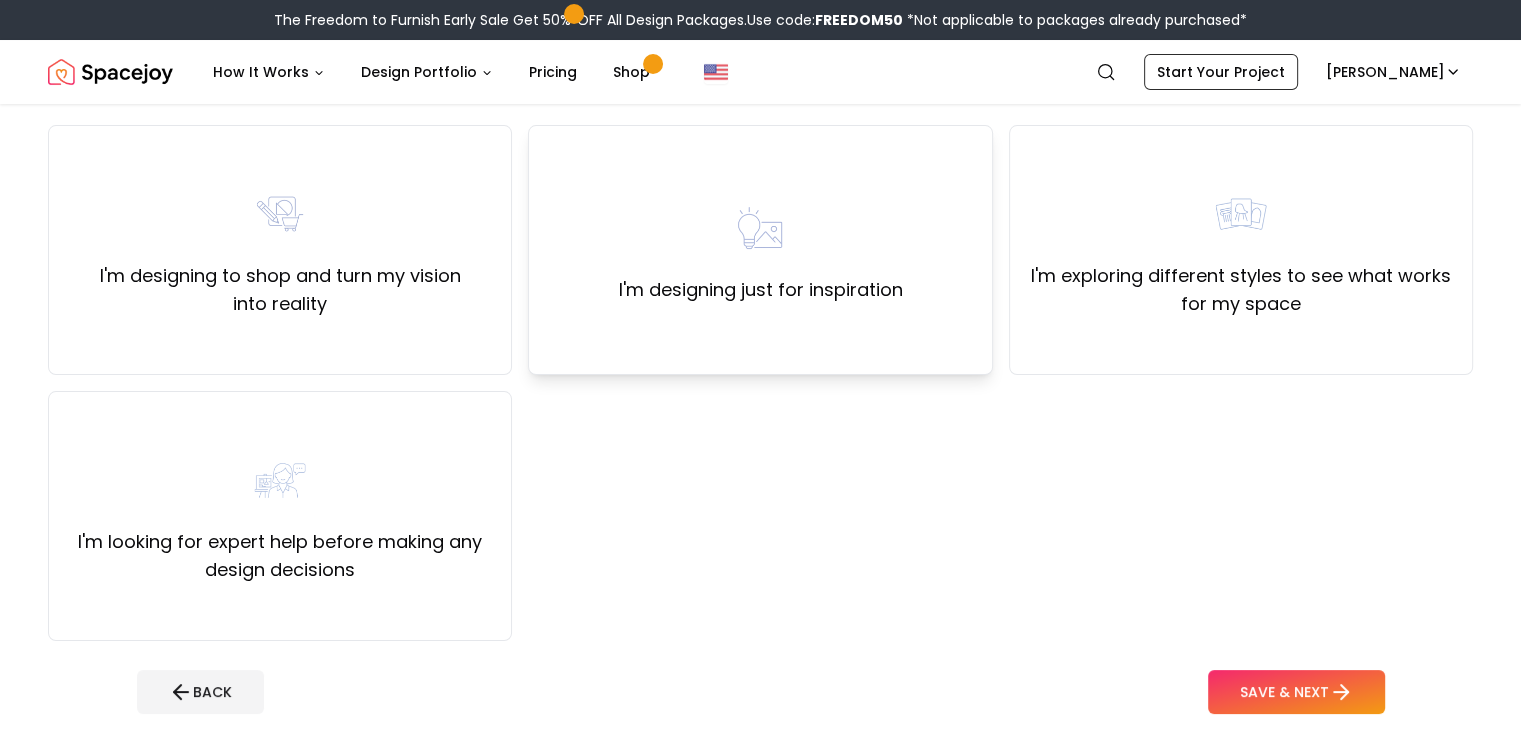scroll, scrollTop: 200, scrollLeft: 0, axis: vertical 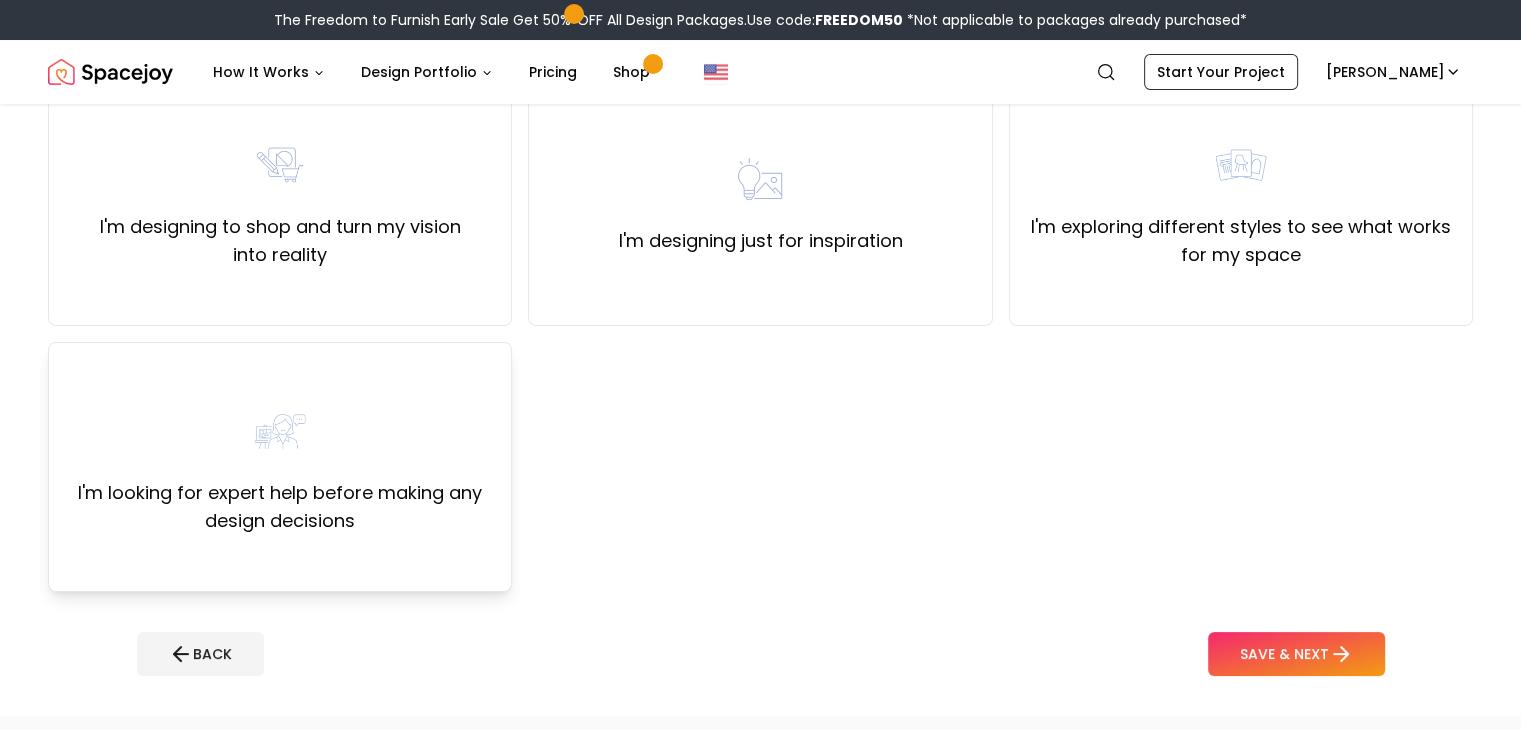 click at bounding box center [280, 431] 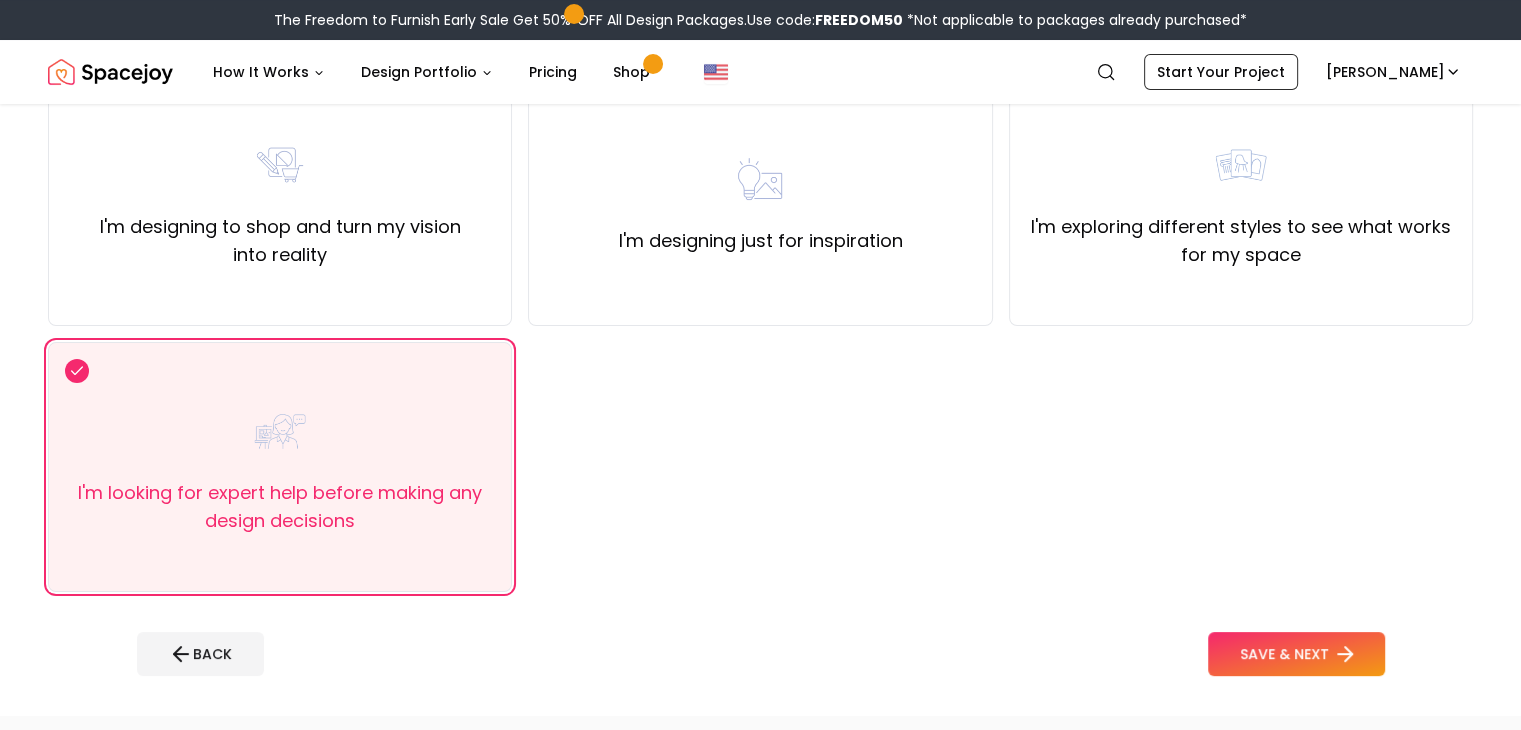 click on "SAVE & NEXT" at bounding box center [1296, 654] 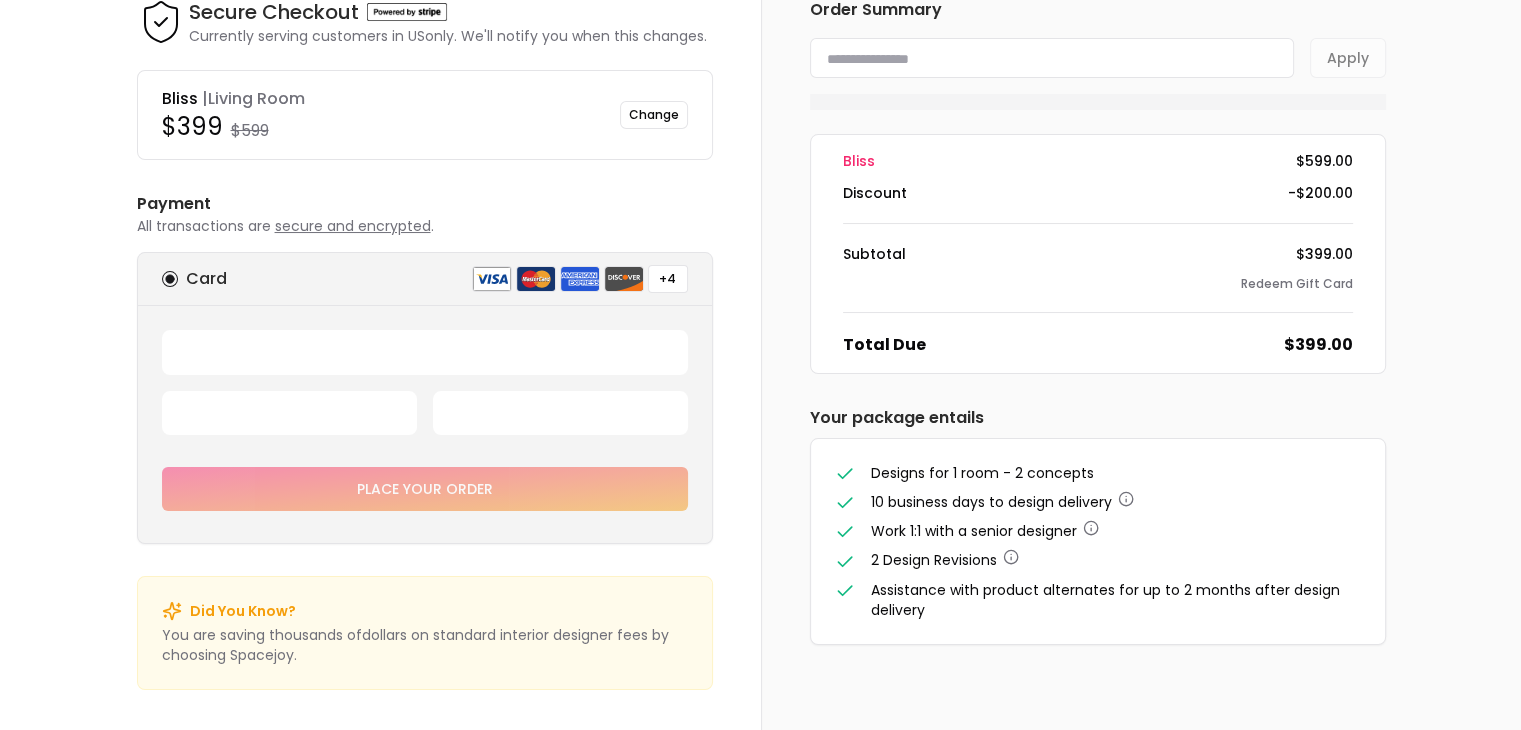 scroll, scrollTop: 0, scrollLeft: 0, axis: both 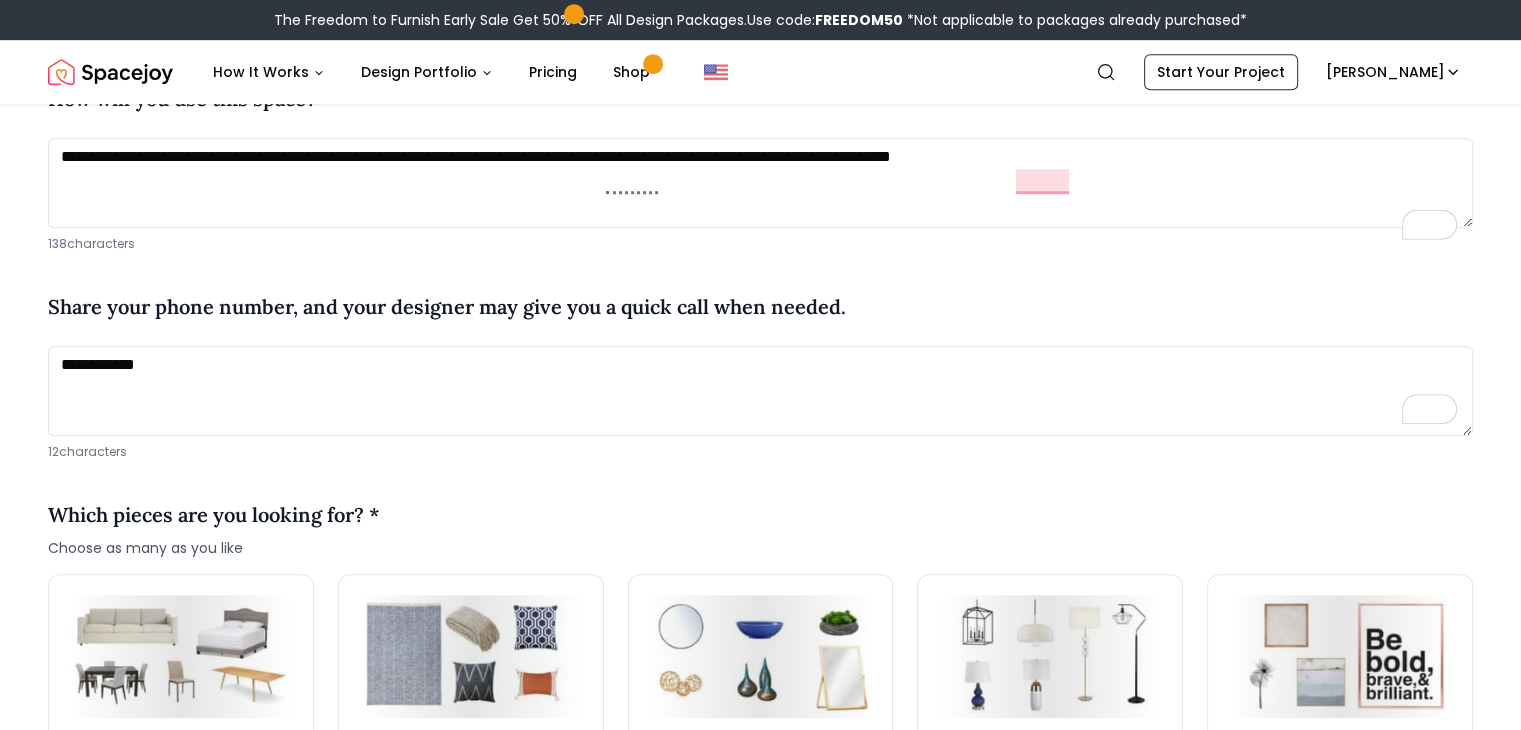 type on "**********" 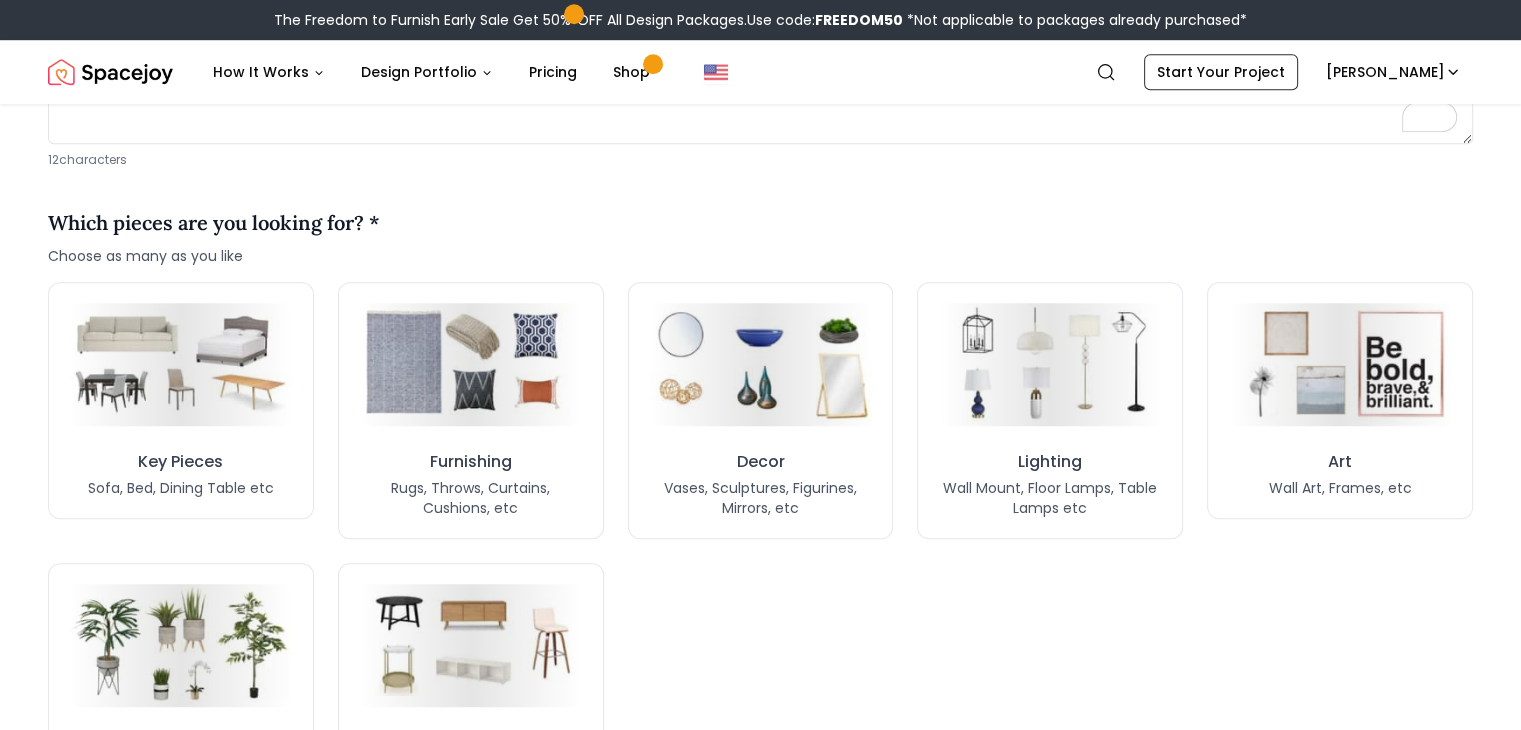 scroll, scrollTop: 1547, scrollLeft: 0, axis: vertical 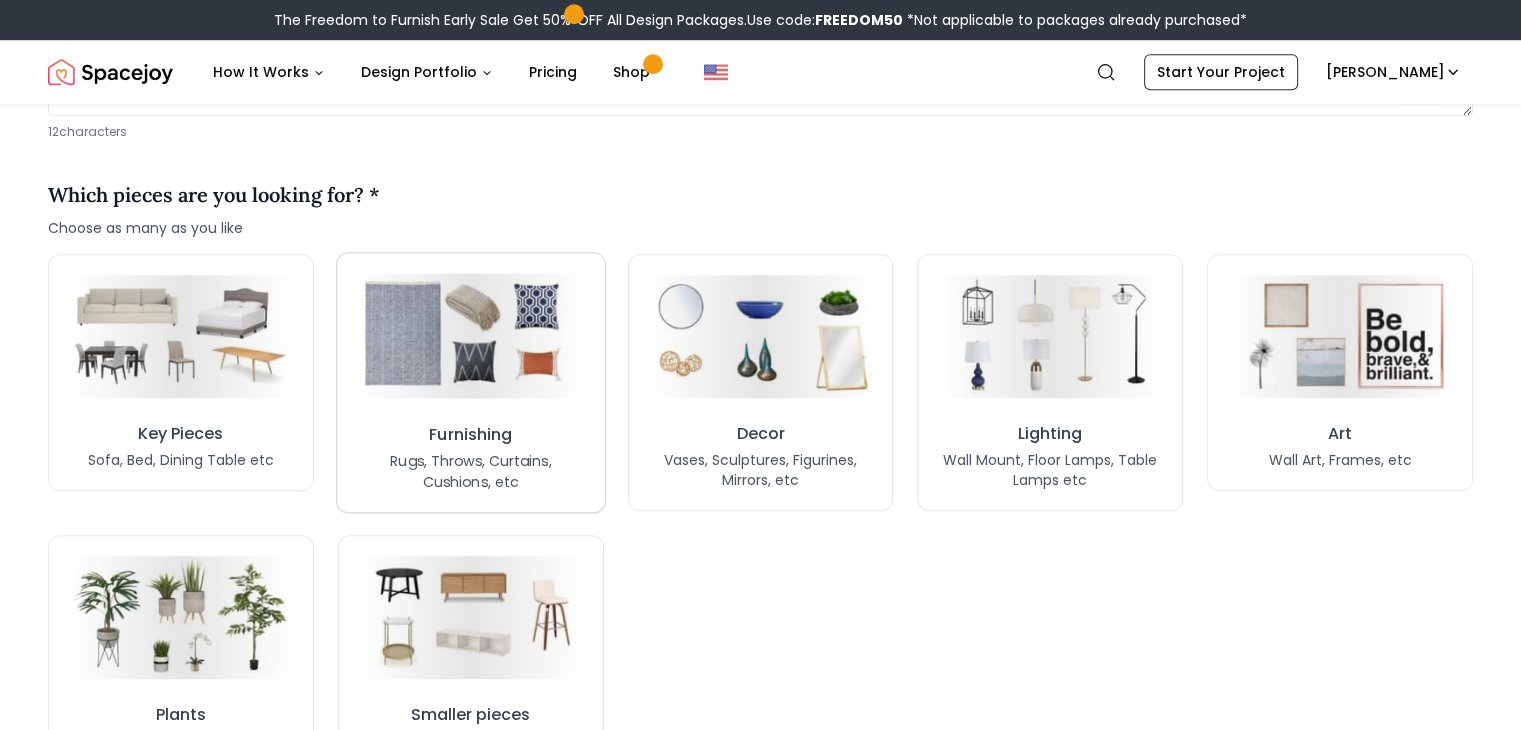 click on "Rugs, Throws, Curtains, Cushions, etc" at bounding box center [470, 471] 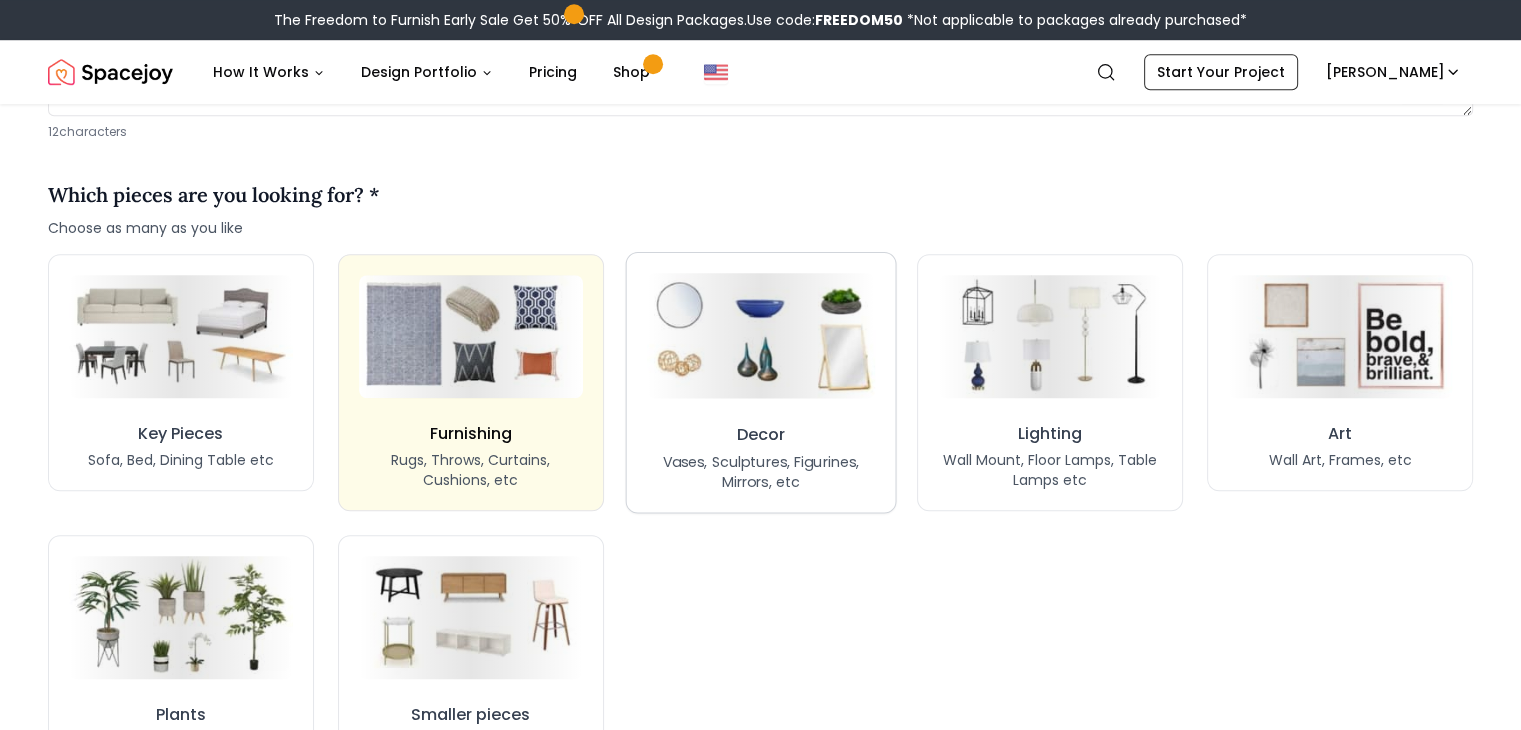 click on "Vases, Sculptures, Figurines, Mirrors, etc" at bounding box center (761, 471) 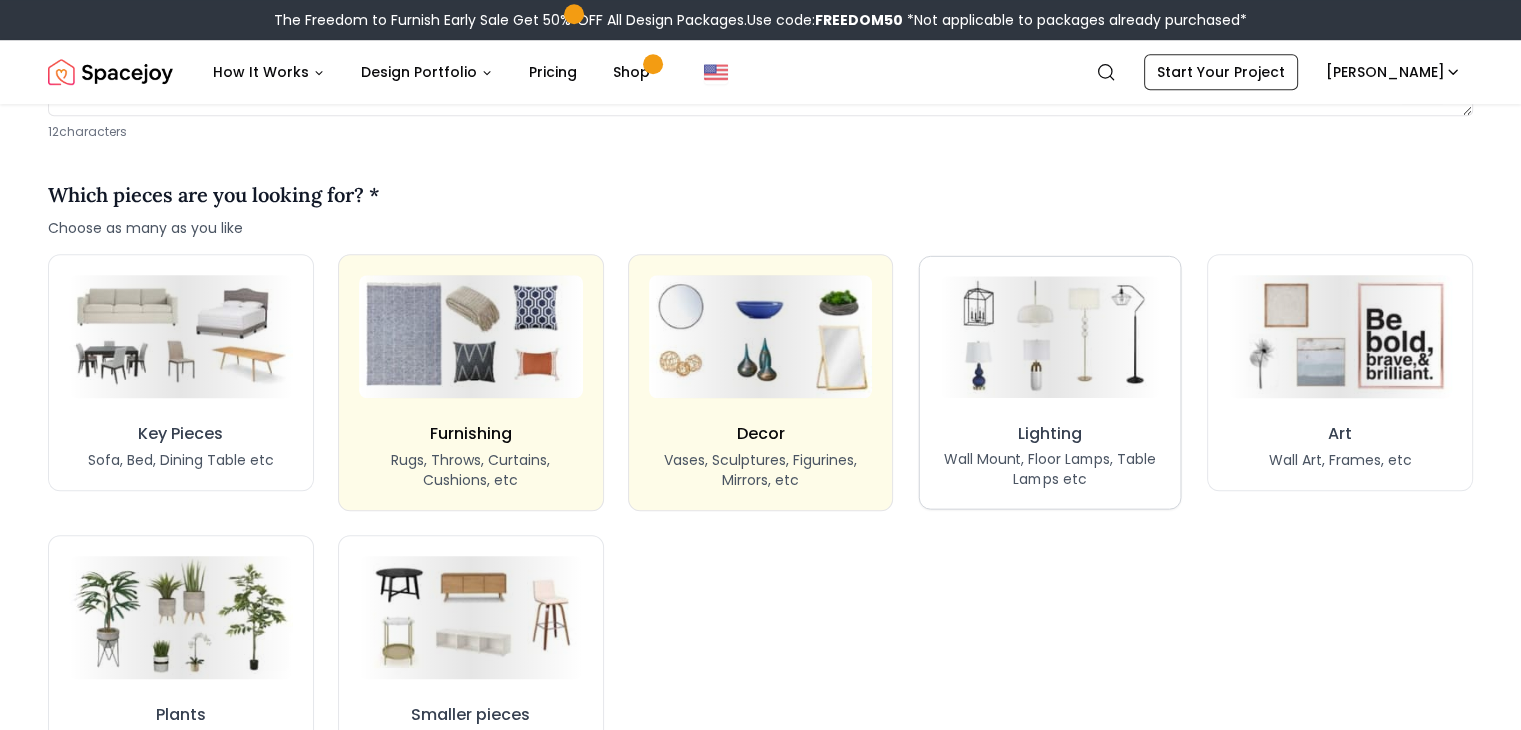 click on "Lighting Wall Mount, Floor Lamps, Table Lamps etc" at bounding box center (1050, 455) 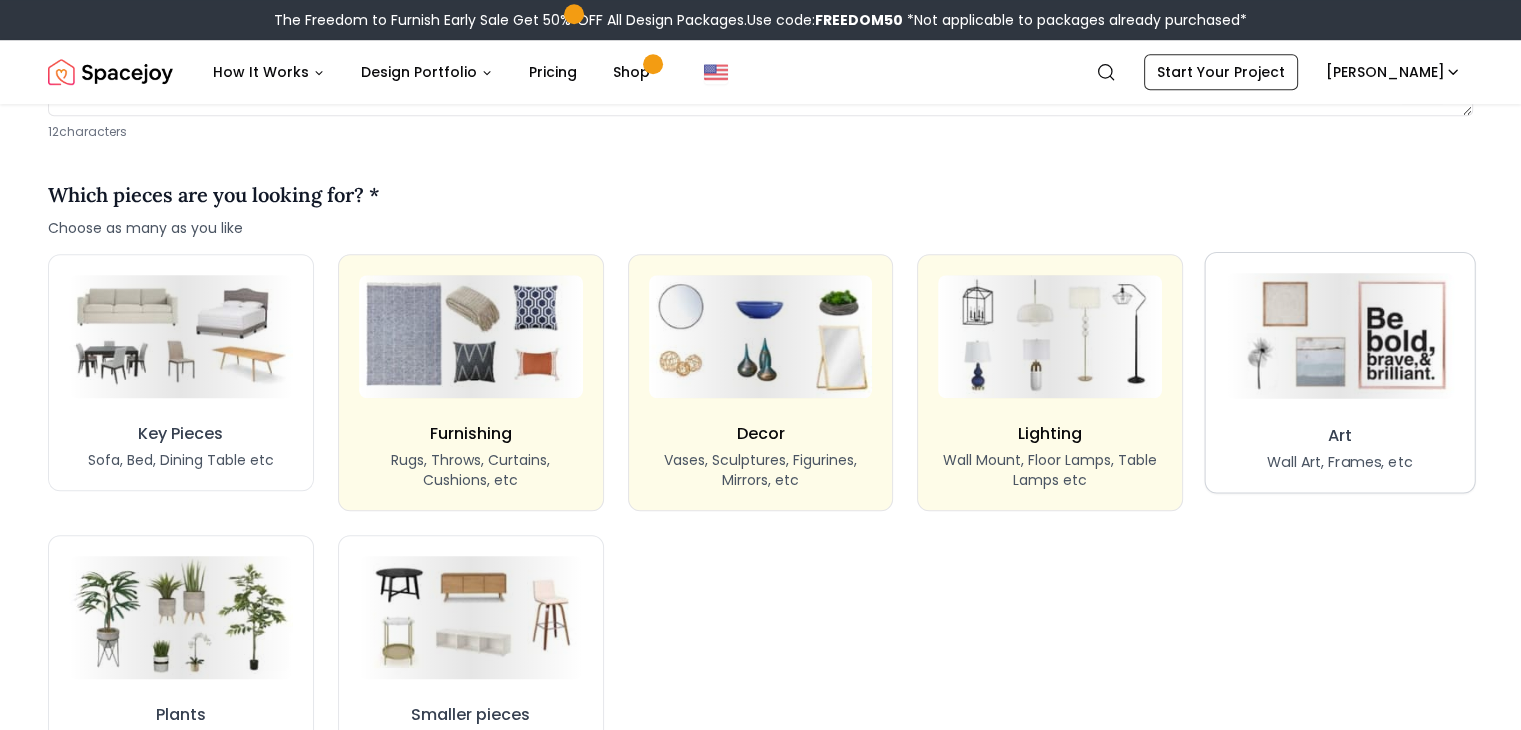 click on "Art Wall Art, Frames, etc" at bounding box center (1340, 373) 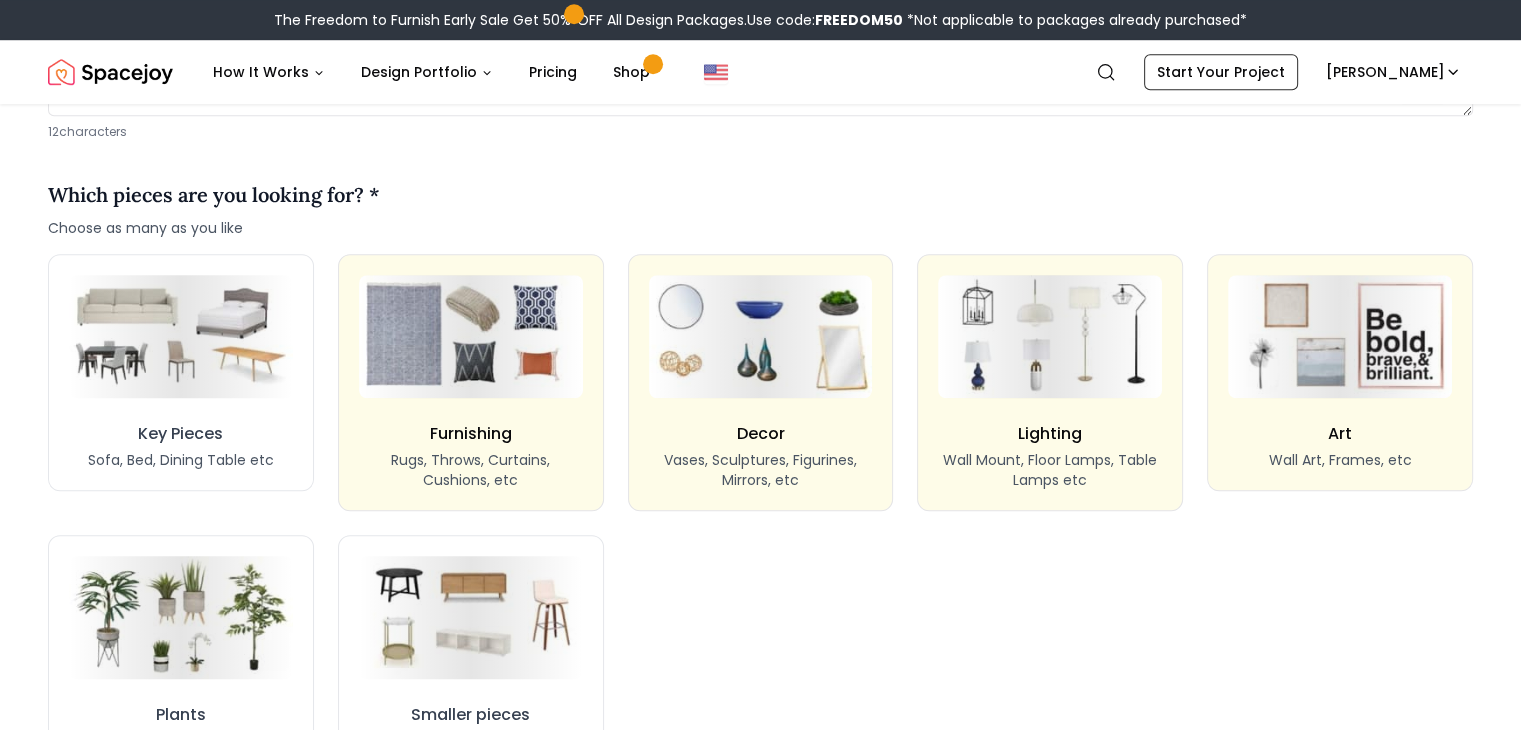 click on "Key Pieces Sofa, Bed, Dining Table etc Furnishing Rugs, Throws, Curtains, Cushions, etc Decor Vases, Sculptures, Figurines, Mirrors, etc Lighting Wall Mount, Floor Lamps, Table Lamps etc Art Wall Art, Frames, etc Plants Pots, Planters, Plant Stands, Plants, etc Smaller pieces Coffee Tables, Side Tables, Chests etc" at bounding box center [760, 523] 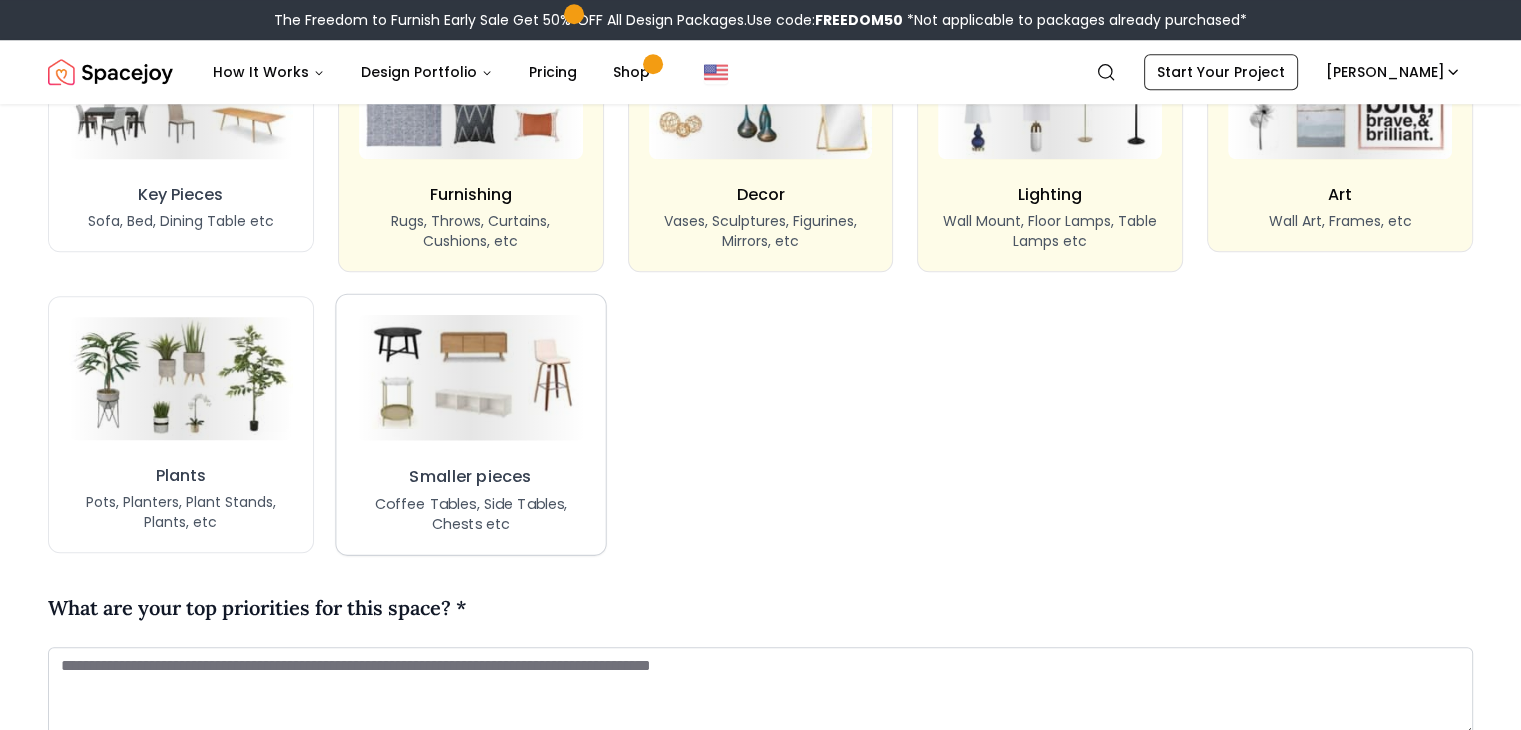 scroll, scrollTop: 1787, scrollLeft: 0, axis: vertical 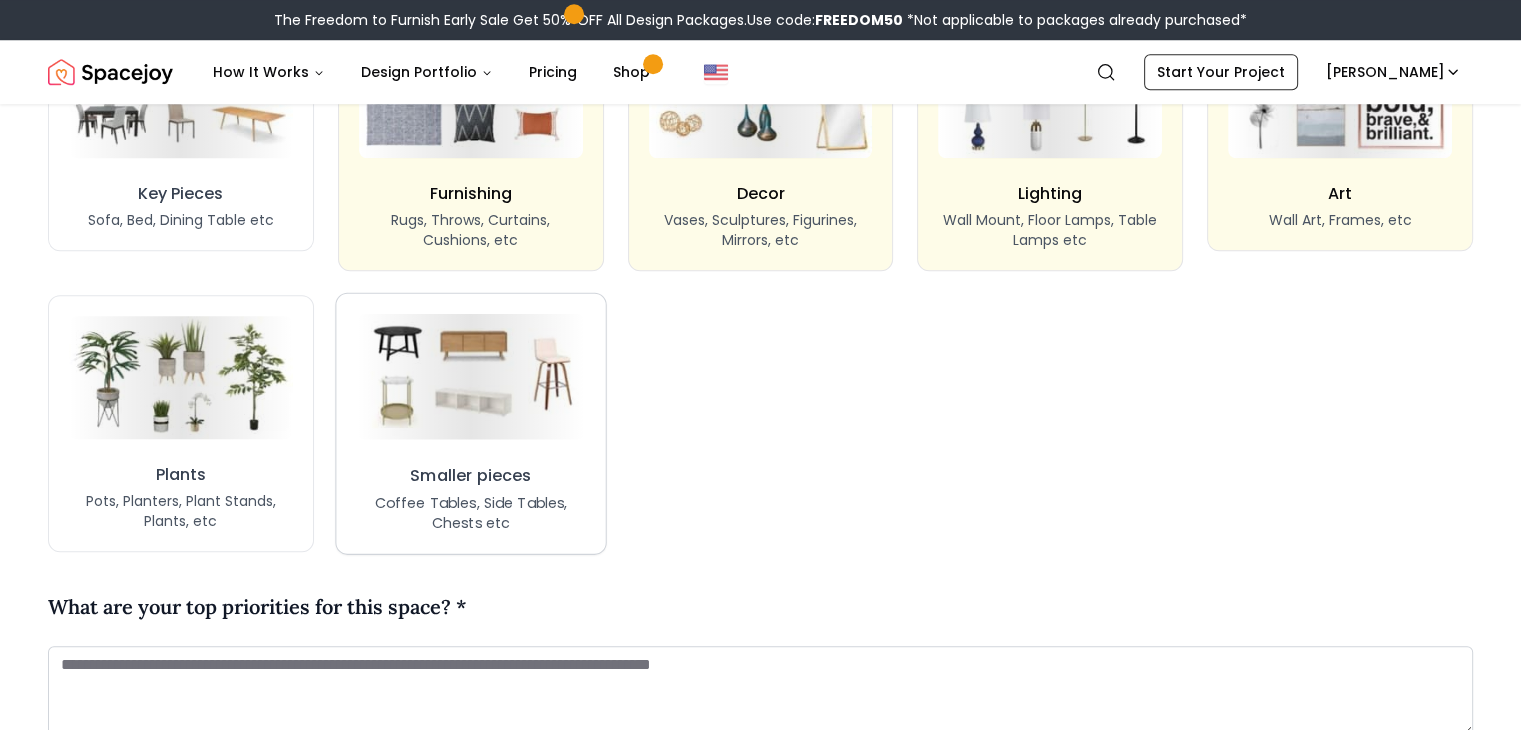 click on "Smaller pieces Coffee Tables, Side Tables, Chests etc" at bounding box center [470, 424] 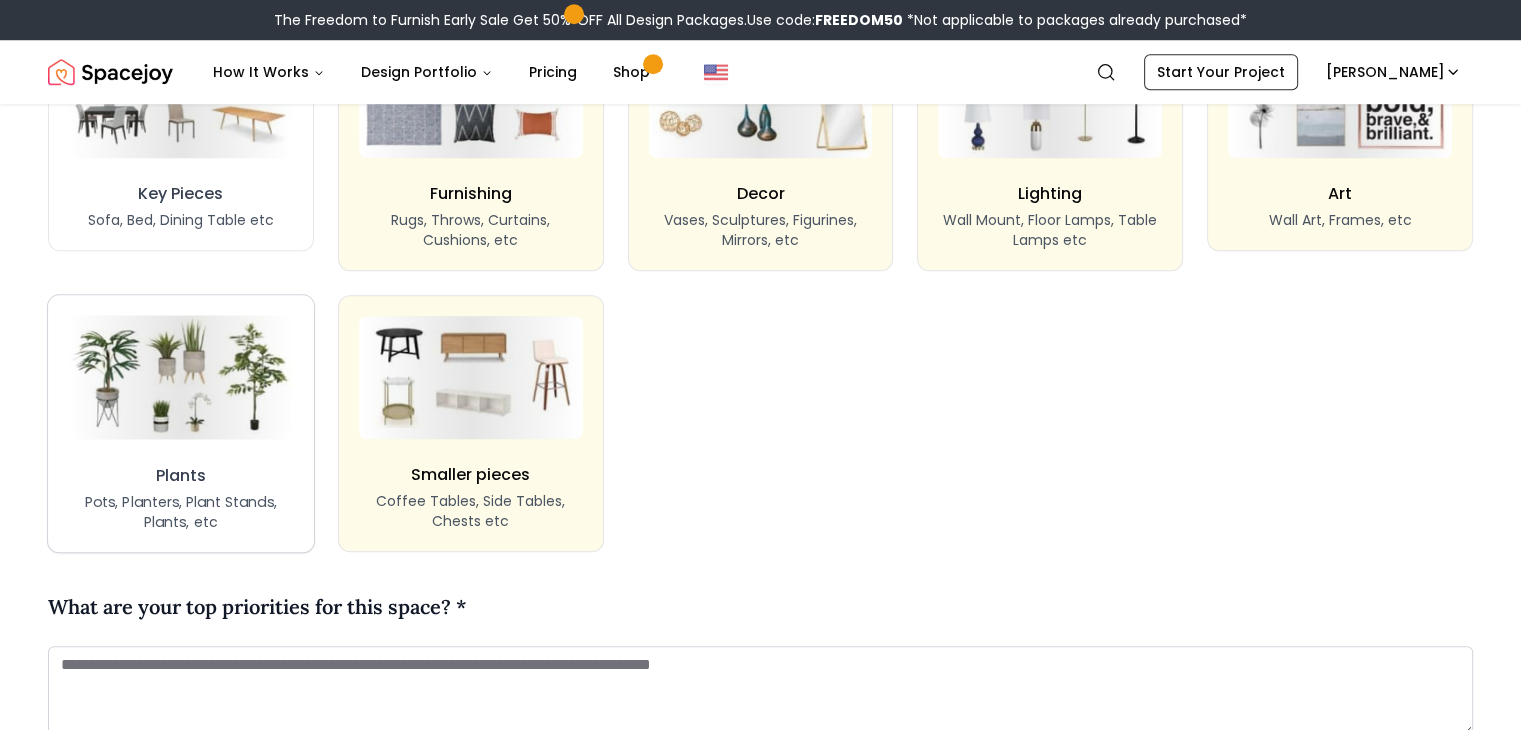 click on "Plants Pots, Planters, Plant Stands, Plants, etc" at bounding box center (181, 423) 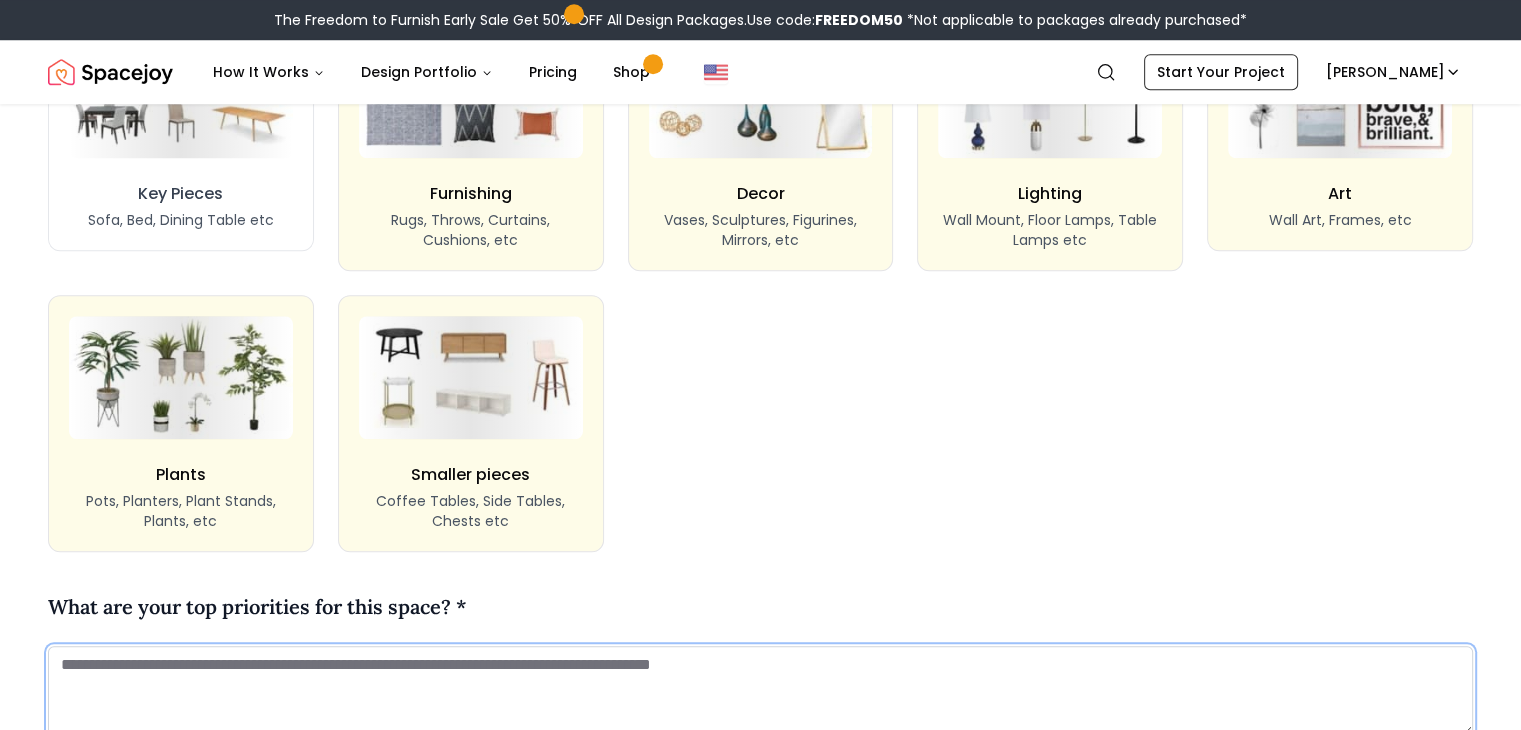 click at bounding box center (760, 691) 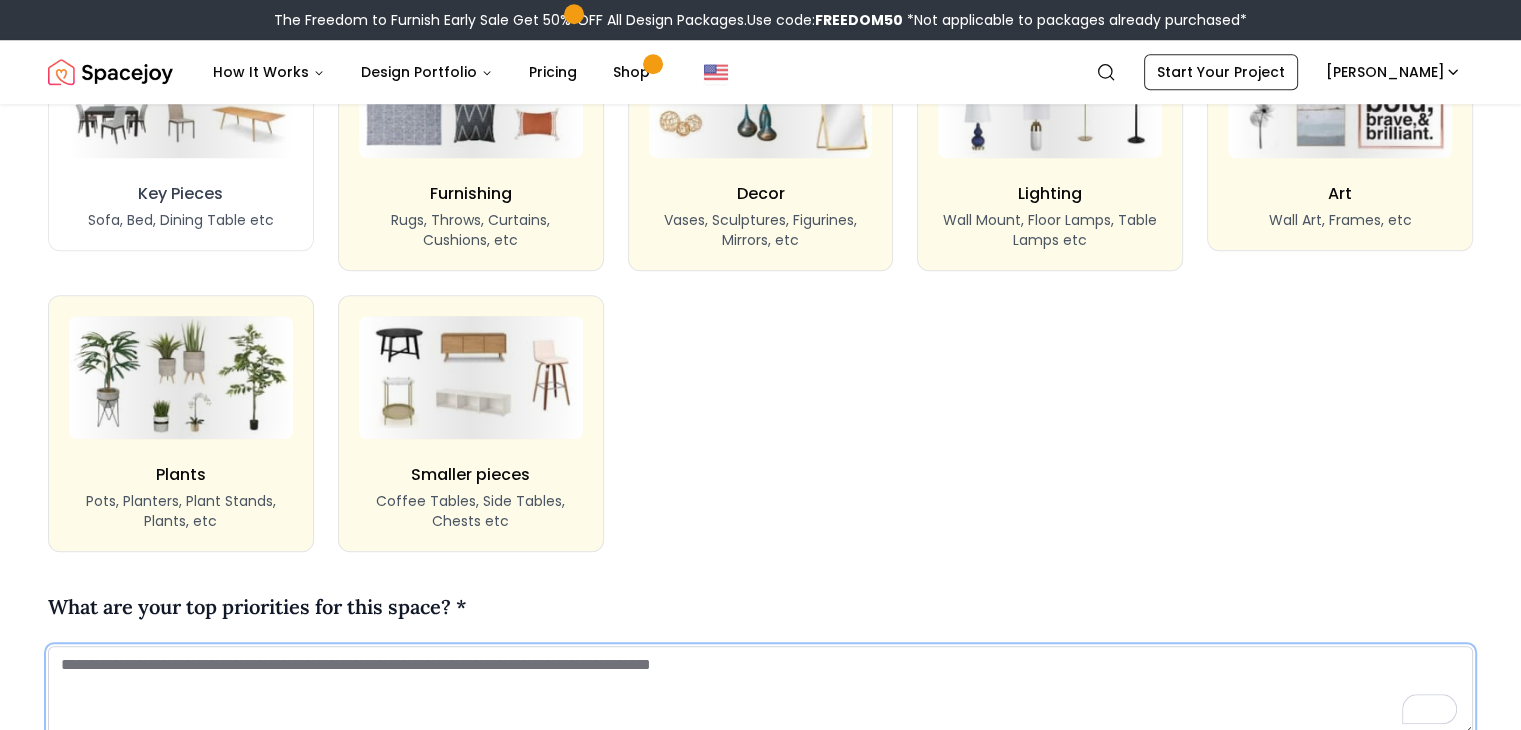 click at bounding box center [760, 691] 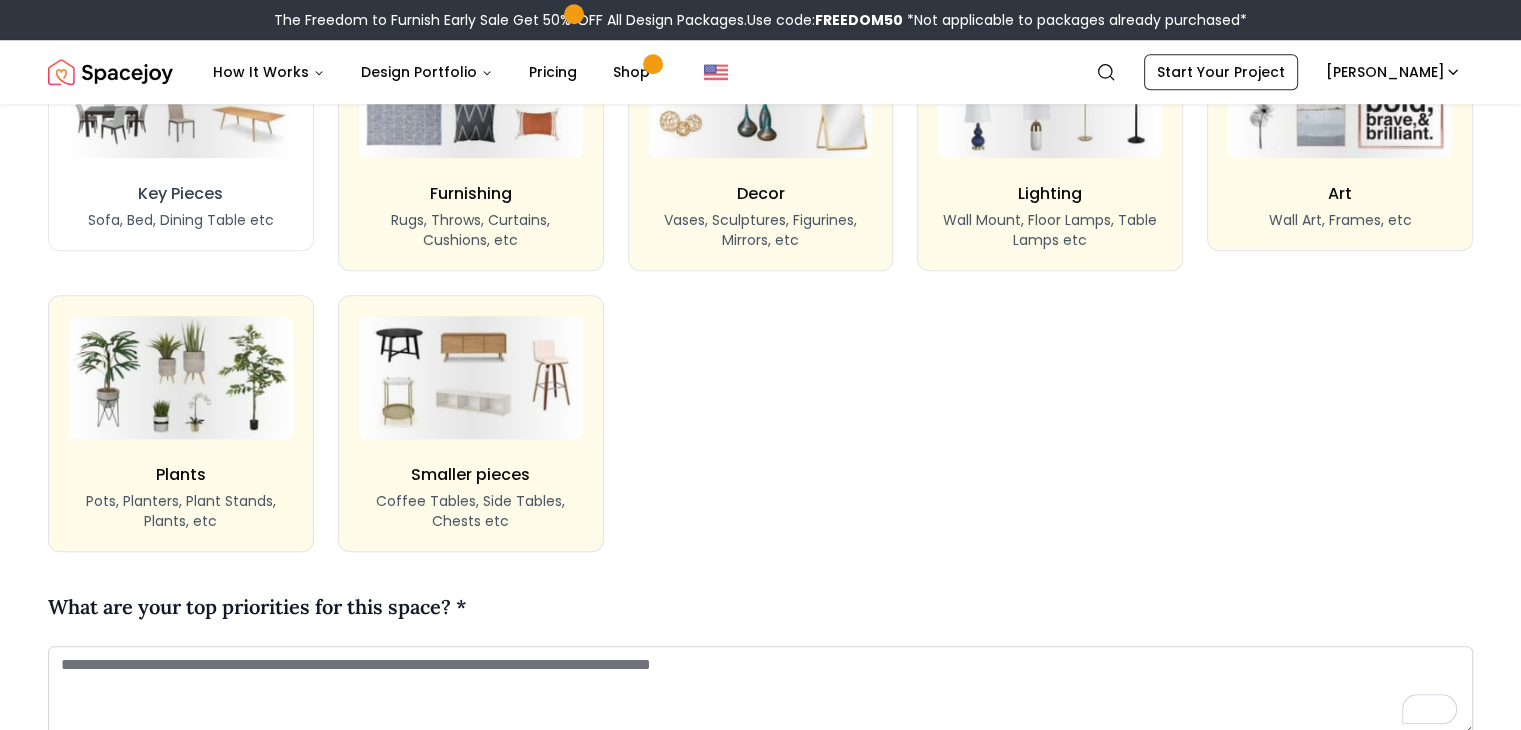 click on "Key Pieces Sofa, Bed, Dining Table etc Furnishing Rugs, Throws, Curtains, Cushions, etc Decor Vases, Sculptures, Figurines, Mirrors, etc Lighting Wall Mount, Floor Lamps, Table Lamps etc Art Wall Art, Frames, etc Plants Pots, Planters, Plant Stands, Plants, etc Smaller pieces Coffee Tables, Side Tables, Chests etc" at bounding box center (760, 283) 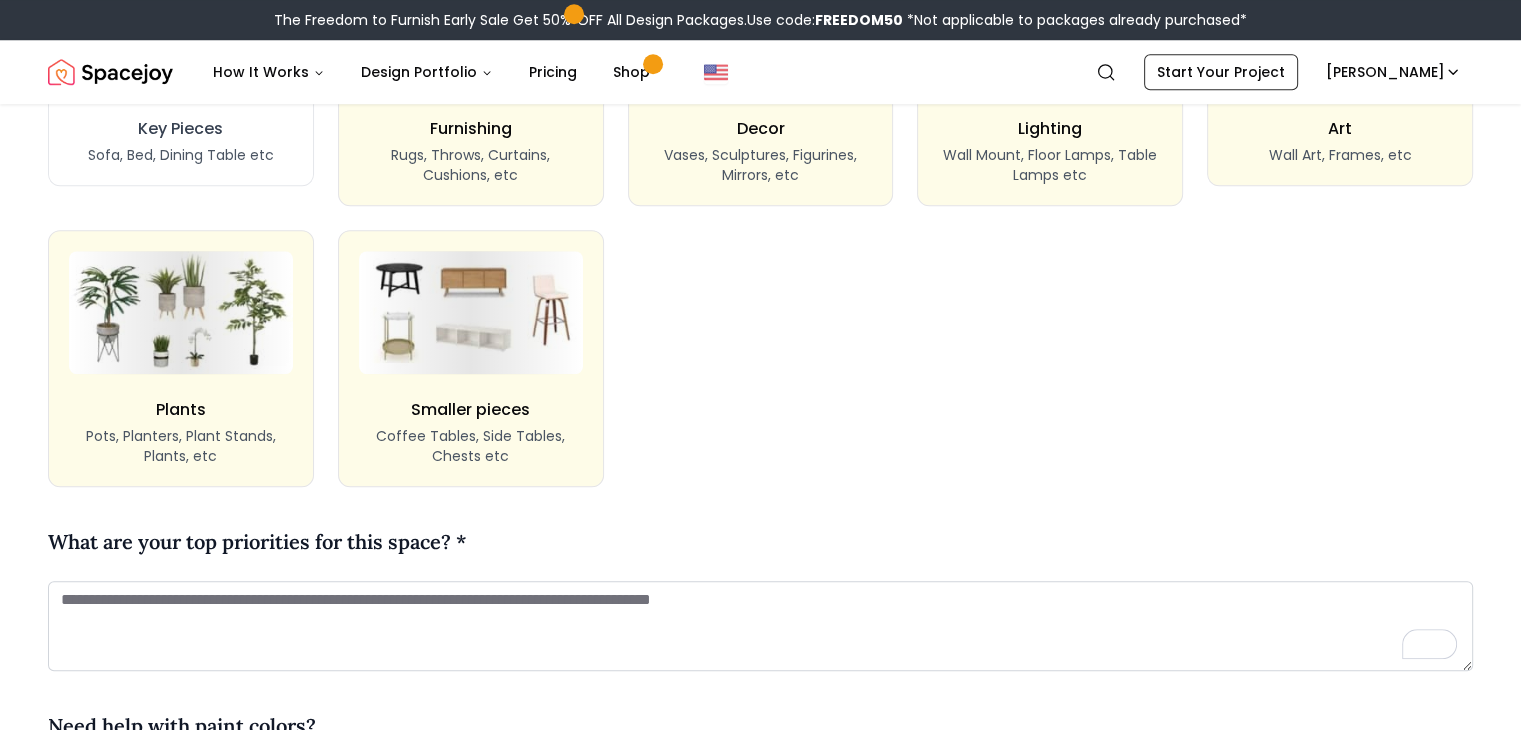 scroll, scrollTop: 1867, scrollLeft: 0, axis: vertical 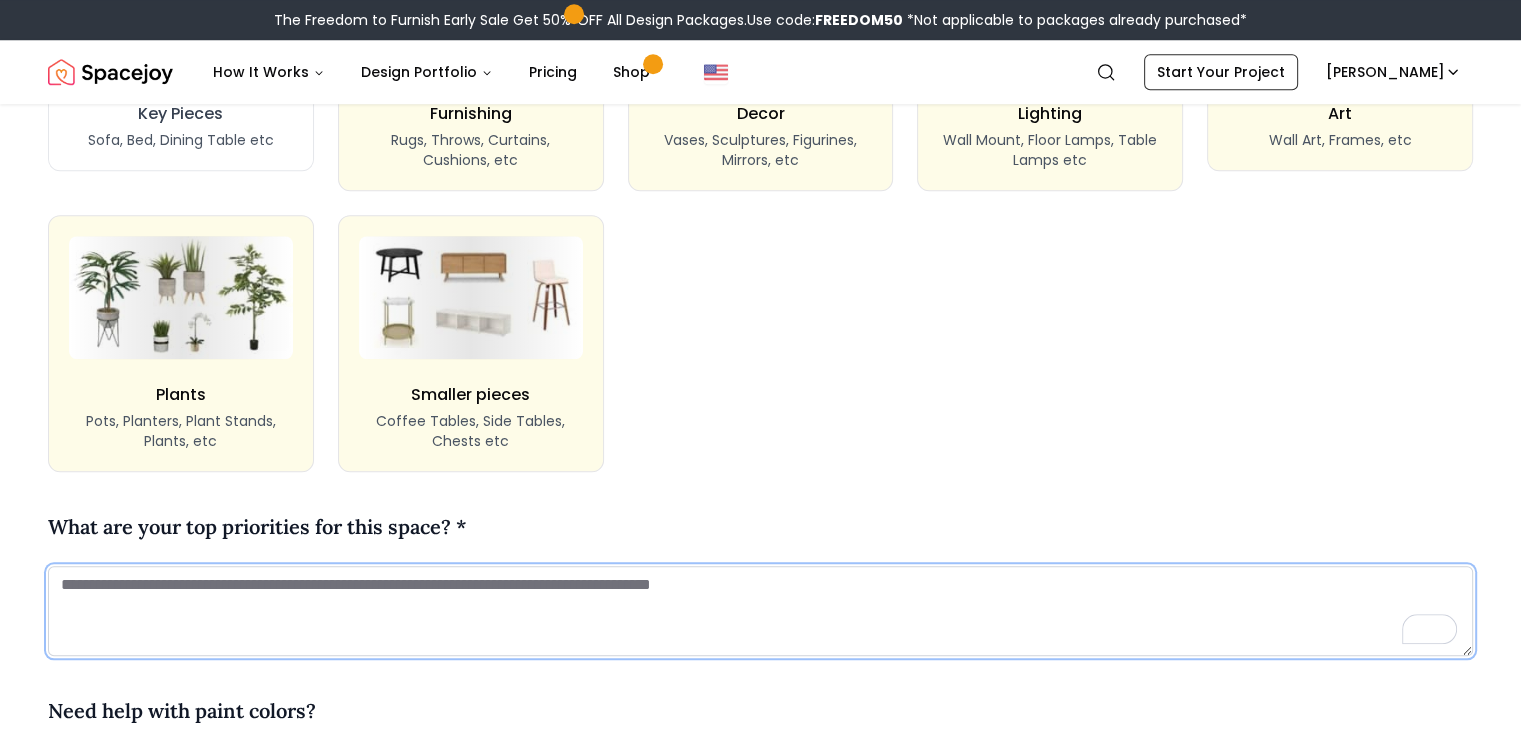 click at bounding box center (760, 611) 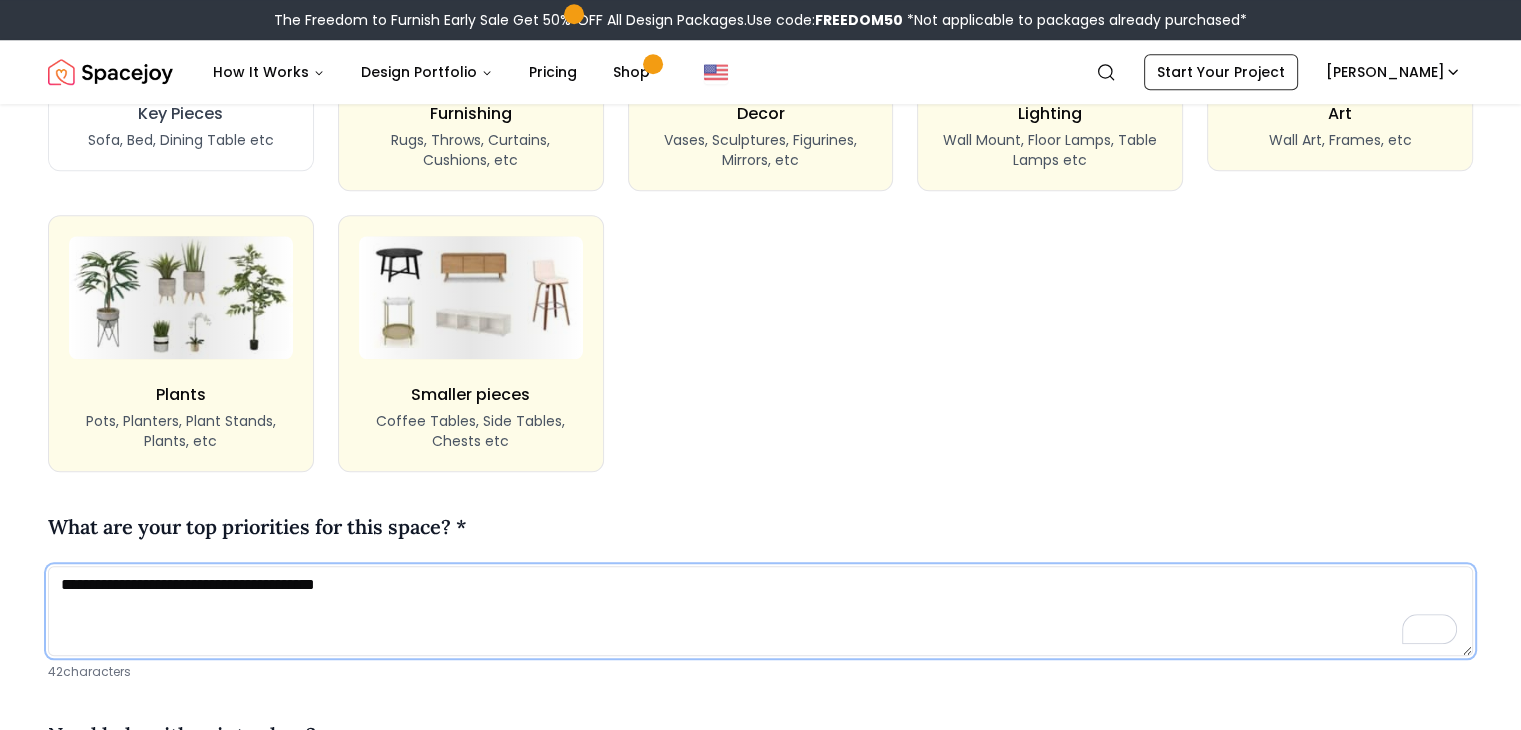 type on "**********" 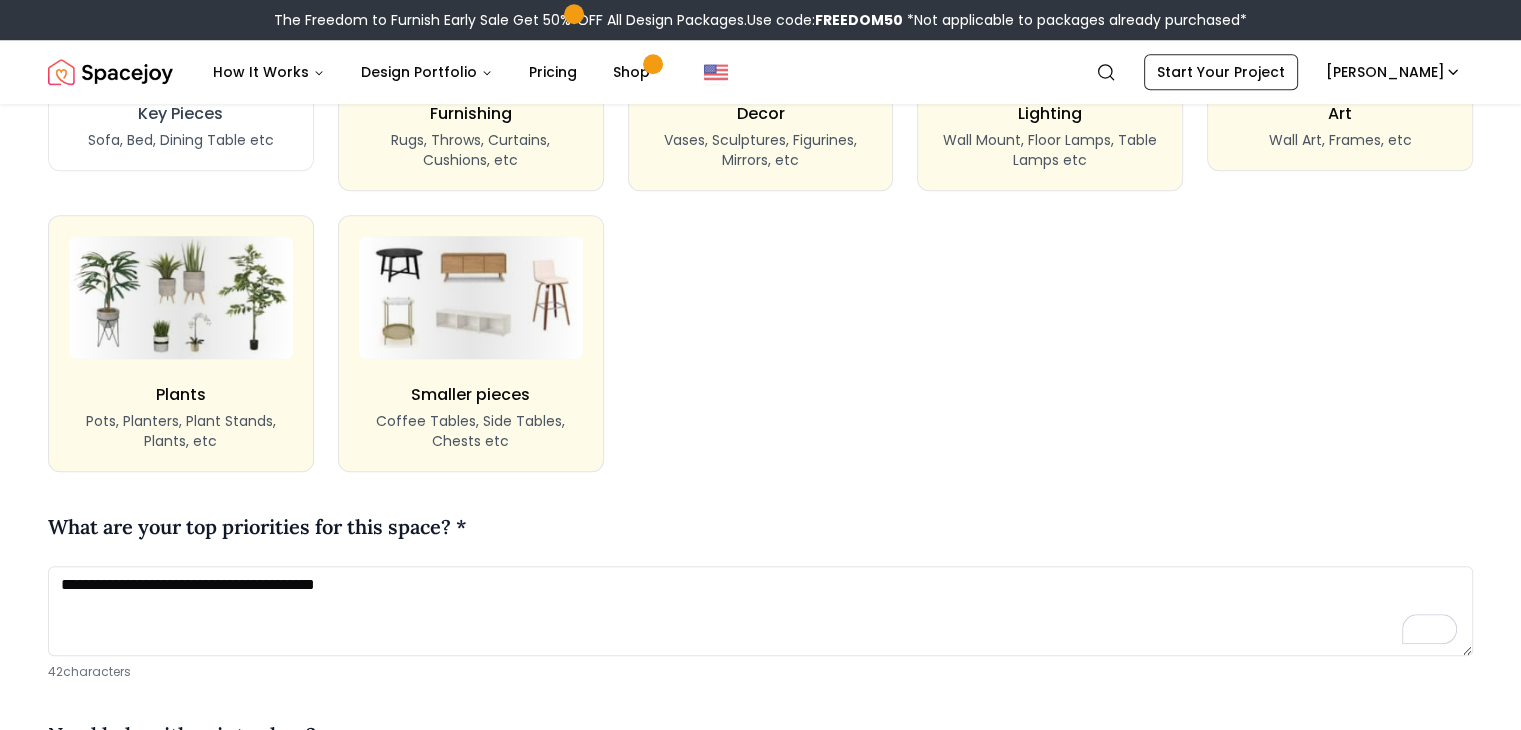 click on "**********" at bounding box center [760, -182] 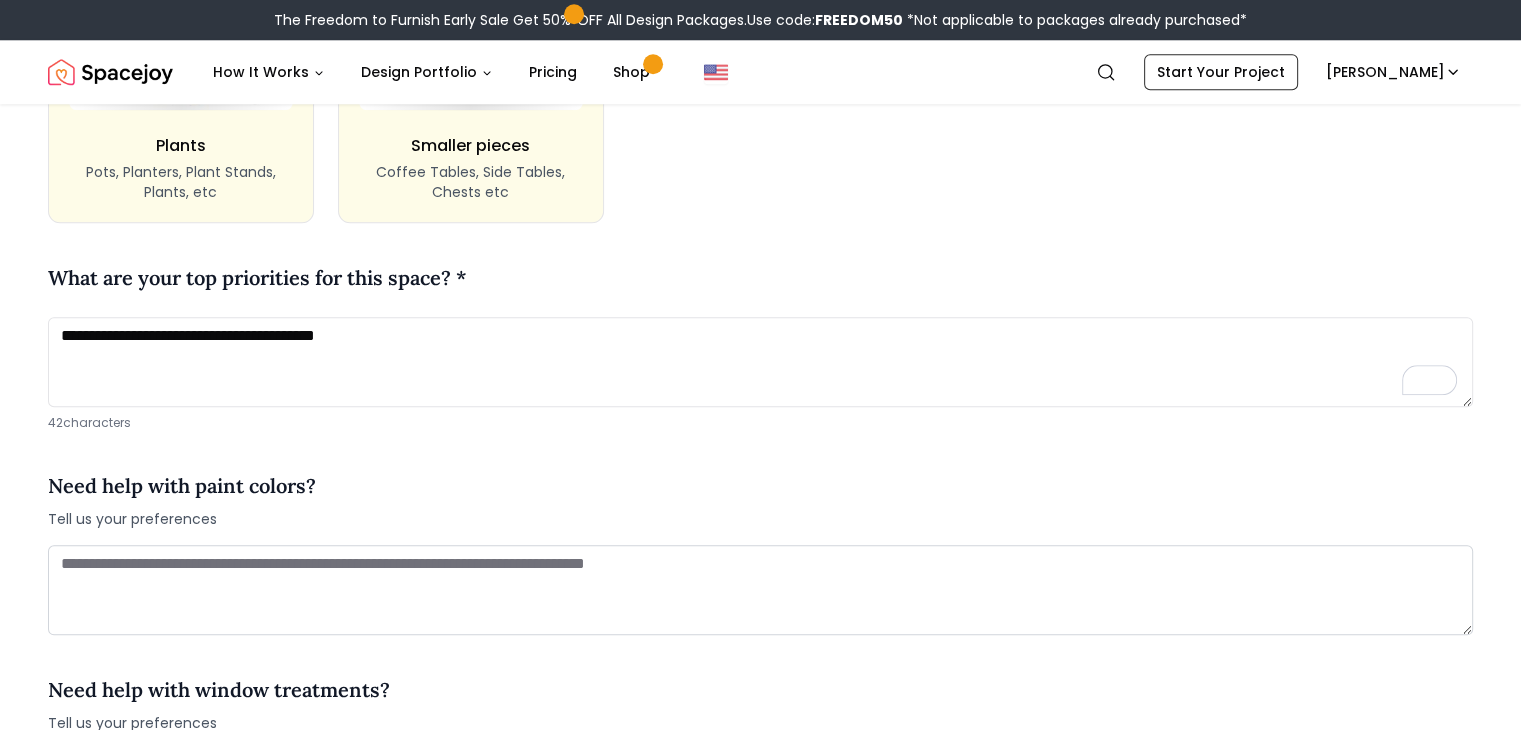 scroll, scrollTop: 2147, scrollLeft: 0, axis: vertical 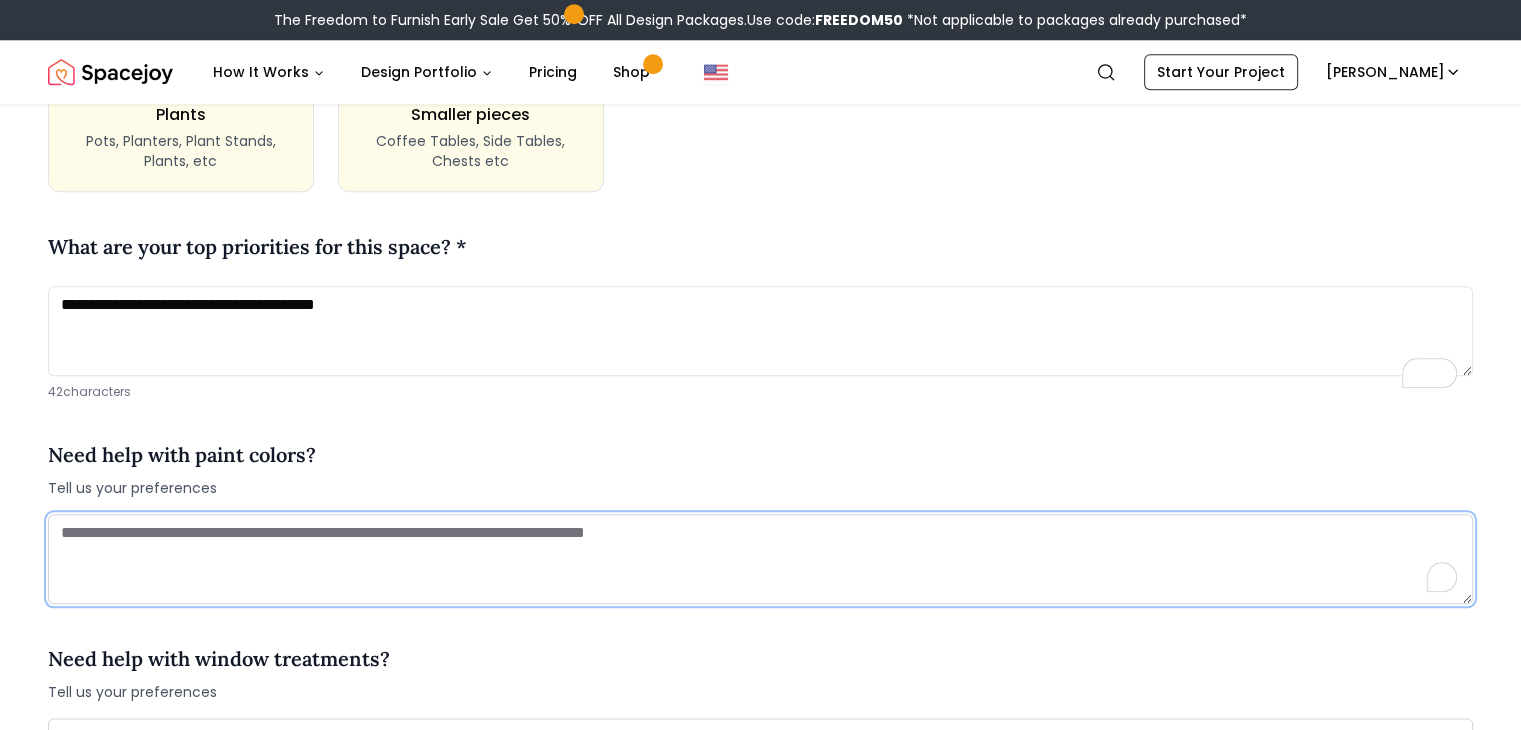 click at bounding box center [760, 559] 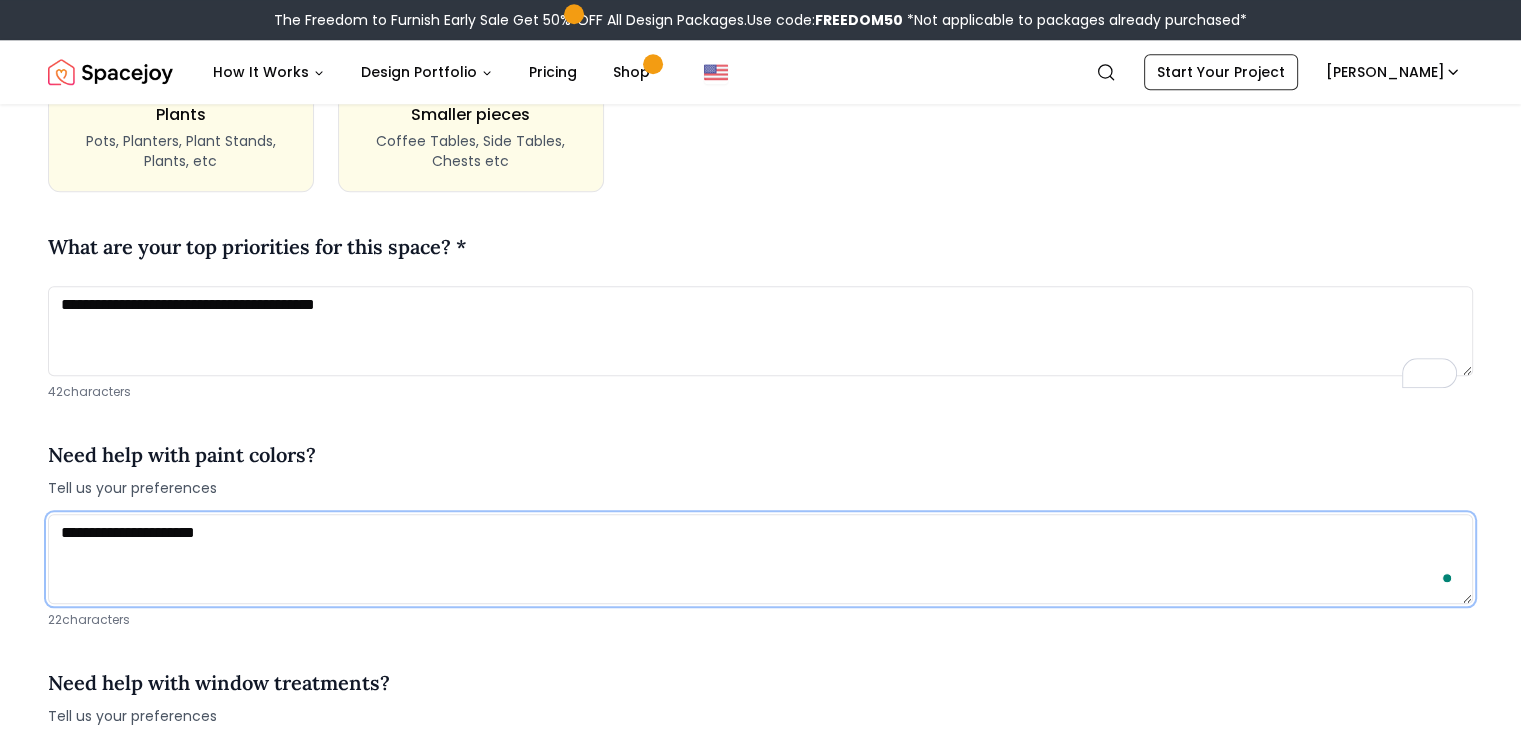 type on "**********" 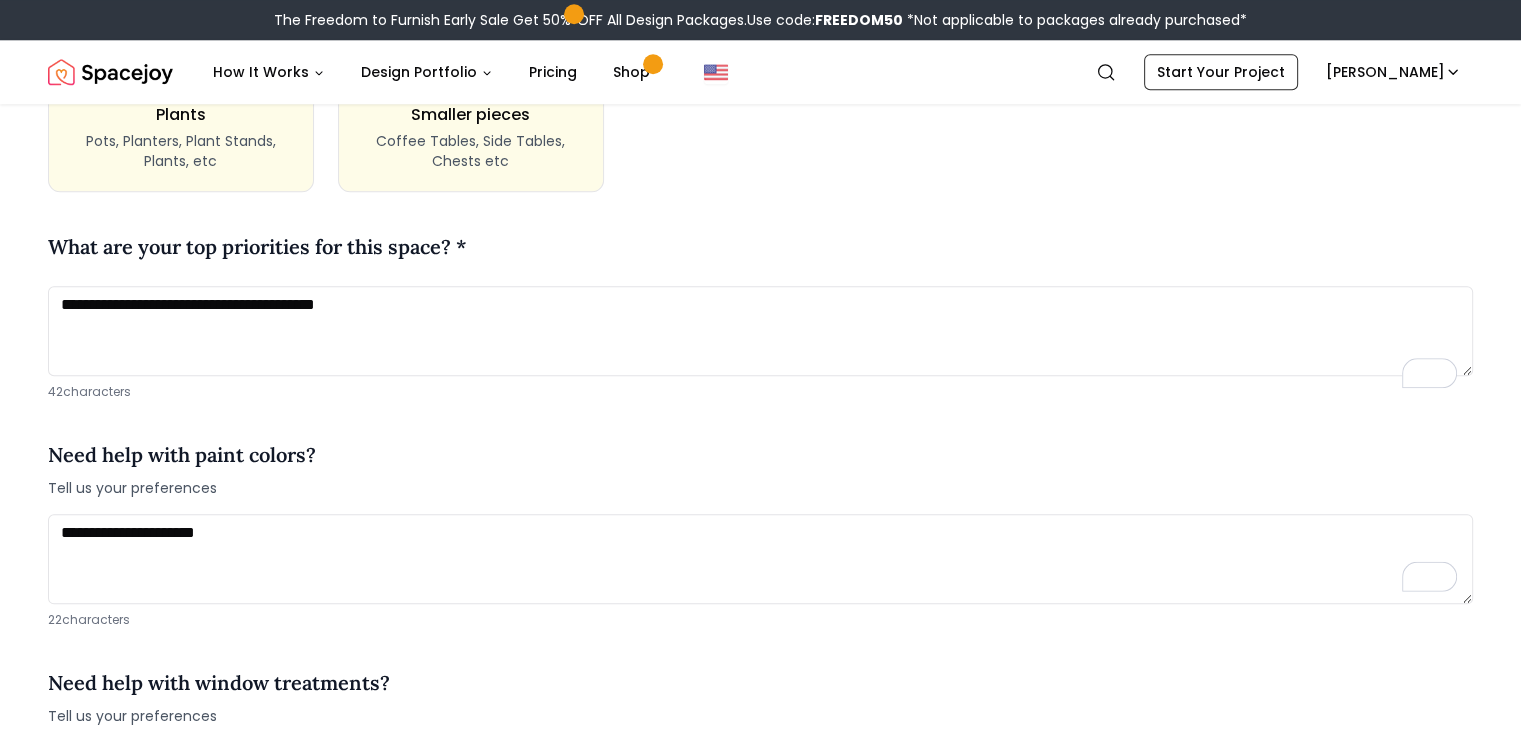 click on "Need help with window treatments?  Tell us your preferences" at bounding box center (760, 697) 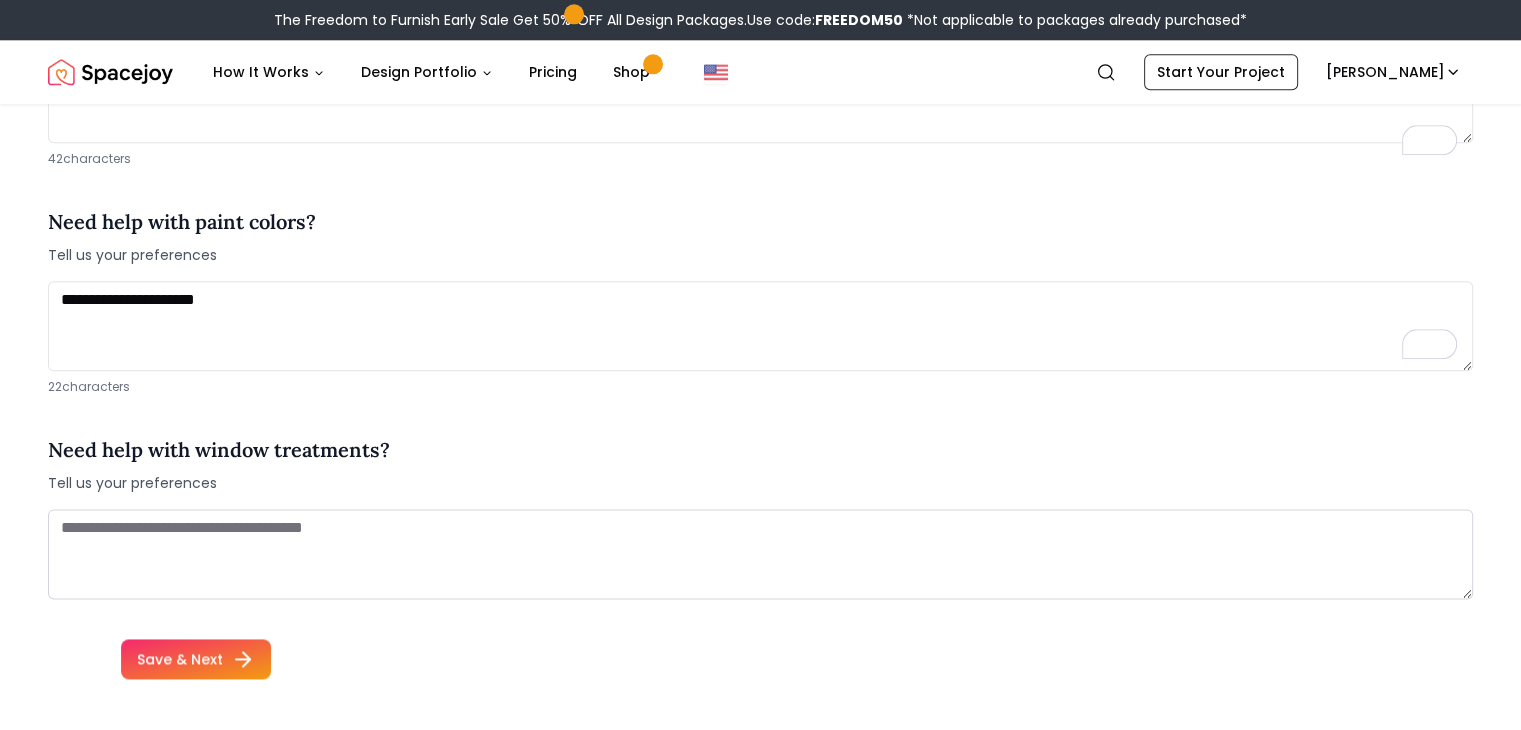scroll, scrollTop: 2387, scrollLeft: 0, axis: vertical 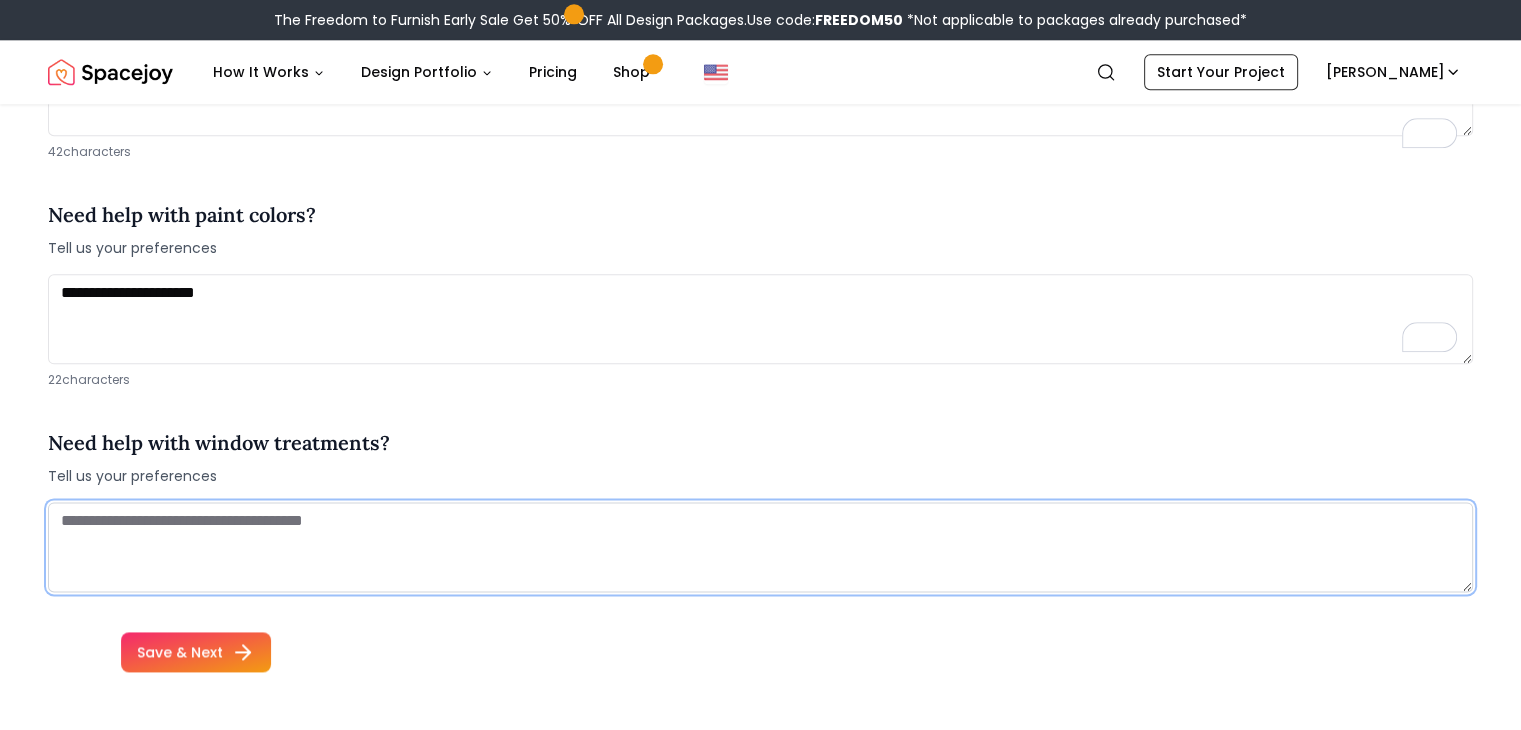 click at bounding box center [760, 547] 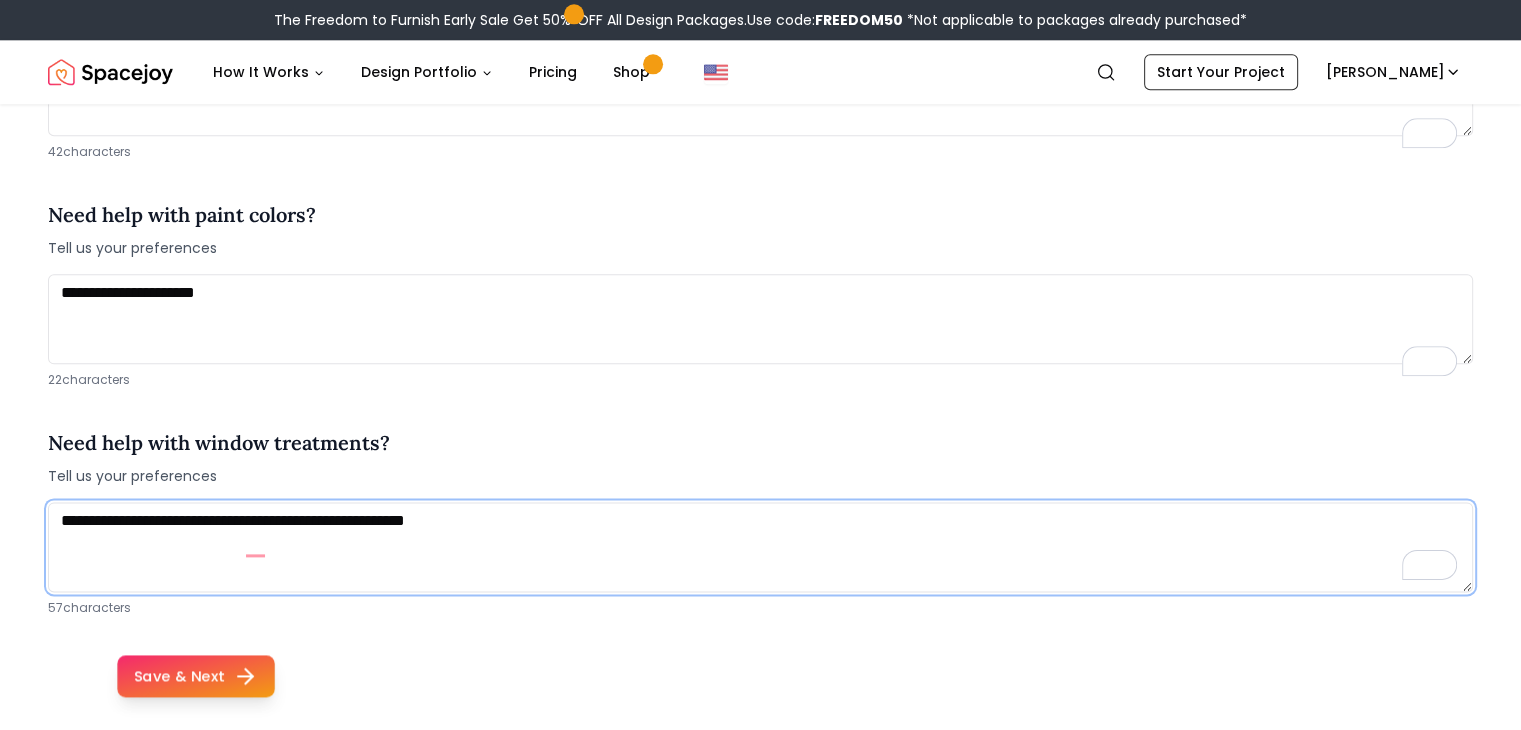 type on "**********" 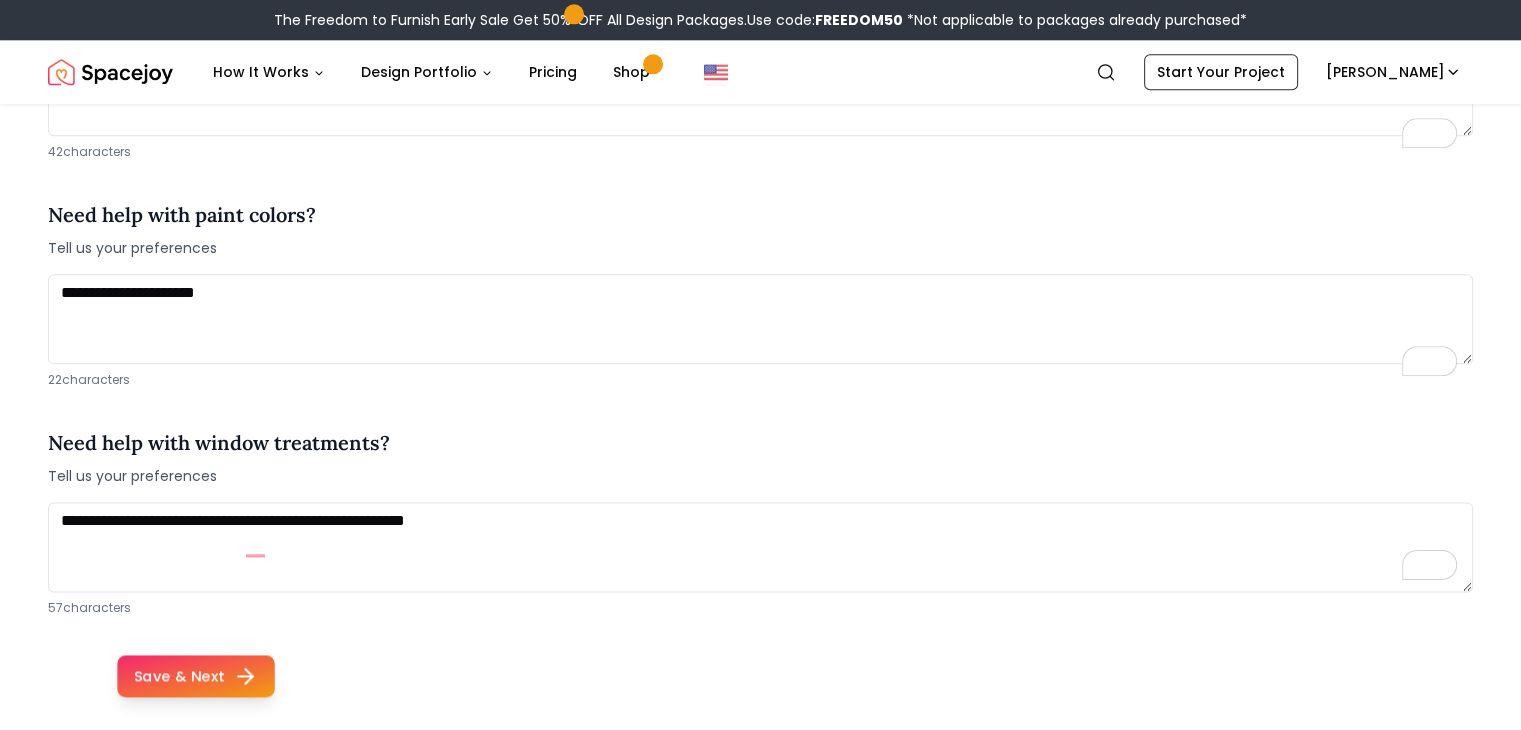 click on "Save & Next" at bounding box center (196, 676) 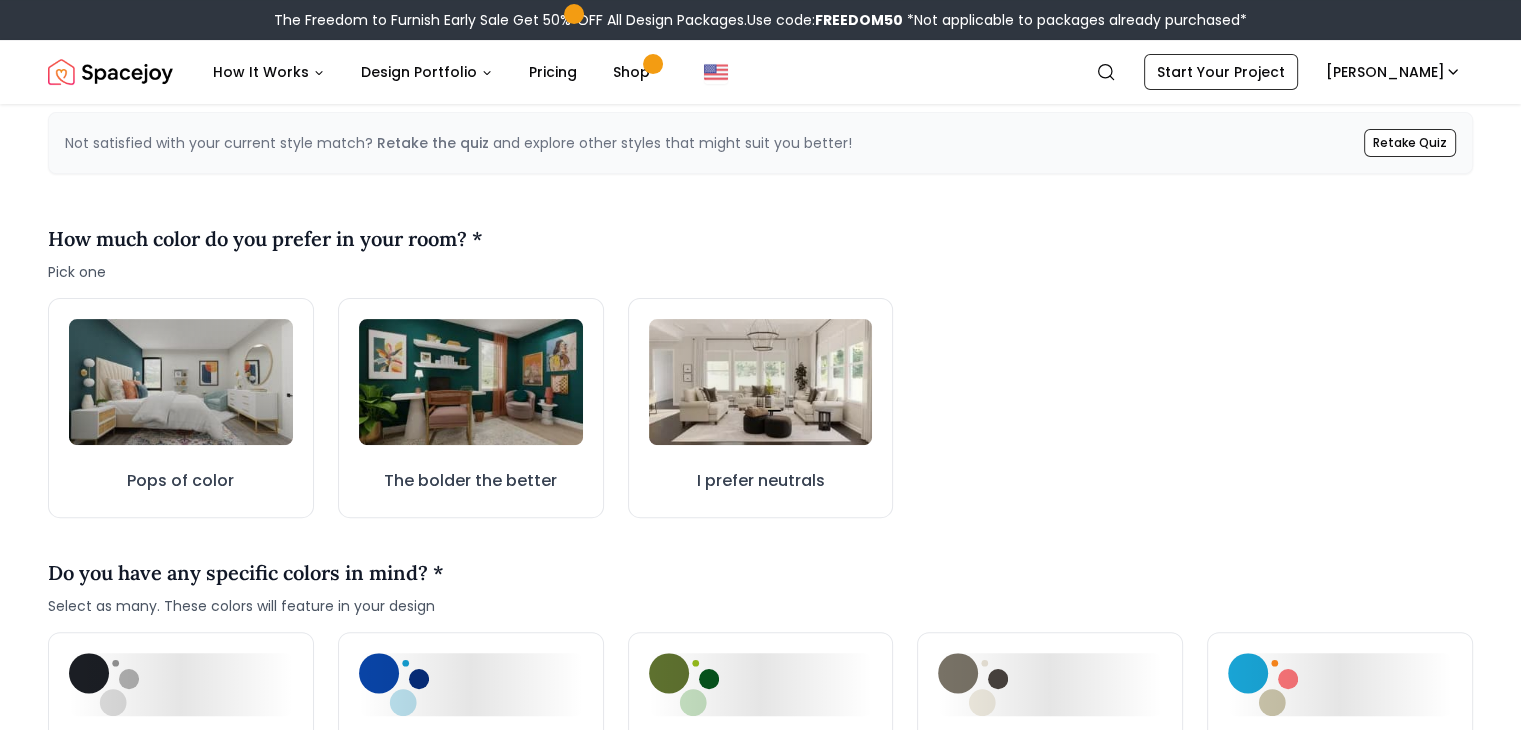 scroll, scrollTop: 560, scrollLeft: 0, axis: vertical 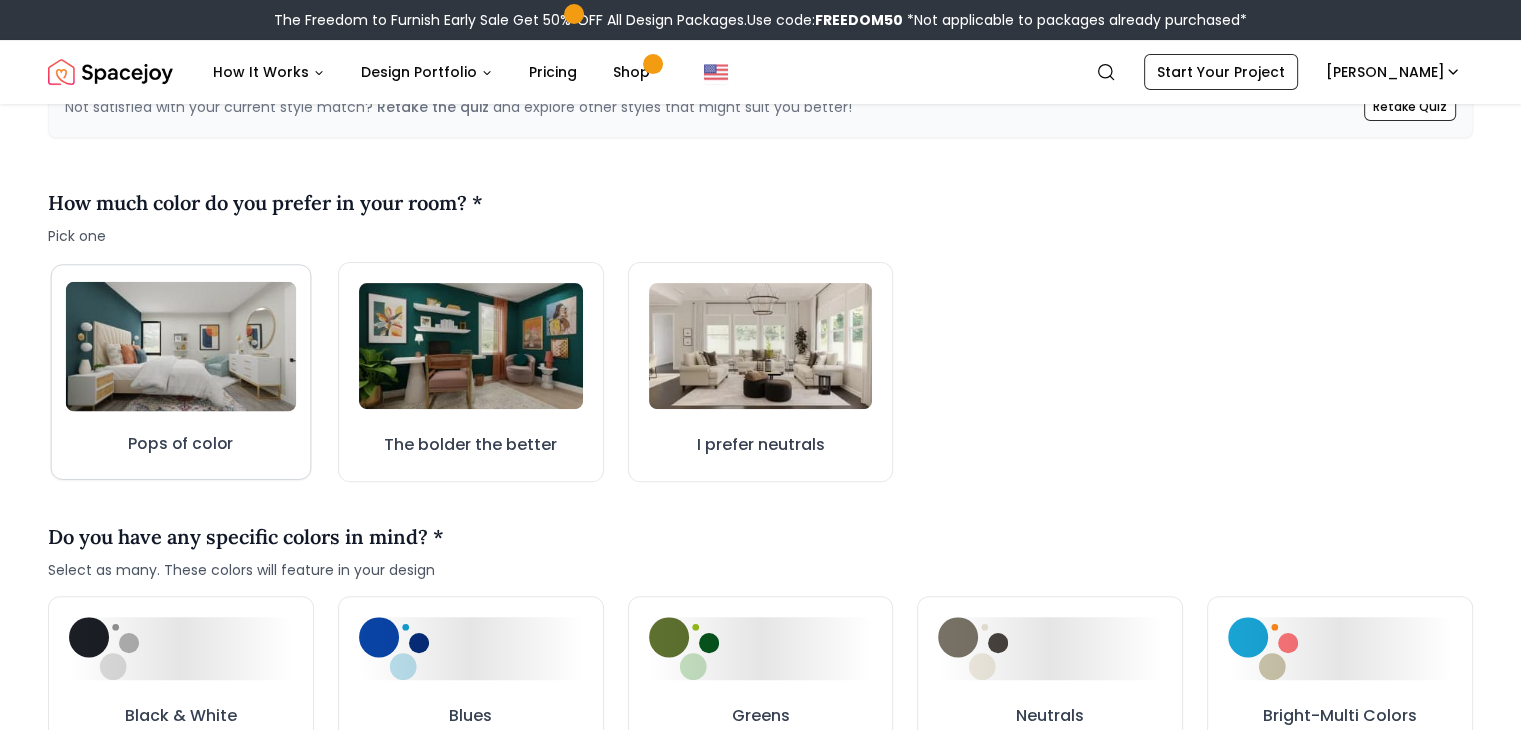 click at bounding box center [181, 347] 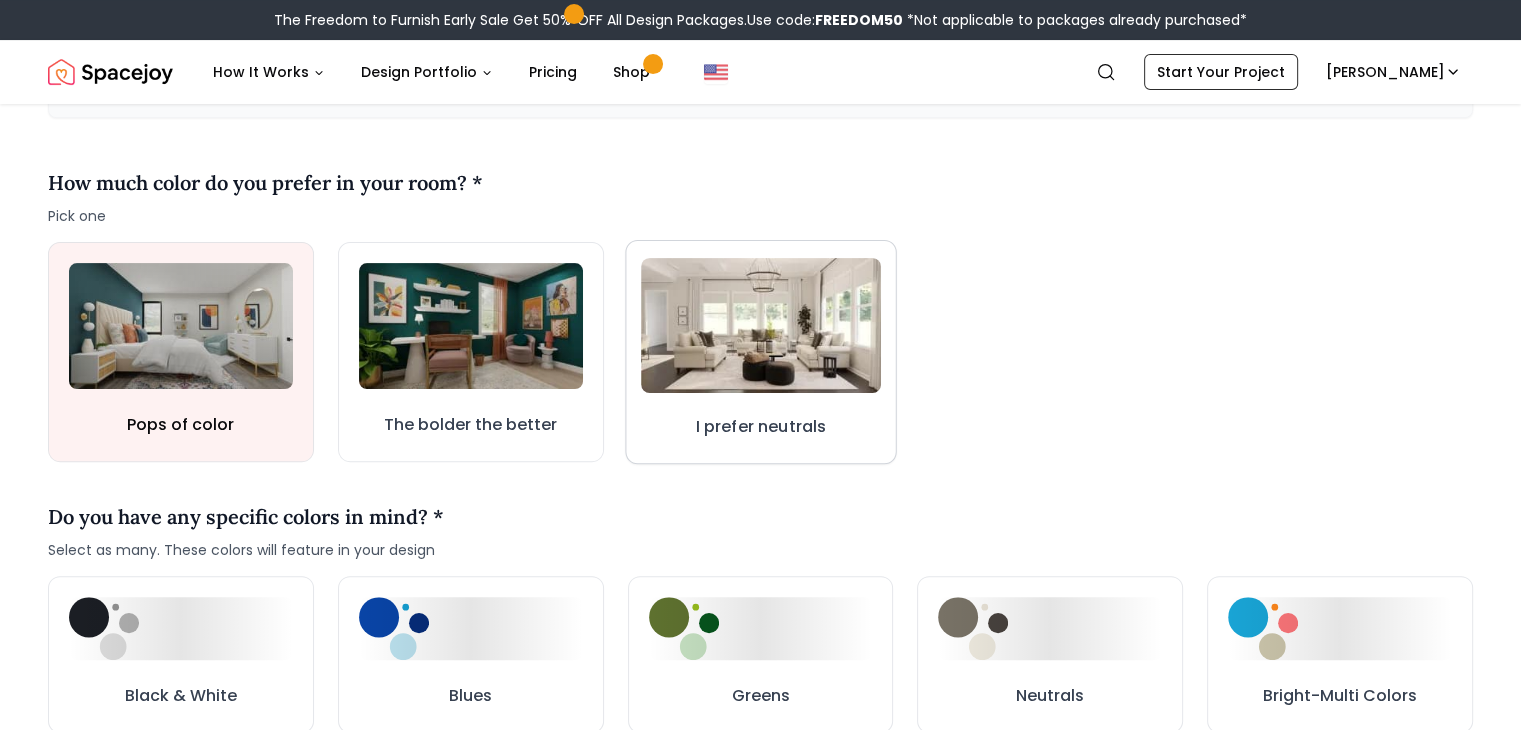 click at bounding box center (761, 325) 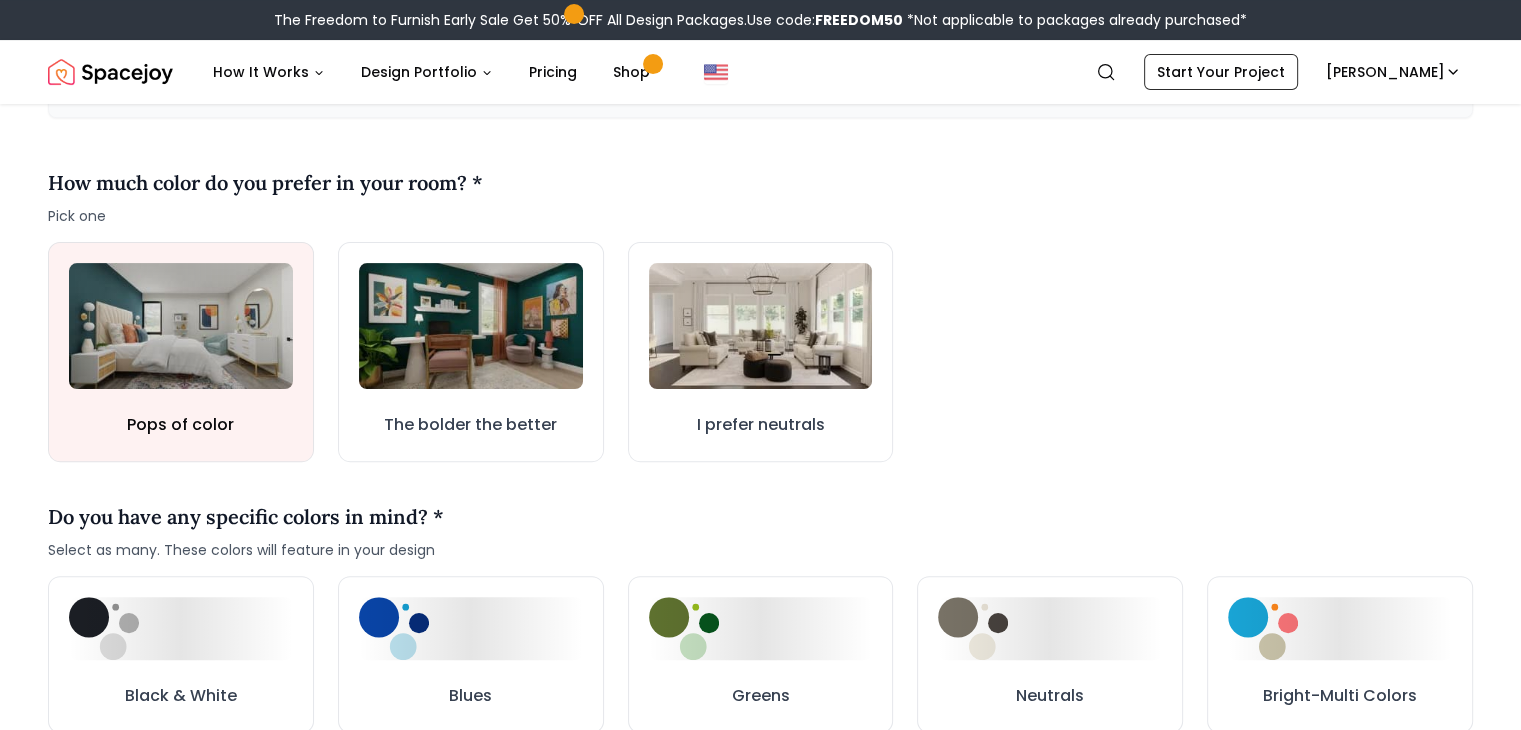 type 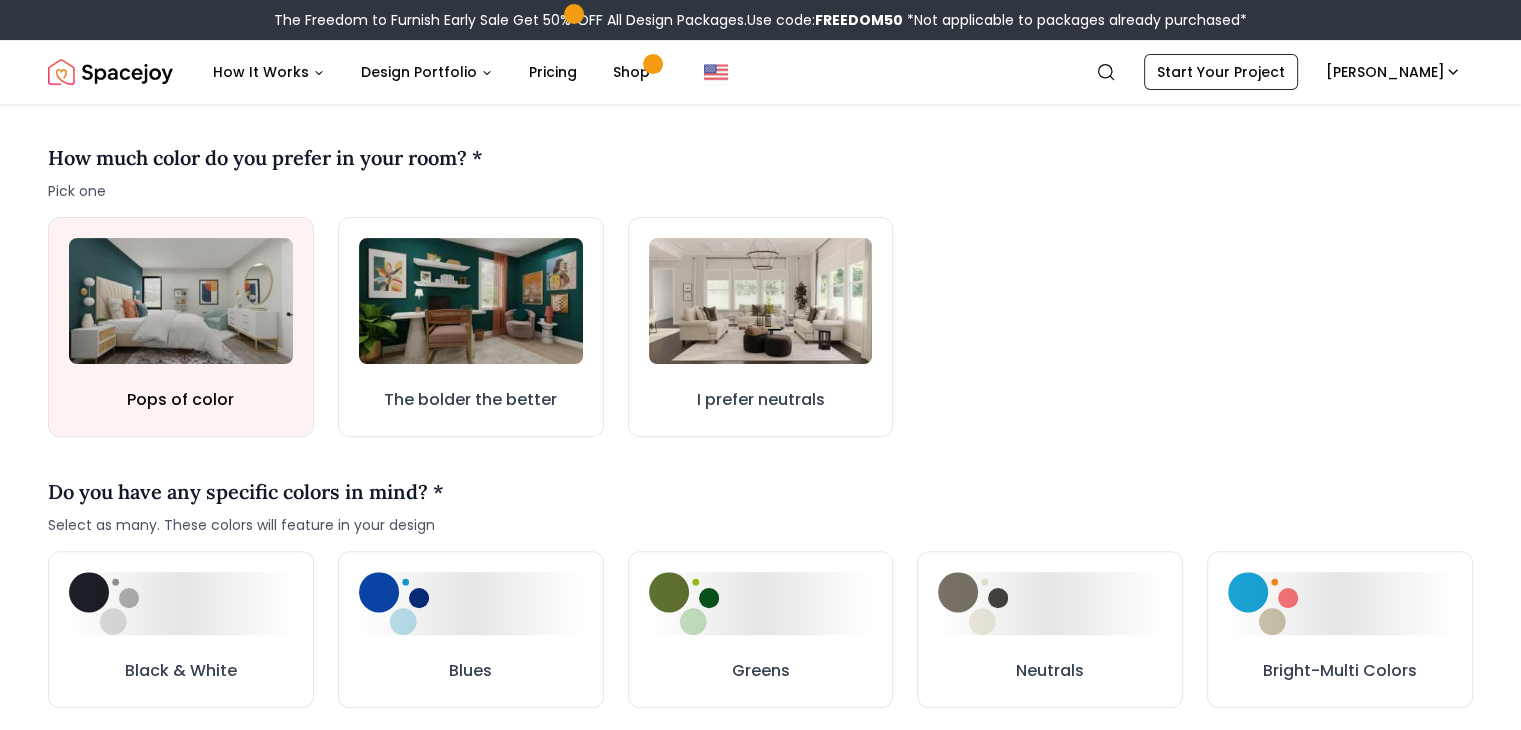 scroll, scrollTop: 600, scrollLeft: 0, axis: vertical 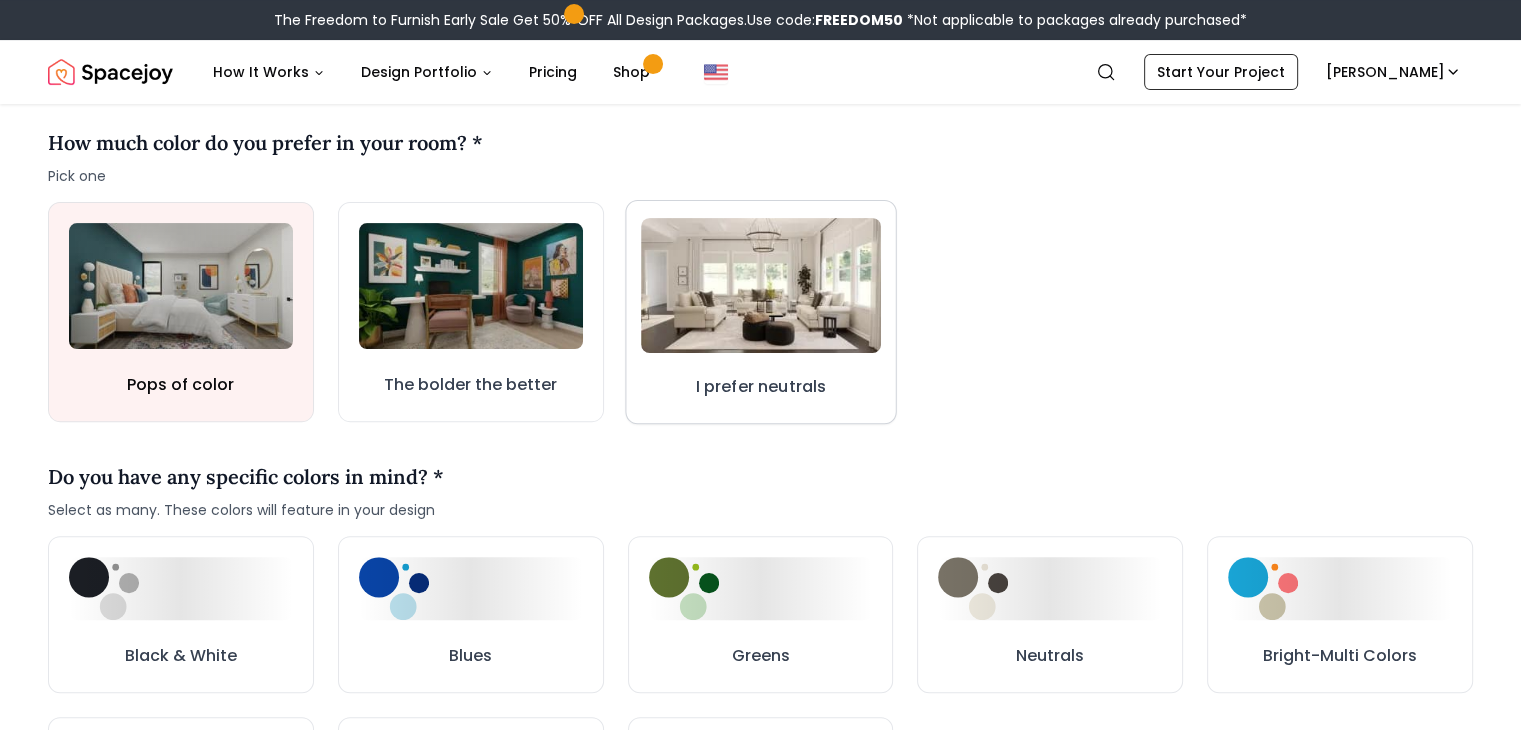 click at bounding box center (761, 285) 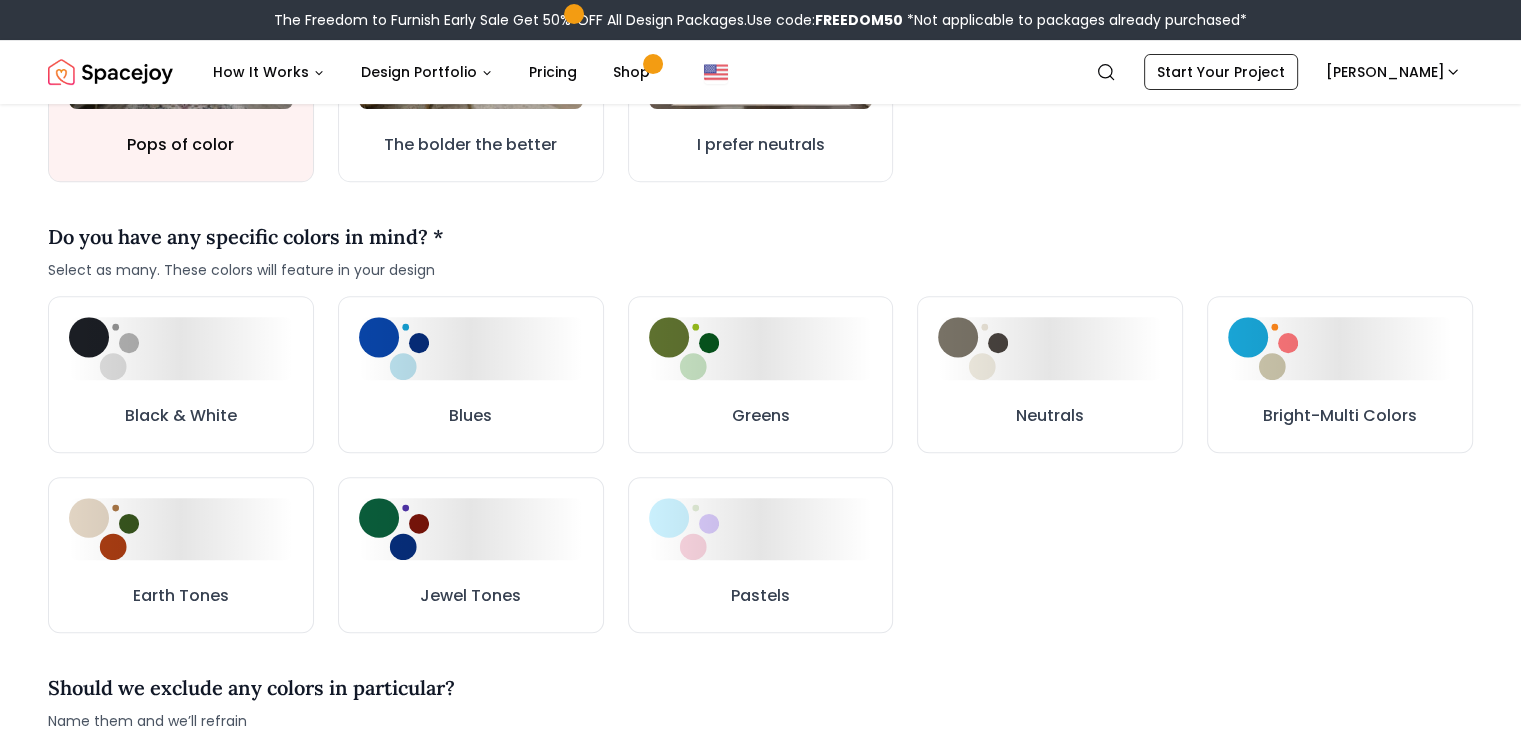scroll, scrollTop: 880, scrollLeft: 0, axis: vertical 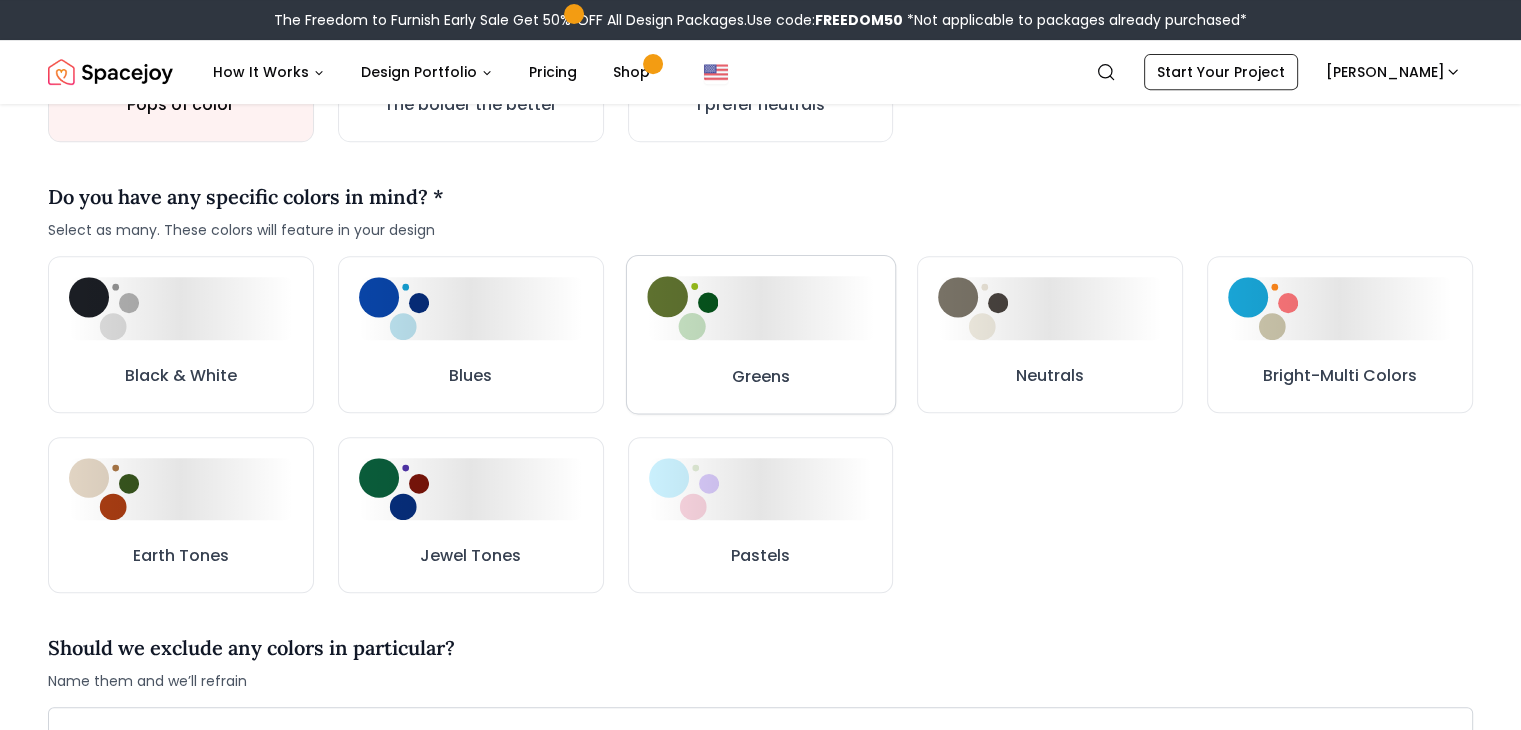click on "Greens" at bounding box center [760, 334] 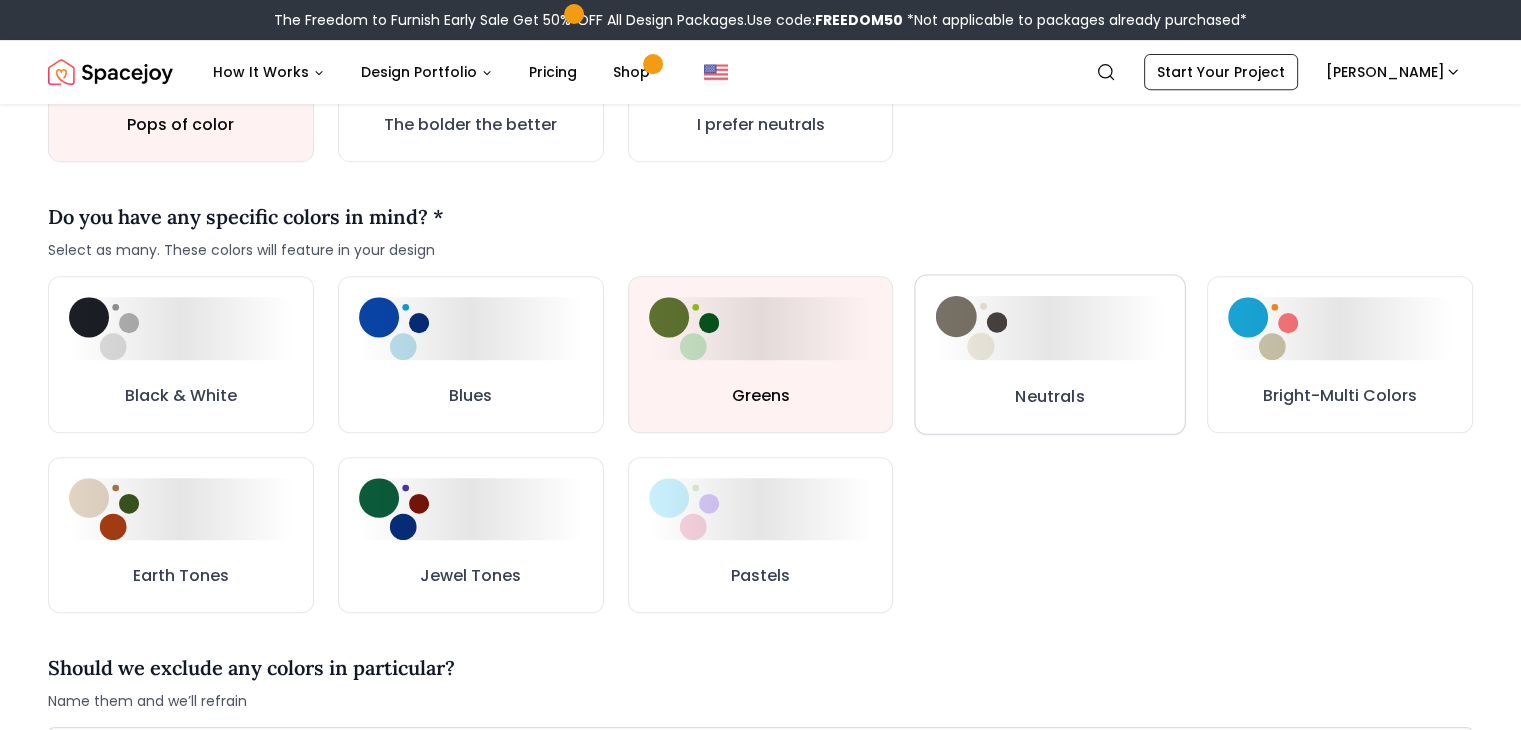 click on "Neutrals" at bounding box center [1050, 354] 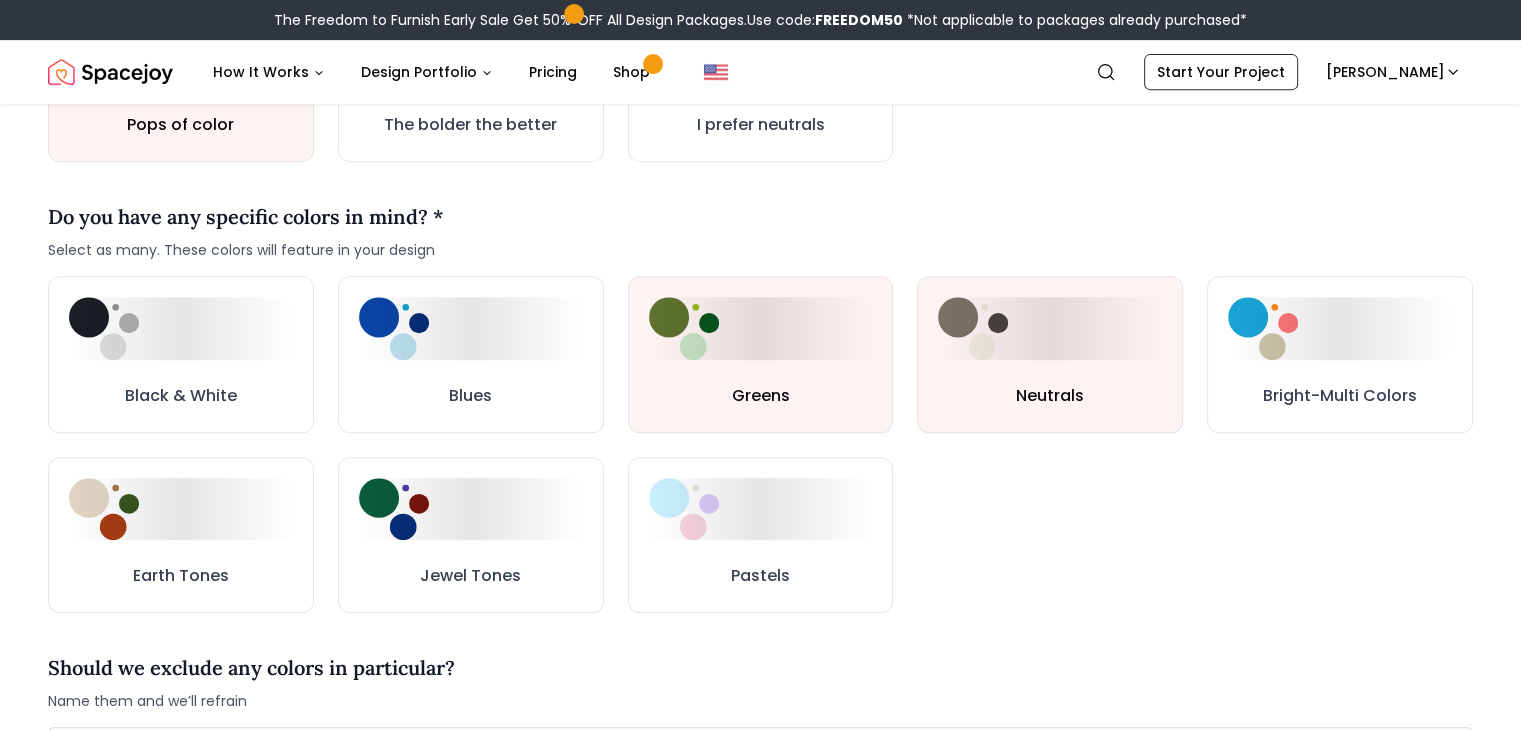 click on "Black & White Blues Greens Neutrals Bright-Multi Colors Earth Tones Jewel Tones Pastels" at bounding box center [760, 444] 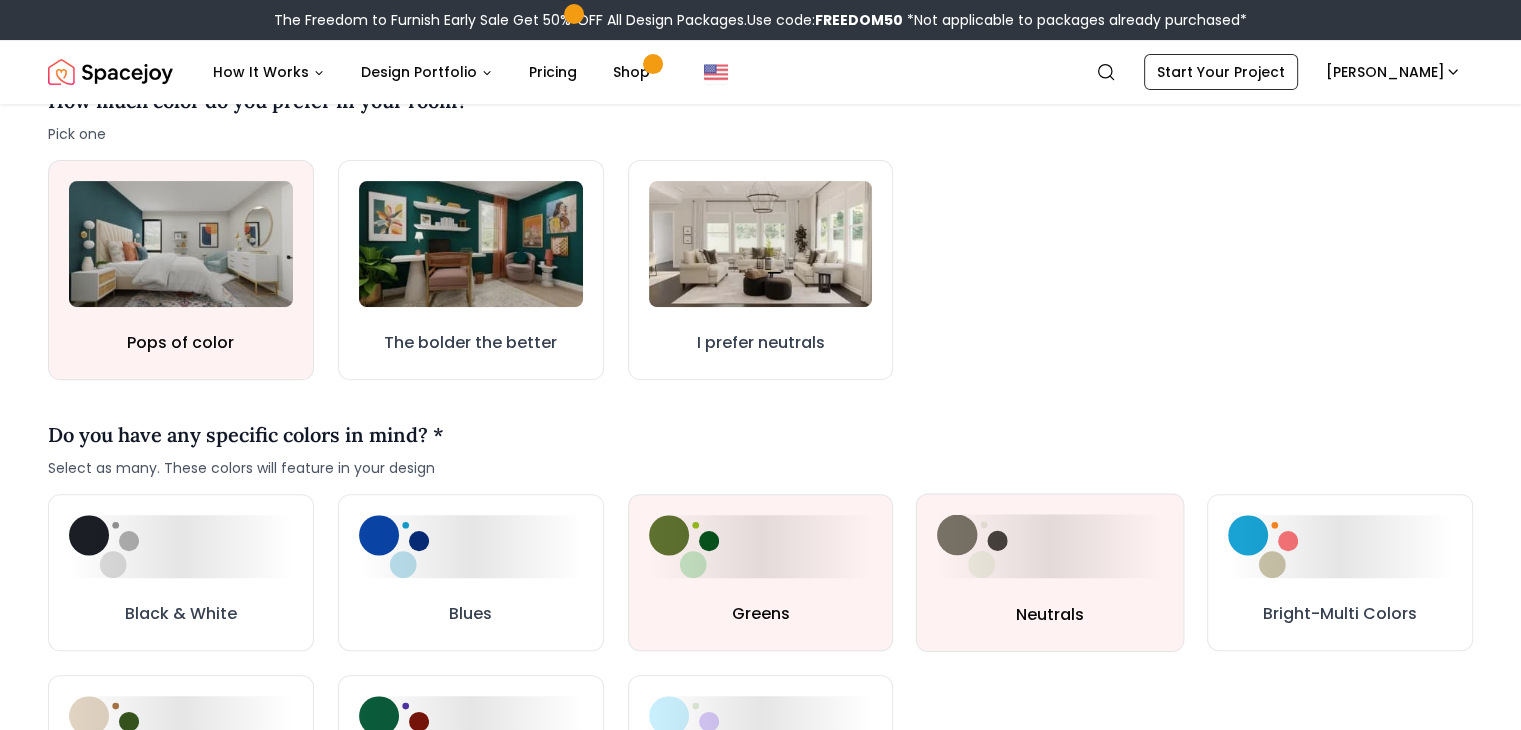 scroll, scrollTop: 640, scrollLeft: 0, axis: vertical 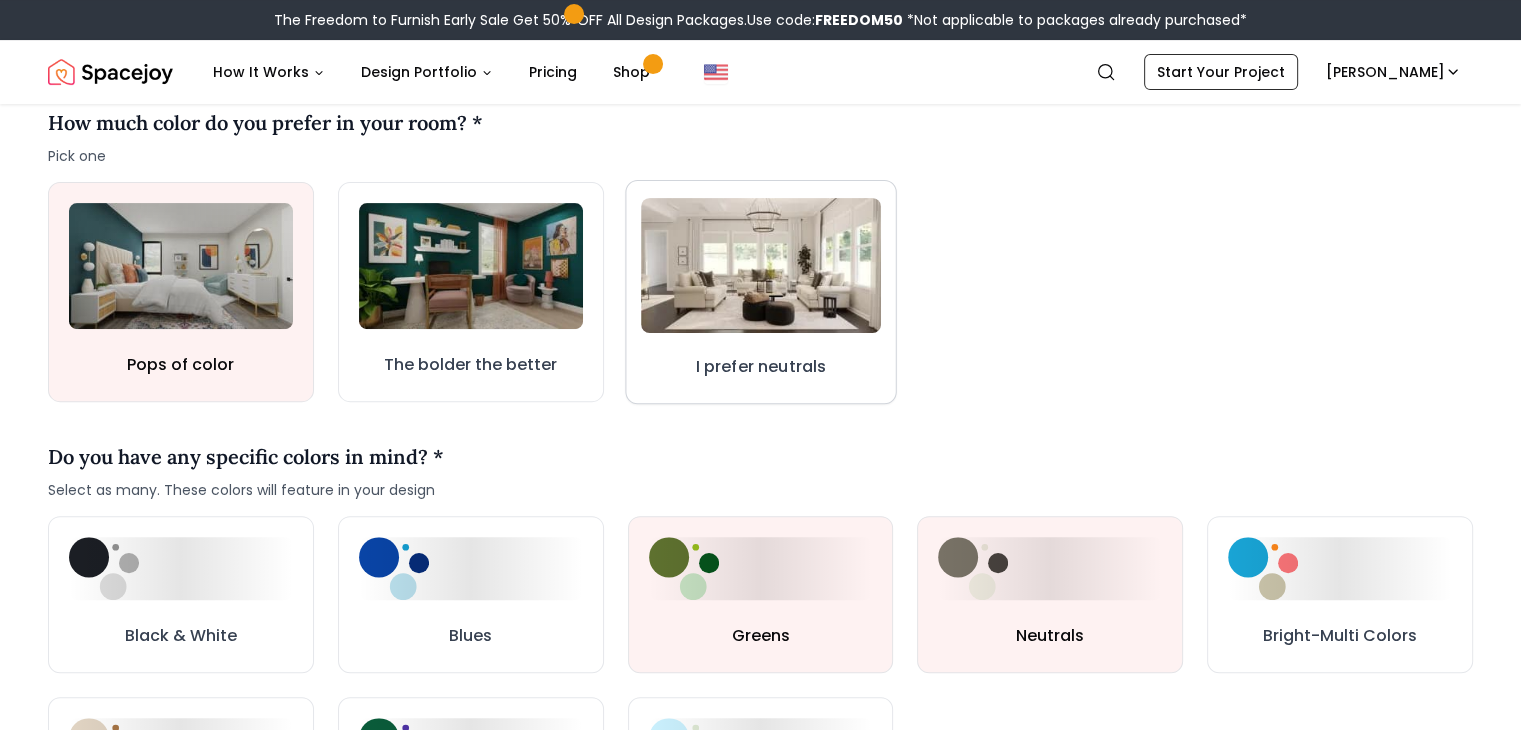 click at bounding box center [761, 265] 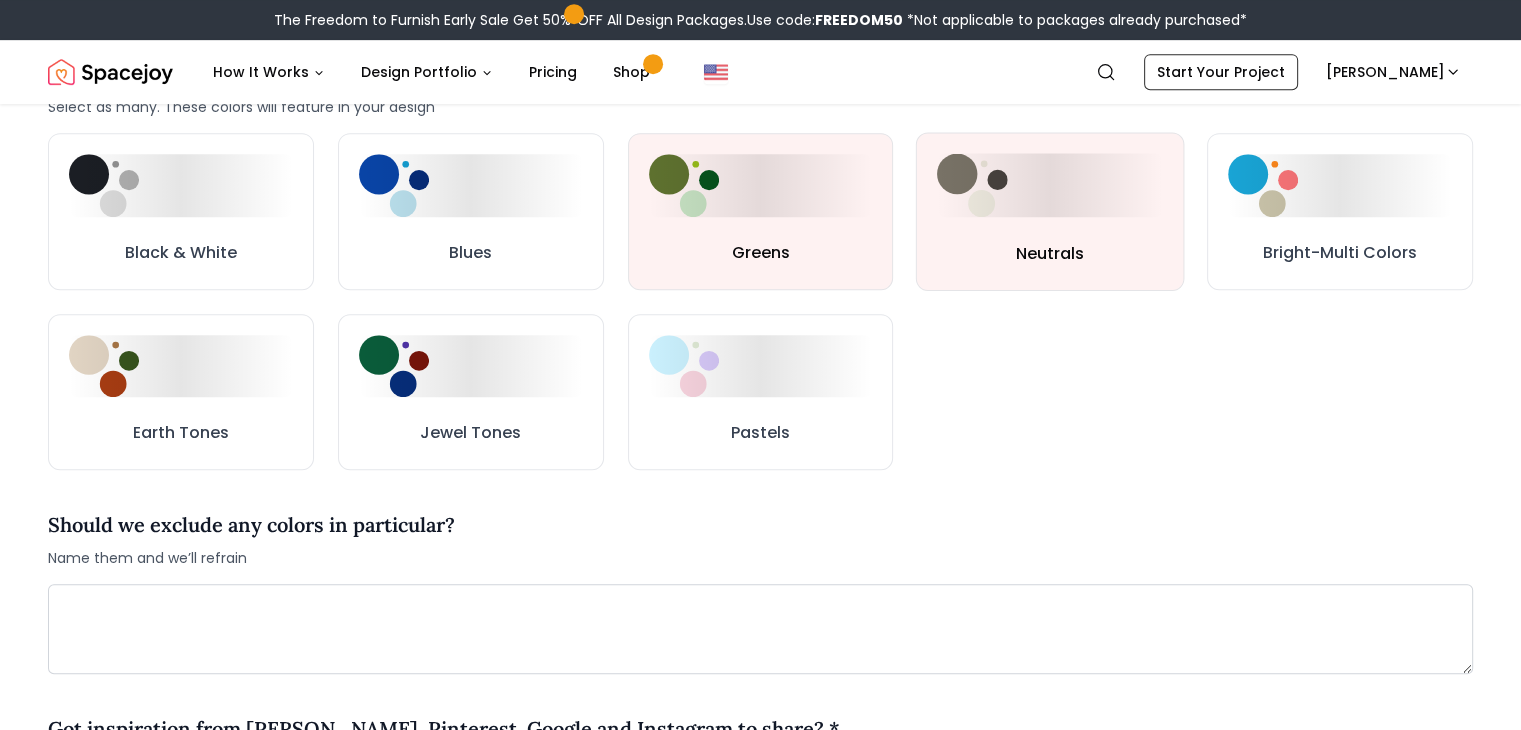 scroll, scrollTop: 1120, scrollLeft: 0, axis: vertical 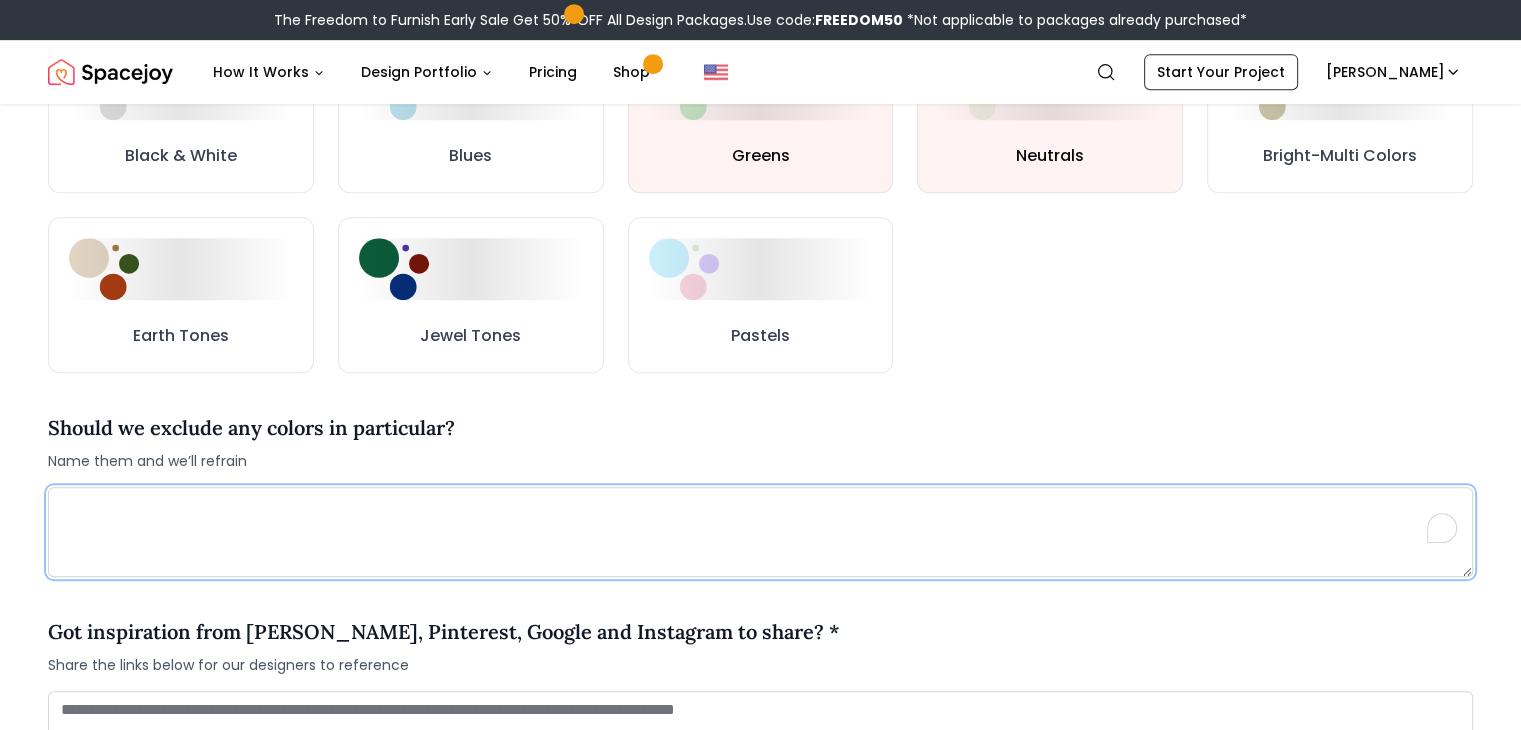 click at bounding box center (760, 532) 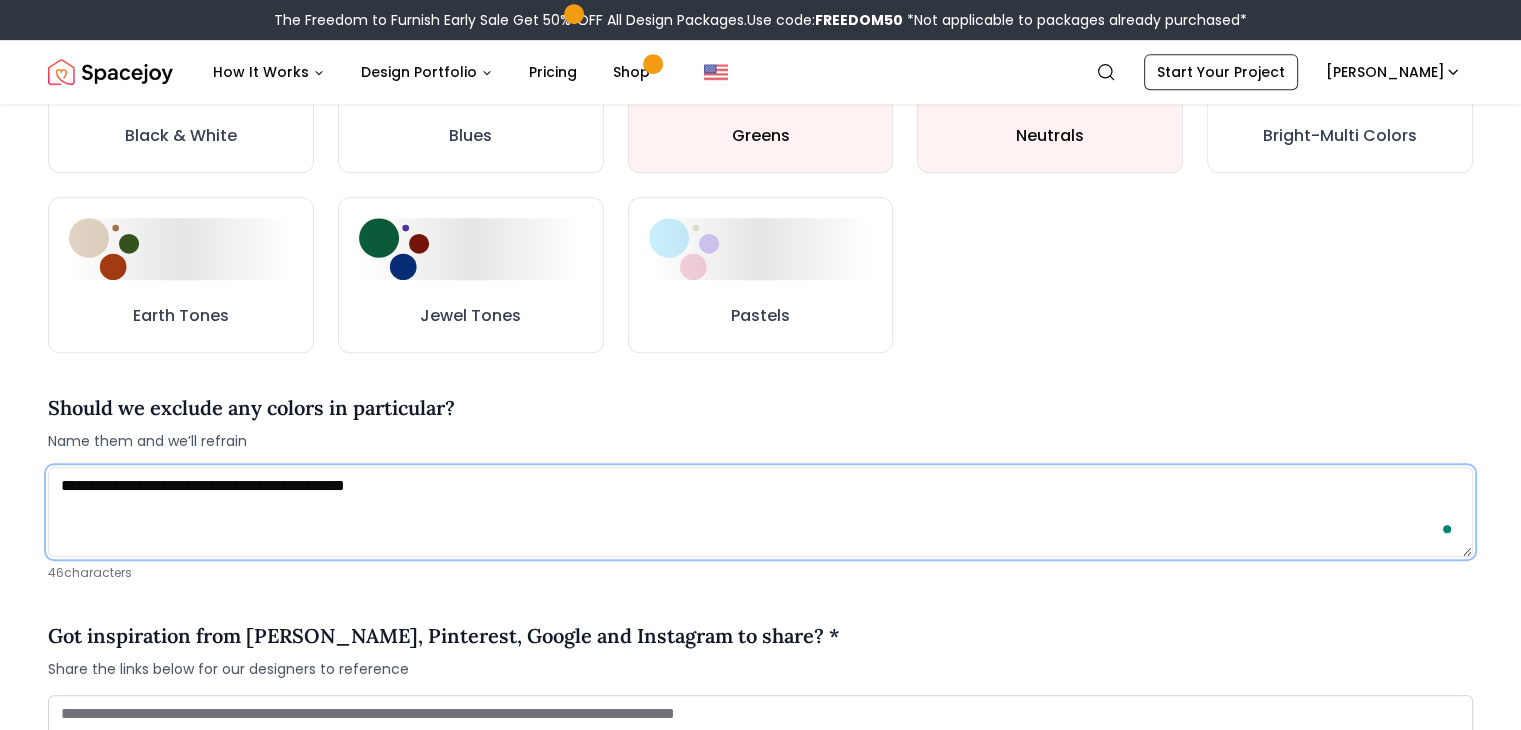 scroll, scrollTop: 1120, scrollLeft: 0, axis: vertical 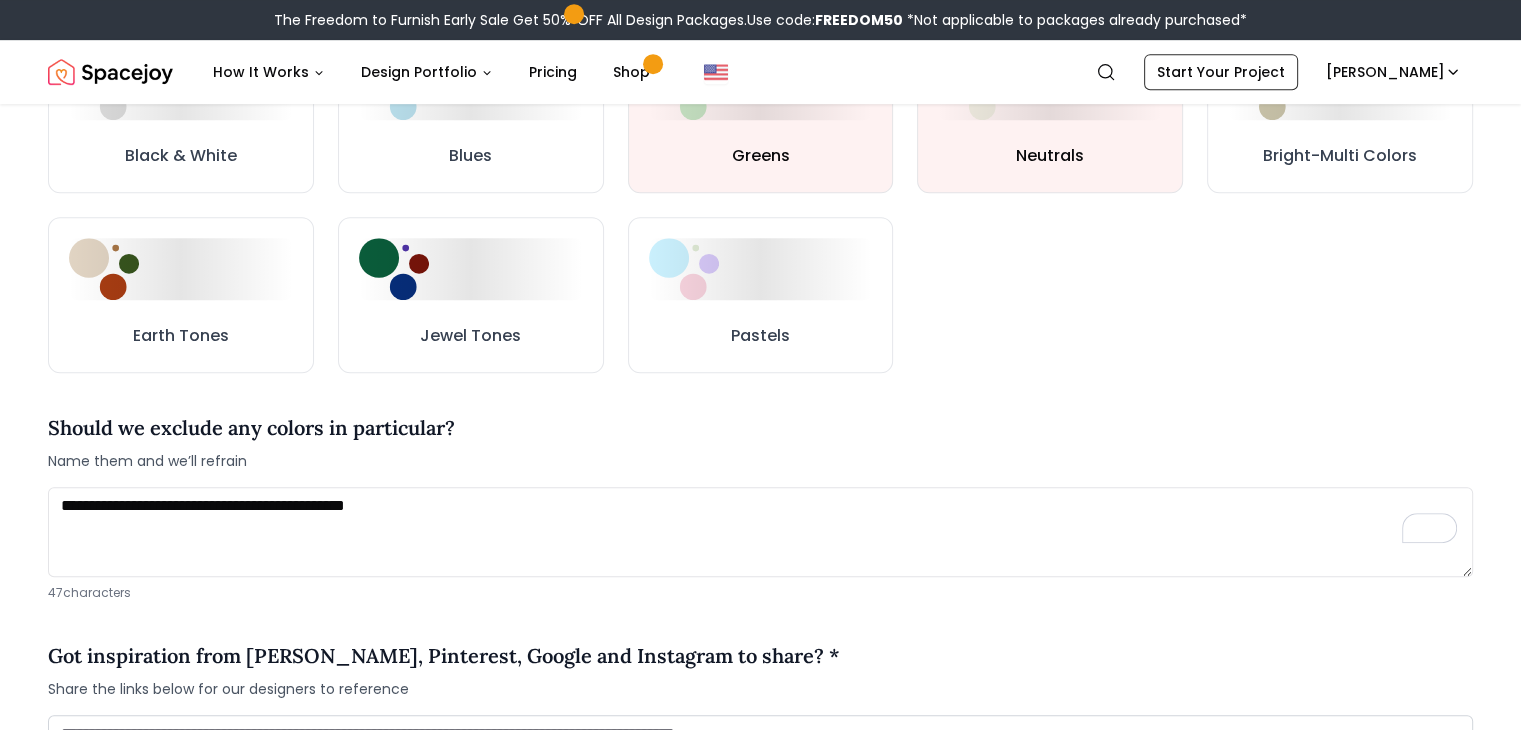 click on "Got inspiration from [PERSON_NAME], Pinterest, Google and Instagram to share? * Share the links below for our designers to reference" at bounding box center (760, 670) 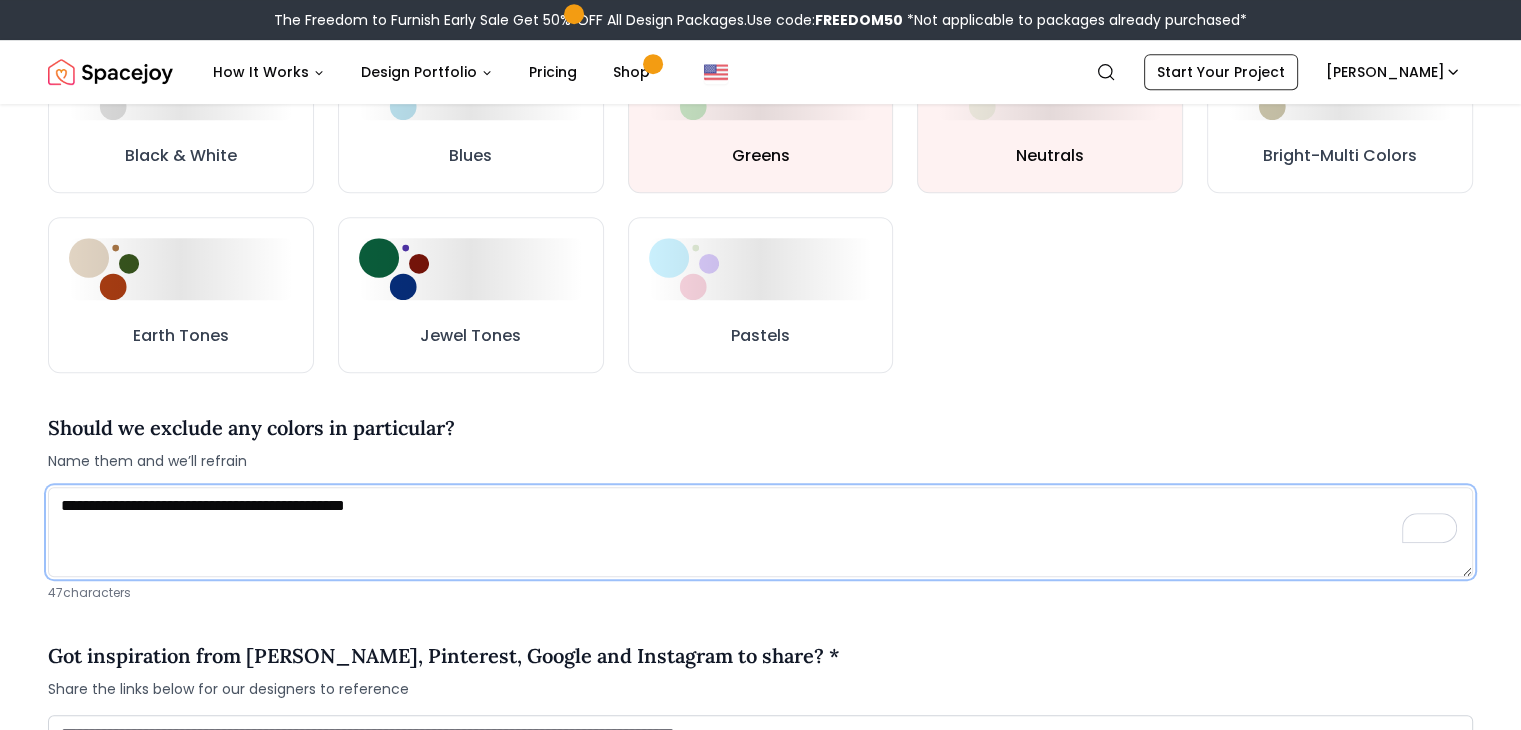 click on "**********" at bounding box center (760, 532) 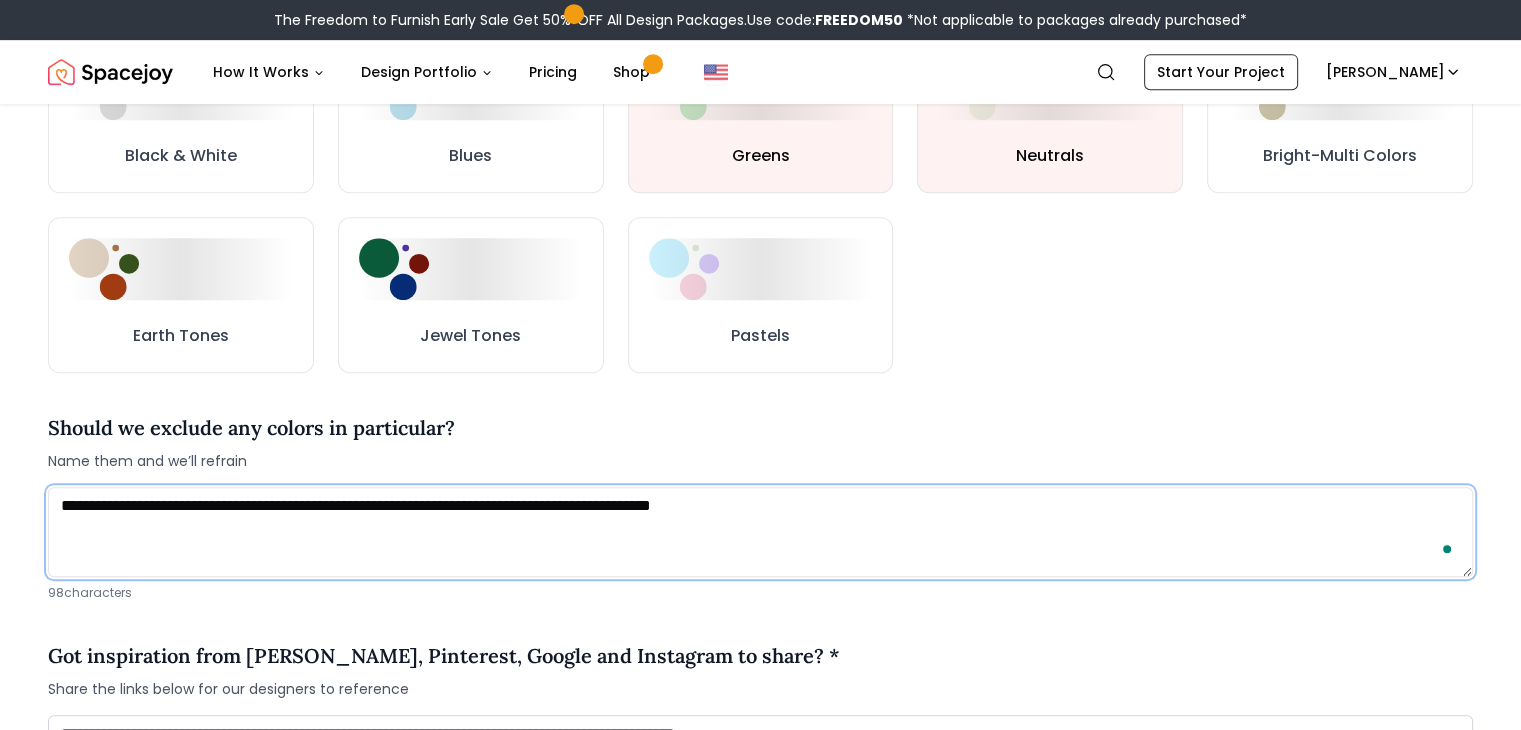 scroll, scrollTop: 1140, scrollLeft: 0, axis: vertical 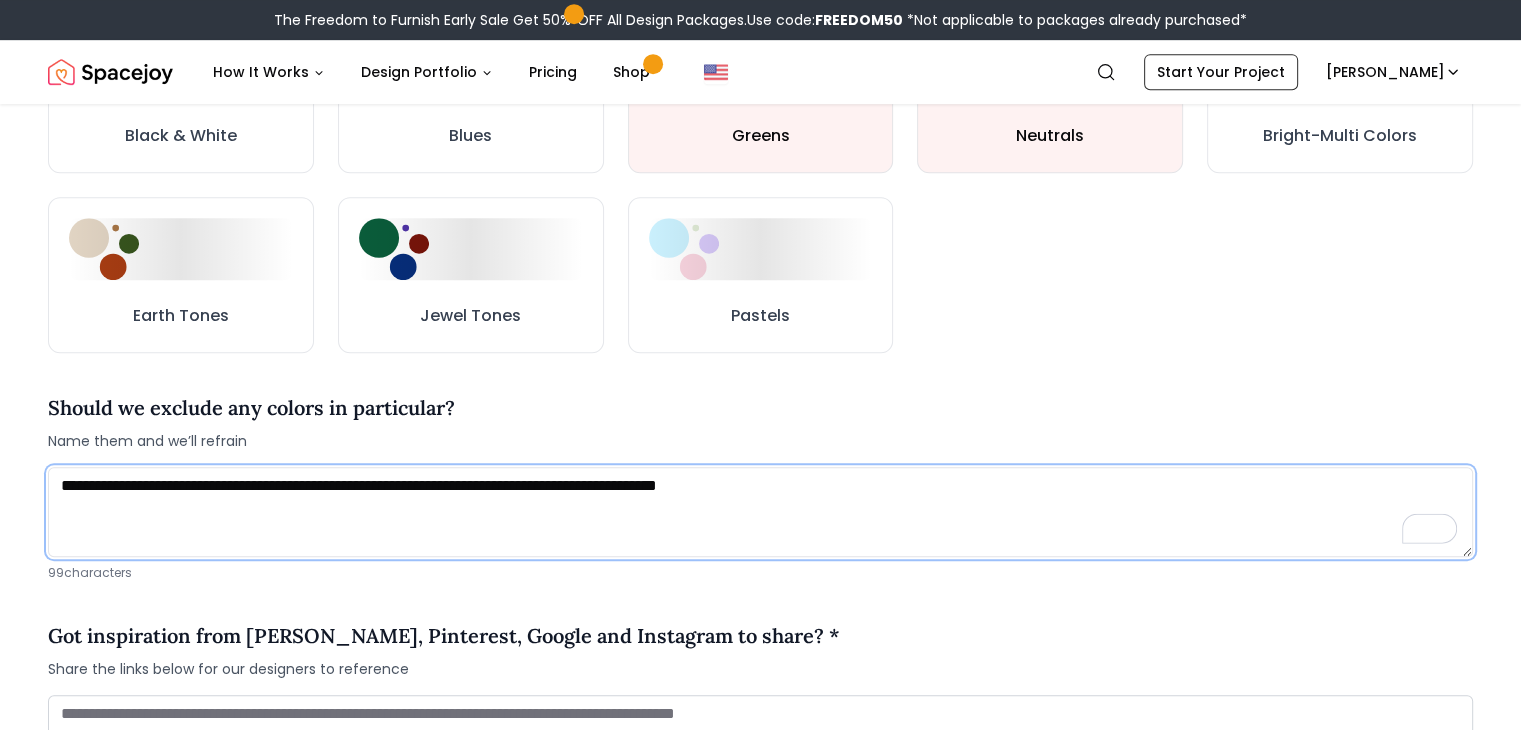 type on "**********" 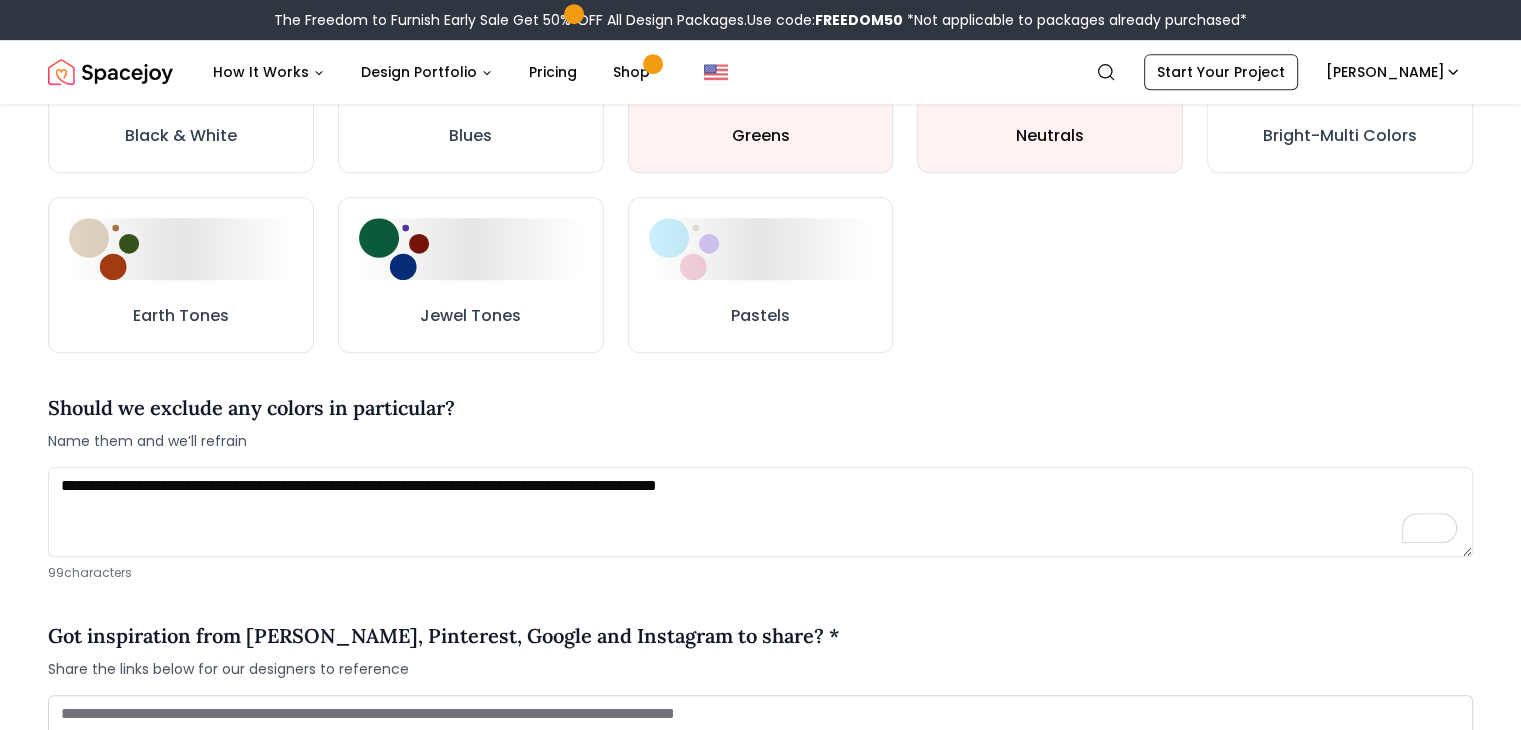 click on "Got inspiration from [PERSON_NAME], Pinterest, Google and Instagram to share? * Share the links below for our designers to reference" at bounding box center [760, 650] 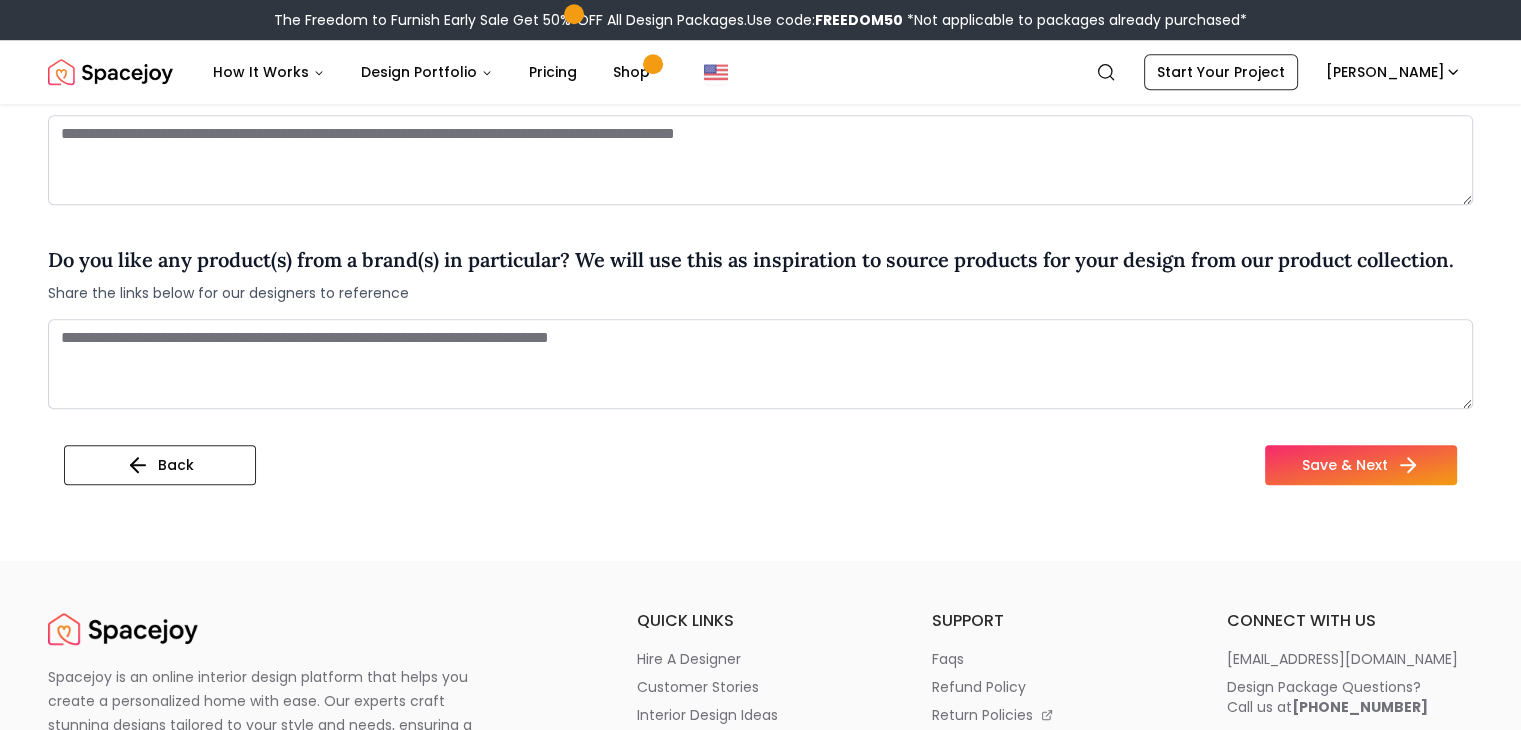 scroll, scrollTop: 1820, scrollLeft: 0, axis: vertical 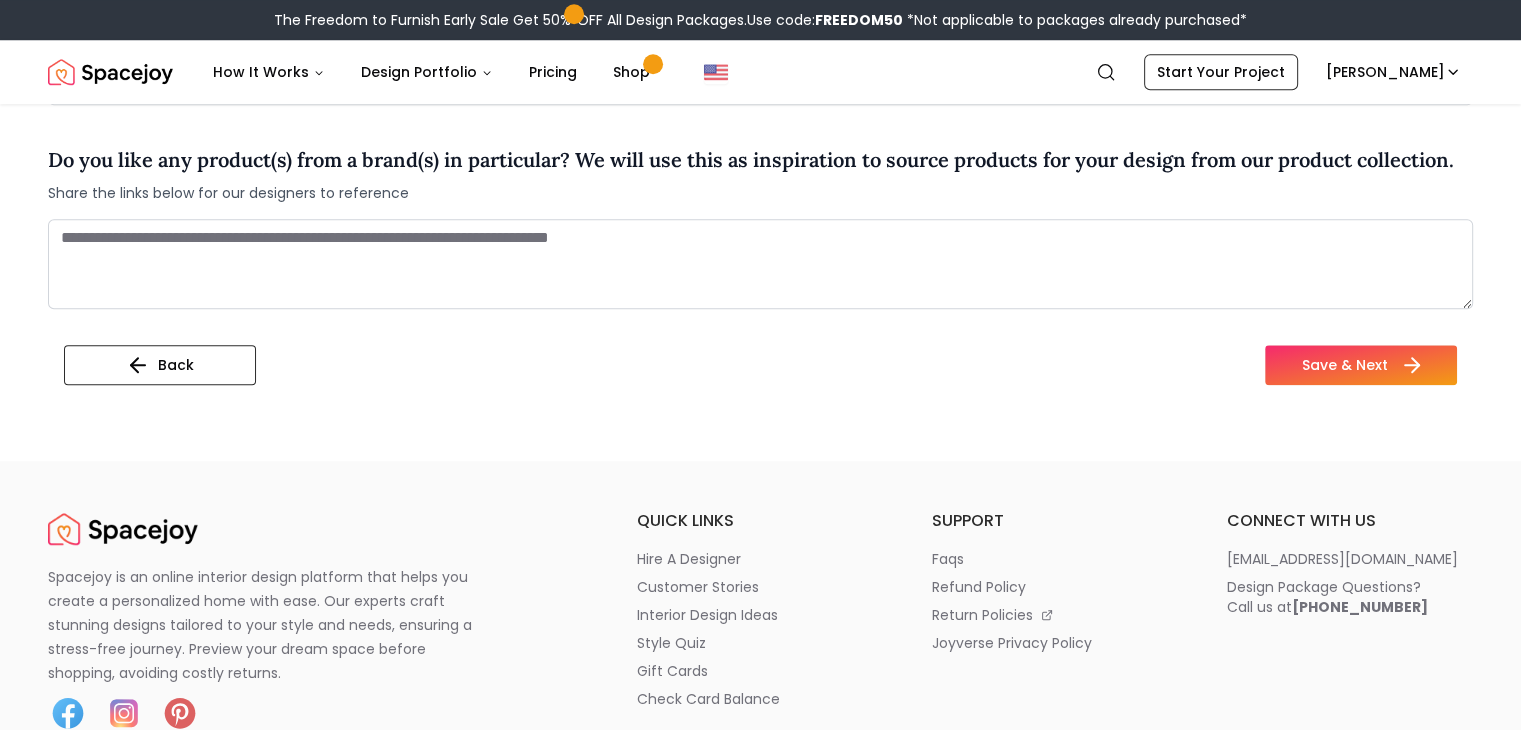 click on "Save & Next" at bounding box center (1361, 365) 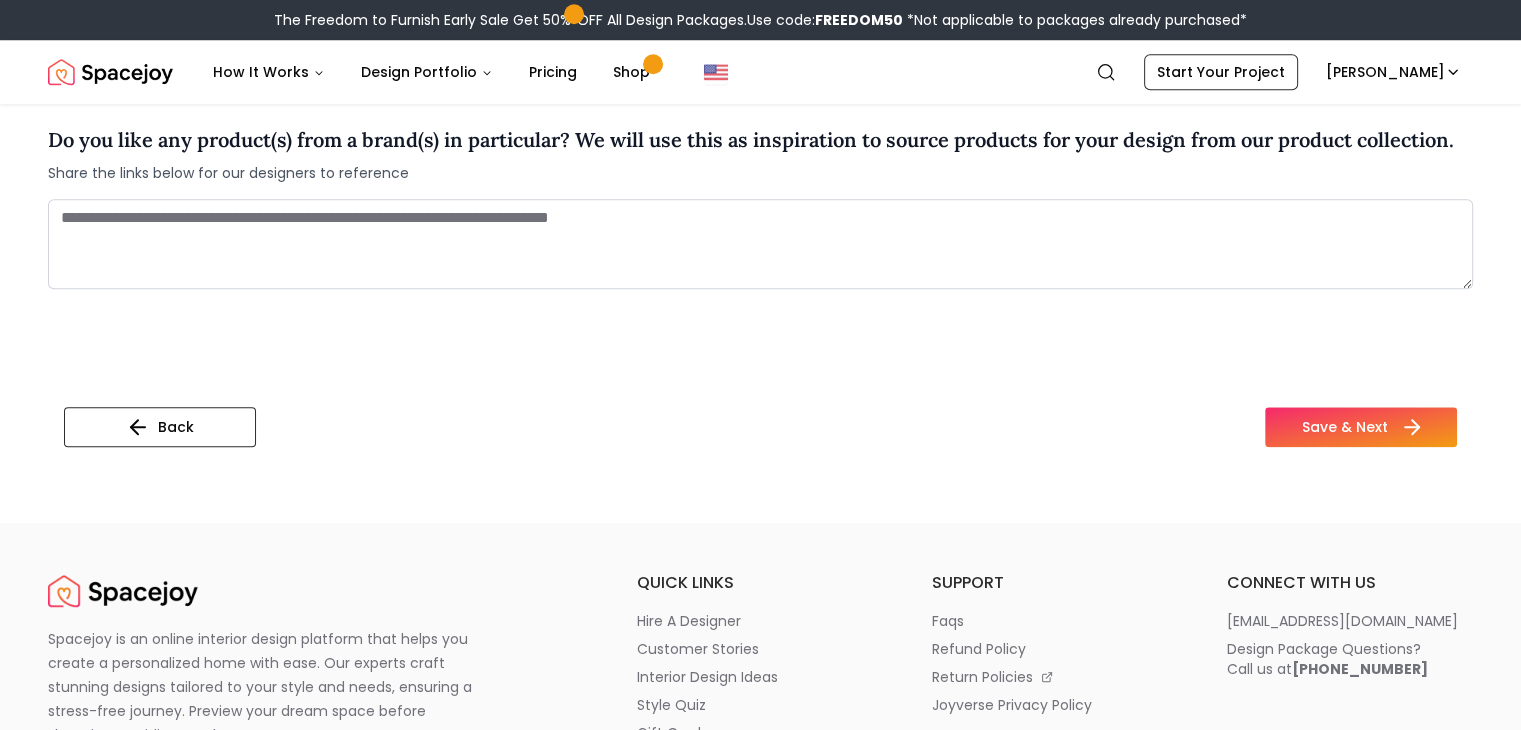 scroll, scrollTop: 1800, scrollLeft: 0, axis: vertical 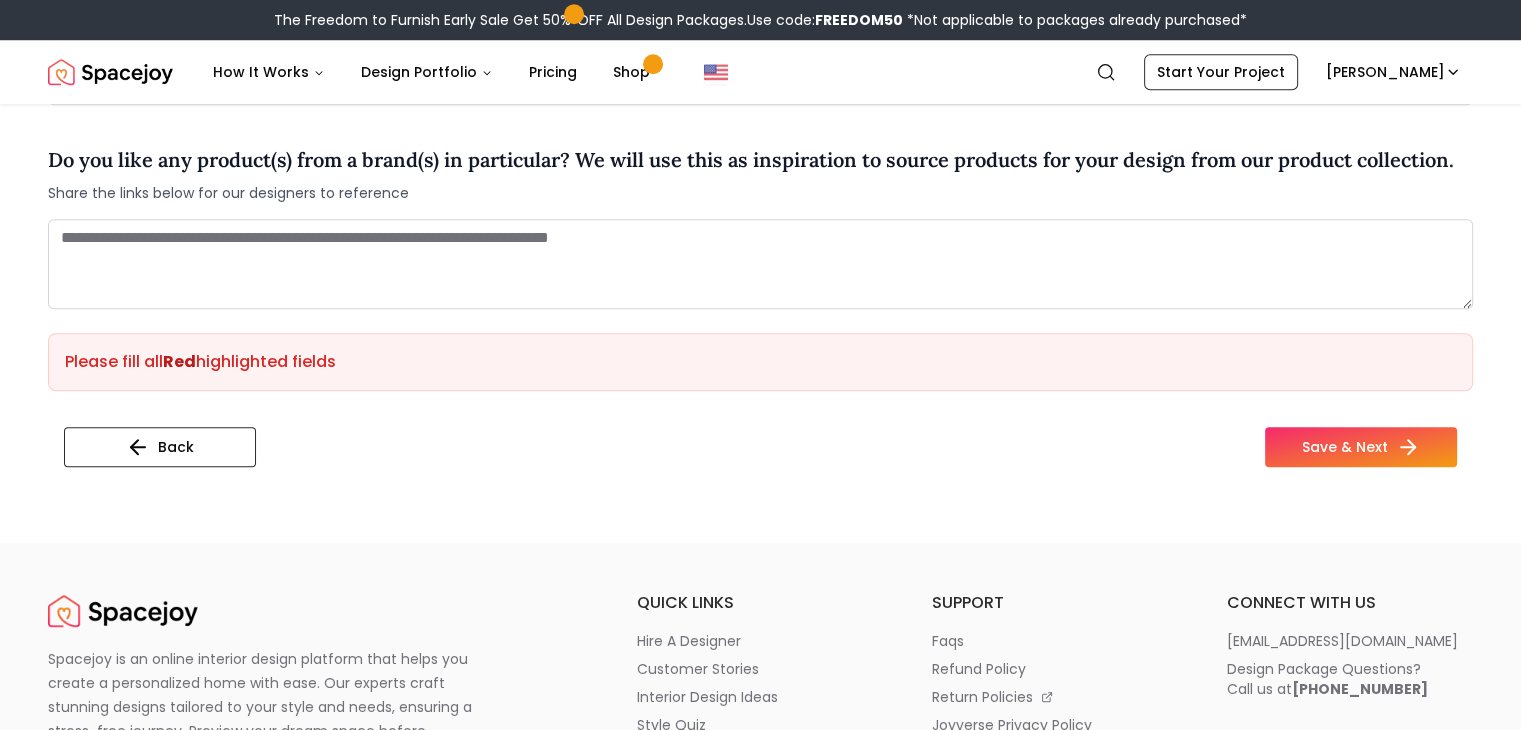 click on "usage 2 style-and-color 3 existing-products 4 room-images 5 personalize What design style(s) are you drawn to? * ✨   " Contemporary meets Minimalist " Your taste is always evolving — and so is your style. Contemporary design suits your love for fresh, current looks that feel elegant yet unfussy. At the same time, you gravitate toward simplicity, space, and stillness. Minimalist style helps you find peace in clean forms and meaningful design choices. Not satisfied with your current style match?   Retake the quiz   and explore other styles that might suit you better! Retake Quiz How much color do you prefer in your room? * Pick one Pops of color The bolder the better I prefer neutrals Do you have any specific colors in mind? * Select as many. These colors will feature in your design Black & White Blues Greens Neutrals Bright-Multi Colors Earth Tones Jewel Tones Pastels Should we exclude any colors in particular?  Name them and we’ll refrain 99  characters Please fill all  Red  highlighted fields Back" at bounding box center [760, -577] 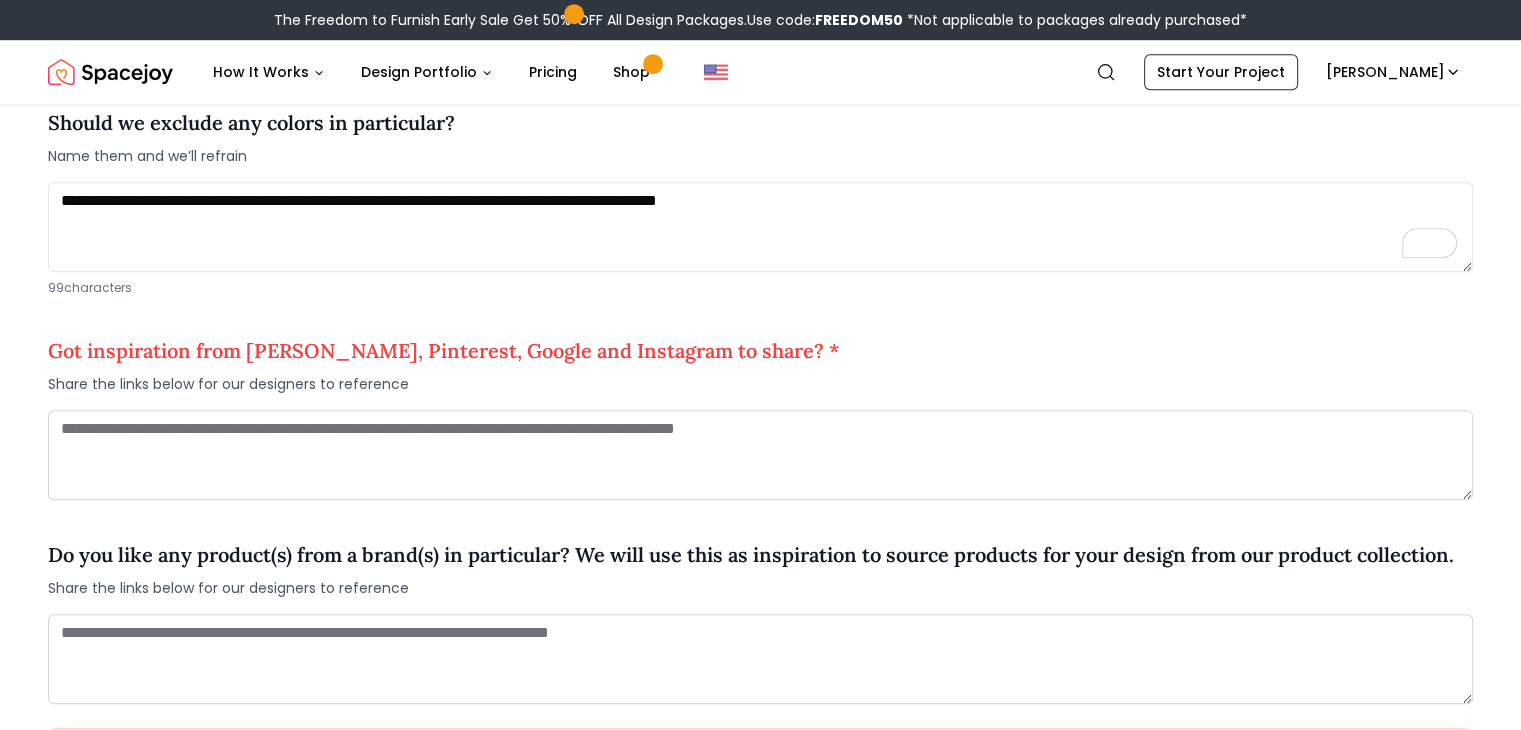 scroll, scrollTop: 1280, scrollLeft: 0, axis: vertical 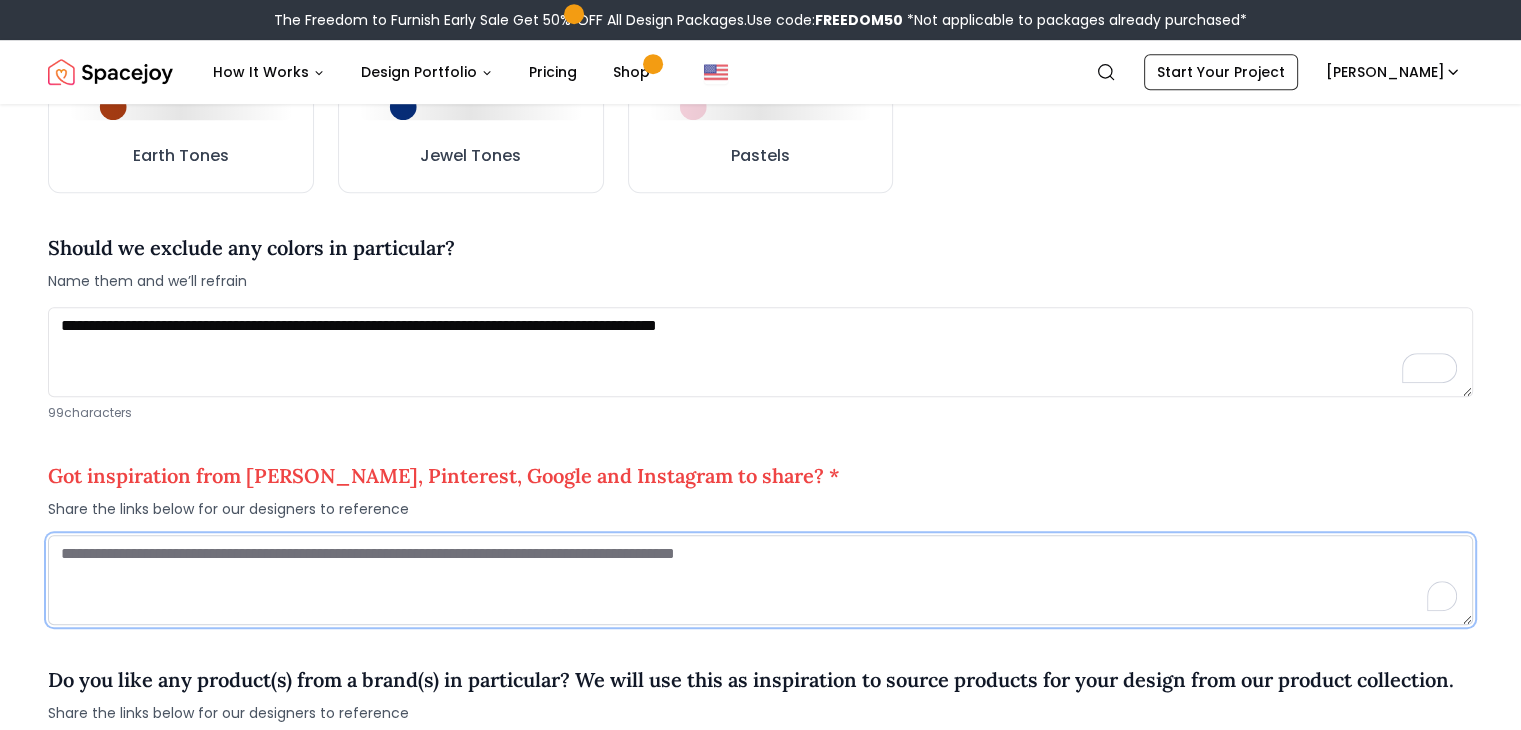 click at bounding box center (760, 580) 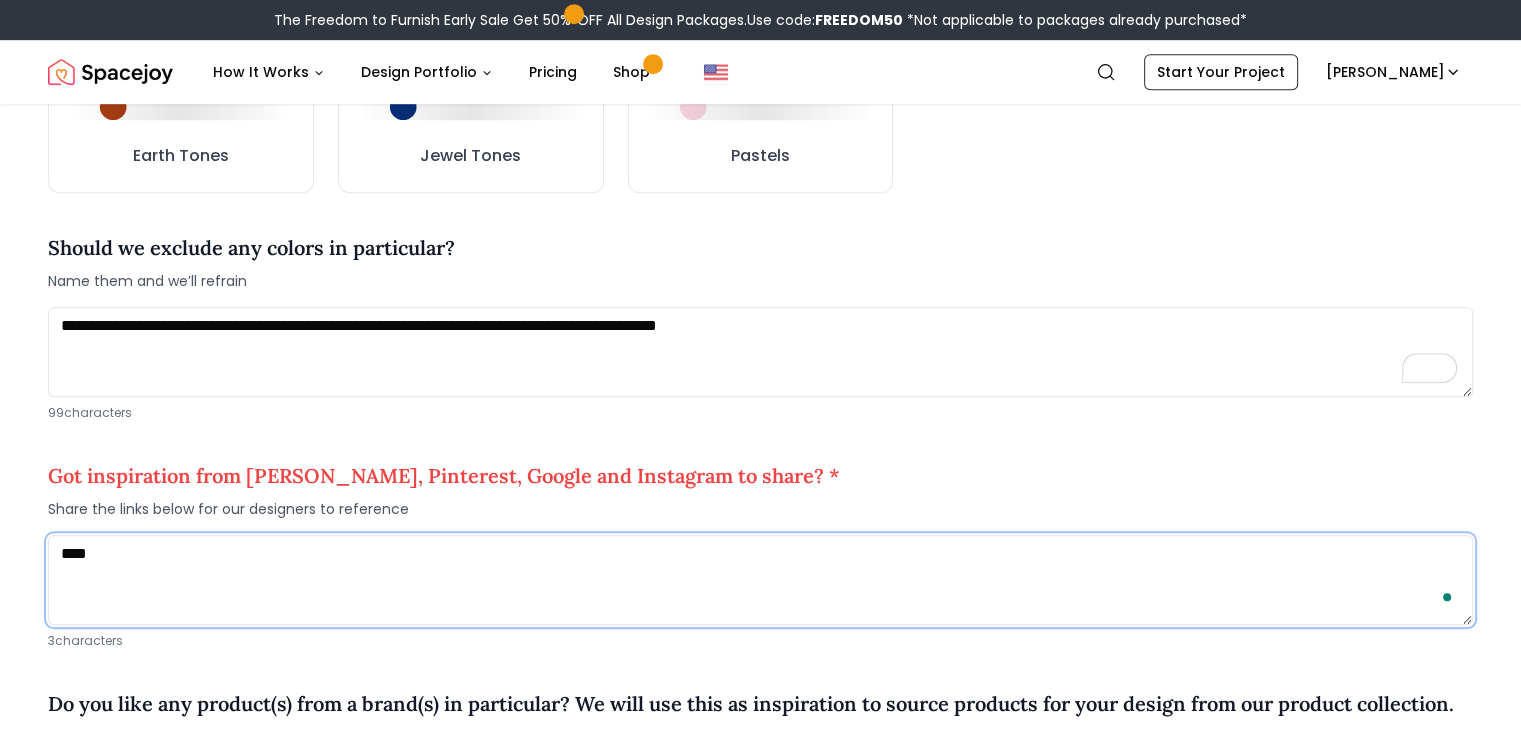 scroll, scrollTop: 1280, scrollLeft: 0, axis: vertical 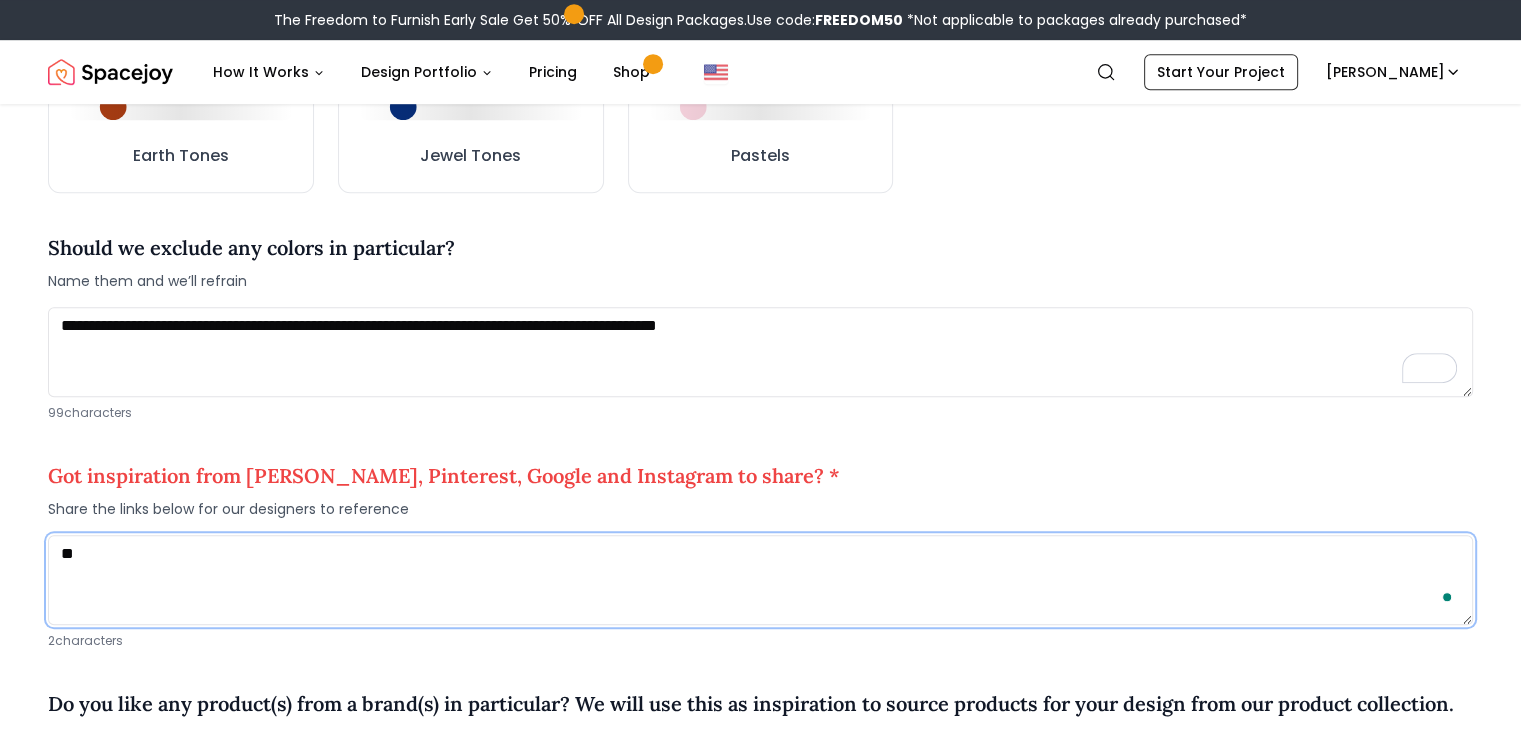 type on "*" 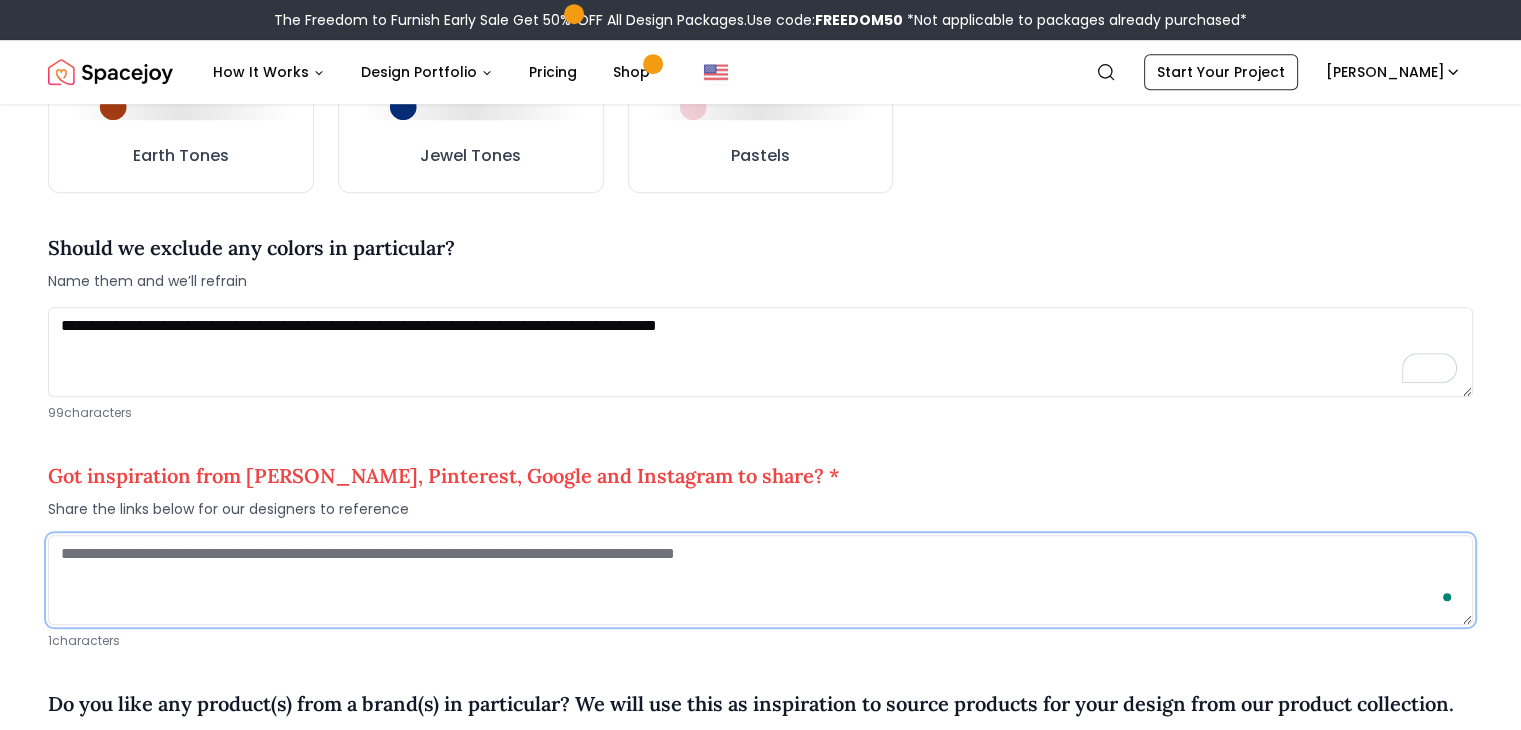 scroll, scrollTop: 1280, scrollLeft: 0, axis: vertical 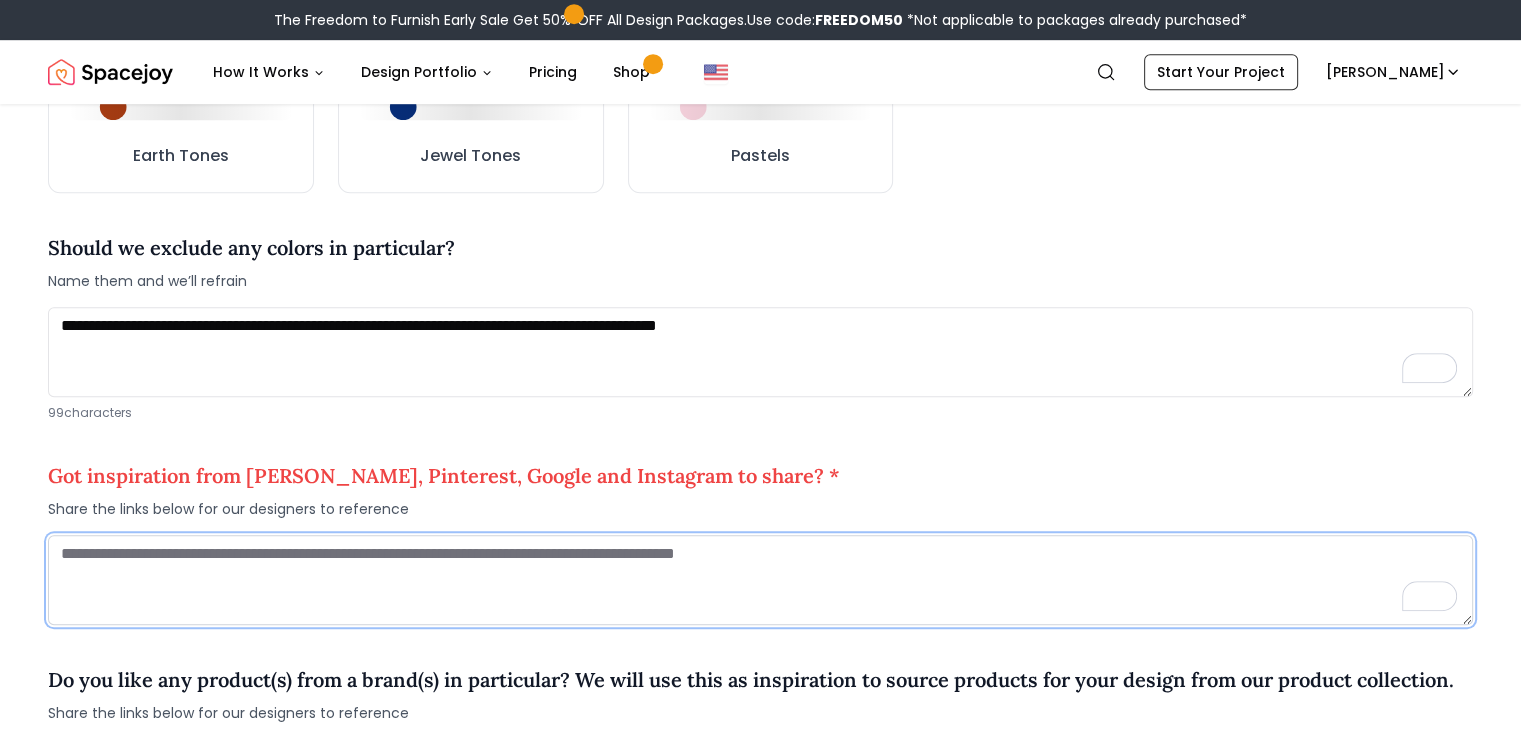click at bounding box center [760, 580] 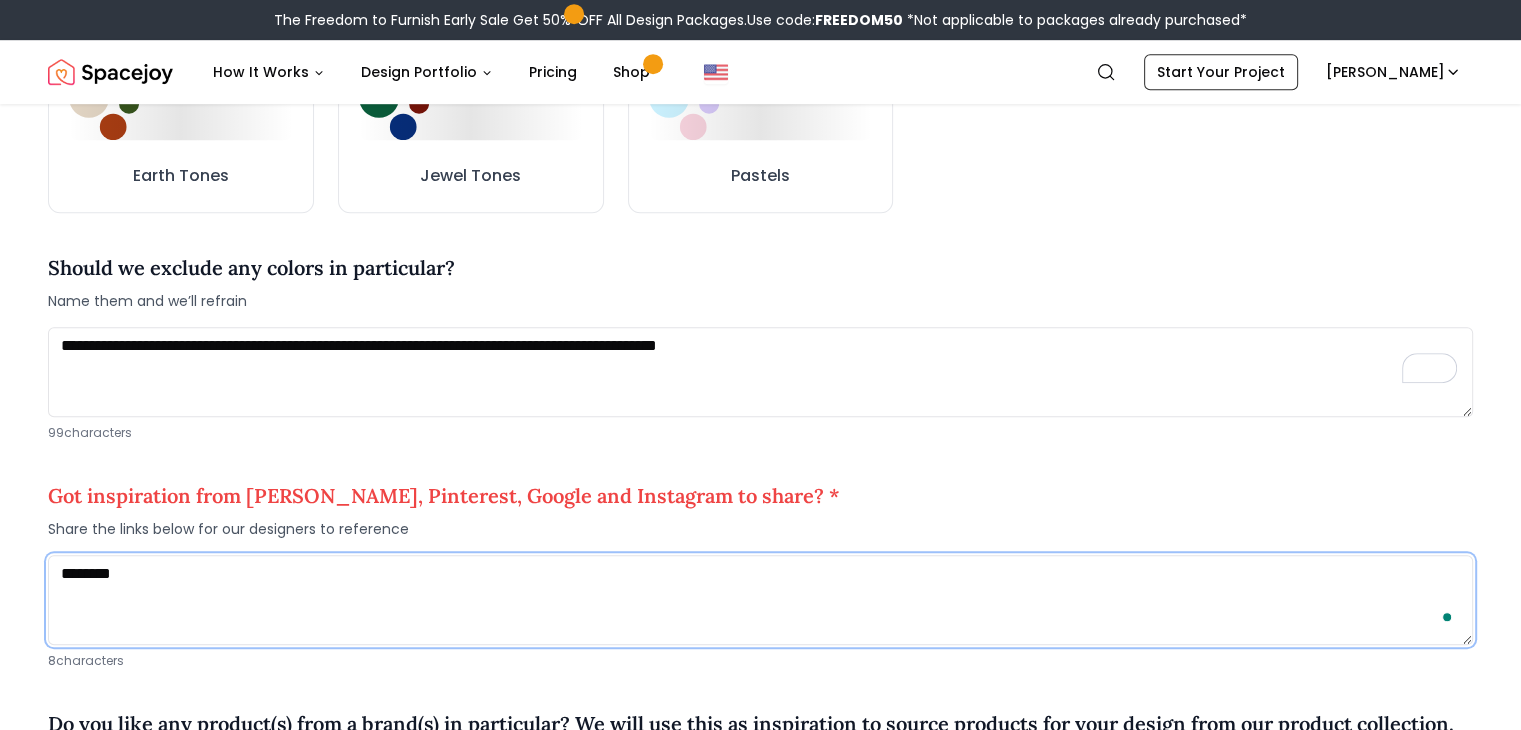 scroll, scrollTop: 1300, scrollLeft: 0, axis: vertical 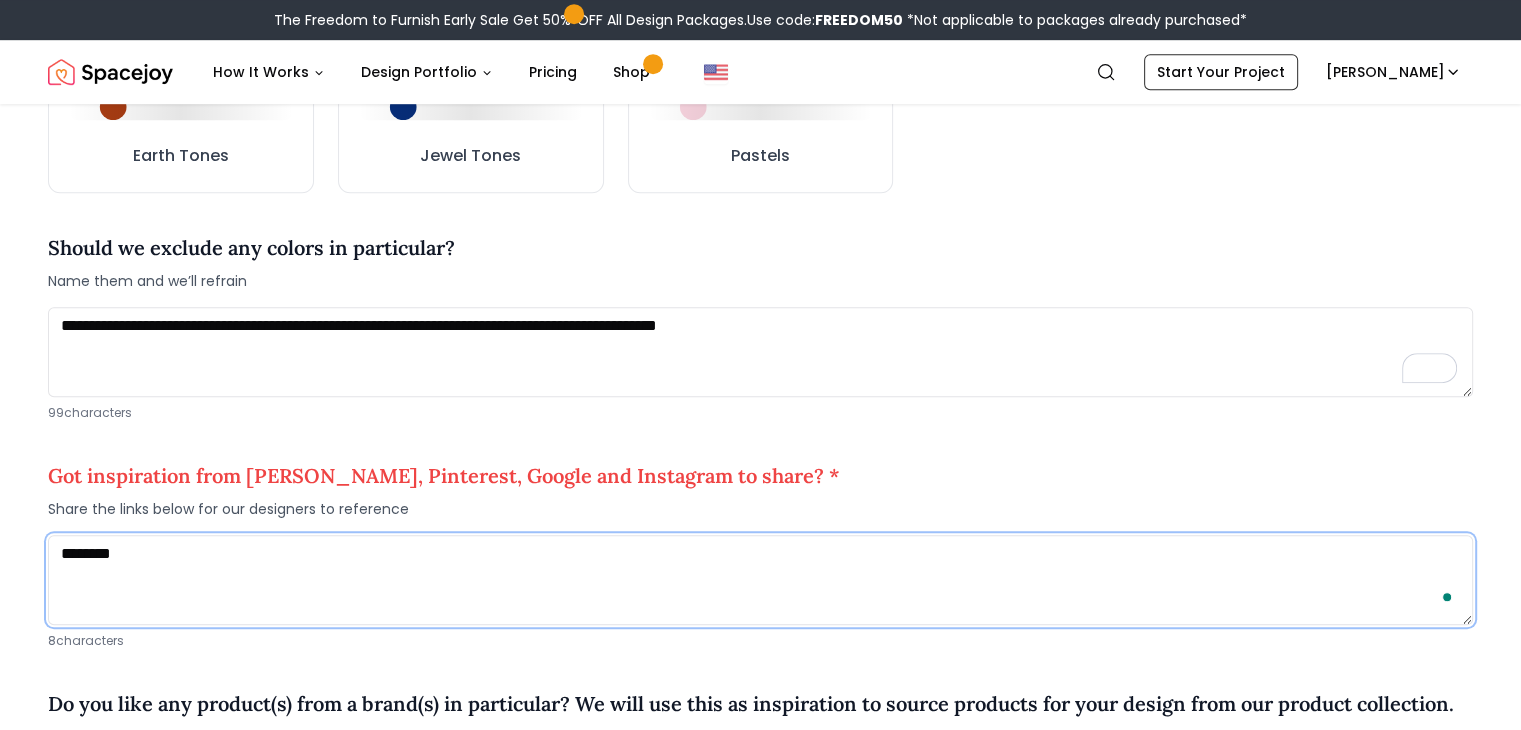 type on "********" 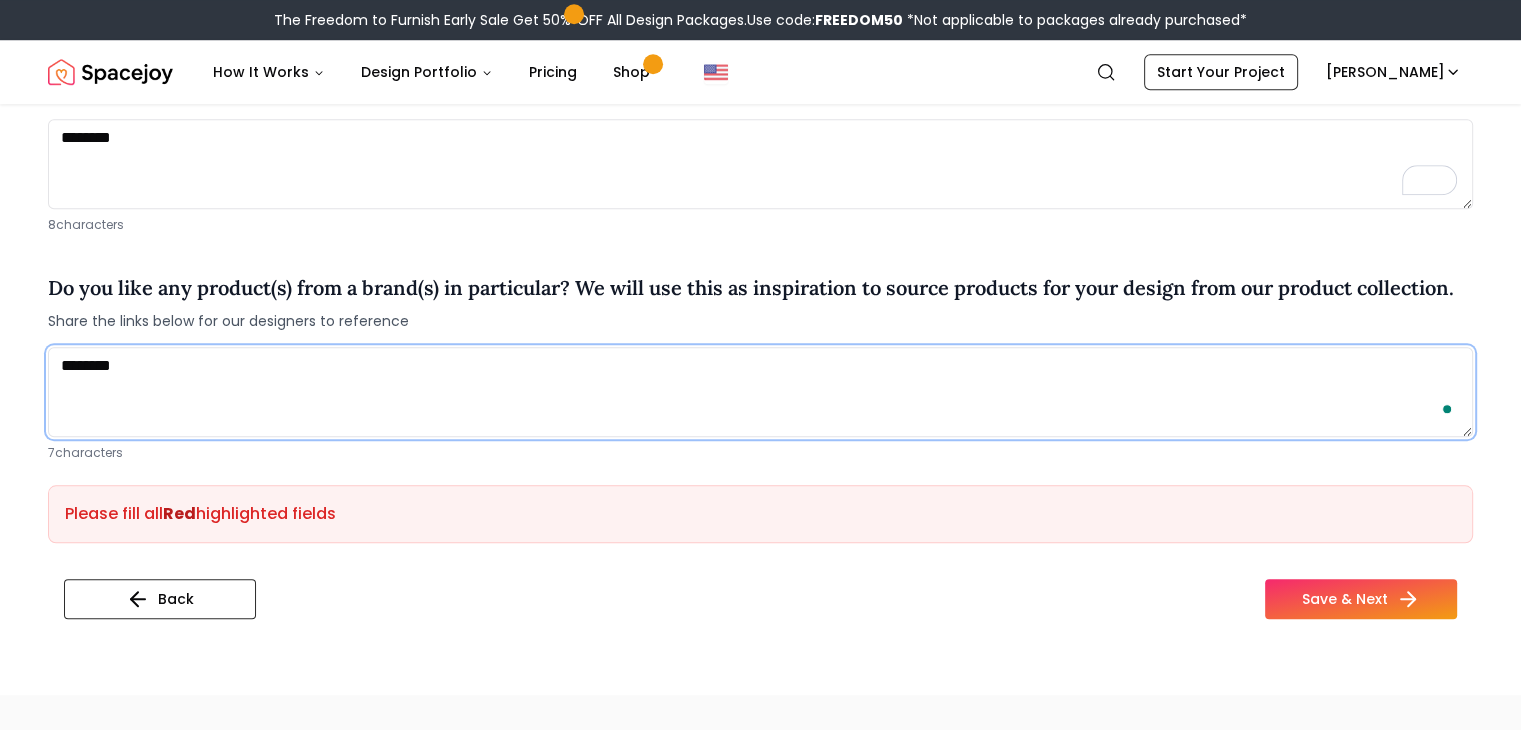 scroll, scrollTop: 1716, scrollLeft: 0, axis: vertical 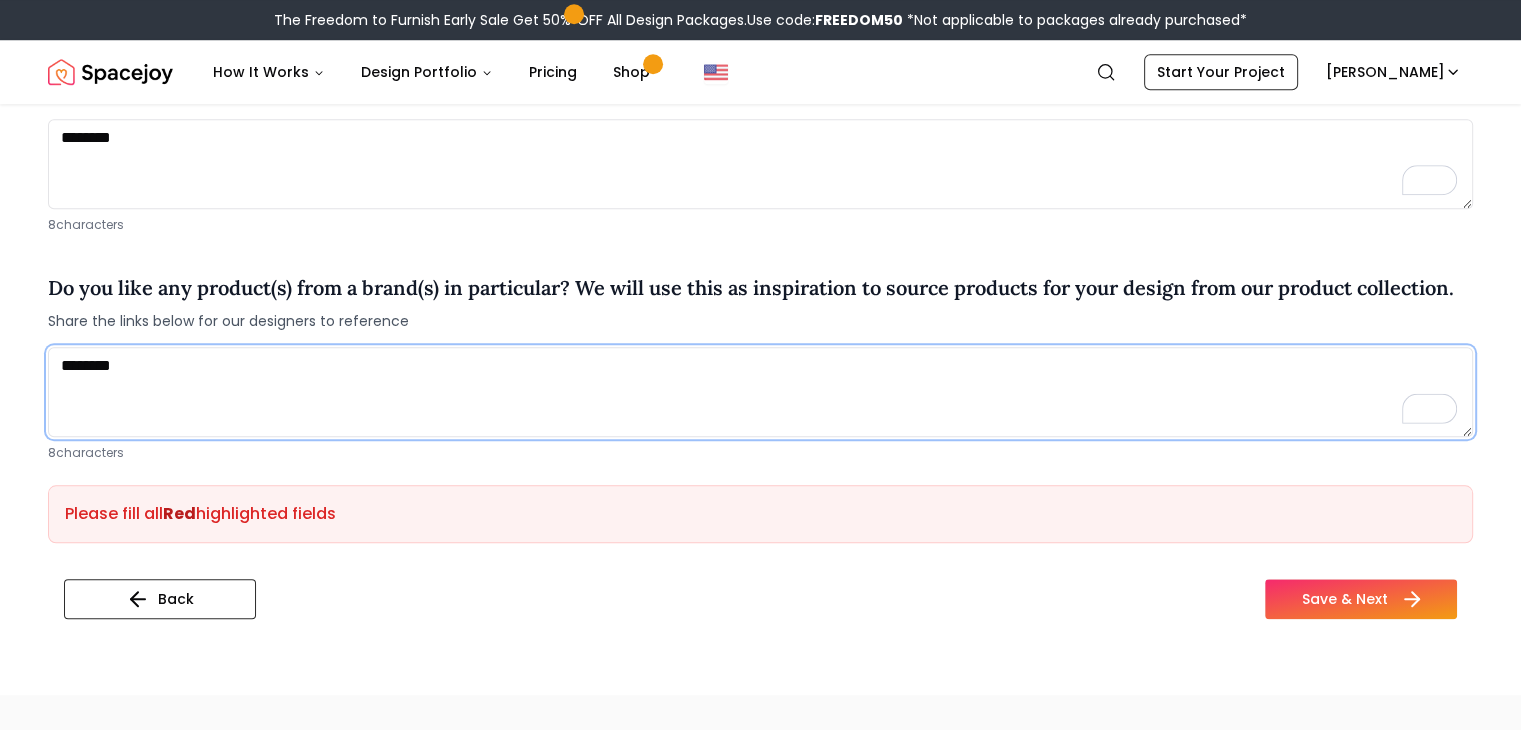type on "********" 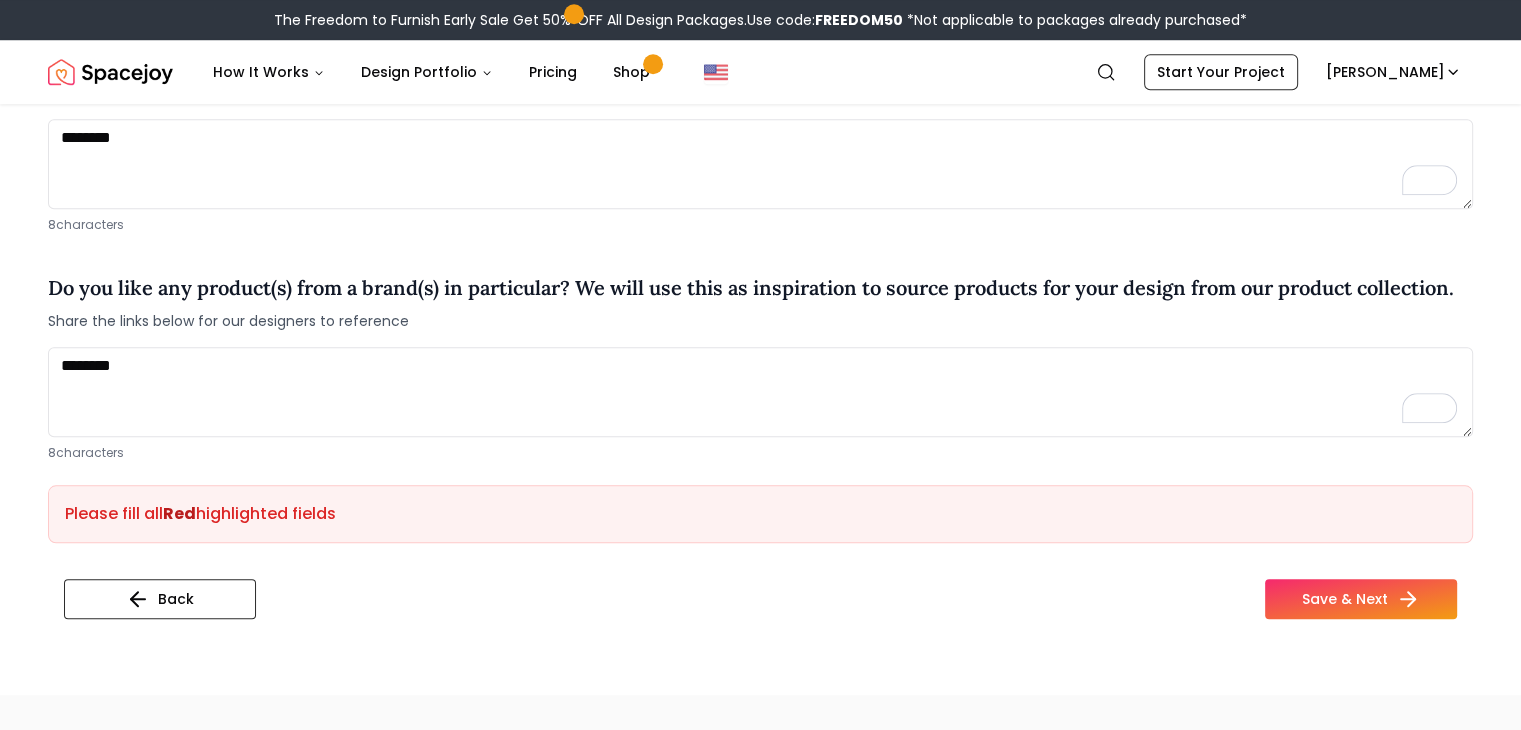 drag, startPoint x: 1297, startPoint y: 593, endPoint x: 1305, endPoint y: 559, distance: 34.928497 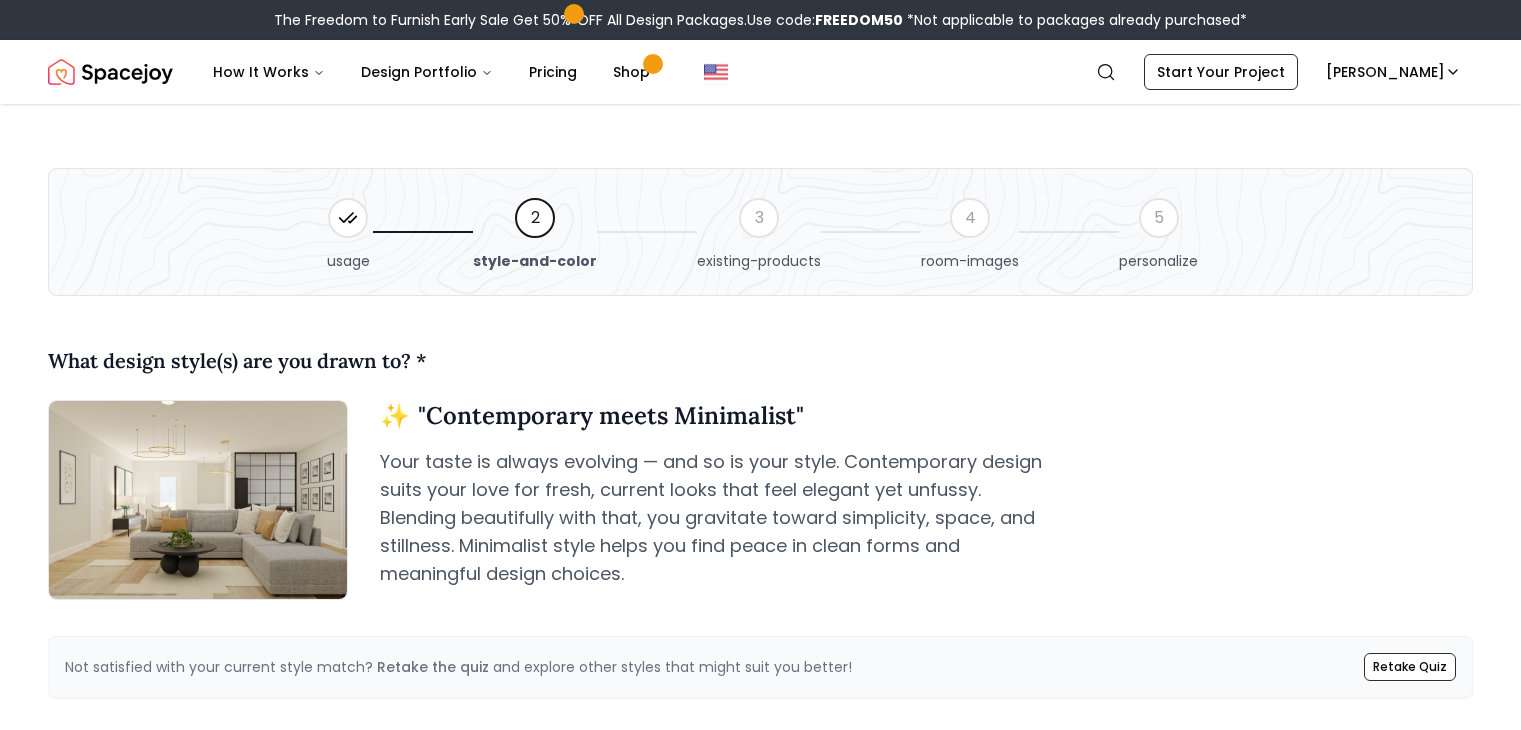 scroll, scrollTop: 1716, scrollLeft: 0, axis: vertical 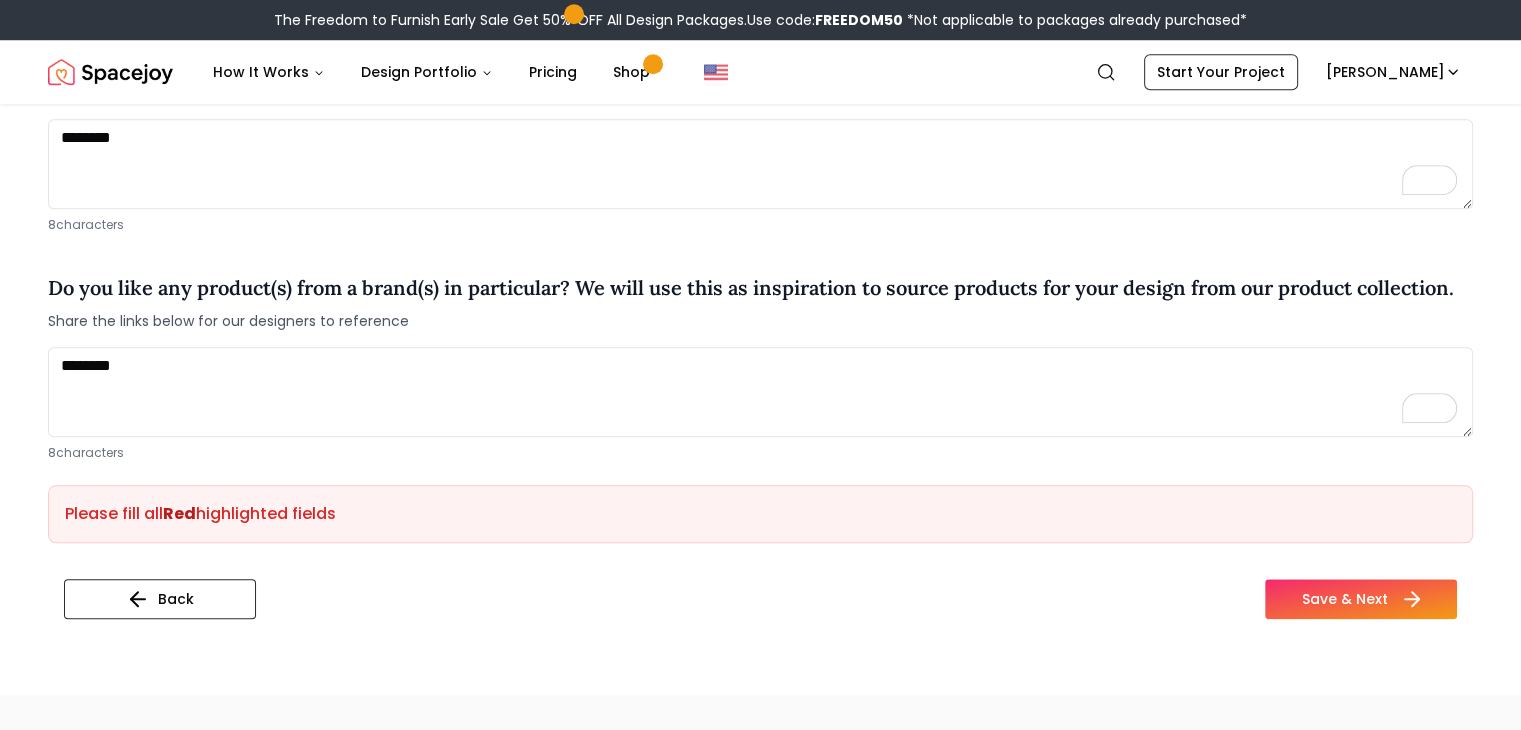 click on "Save & Next" at bounding box center (1361, 599) 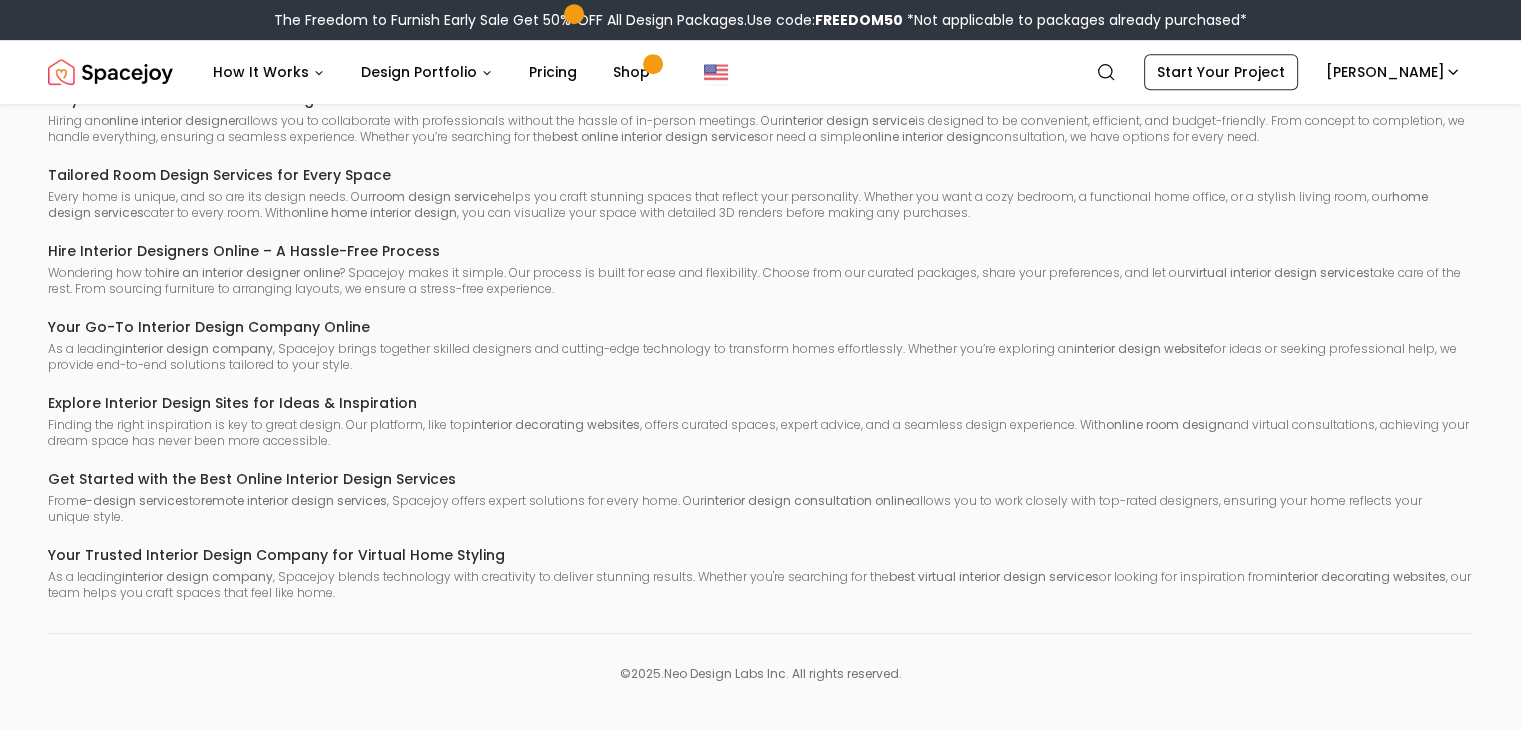 scroll, scrollTop: 0, scrollLeft: 0, axis: both 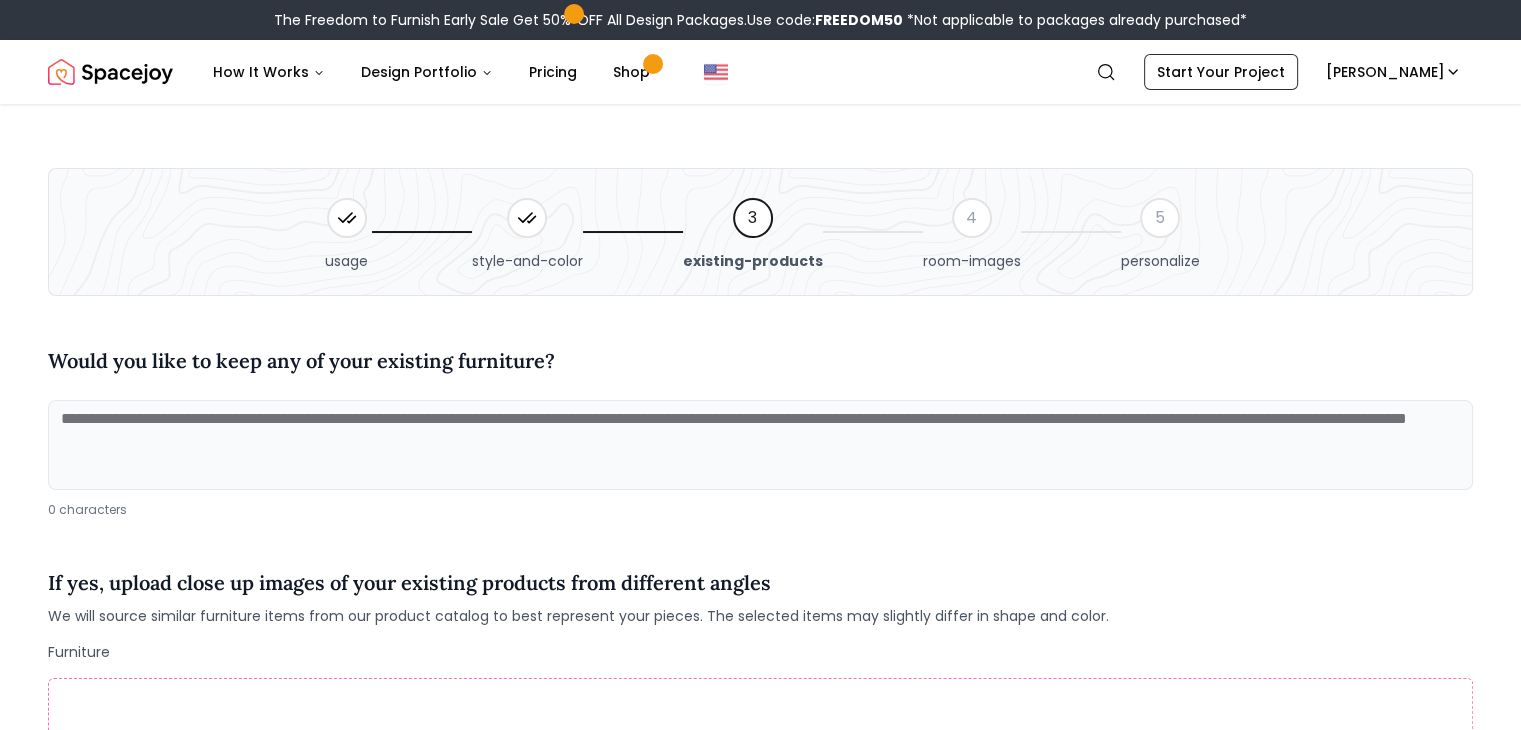 click at bounding box center (760, 445) 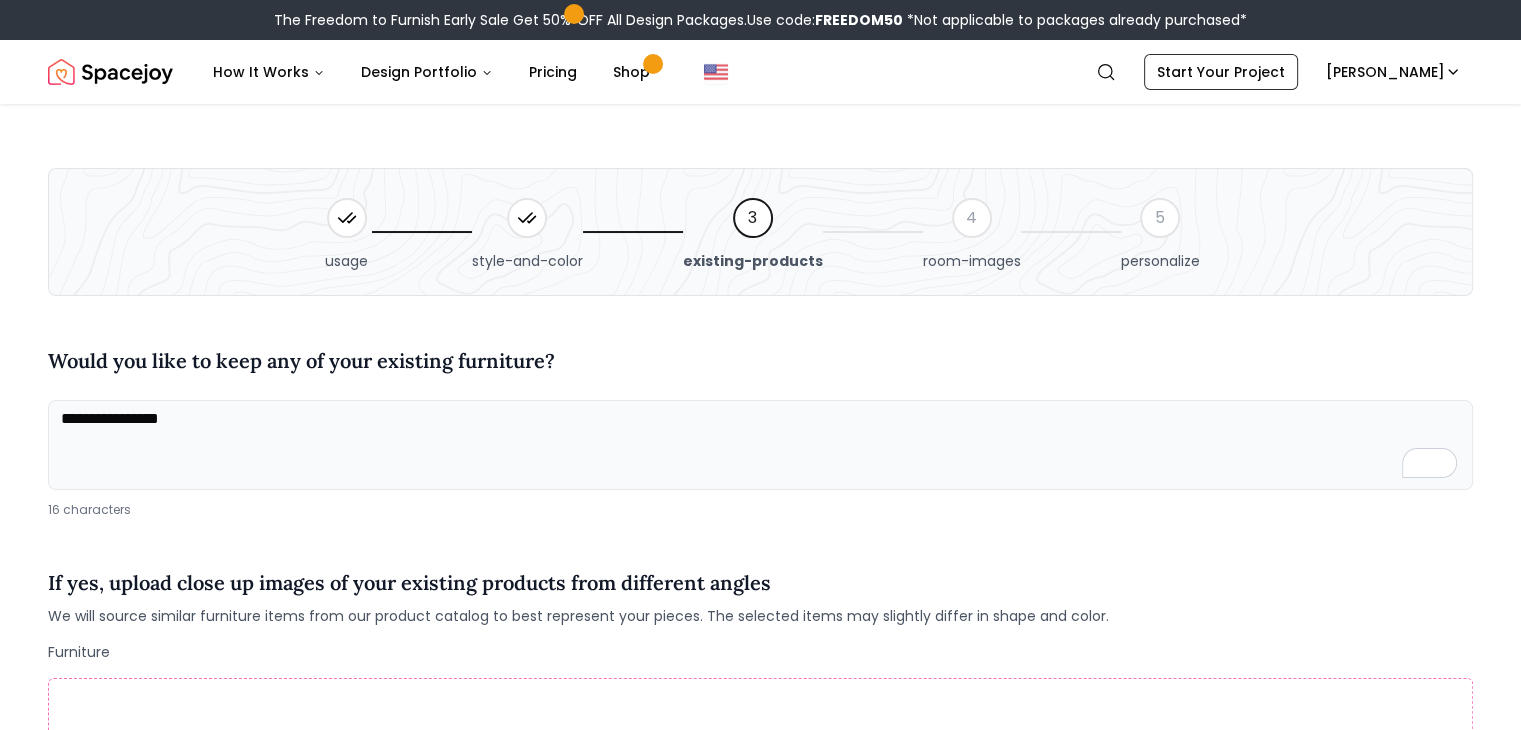 click on "**********" at bounding box center [760, 445] 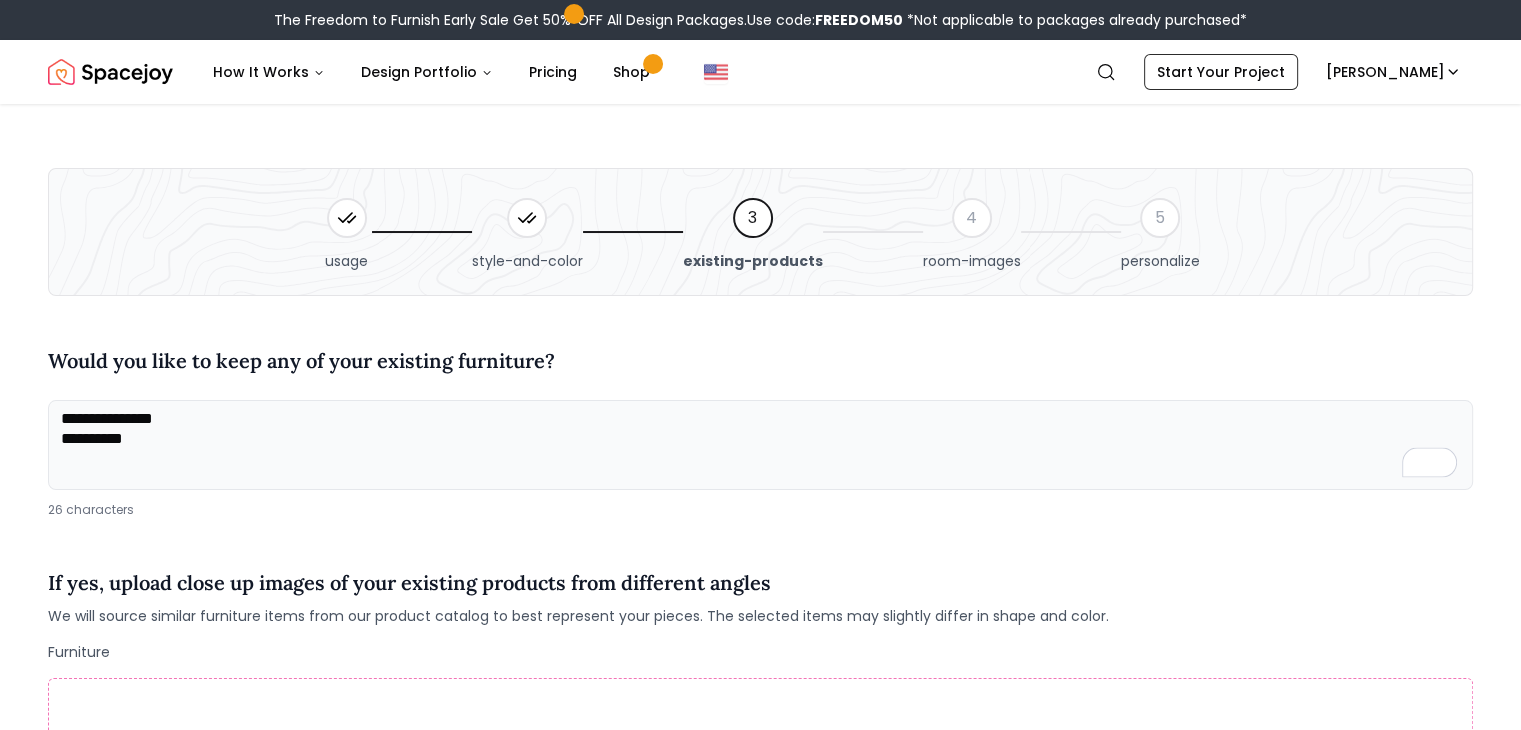 type on "**********" 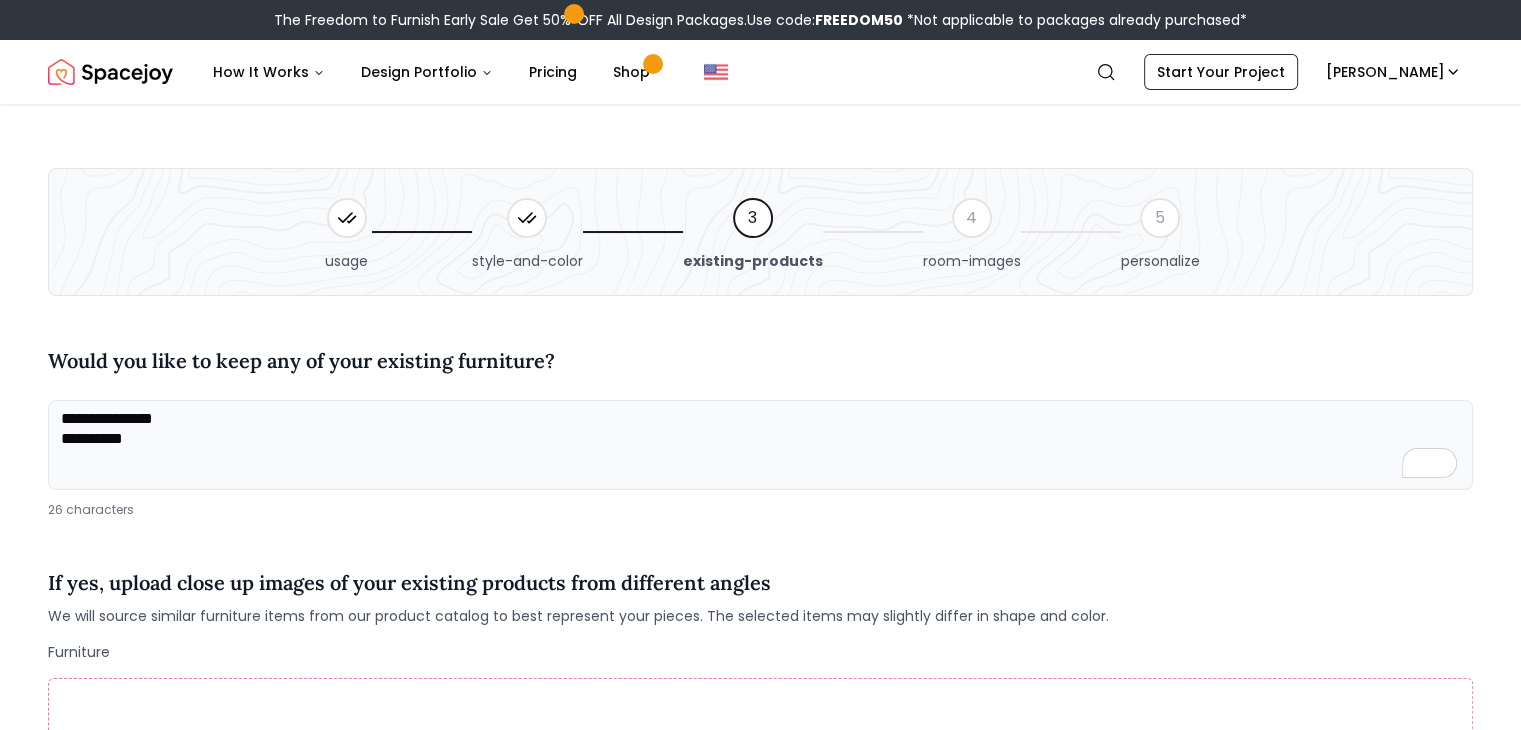 scroll, scrollTop: 638, scrollLeft: 0, axis: vertical 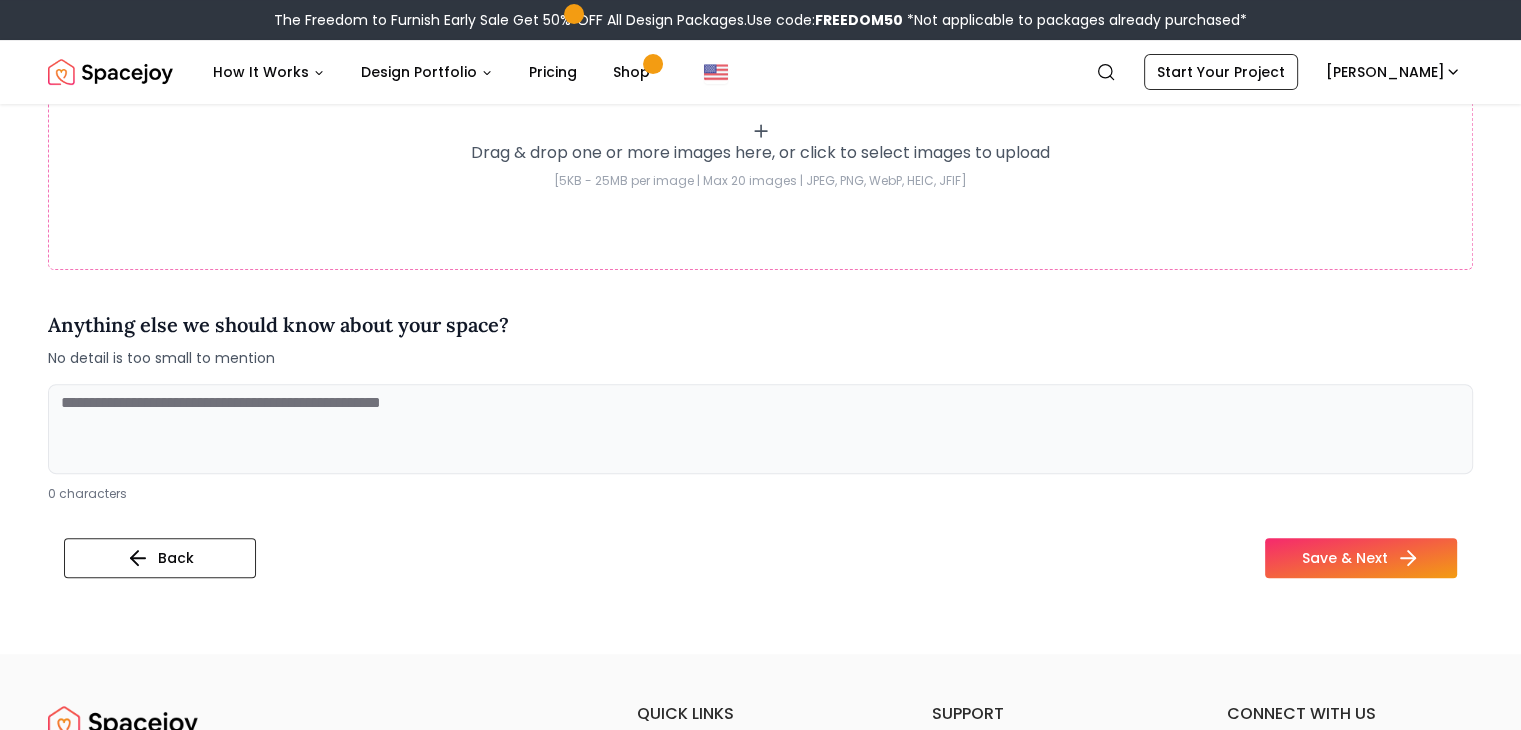 click on "Back Save & Next" at bounding box center [760, 558] 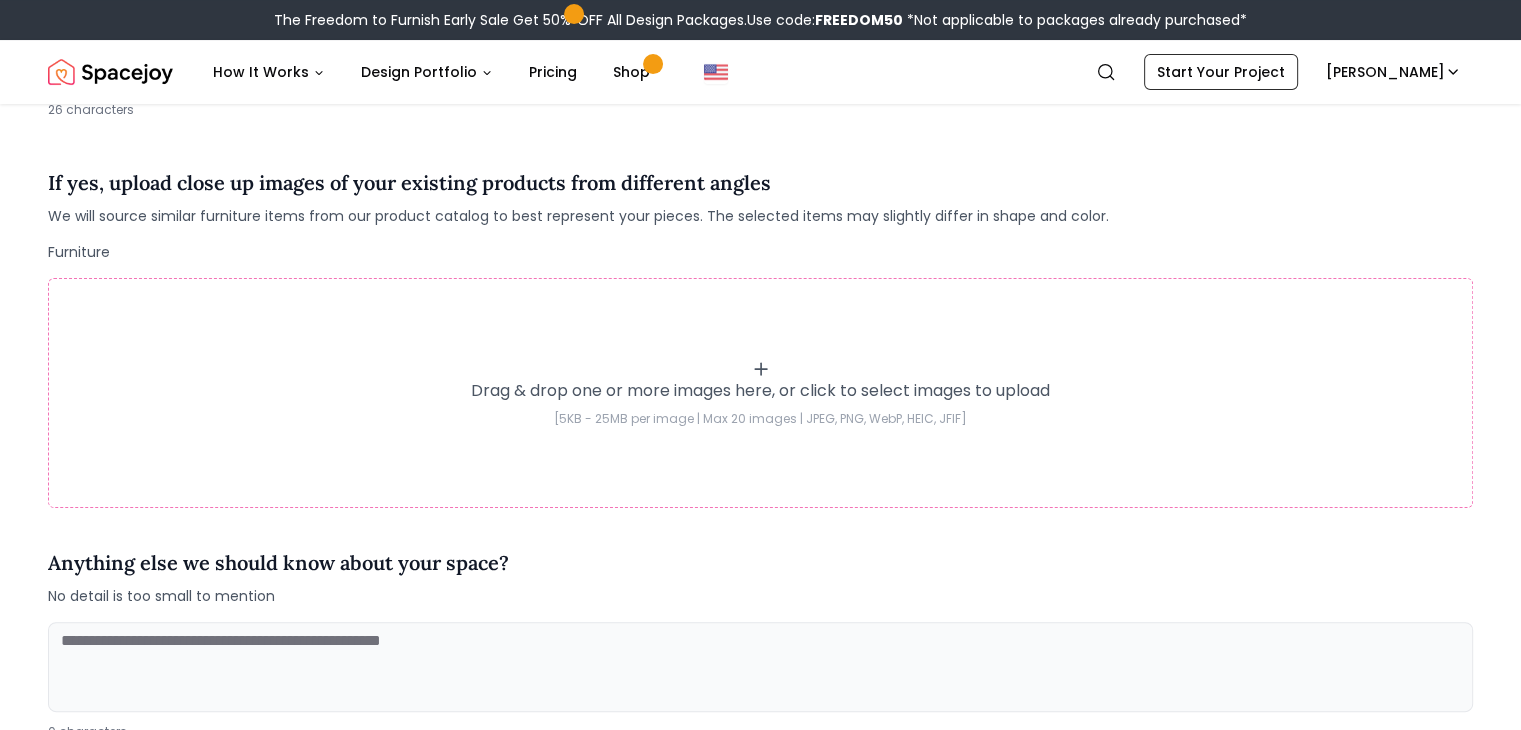 scroll, scrollTop: 398, scrollLeft: 0, axis: vertical 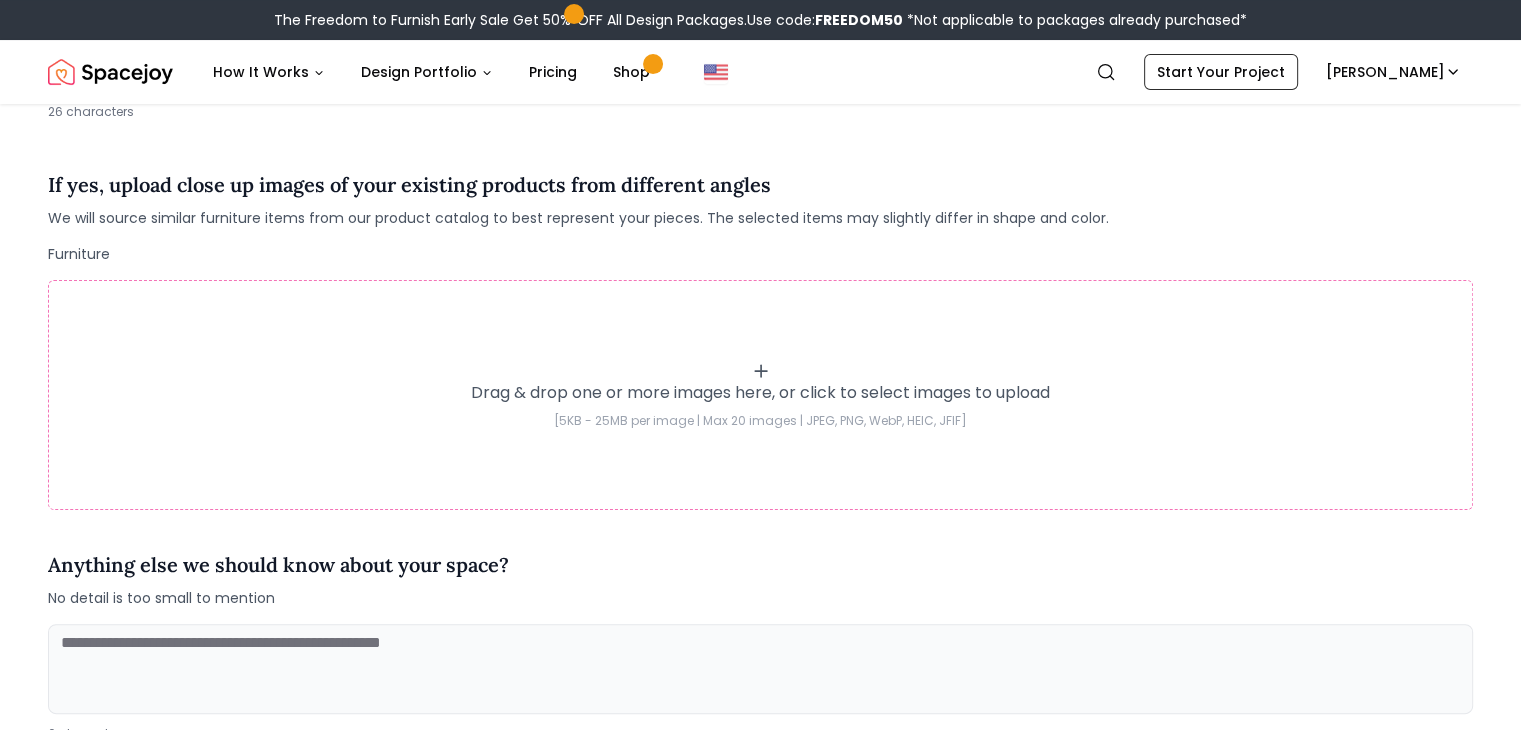 click on "Drag & drop one or more images here, or click to select images to upload [5KB - 25MB per image | Max 20 images | JPEG, PNG, WebP, HEIC, JFIF]" at bounding box center (760, 395) 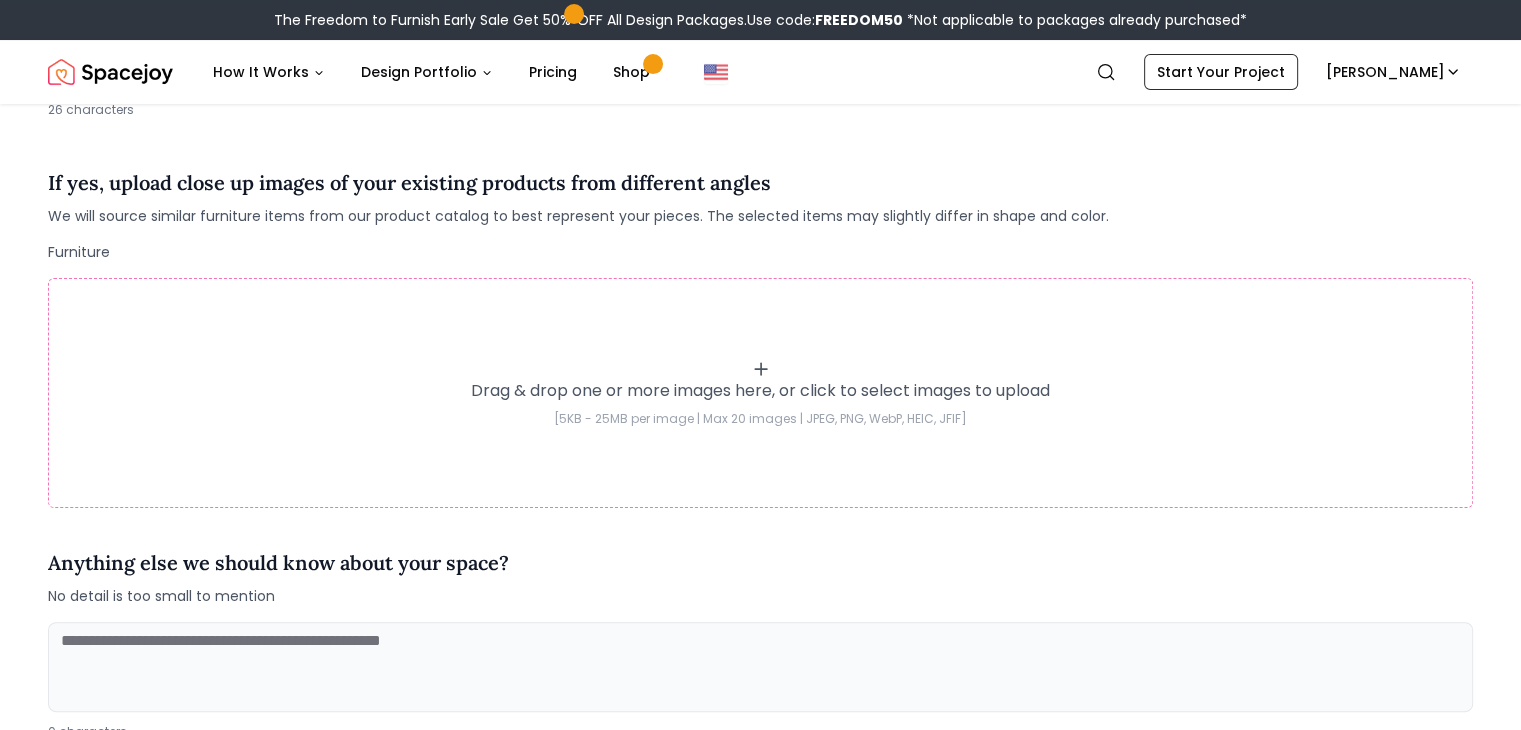 scroll, scrollTop: 398, scrollLeft: 0, axis: vertical 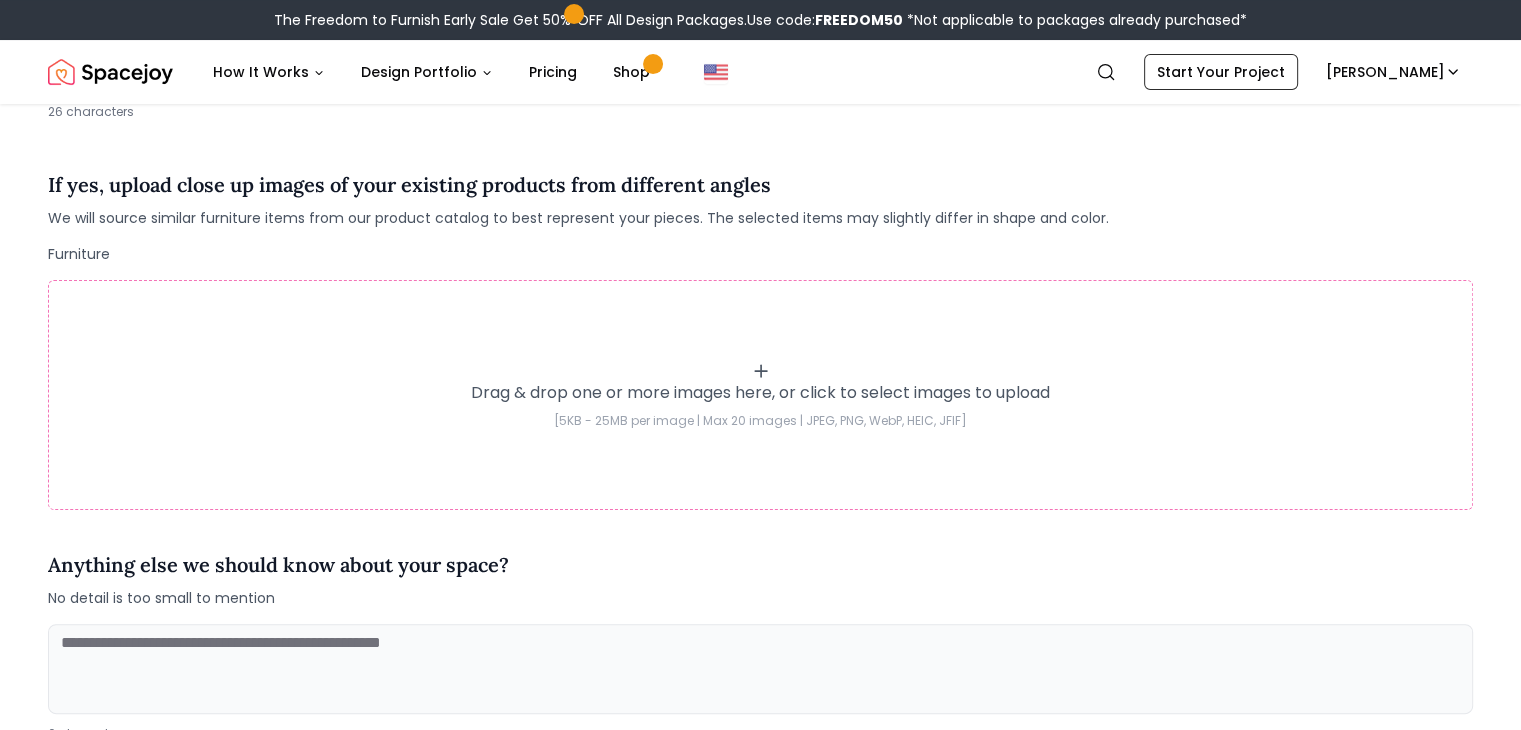 click on "Drag & drop one or more images here, or click to select images to upload [5KB - 25MB per image | Max 20 images | JPEG, PNG, WebP, HEIC, JFIF]" at bounding box center [760, 395] 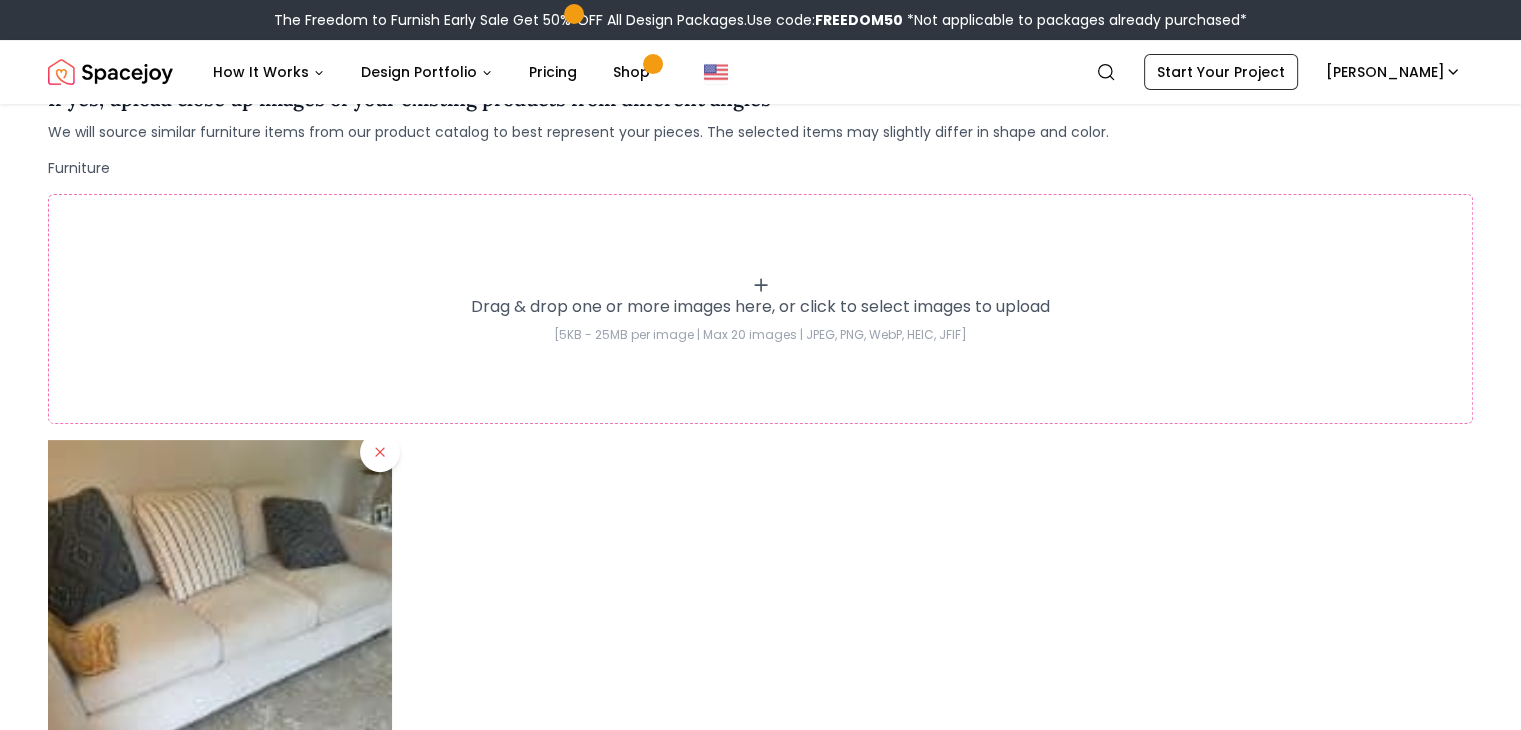 scroll, scrollTop: 438, scrollLeft: 0, axis: vertical 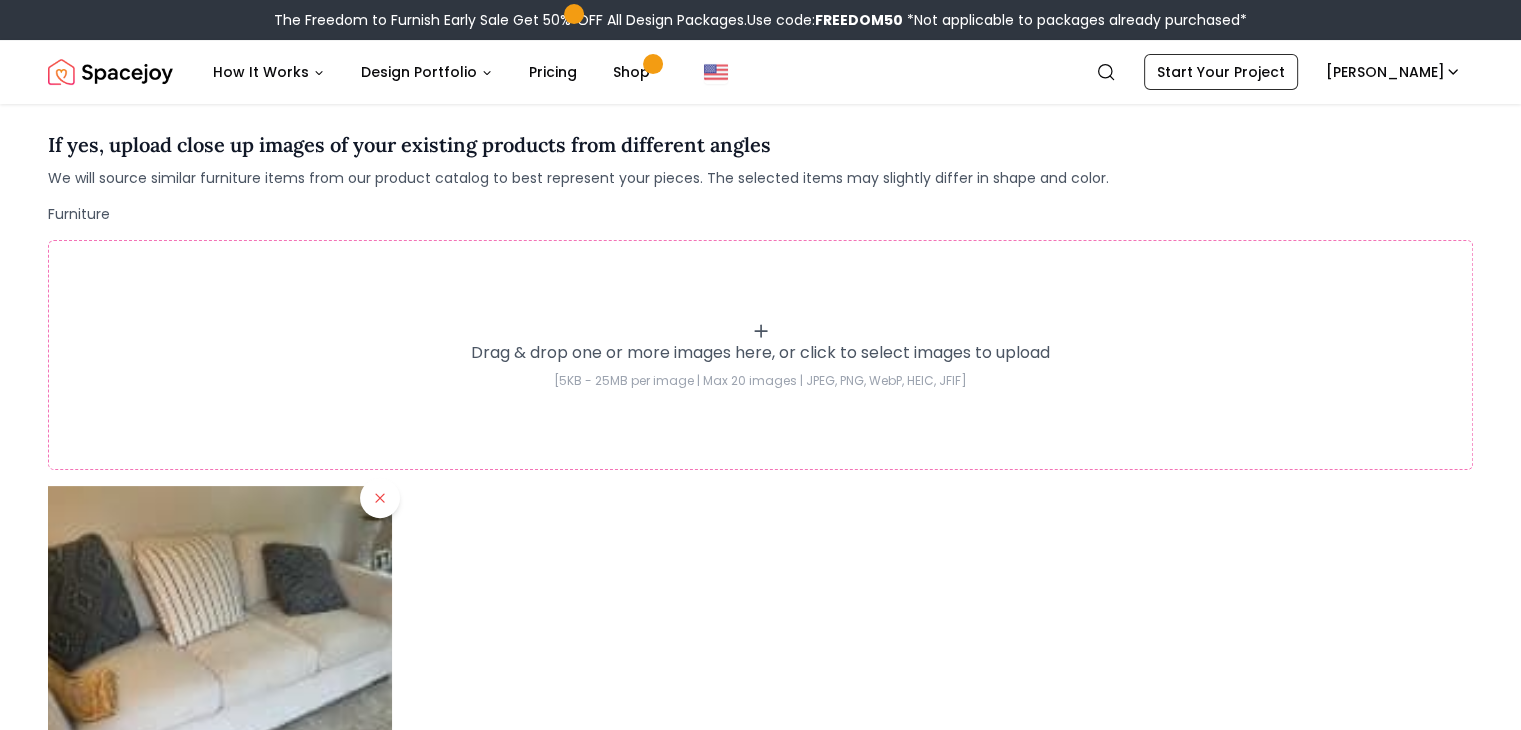 click on "Drag & drop one or more images here, or click to select images to upload" at bounding box center [760, 353] 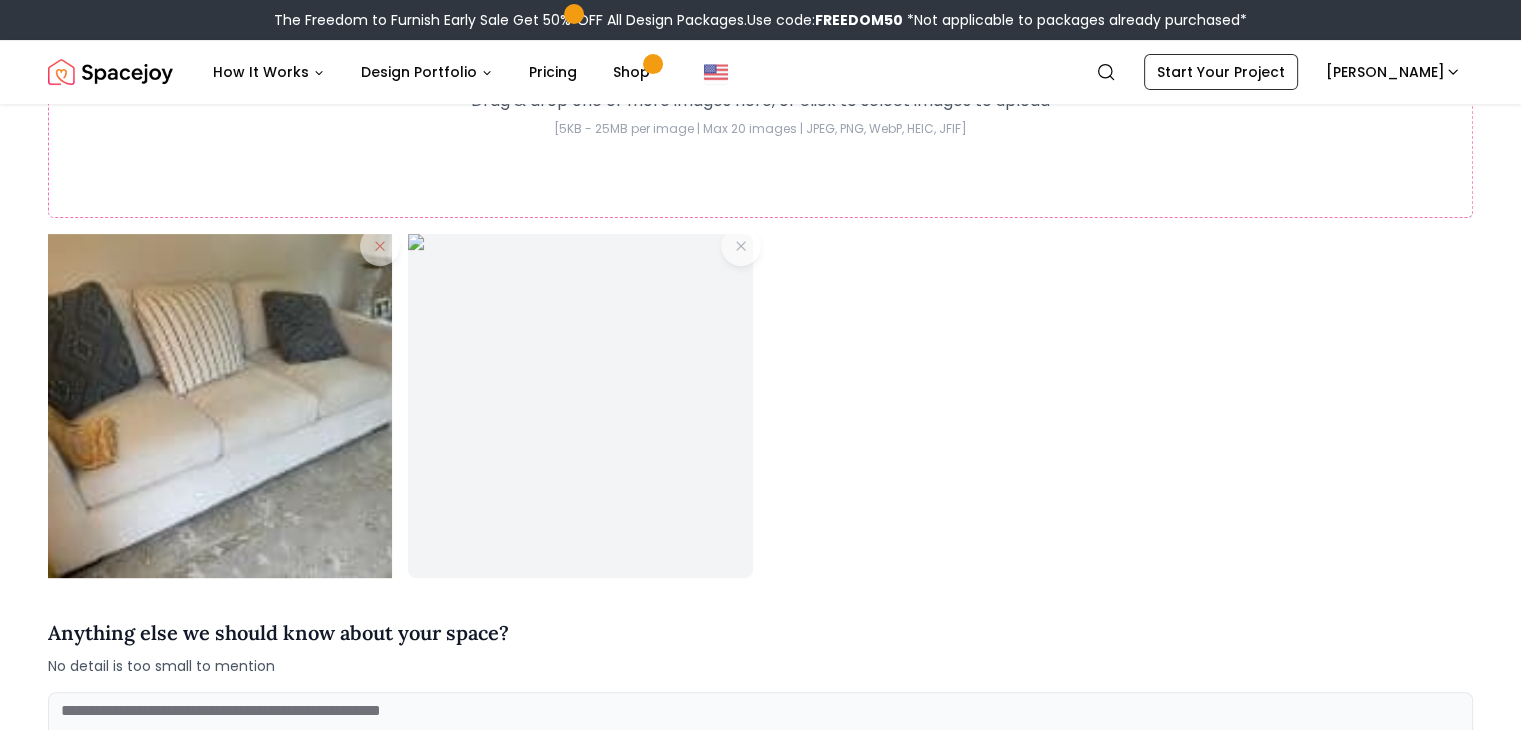 scroll, scrollTop: 718, scrollLeft: 0, axis: vertical 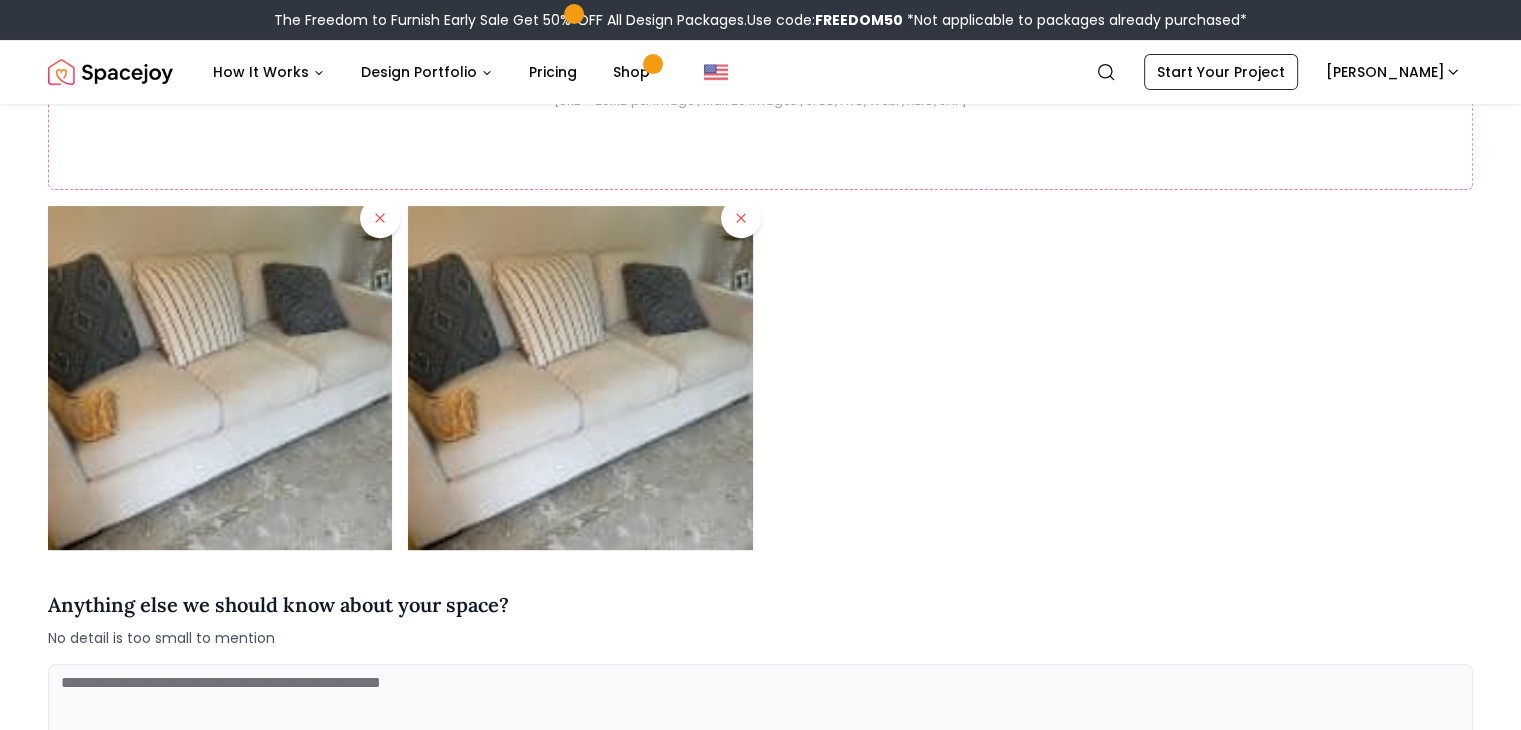 click at bounding box center [760, 378] 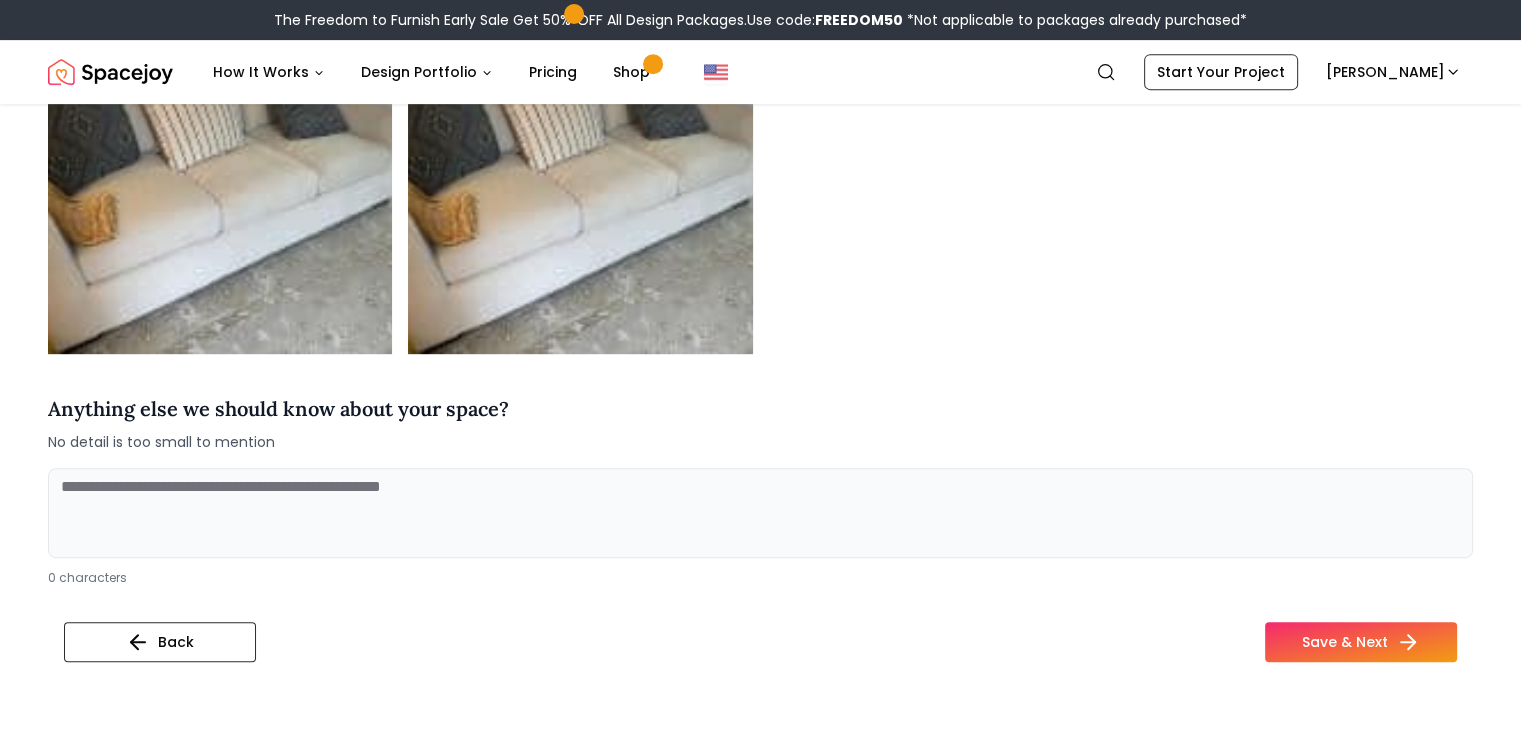 scroll, scrollTop: 958, scrollLeft: 0, axis: vertical 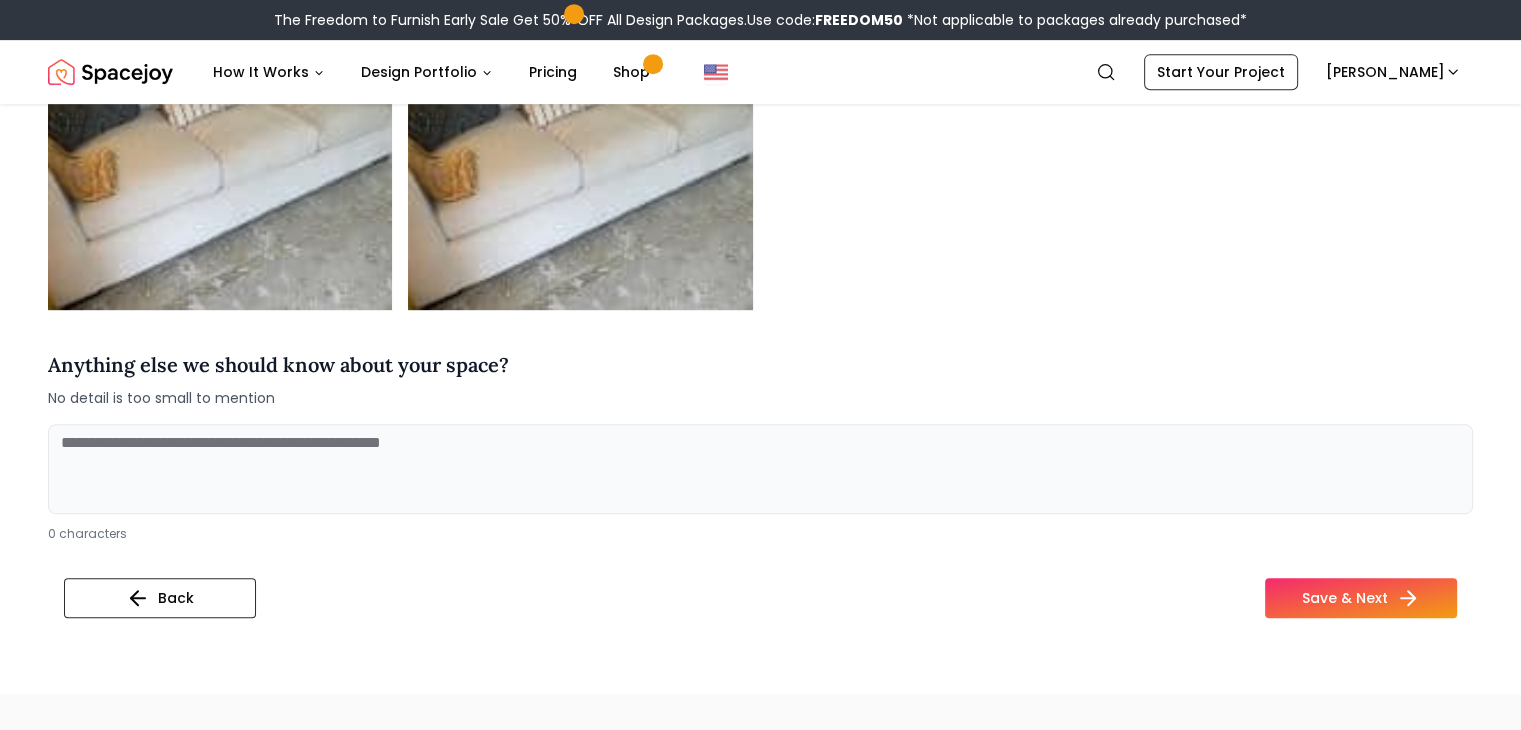 click at bounding box center (760, 469) 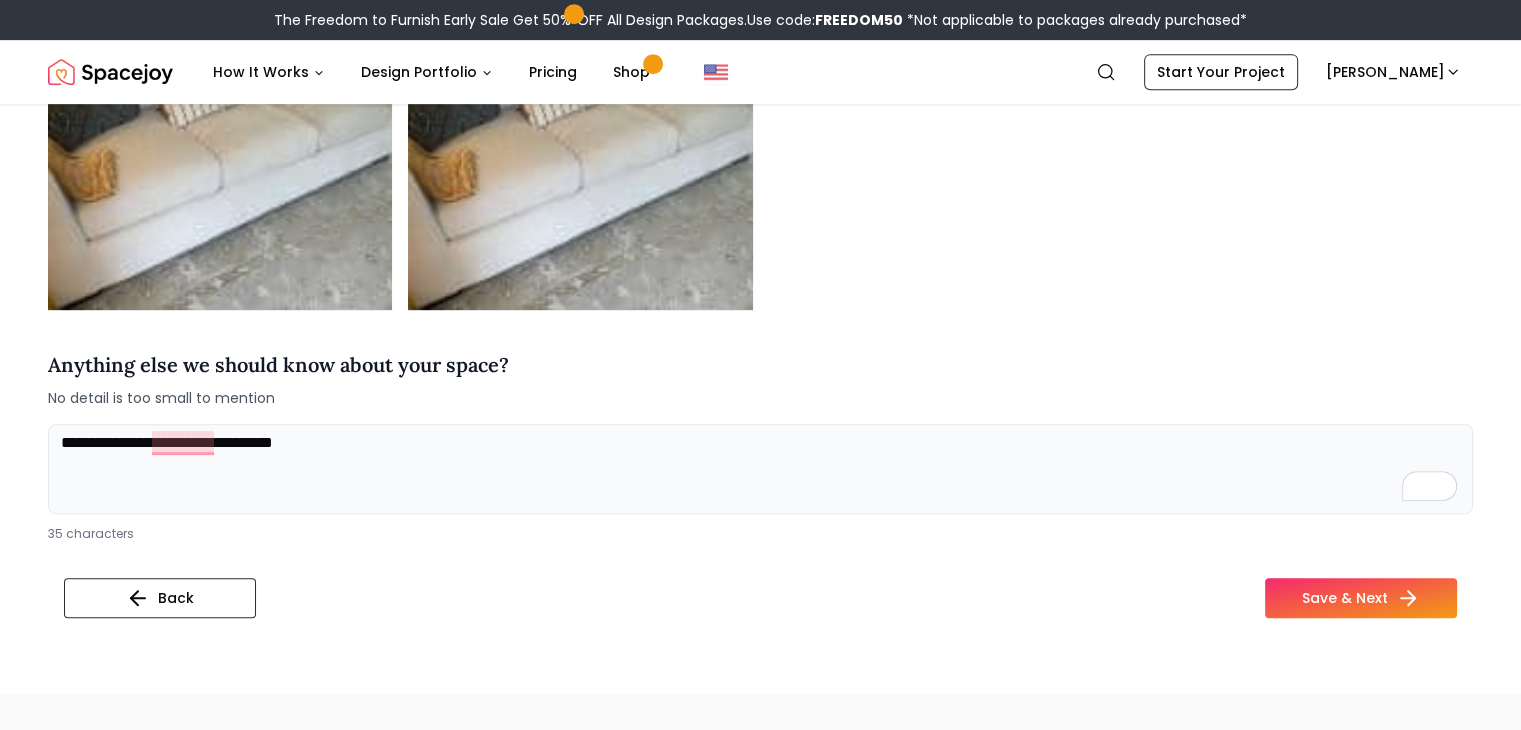 type on "**********" 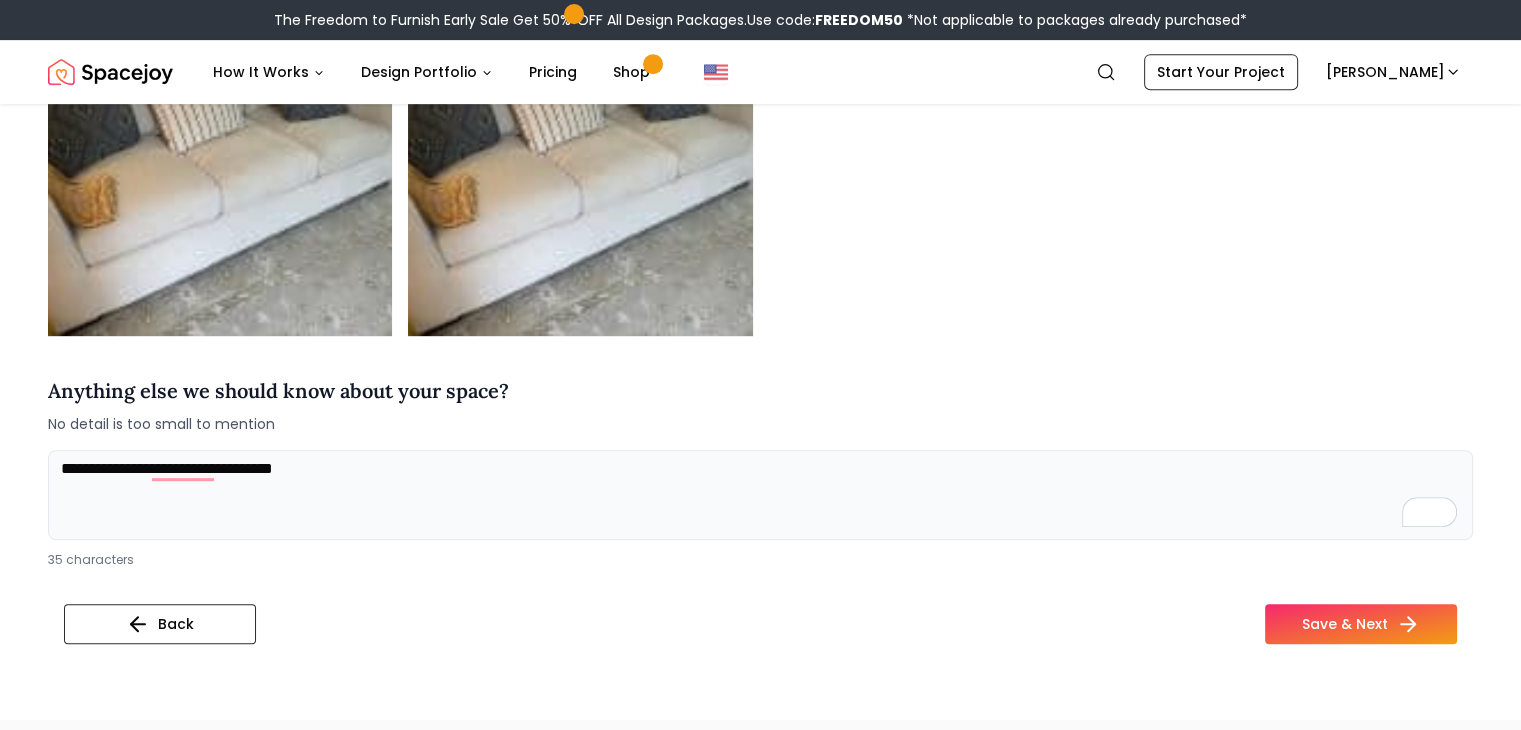 scroll, scrollTop: 918, scrollLeft: 0, axis: vertical 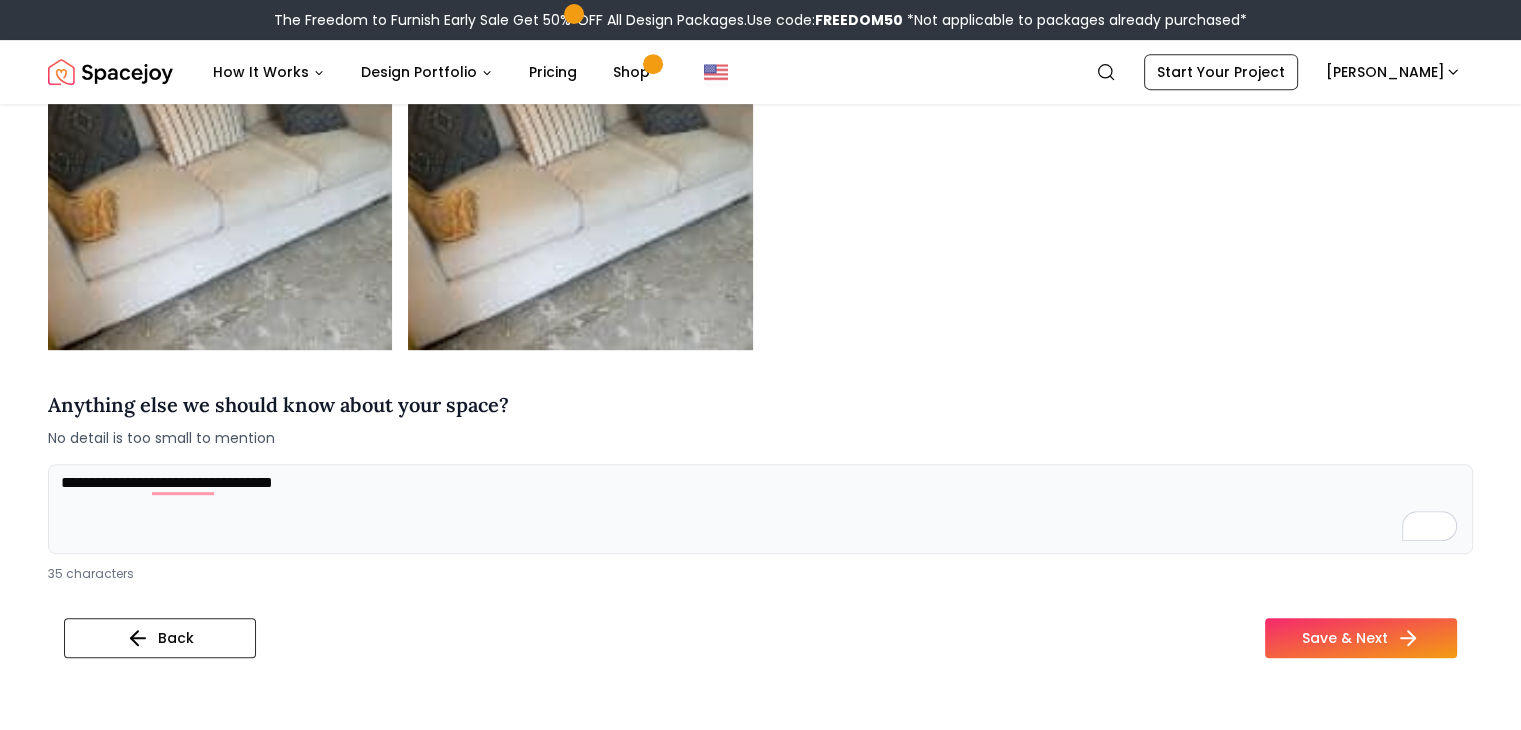 click at bounding box center (760, 178) 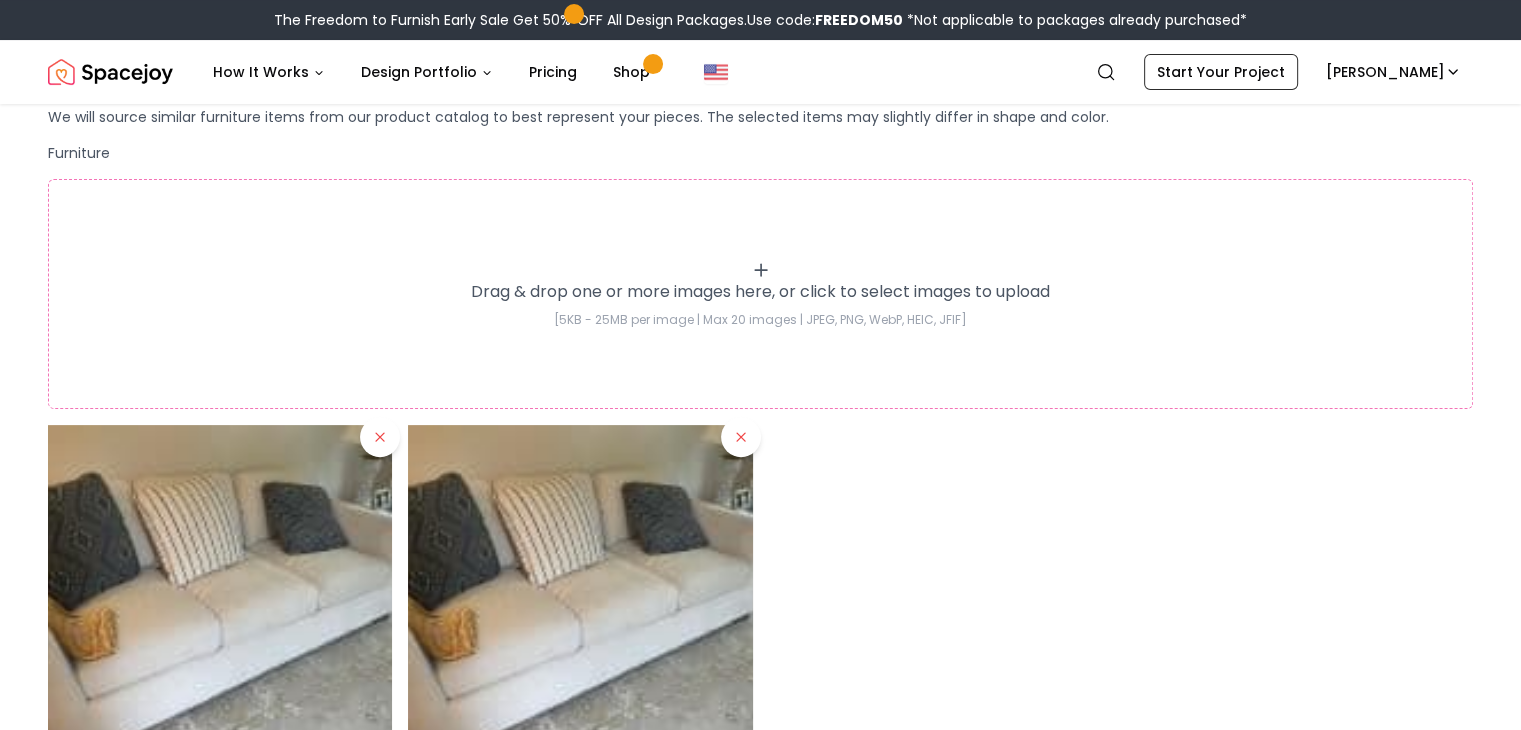 scroll, scrollTop: 478, scrollLeft: 0, axis: vertical 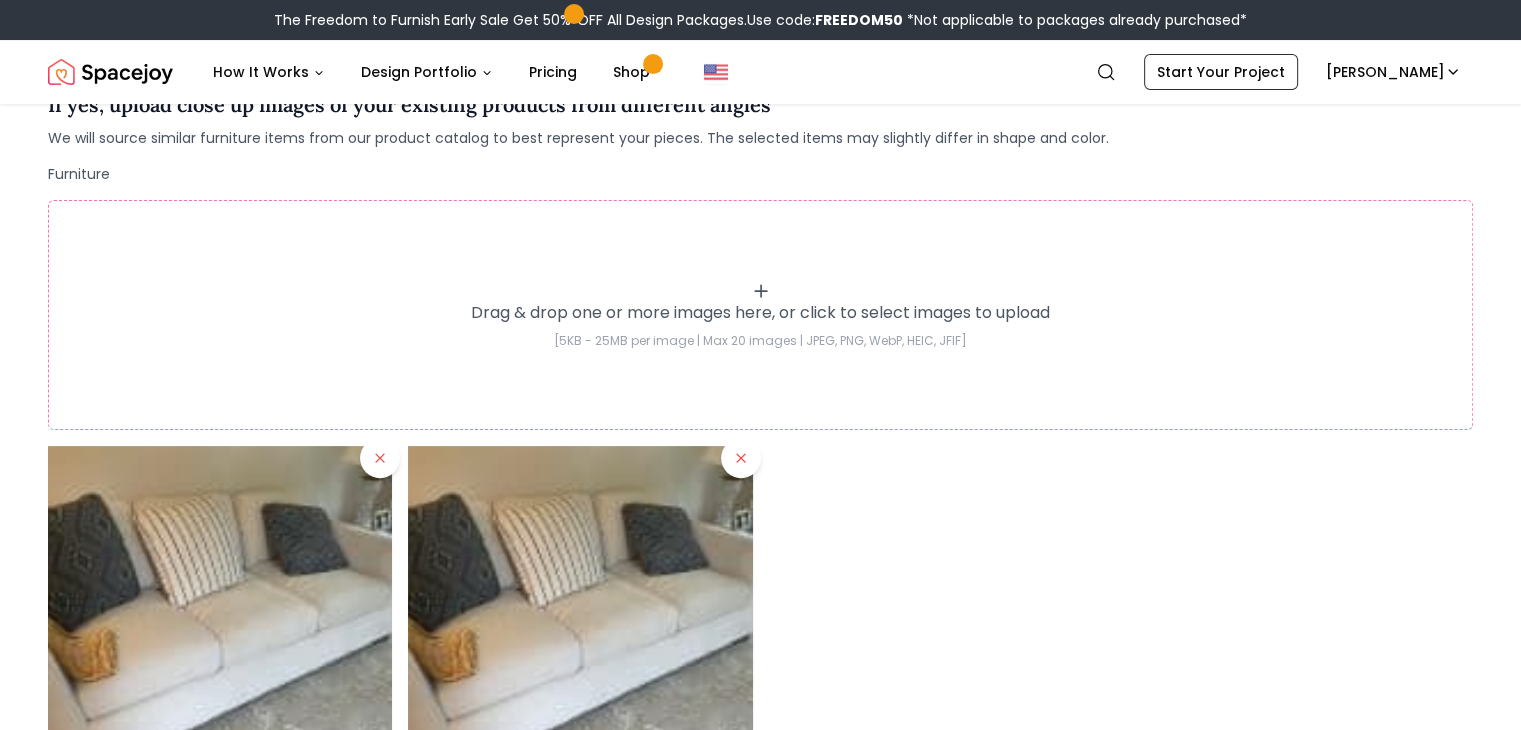 click 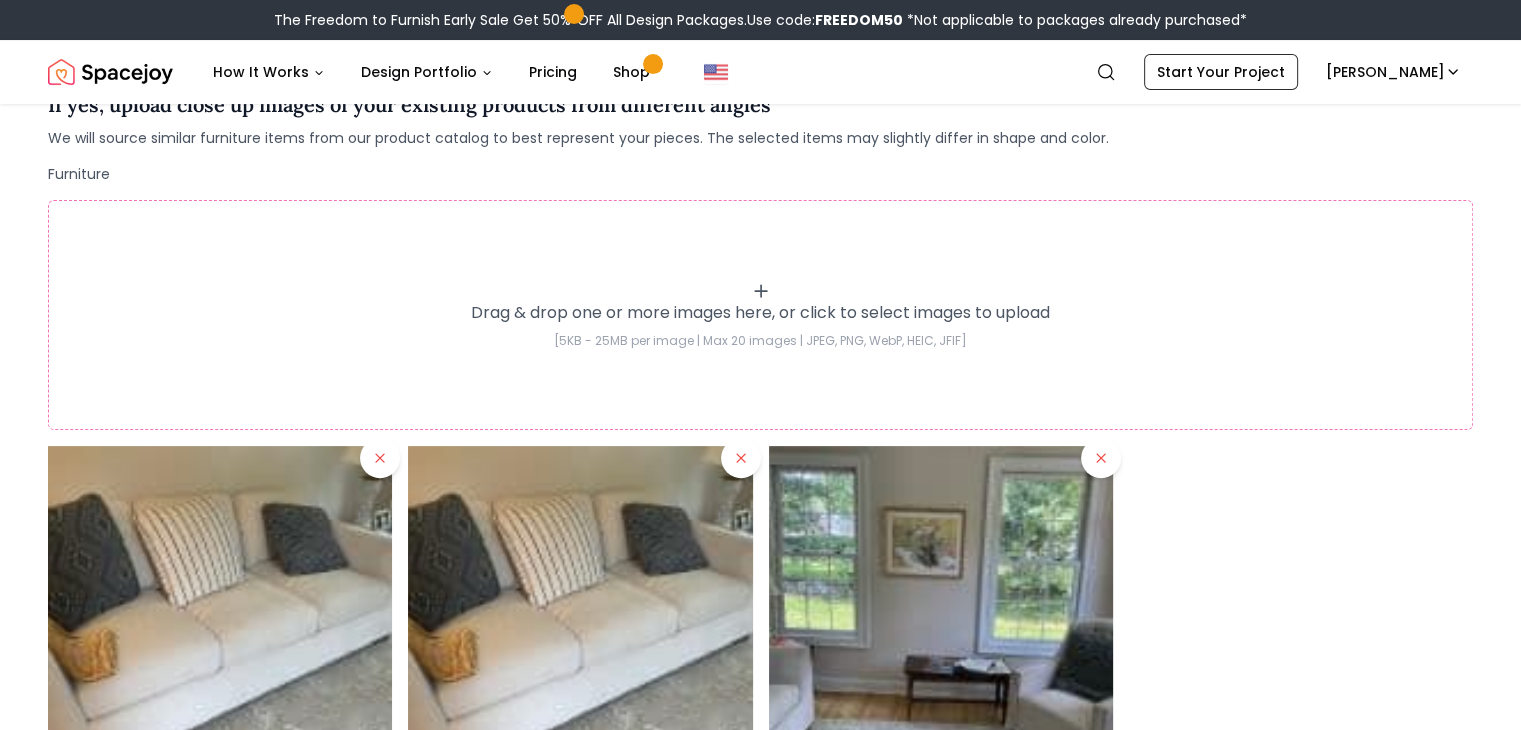 click at bounding box center [760, 618] 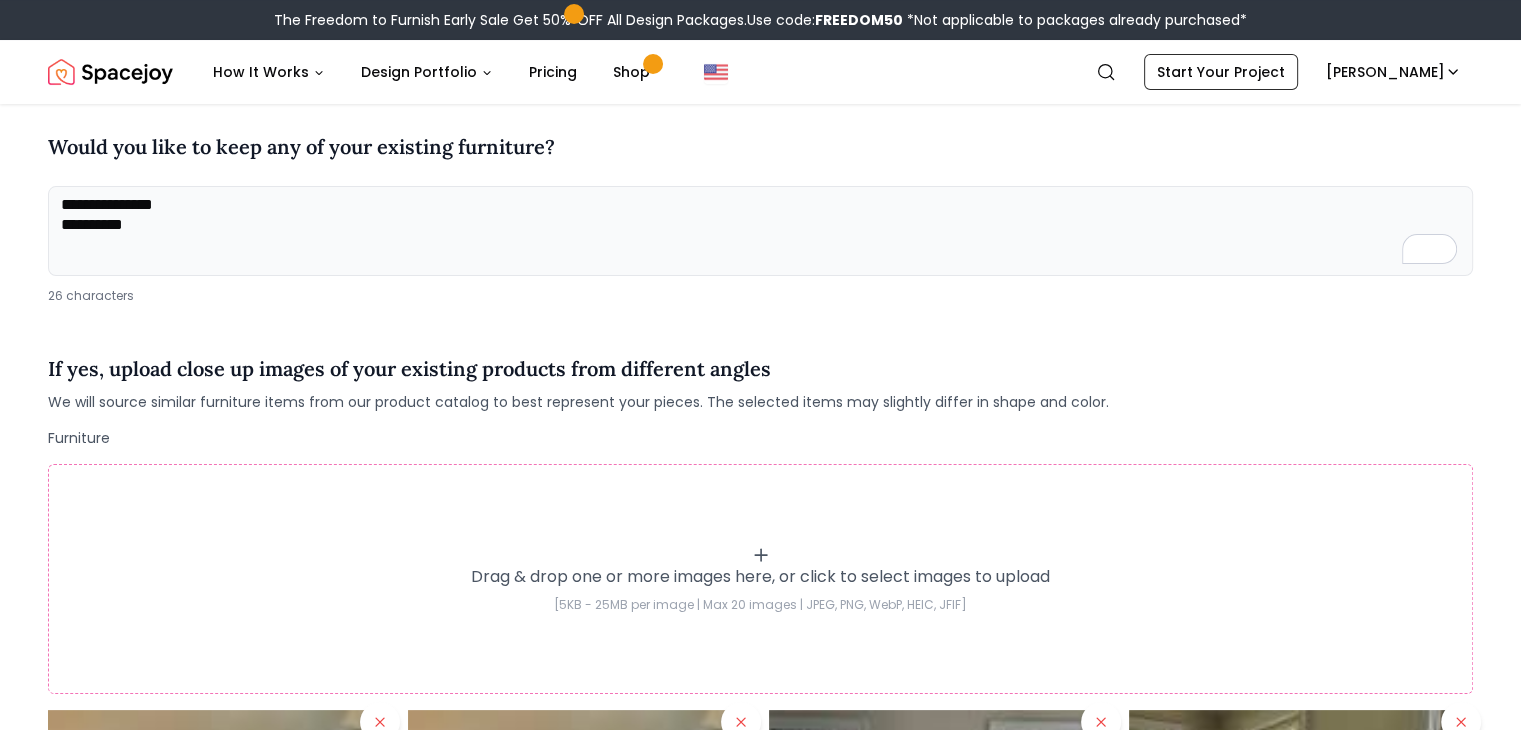 scroll, scrollTop: 128, scrollLeft: 0, axis: vertical 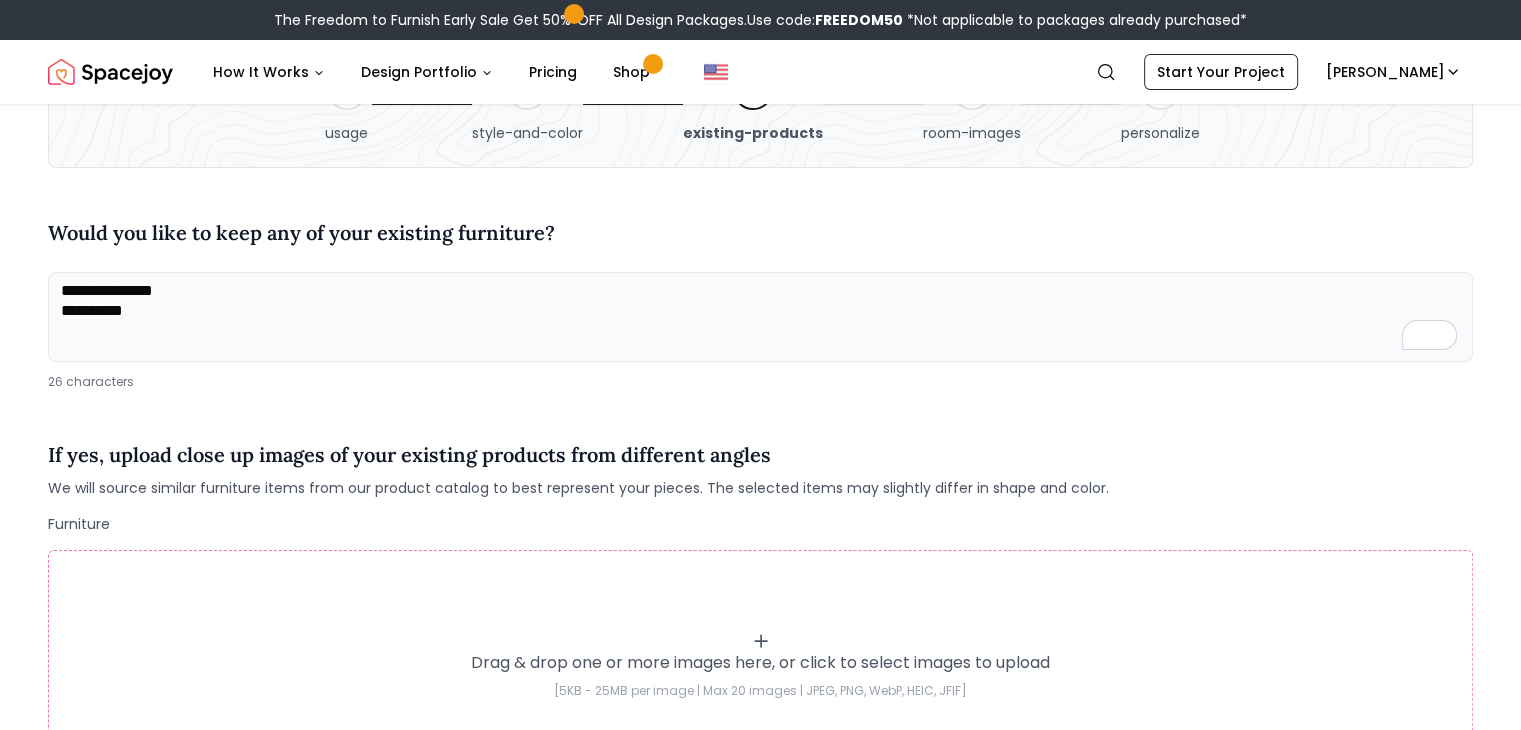 click 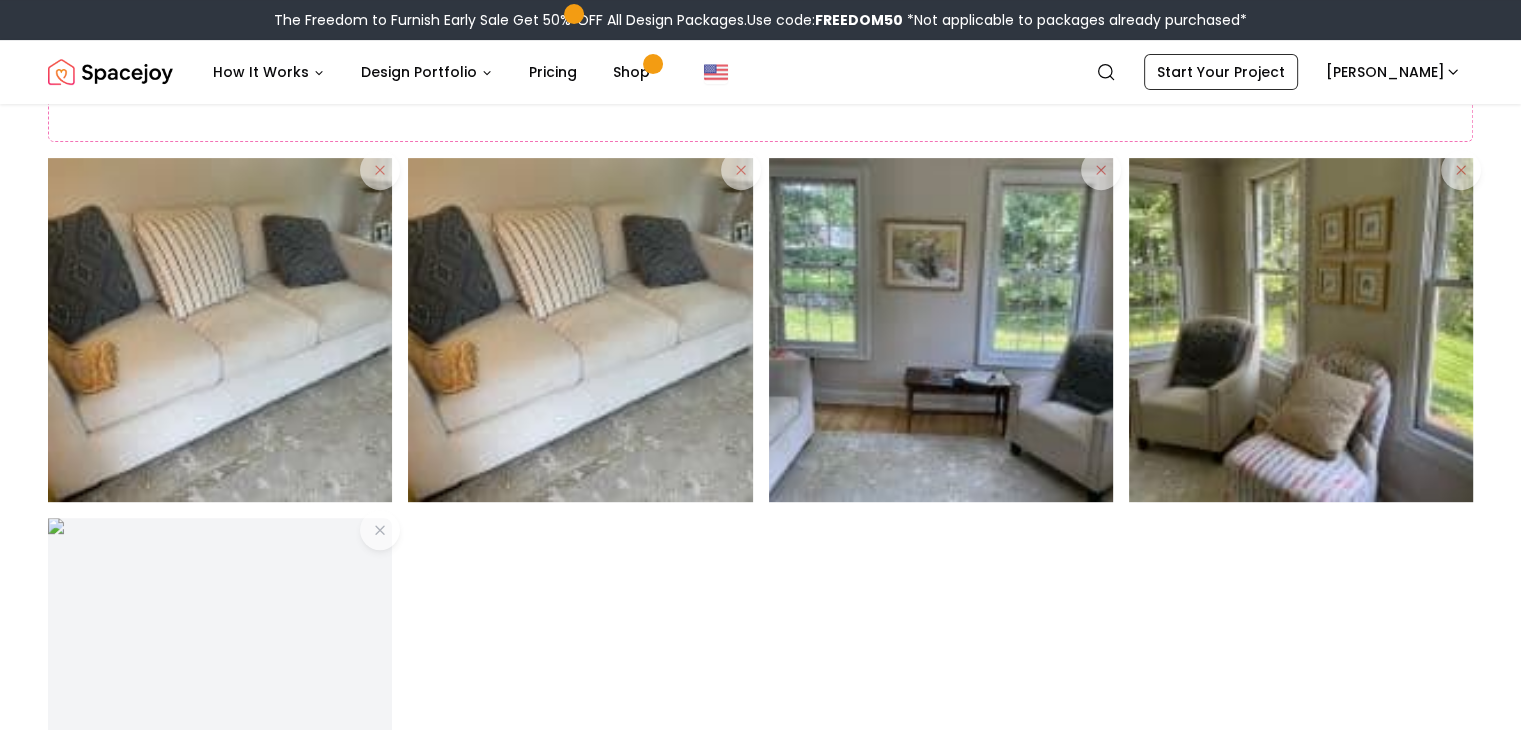 scroll, scrollTop: 976, scrollLeft: 0, axis: vertical 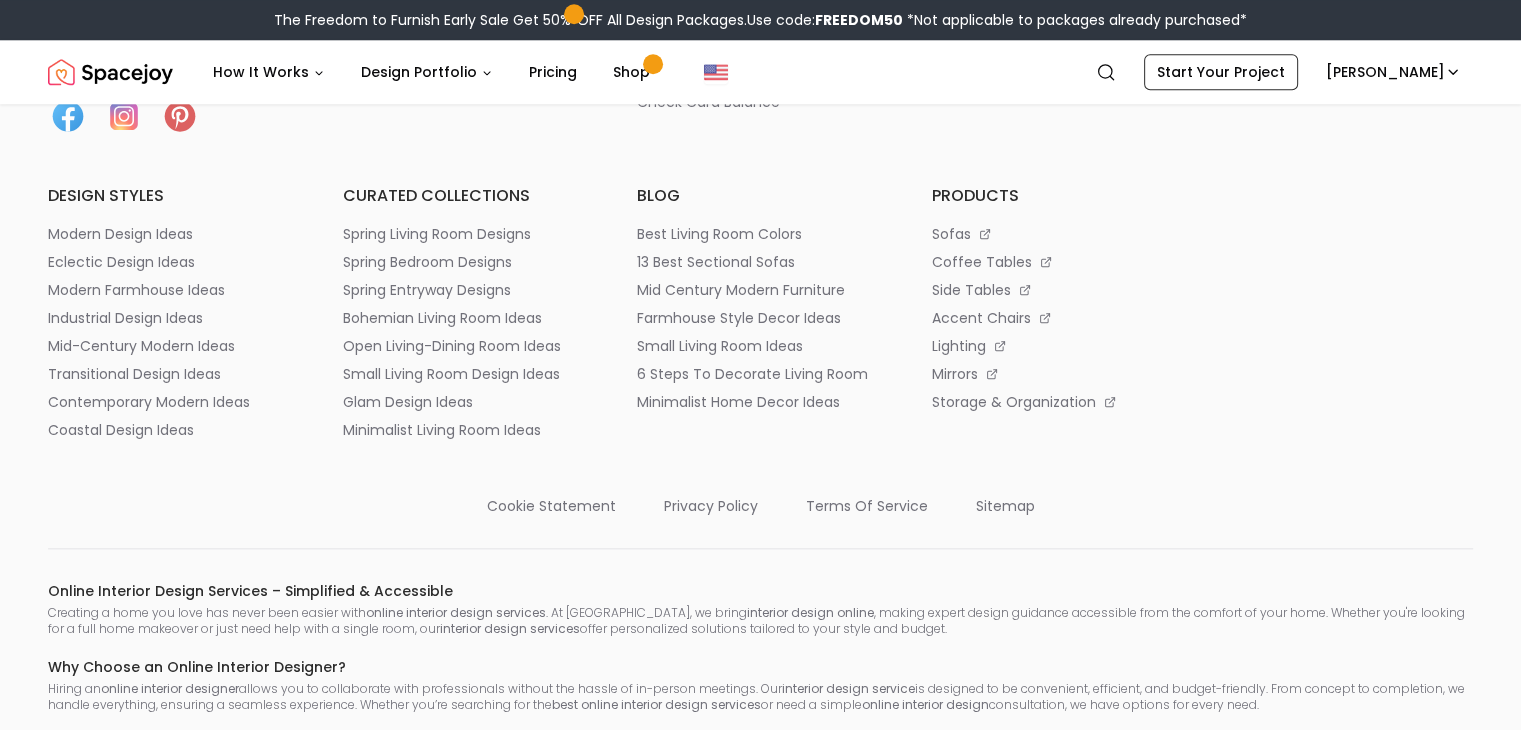 click on "cookie statement privacy policy terms of service sitemap" at bounding box center [760, 502] 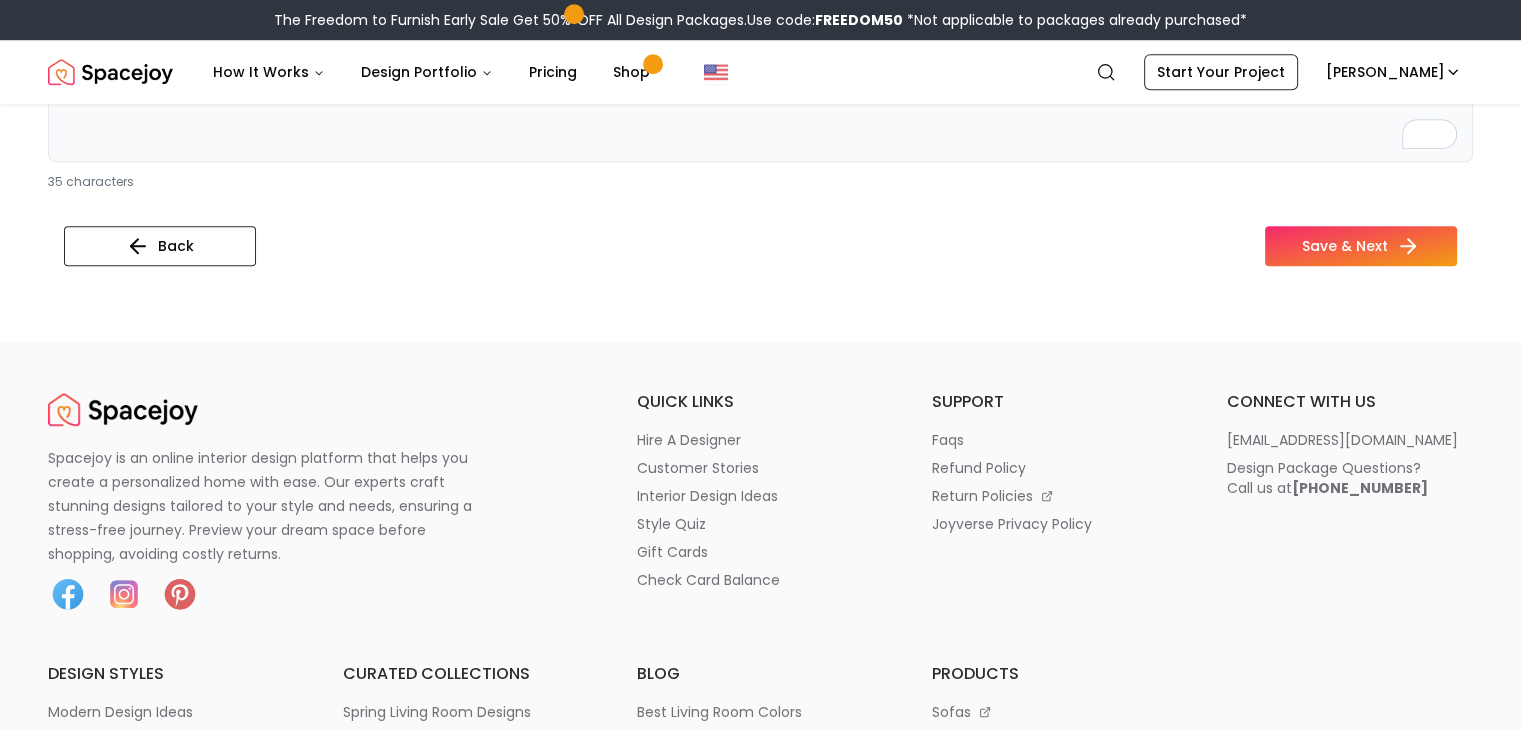 scroll, scrollTop: 1643, scrollLeft: 0, axis: vertical 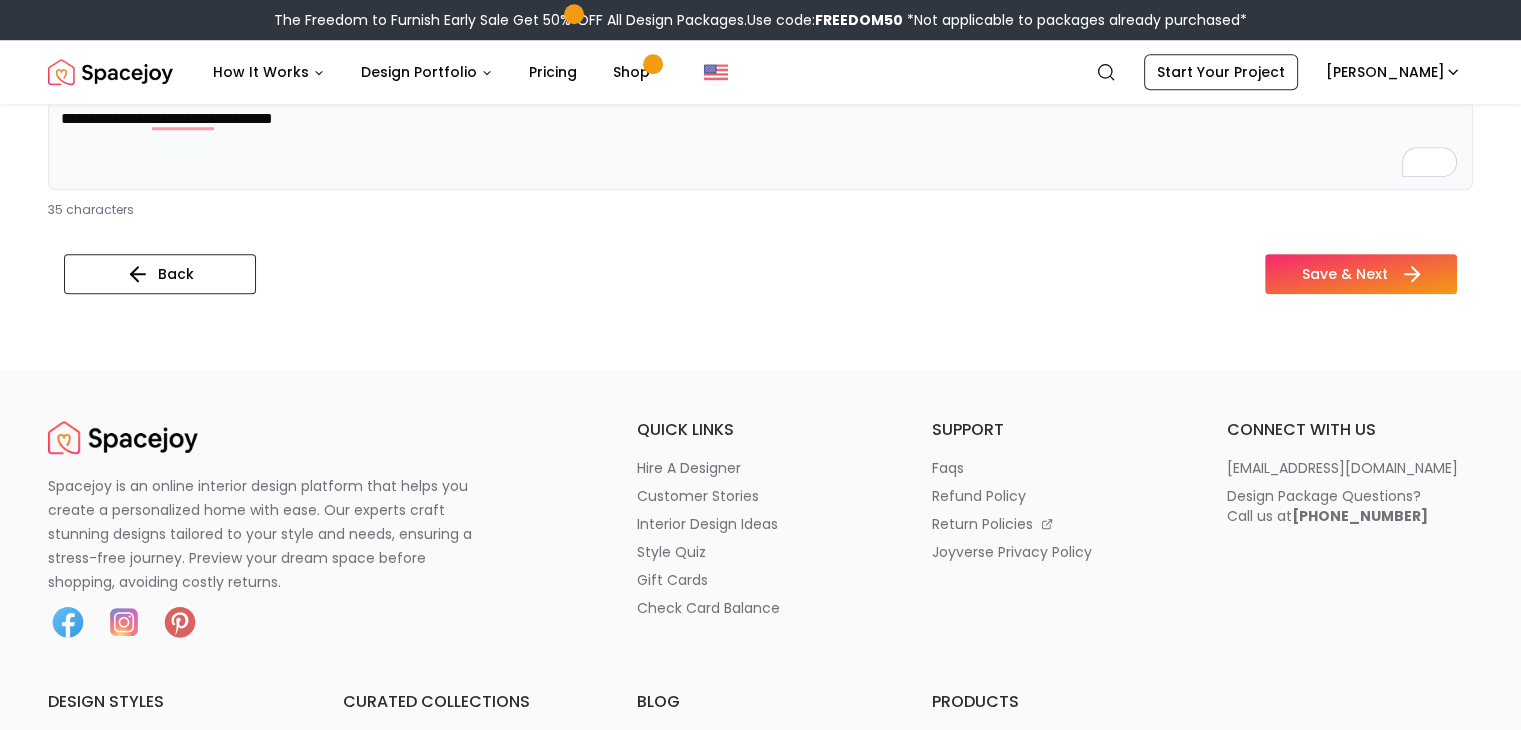 click on "Save & Next" at bounding box center [1361, 274] 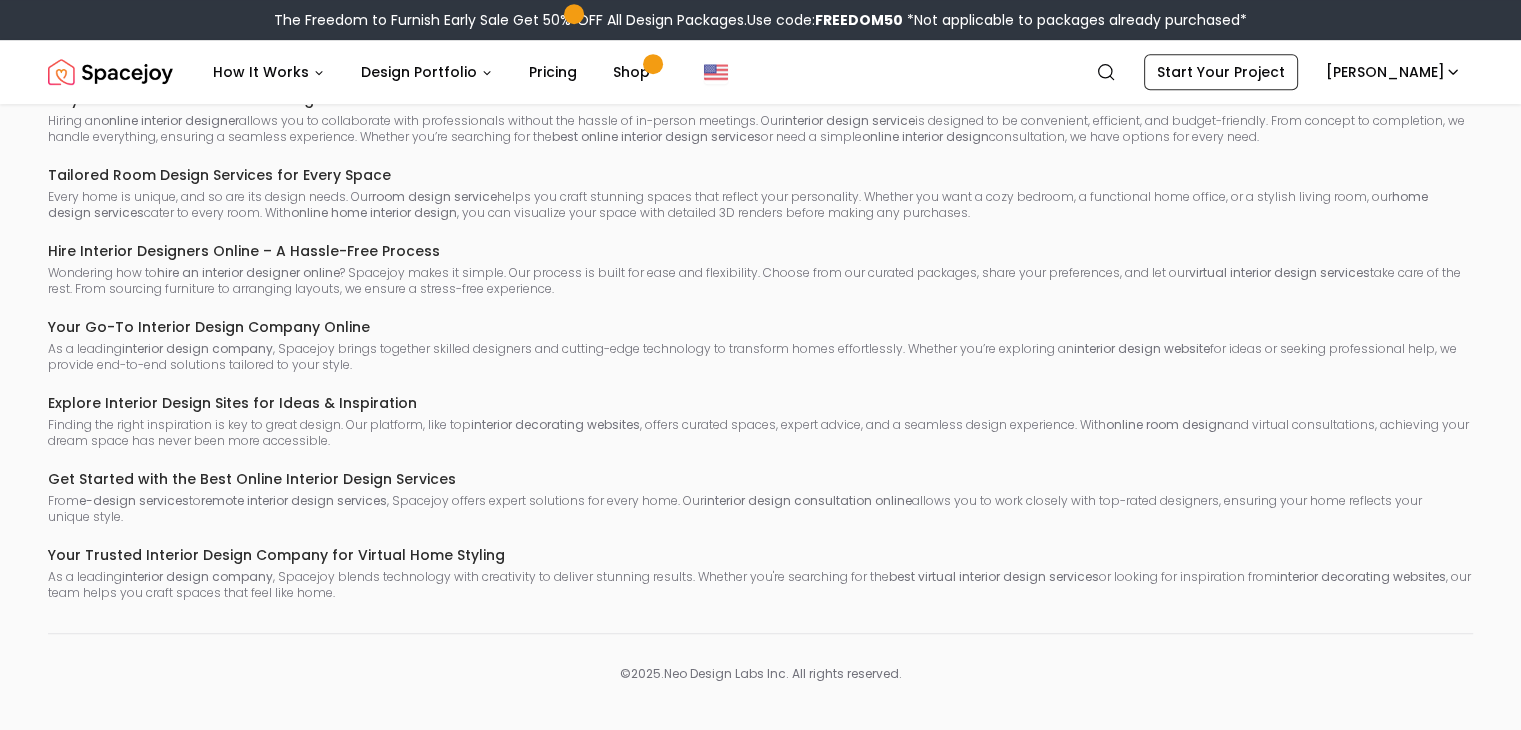 scroll, scrollTop: 0, scrollLeft: 0, axis: both 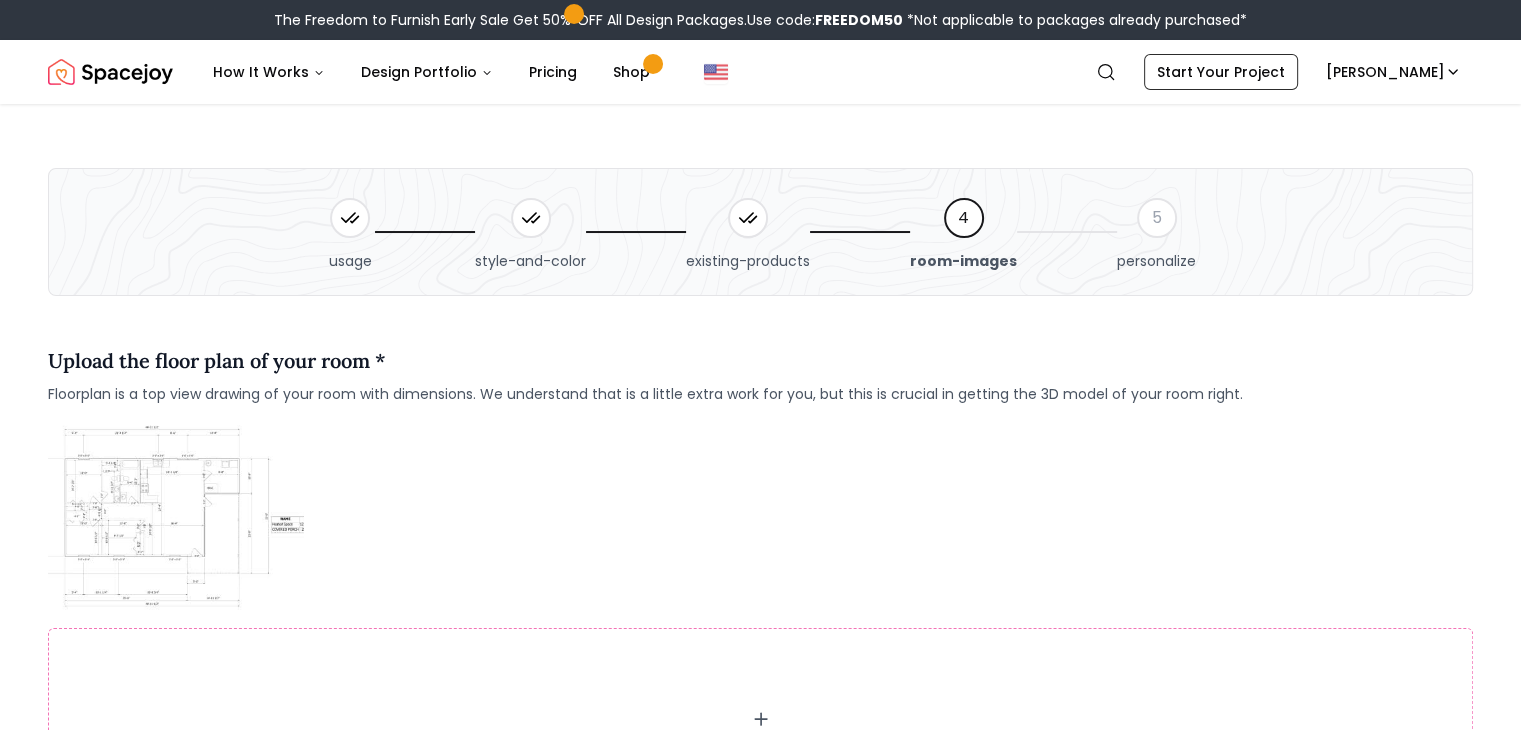 click on "usage style-and-color existing-products 4 room-images 5 personalize Upload the floor plan of your room * Floorplan is a top view drawing of your room with dimensions. We understand that is a little extra work for you, but this is crucial in getting the 3D model of your room right. Drag & drop one or more images here, or click to select images to upload [5KB - 25MB per image | Max 20 images | JPEG, PNG, WebP, HEIC, JFIF] Do you already have a floor plan? That’s great! Upload it Drag & drop one or more images here, or click to select images to upload [5KB - 25MB per image | Max 20 images | JPEG, PNG, WebP, HEIC, JFIF] Don’t have a floor plan? A hand drawing will do.
Draw a tidy sketch of your room that includes the dimensions of all the walls, marking out the windows and doors. We need the dimensions of your room (in inches) * The 3D model of your room will be custom made based on these dimensions Longest Wall in the Room Inches Shortest Wall in the Room Inches Ceiling Height Inches More the merrier! Back" at bounding box center [760, 1941] 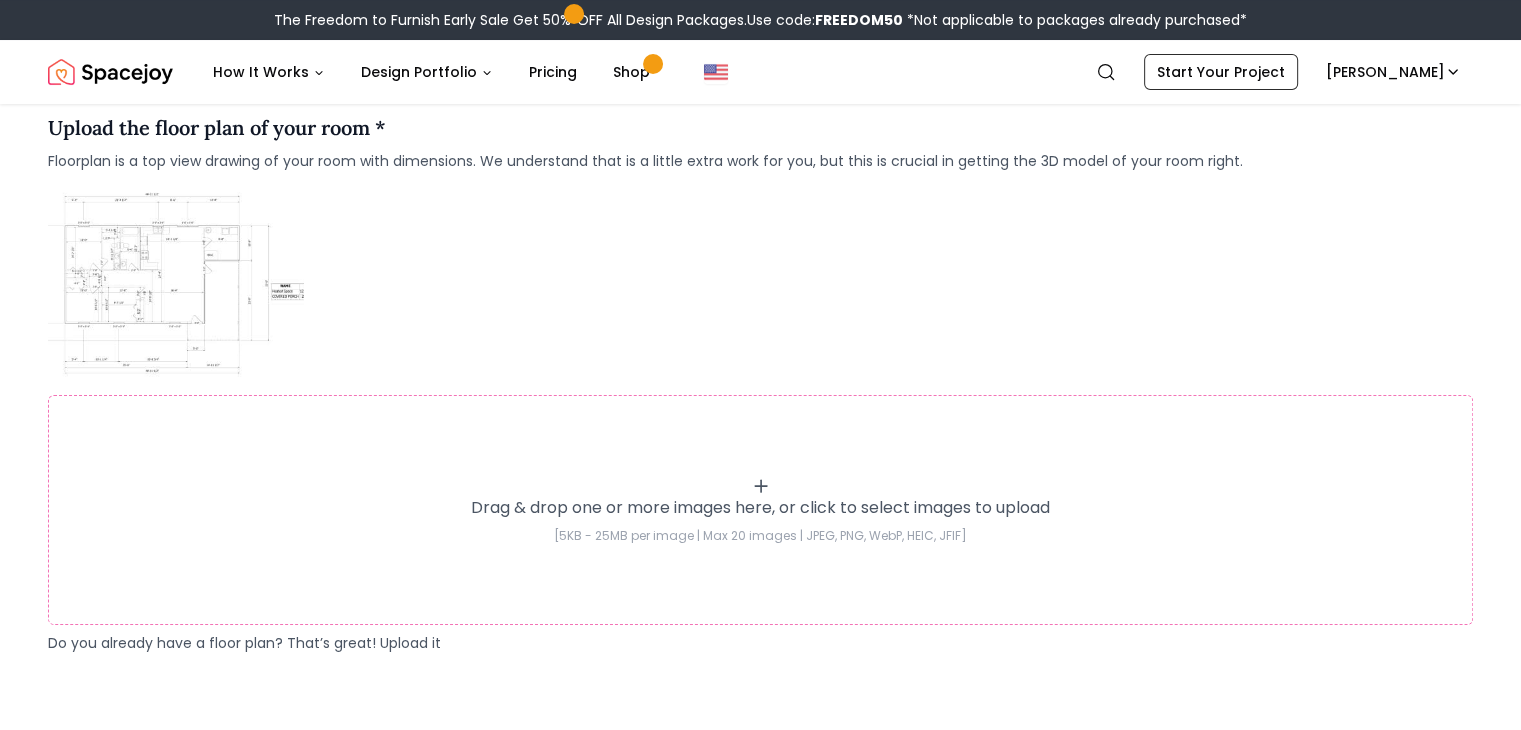 scroll, scrollTop: 332, scrollLeft: 0, axis: vertical 